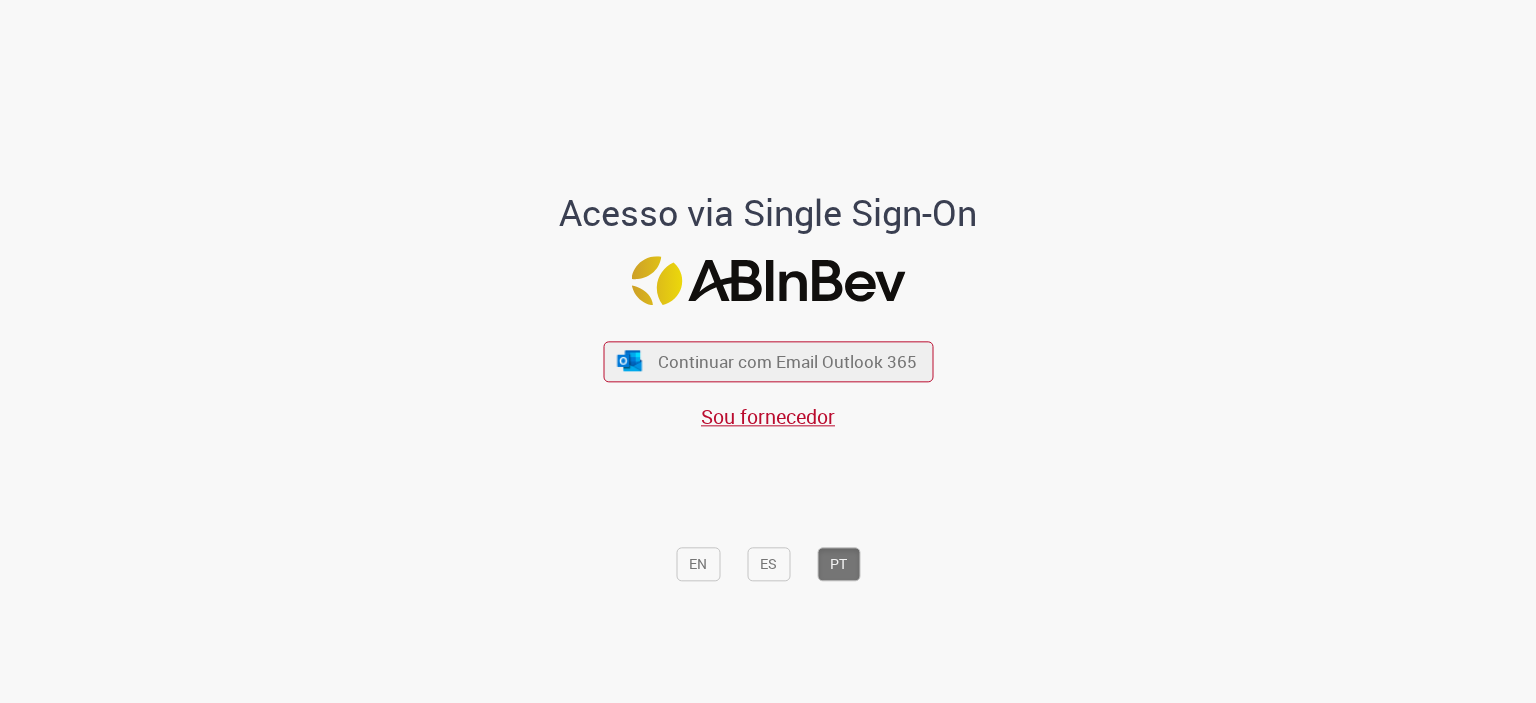 scroll, scrollTop: 0, scrollLeft: 0, axis: both 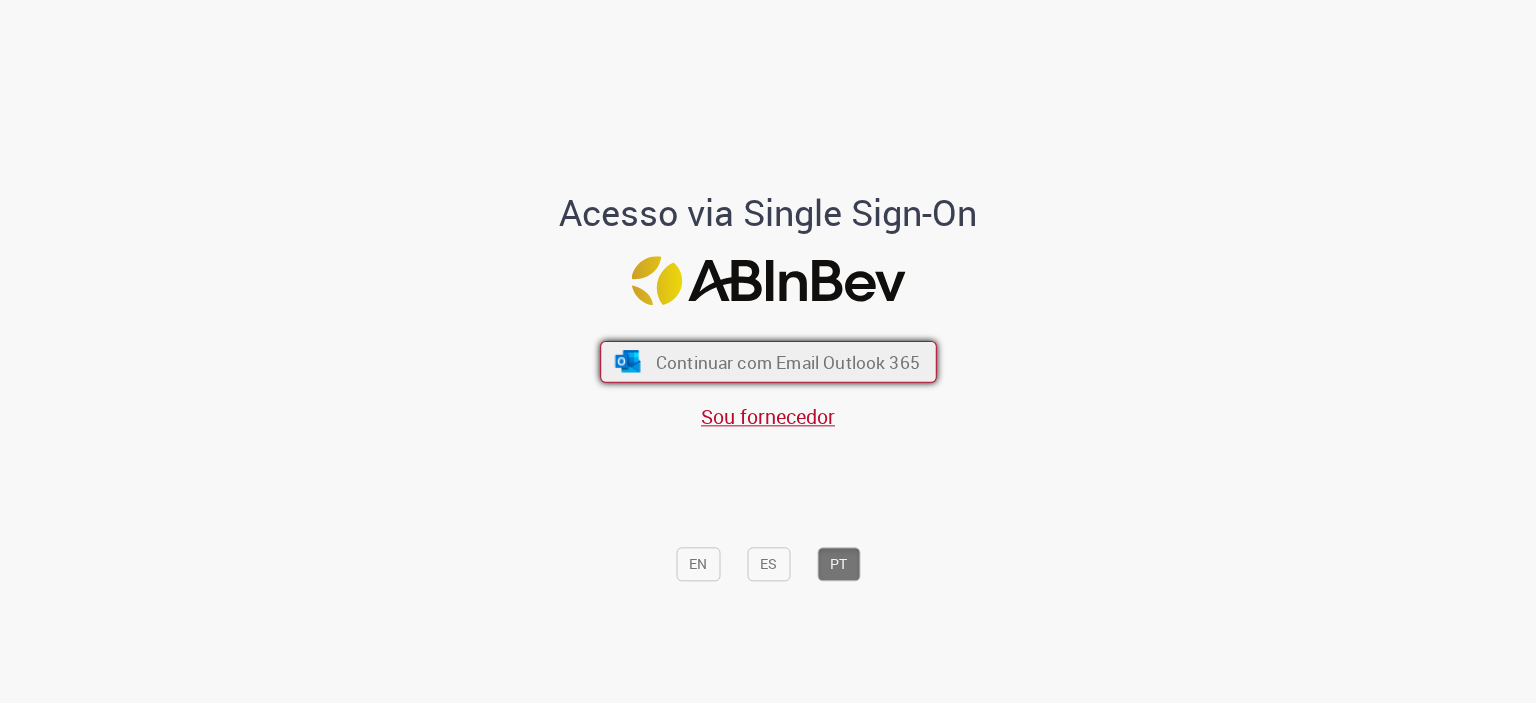 click on "Continuar com Email Outlook 365" at bounding box center [787, 361] 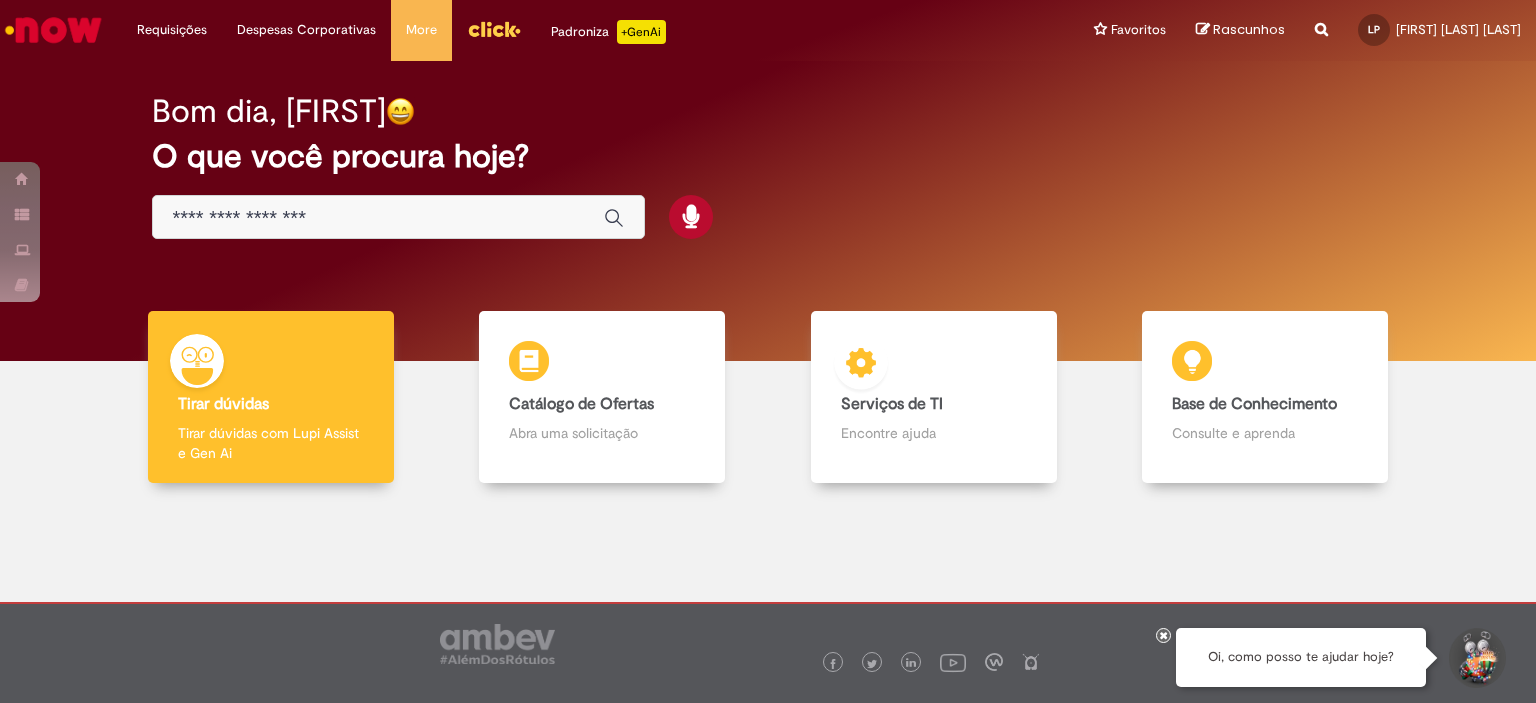 scroll, scrollTop: 0, scrollLeft: 0, axis: both 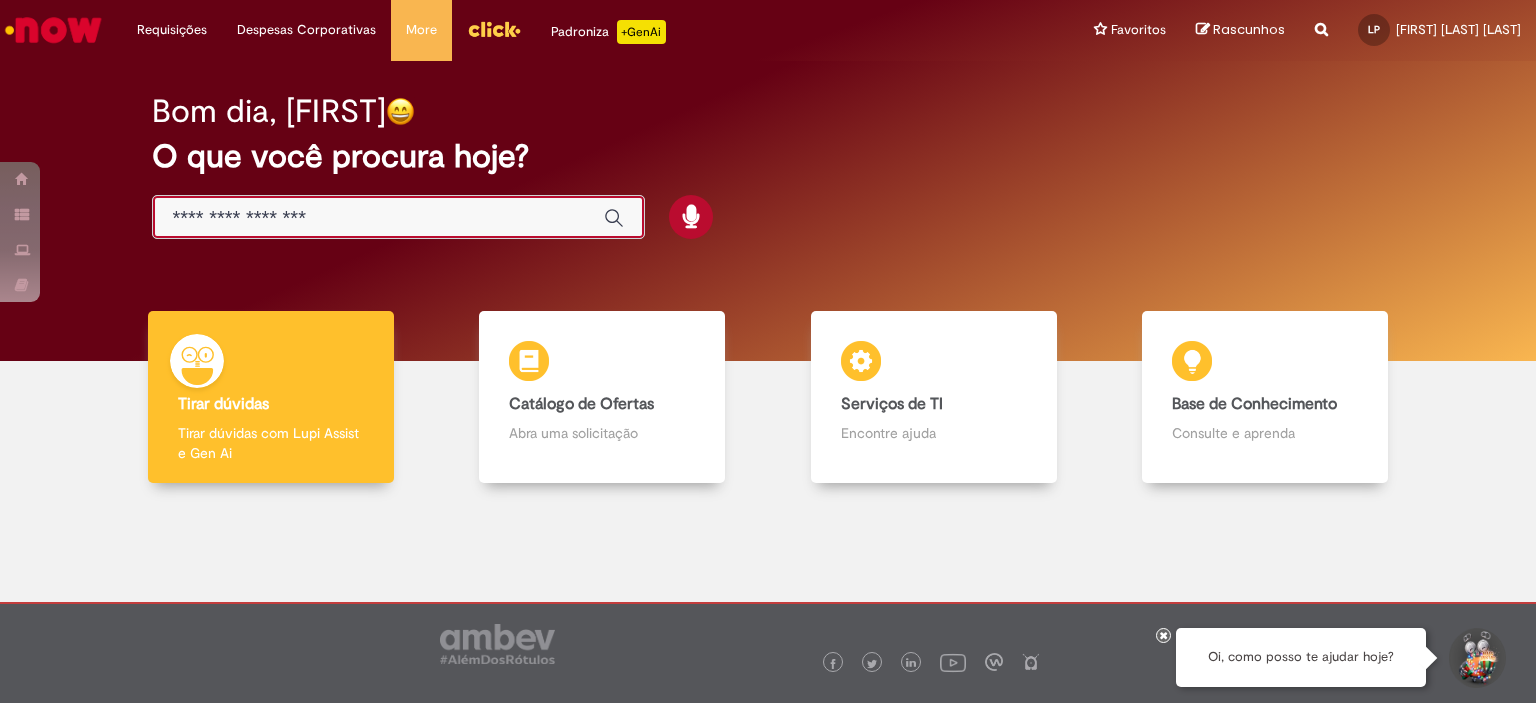 click at bounding box center [378, 218] 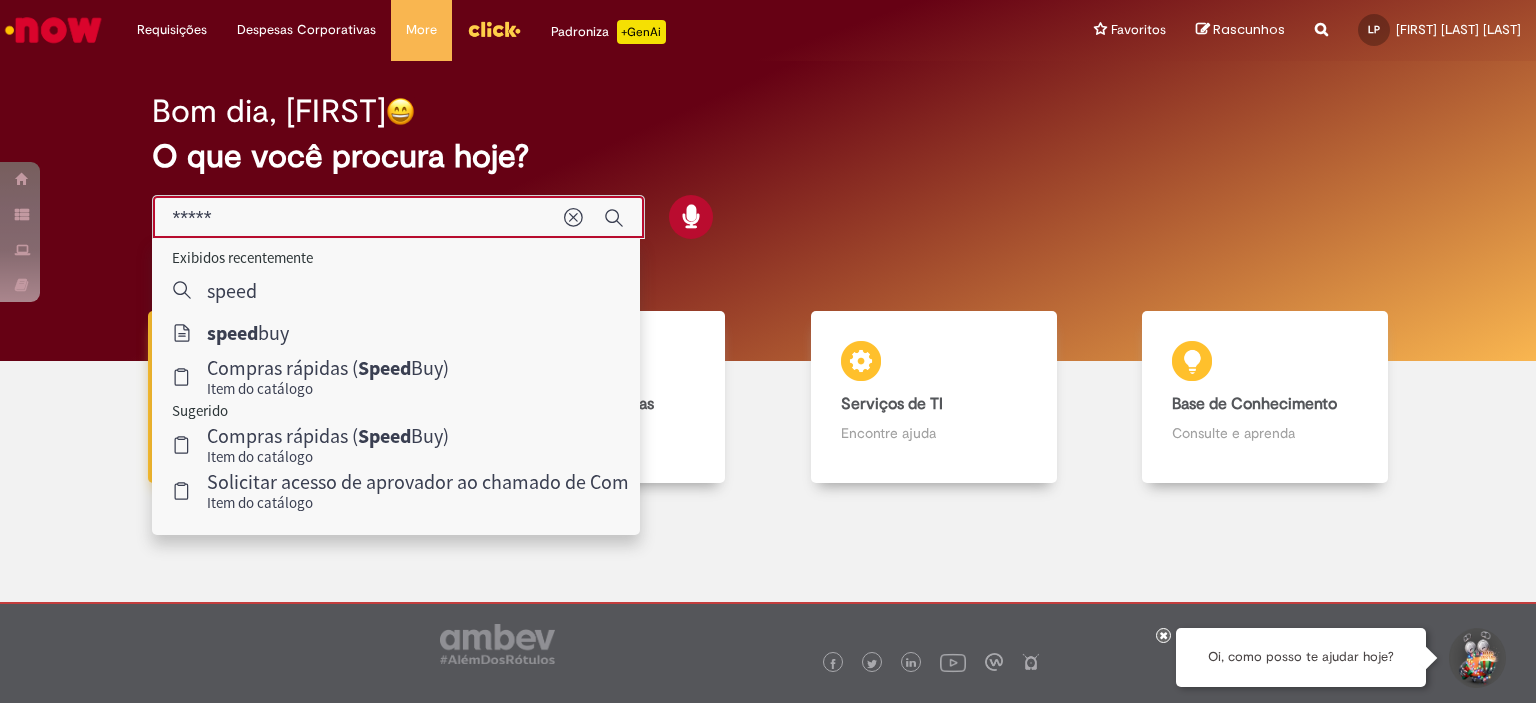 type on "*********" 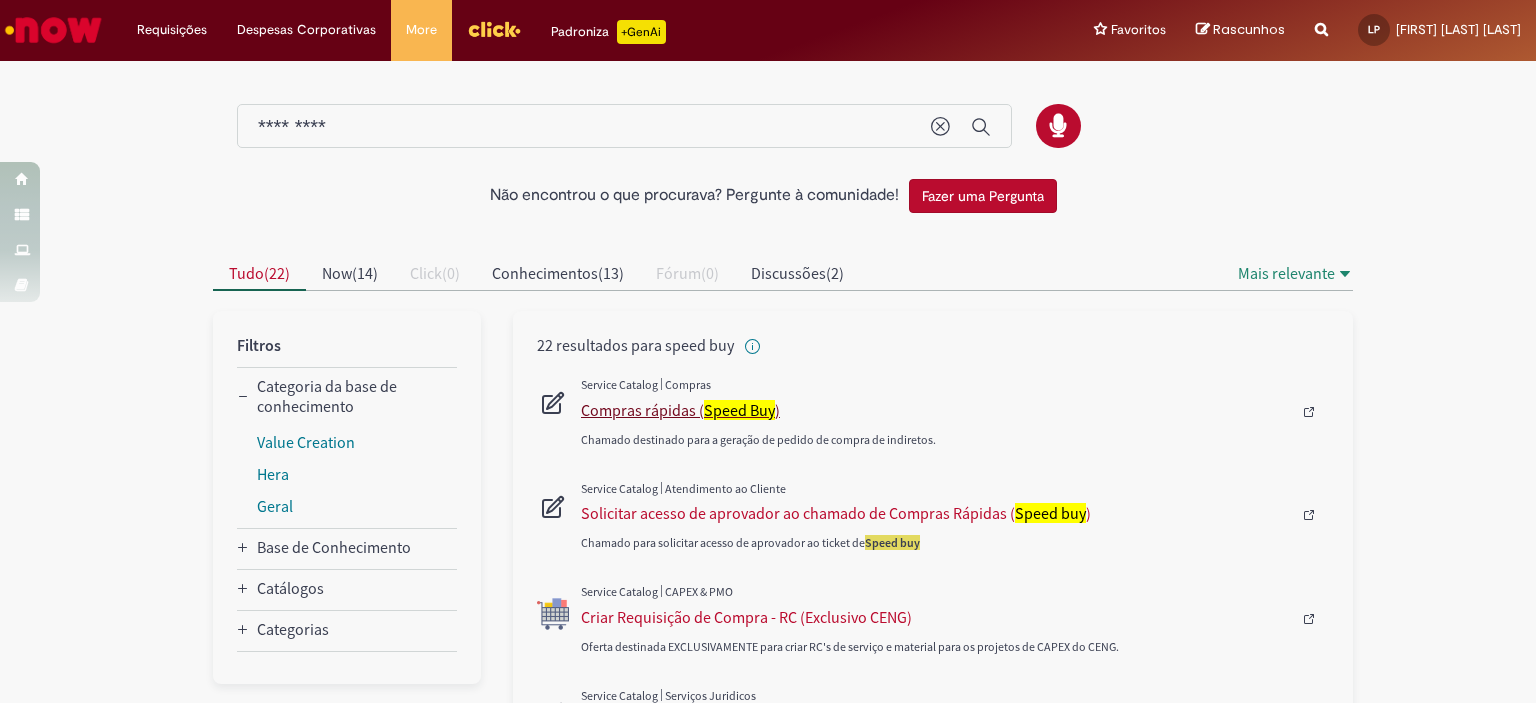 click on "Compras rápidas ( Speed Buy )" at bounding box center [936, 410] 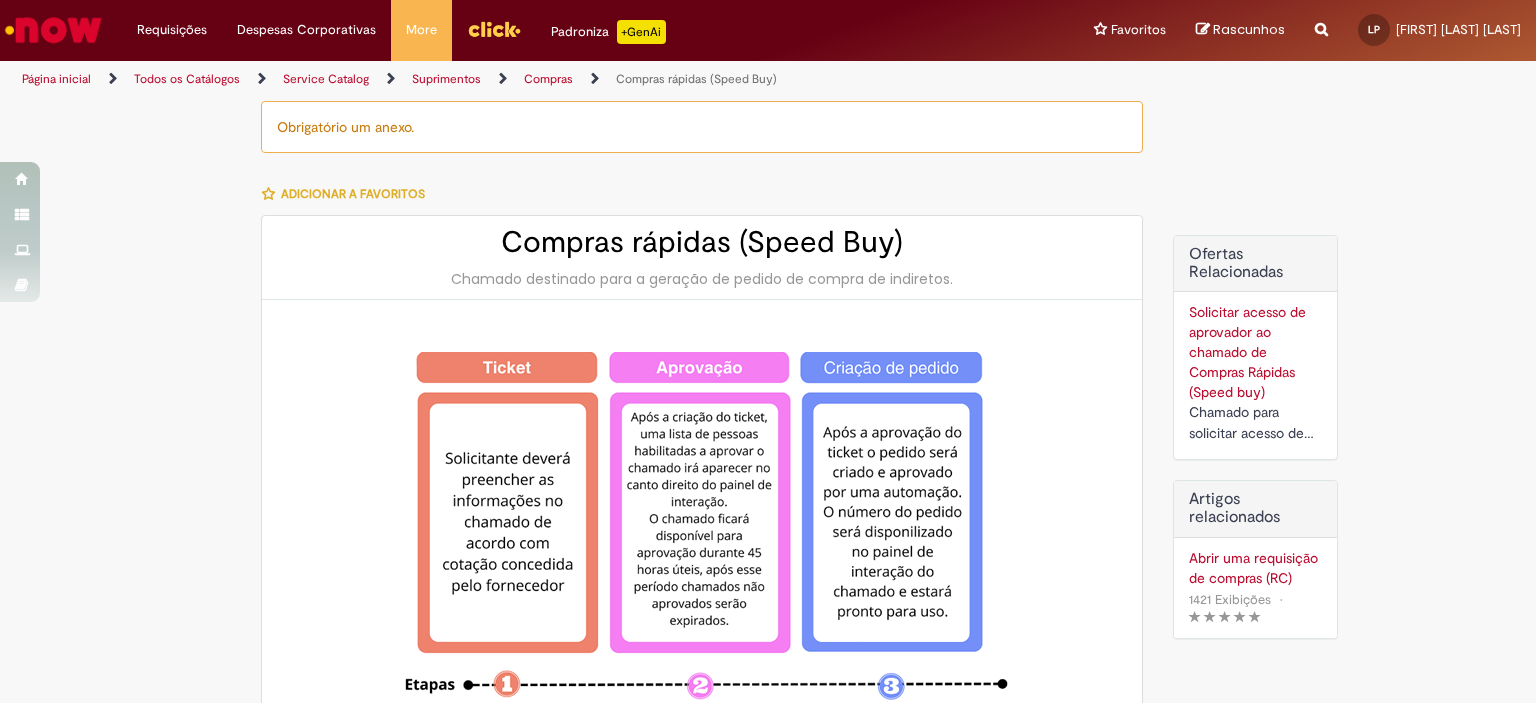 type on "********" 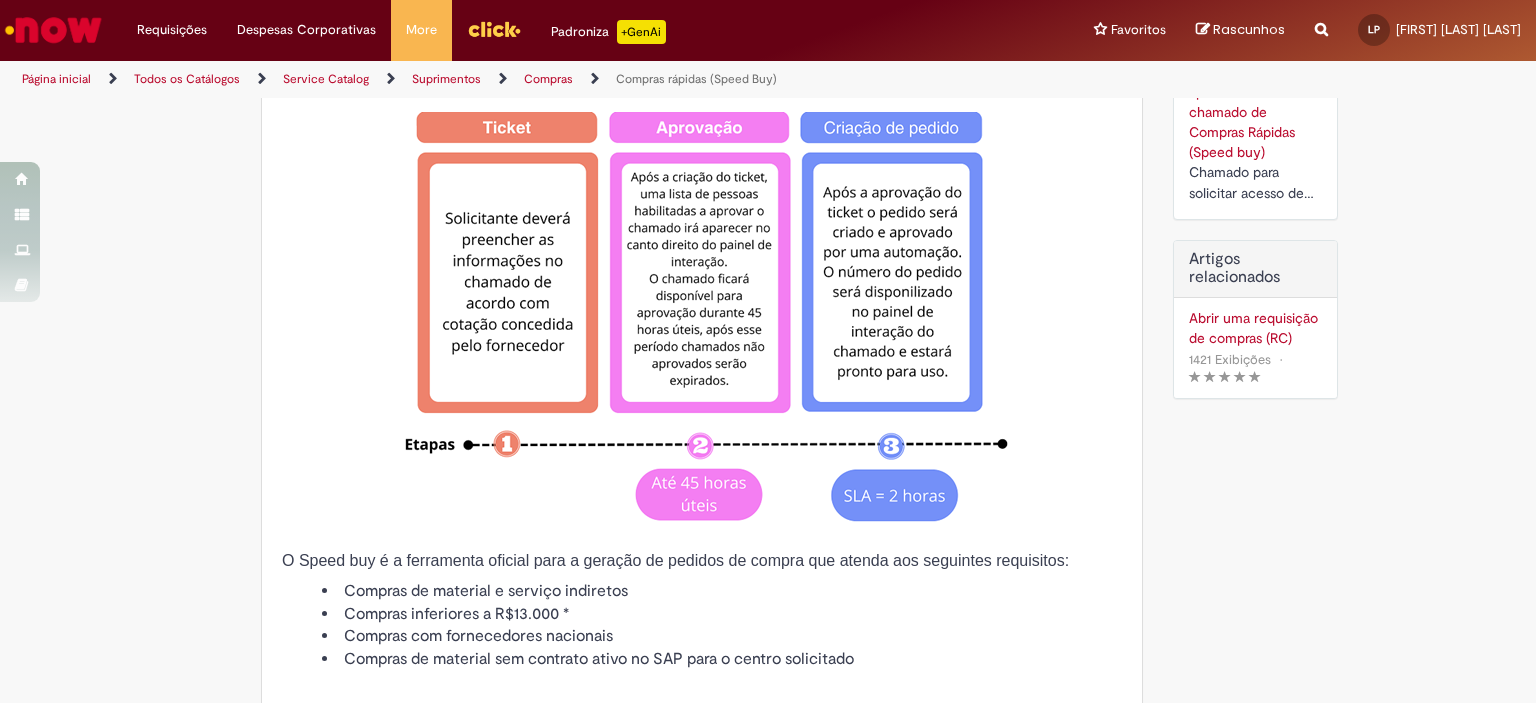 scroll, scrollTop: 200, scrollLeft: 0, axis: vertical 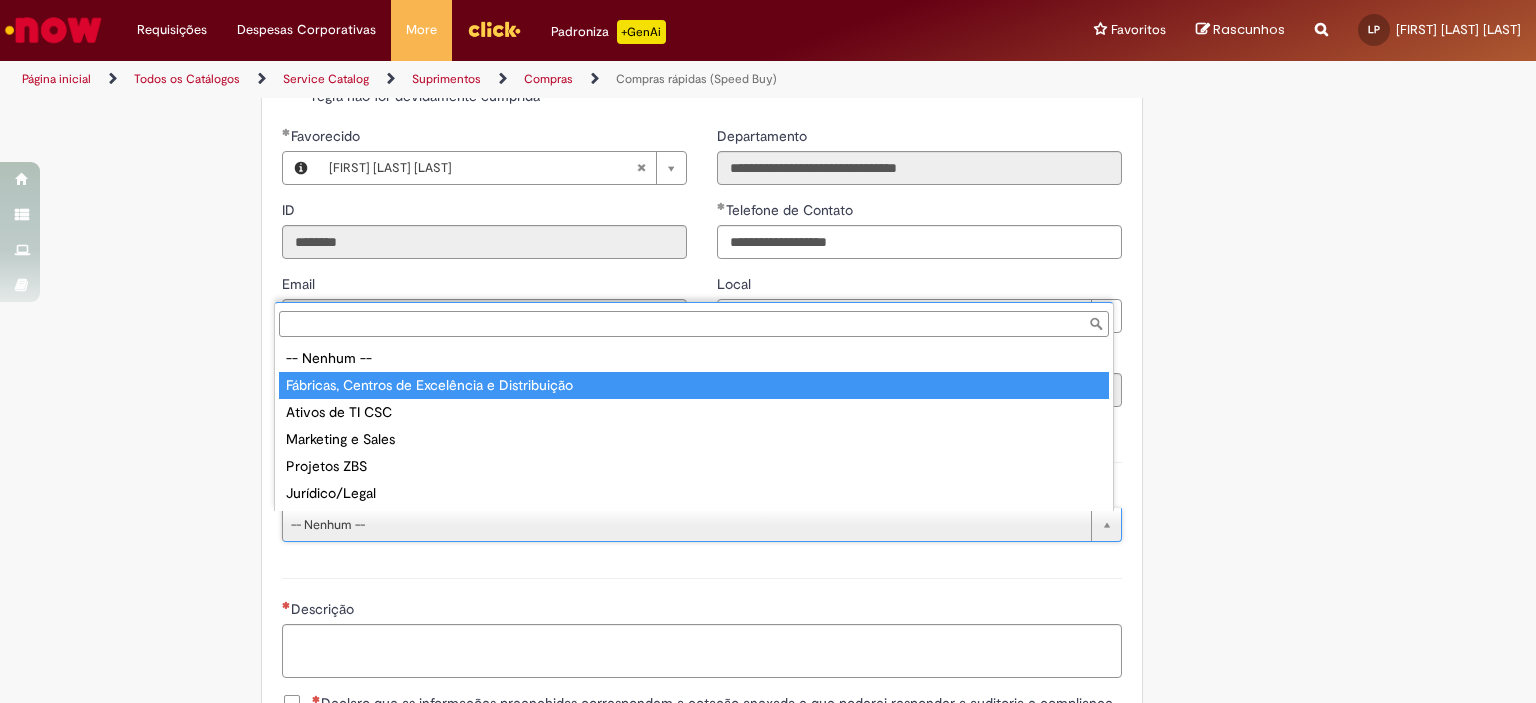 type on "**********" 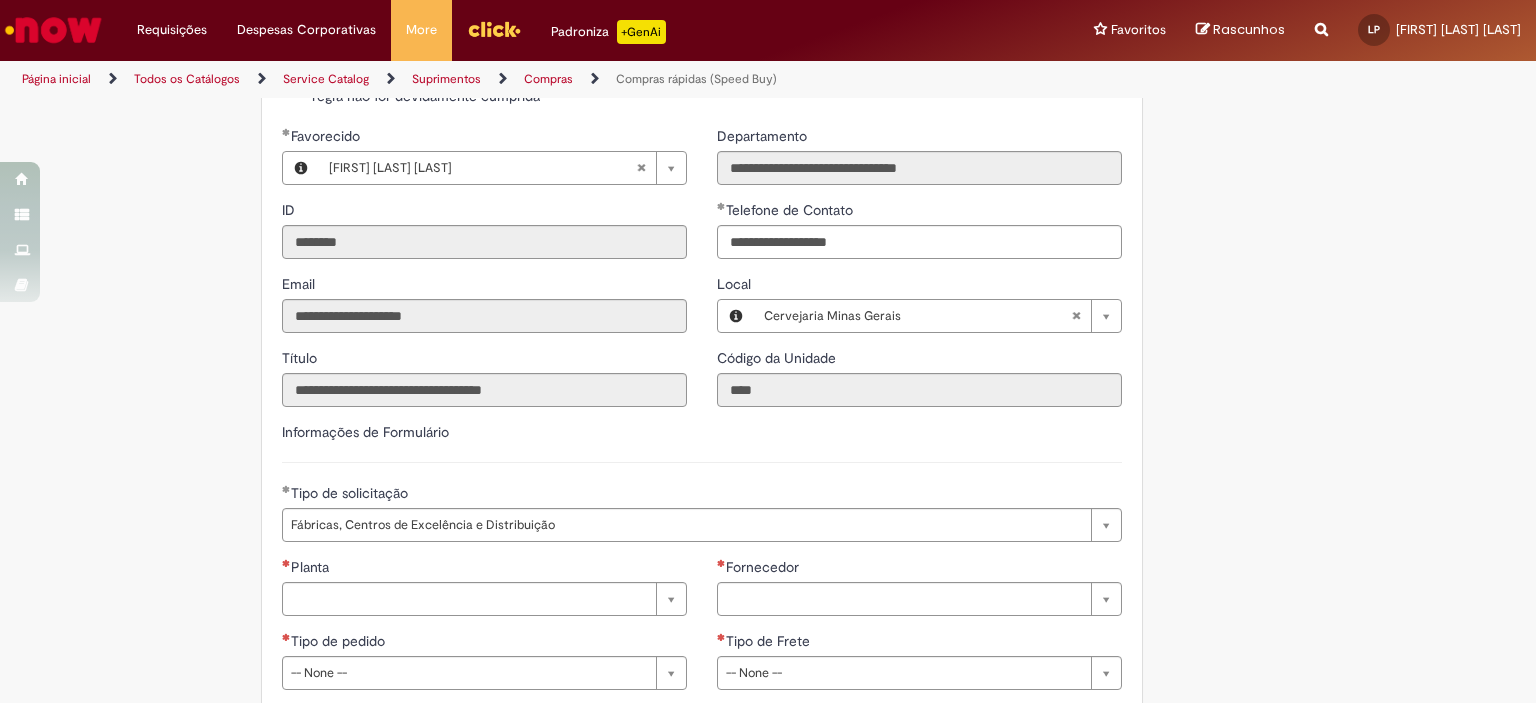 click on "Obrigatório um anexo.
Adicionar a Favoritos
Compras rápidas (Speed Buy)
Chamado destinado para a geração de pedido de compra de indiretos.
O Speed buy é a ferramenta oficial para a geração de pedidos de compra que atenda aos seguintes requisitos:
Compras de material e serviço indiretos
Compras inferiores a R$13.000 *
Compras com fornecedores nacionais
Compras de material sem contrato ativo no SAP para o centro solicitado
* Essa cota é referente ao tipo de solicitação padrão de Speed buy. Os chamados com cotas especiais podem possuir valores divergentes.
Regras de Utilização
No campo “Tipo de Solicitação” selecionar a opção correspondente a sua unidade de negócio.
Solicitação Padrão de Speed buy:
Fábricas, centros de Excelência e de Distribuição:  habilitado para todos usuários ambev
Cotas especiais de Speed buy:" at bounding box center (670, -504) 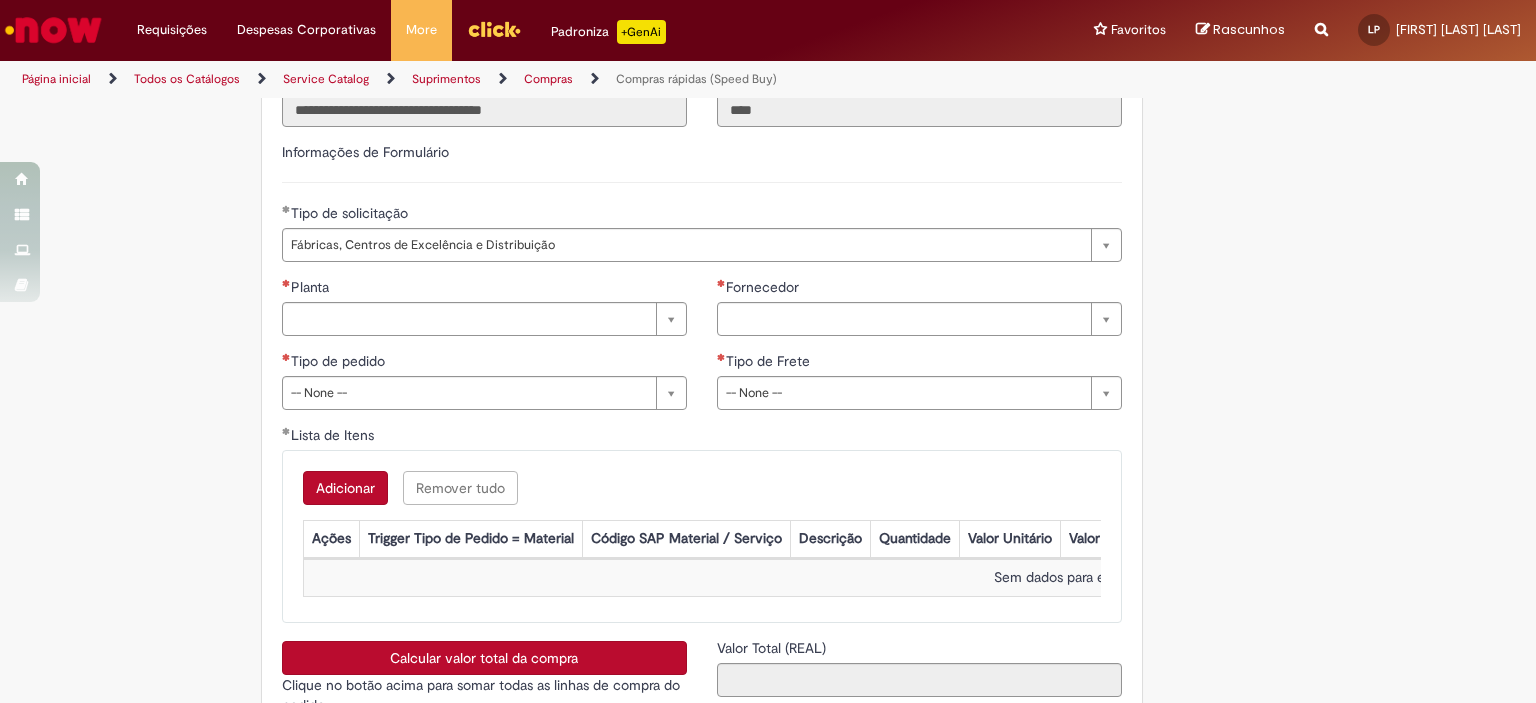 scroll, scrollTop: 2920, scrollLeft: 0, axis: vertical 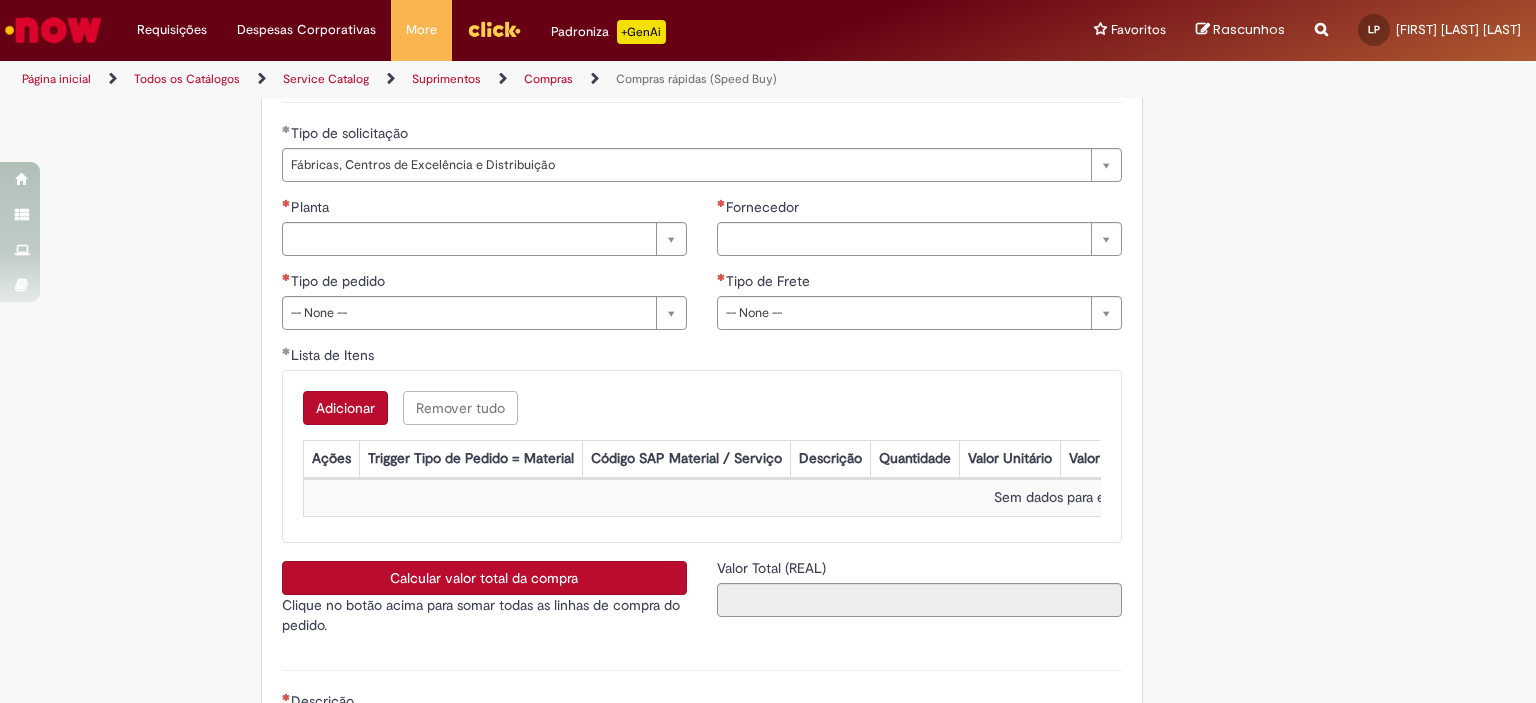 click on "**********" at bounding box center [484, 271] 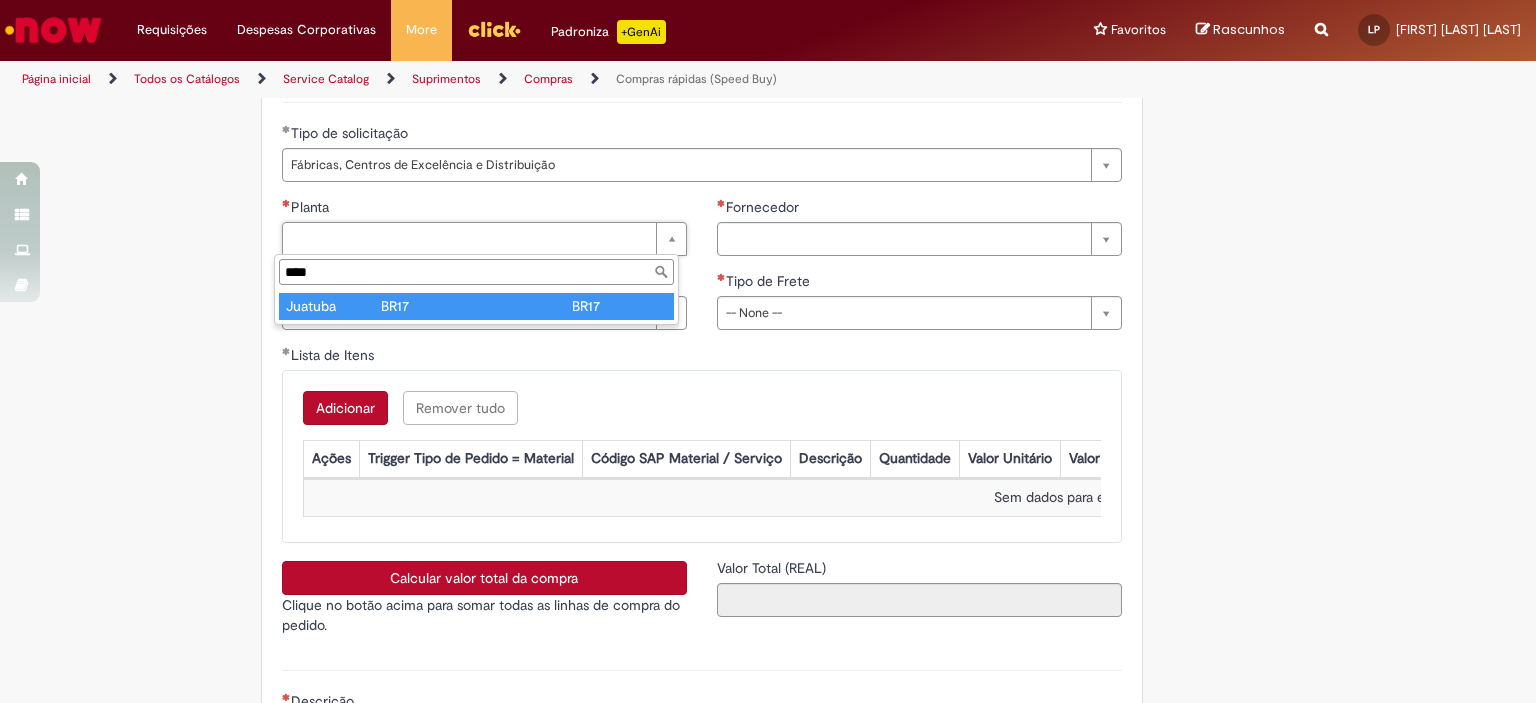 type on "****" 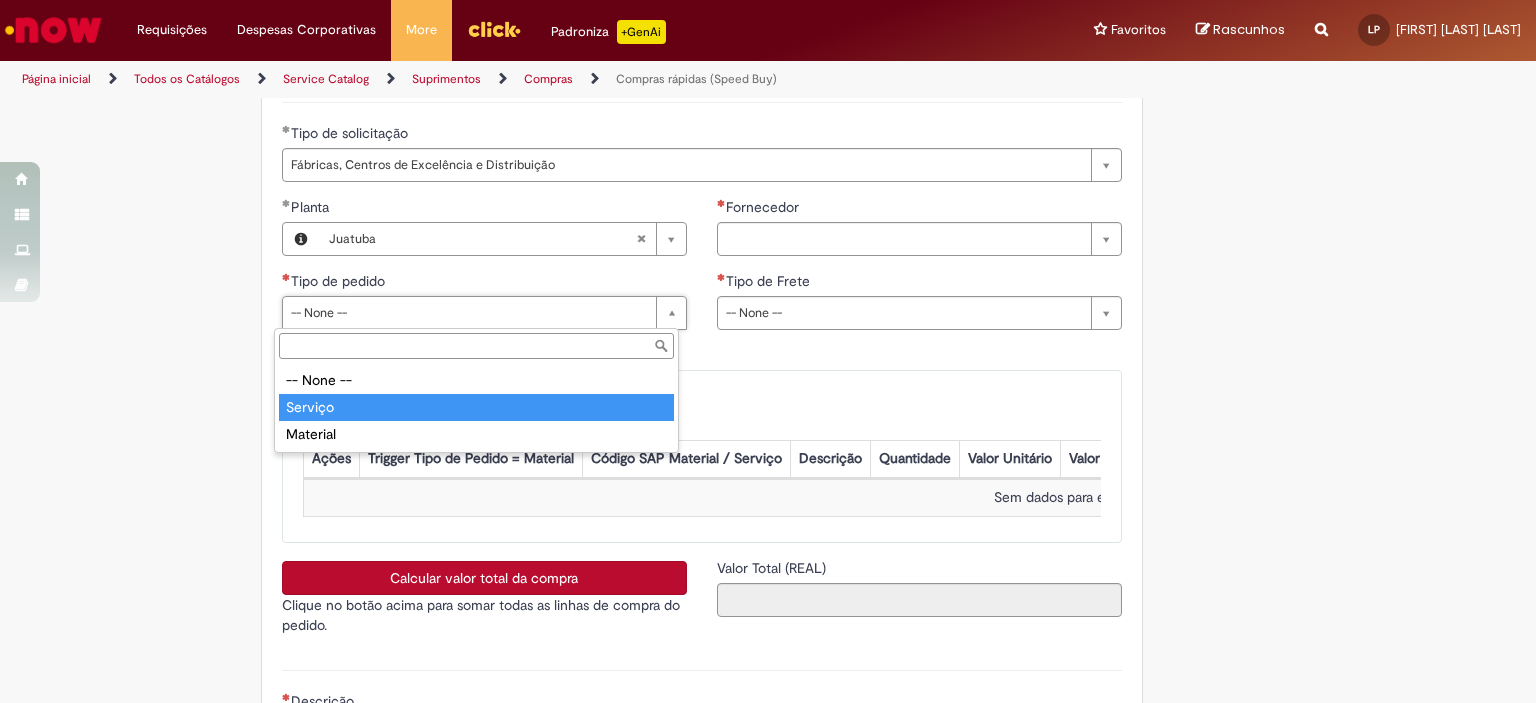 type on "*******" 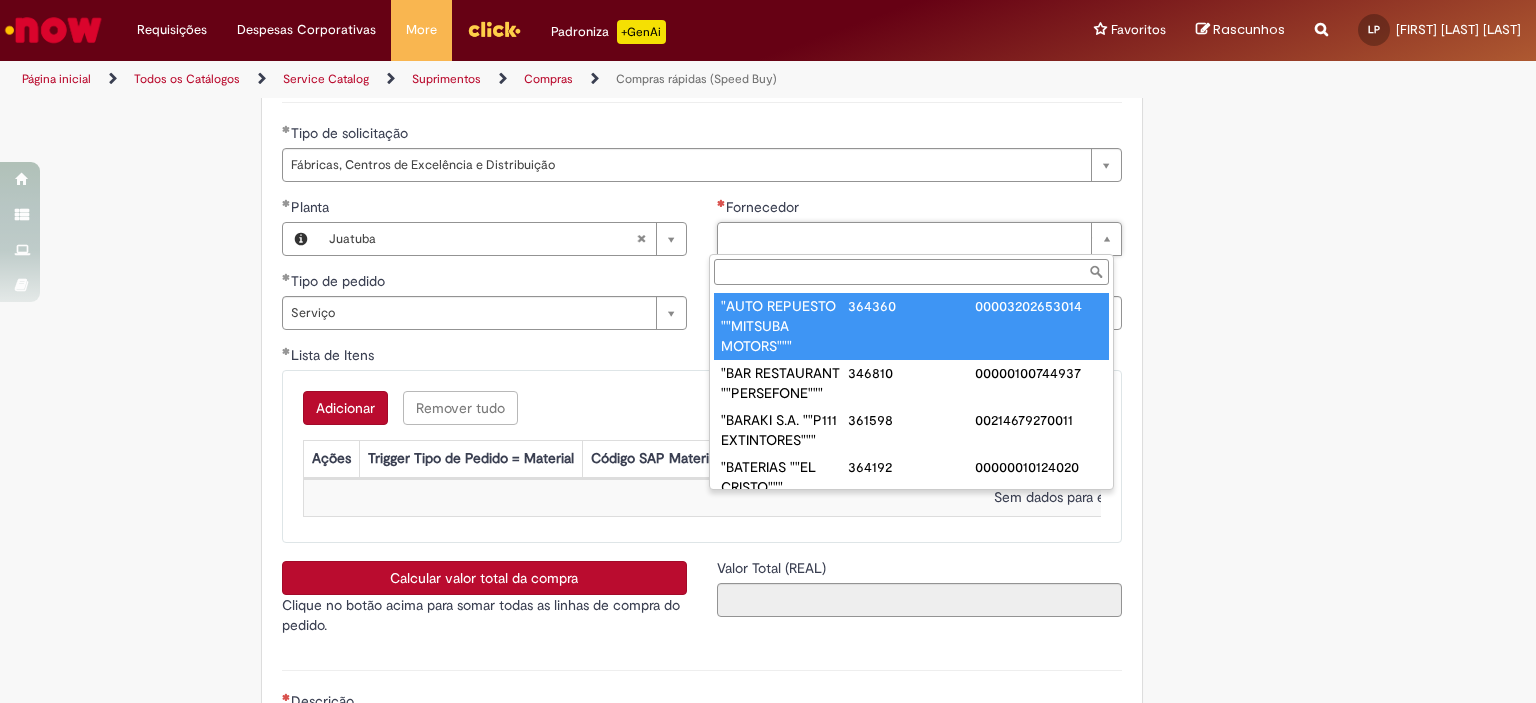 paste on "******" 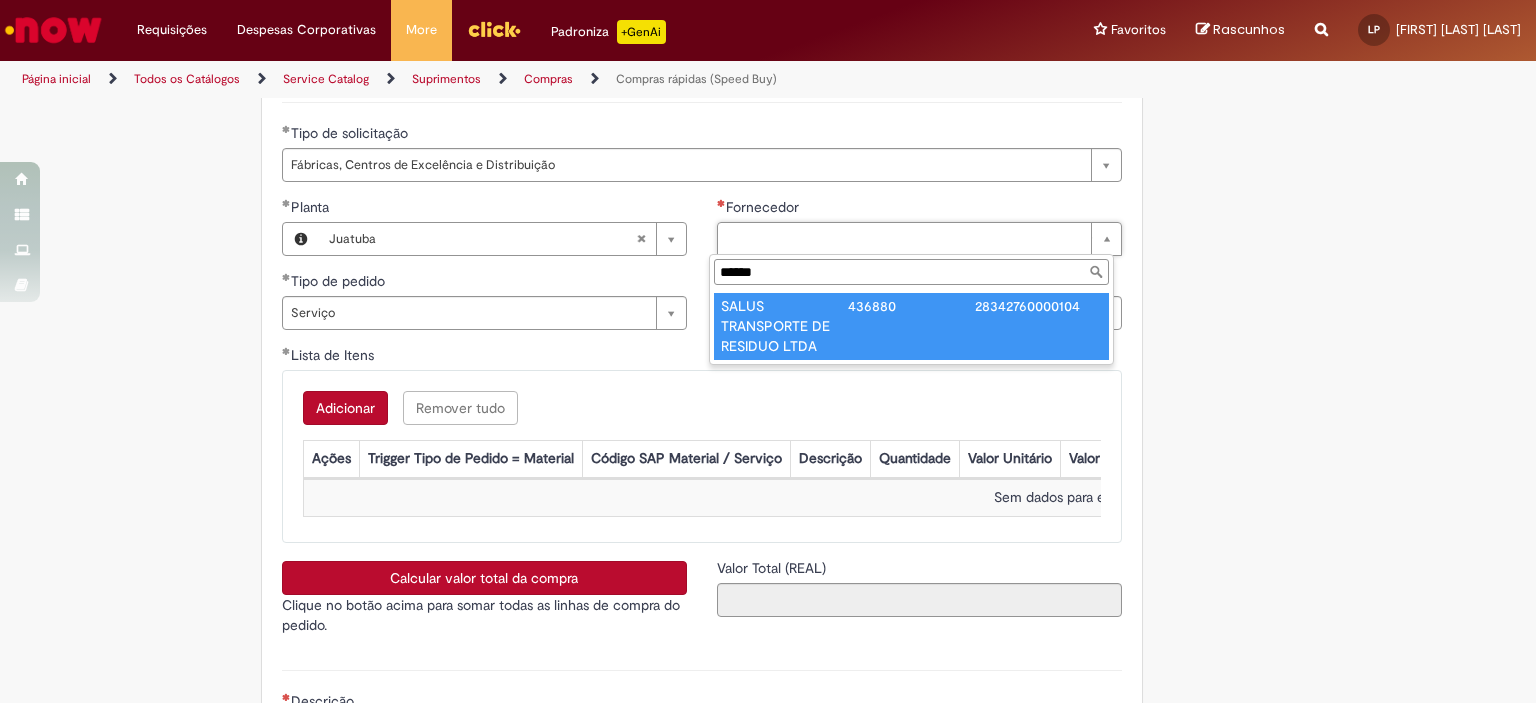 type on "**********" 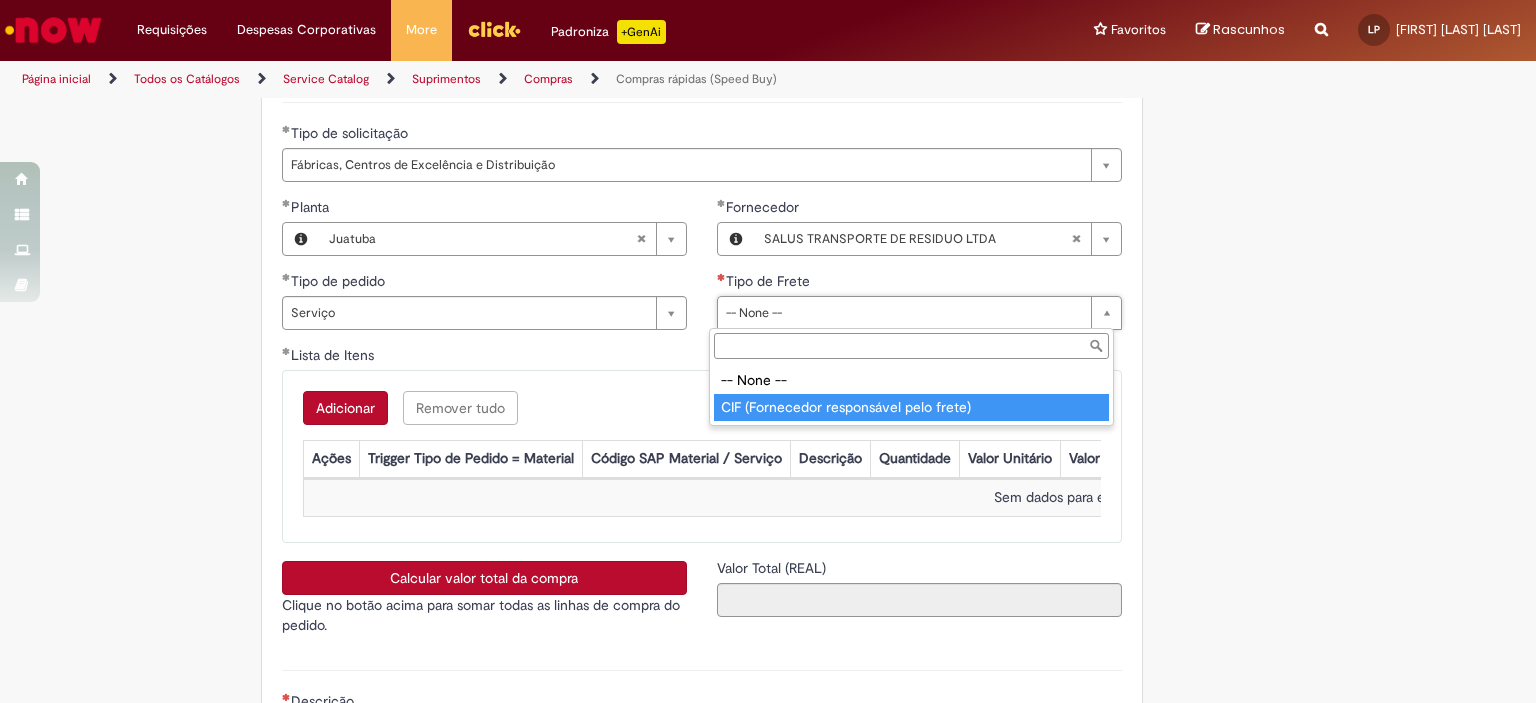 type on "**********" 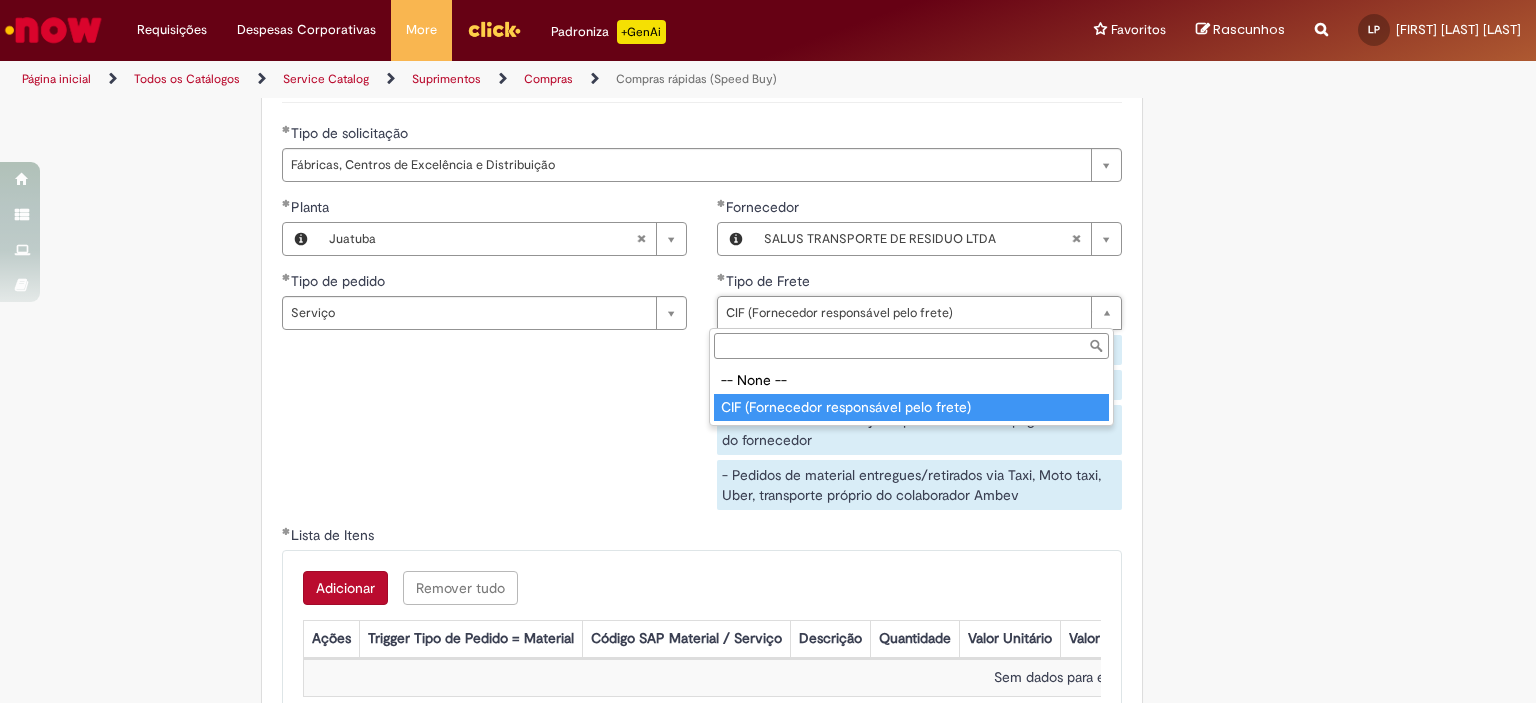 type on "**********" 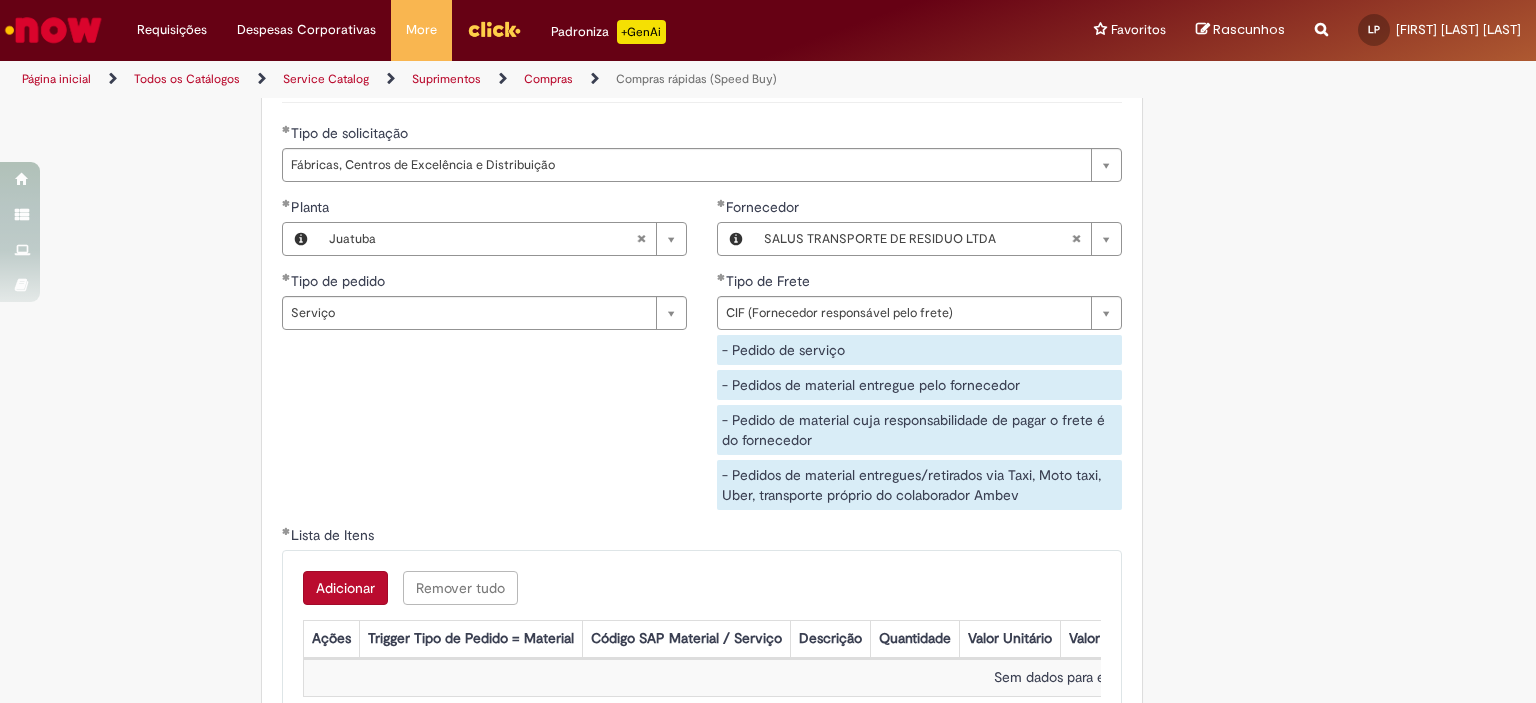scroll, scrollTop: 0, scrollLeft: 0, axis: both 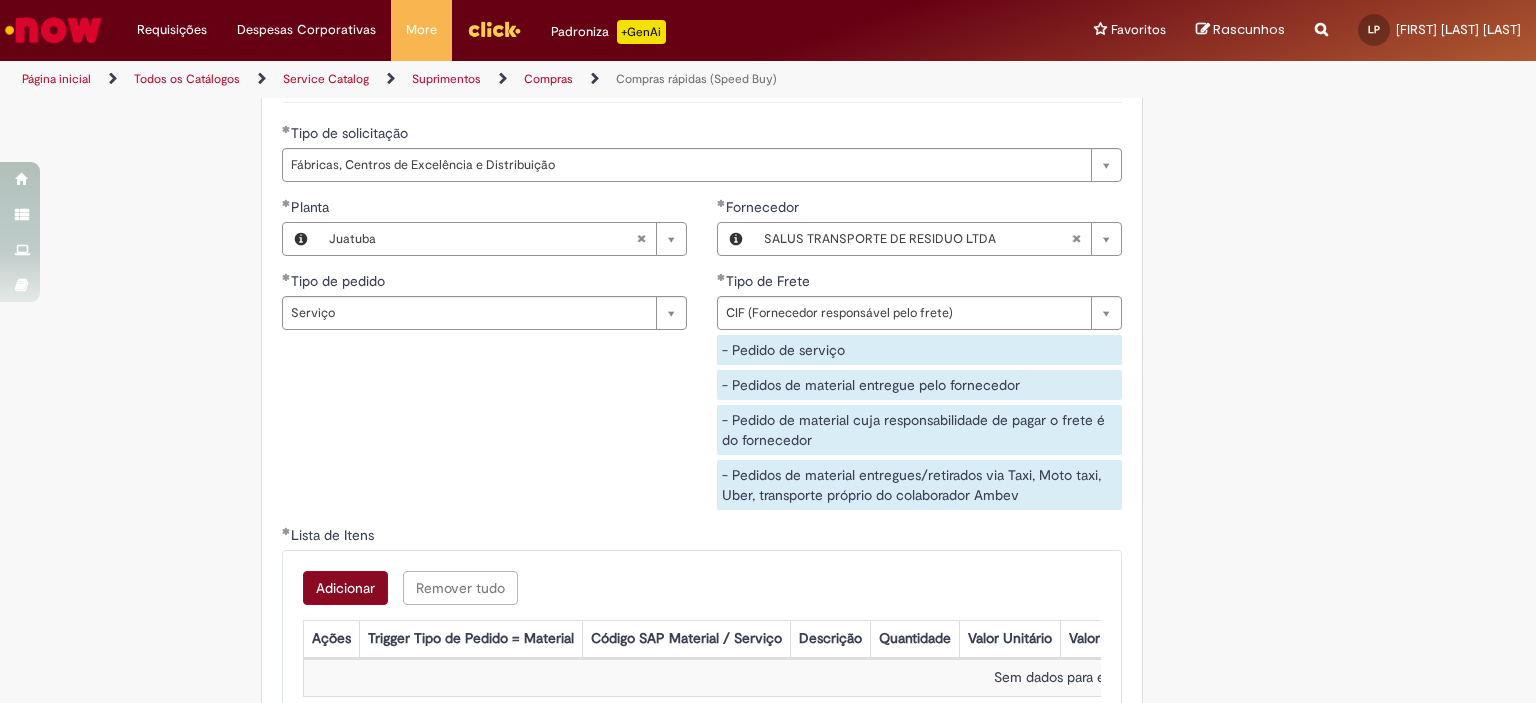 click on "Adicionar" at bounding box center [345, 588] 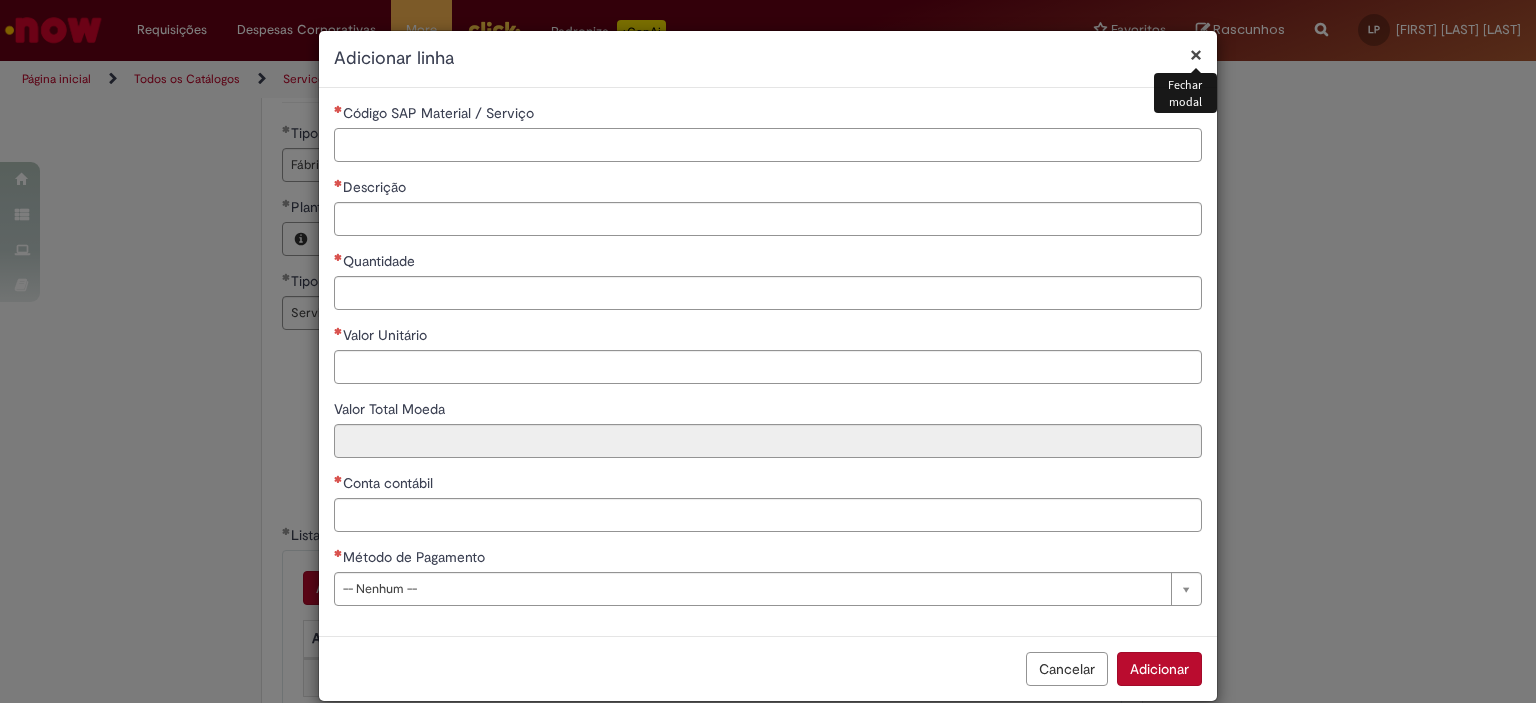 click on "Código SAP Material / Serviço" at bounding box center (768, 145) 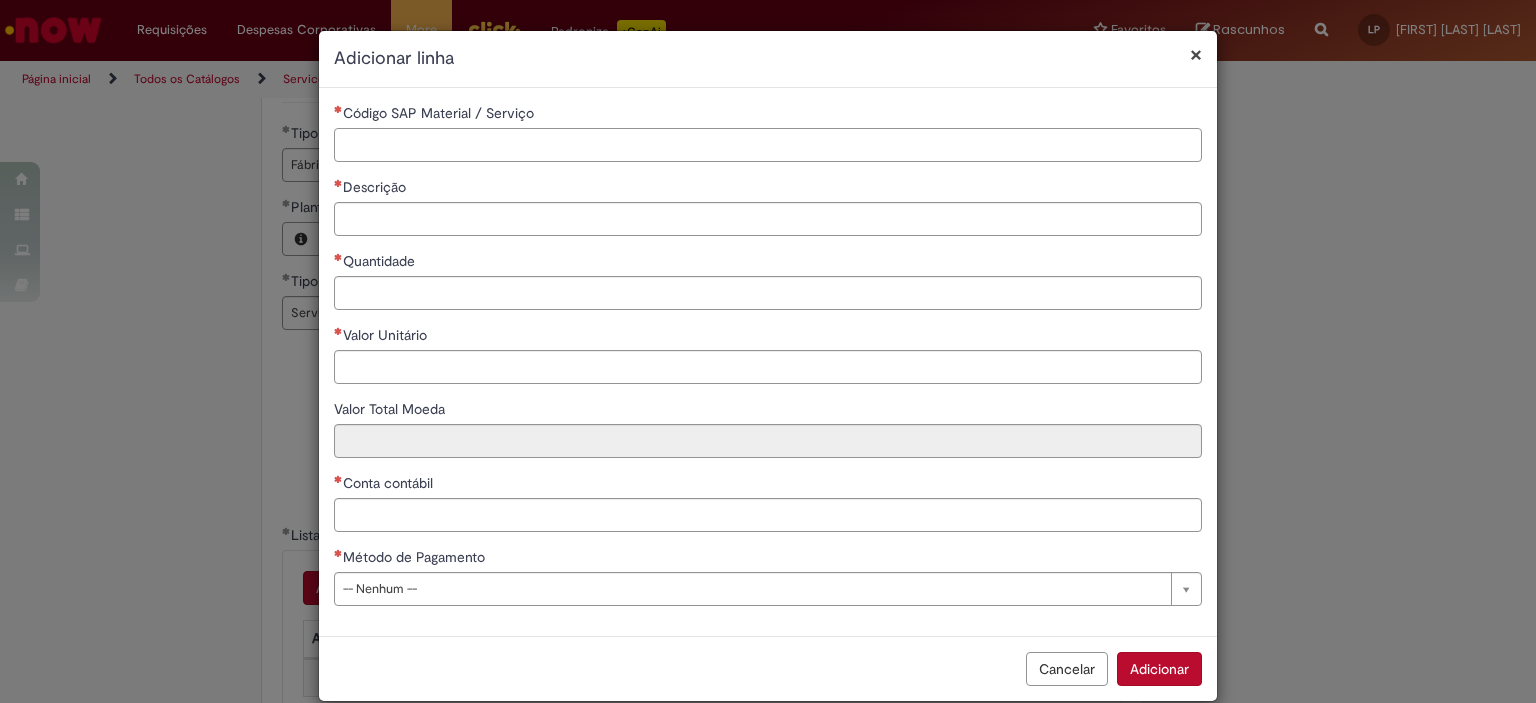 paste on "********" 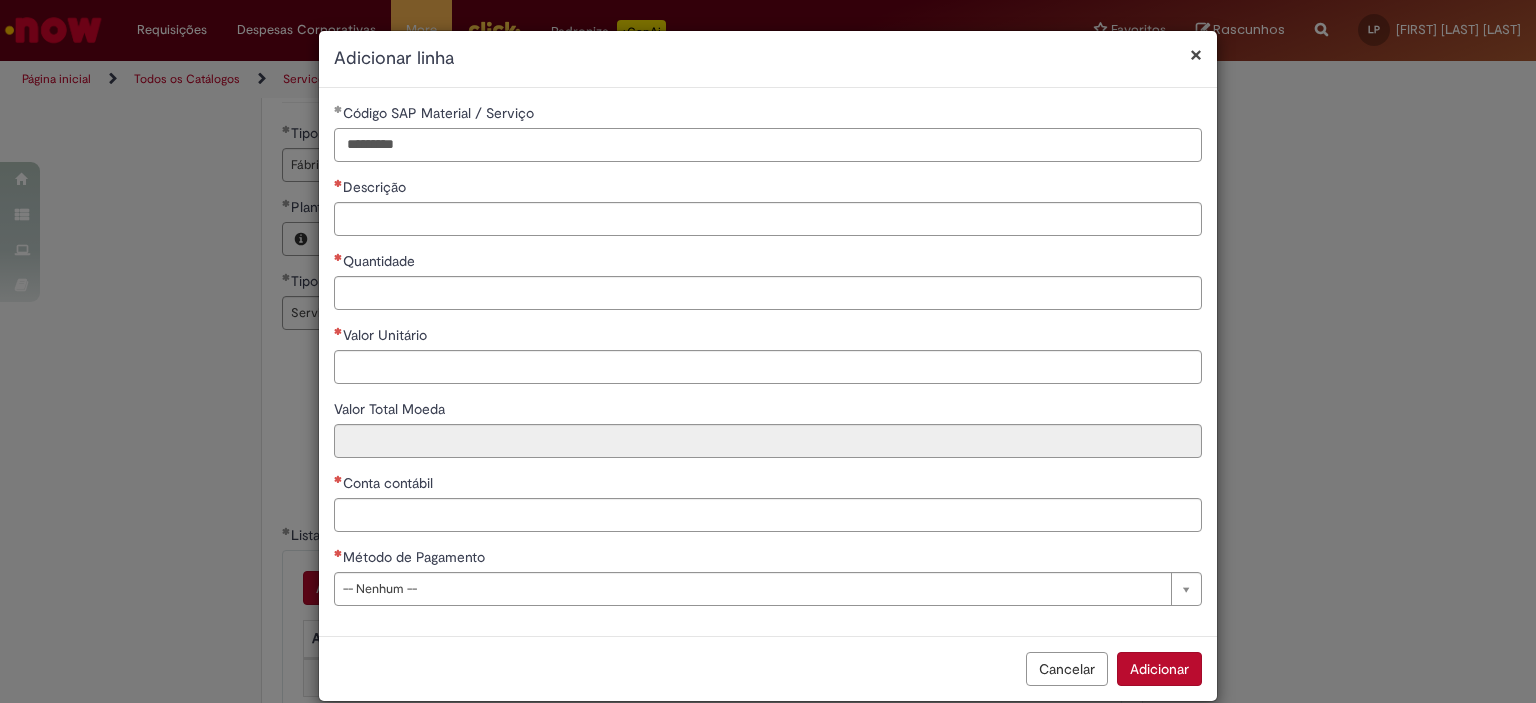 click on "********" at bounding box center [768, 145] 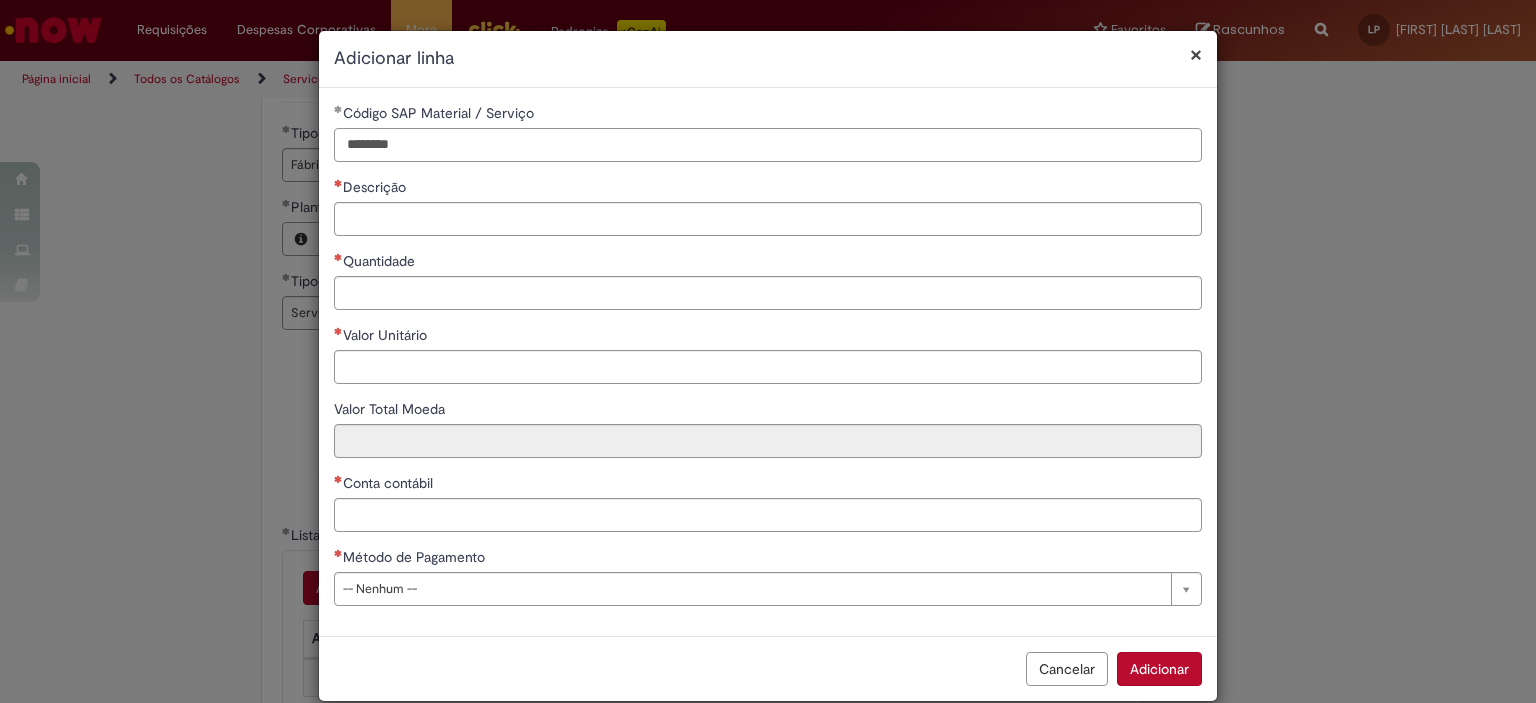 type on "********" 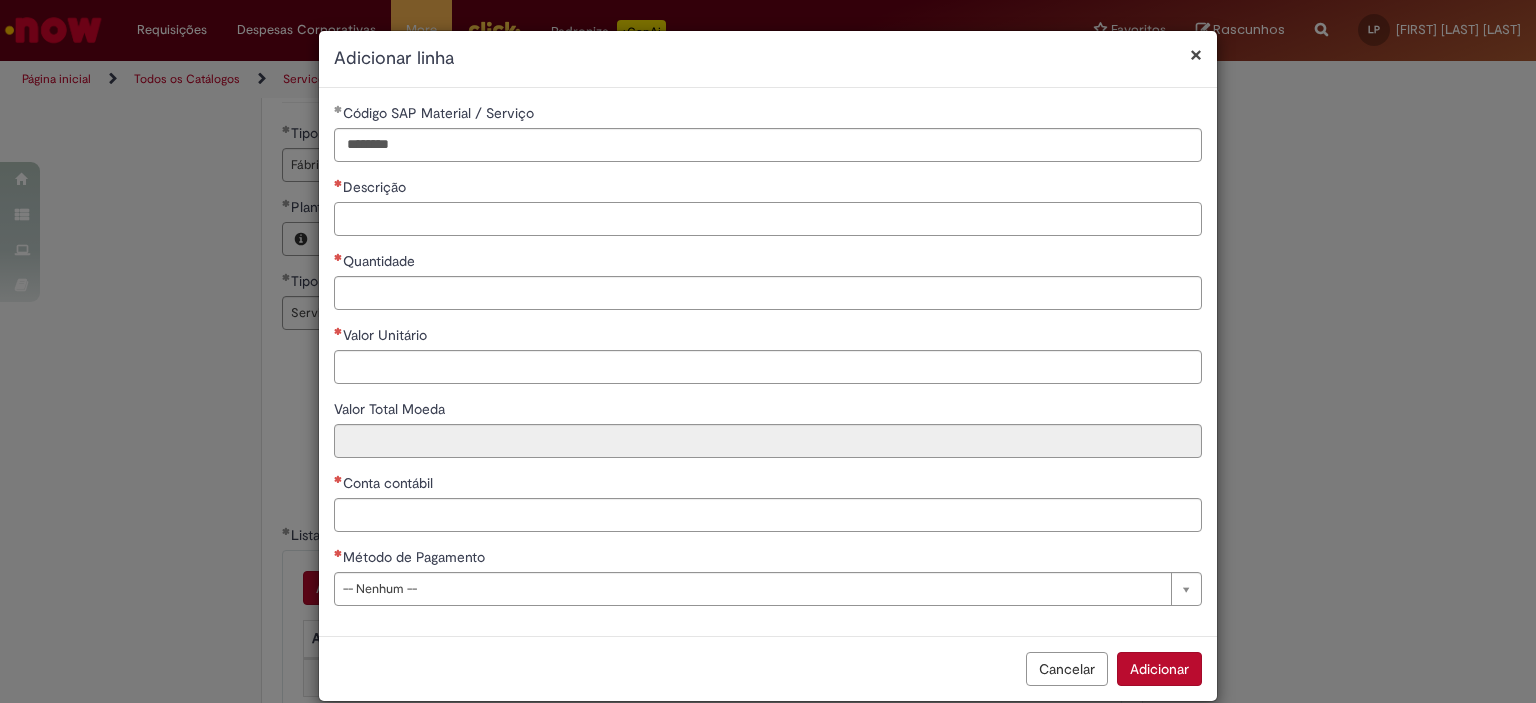 click on "Descrição" at bounding box center (768, 219) 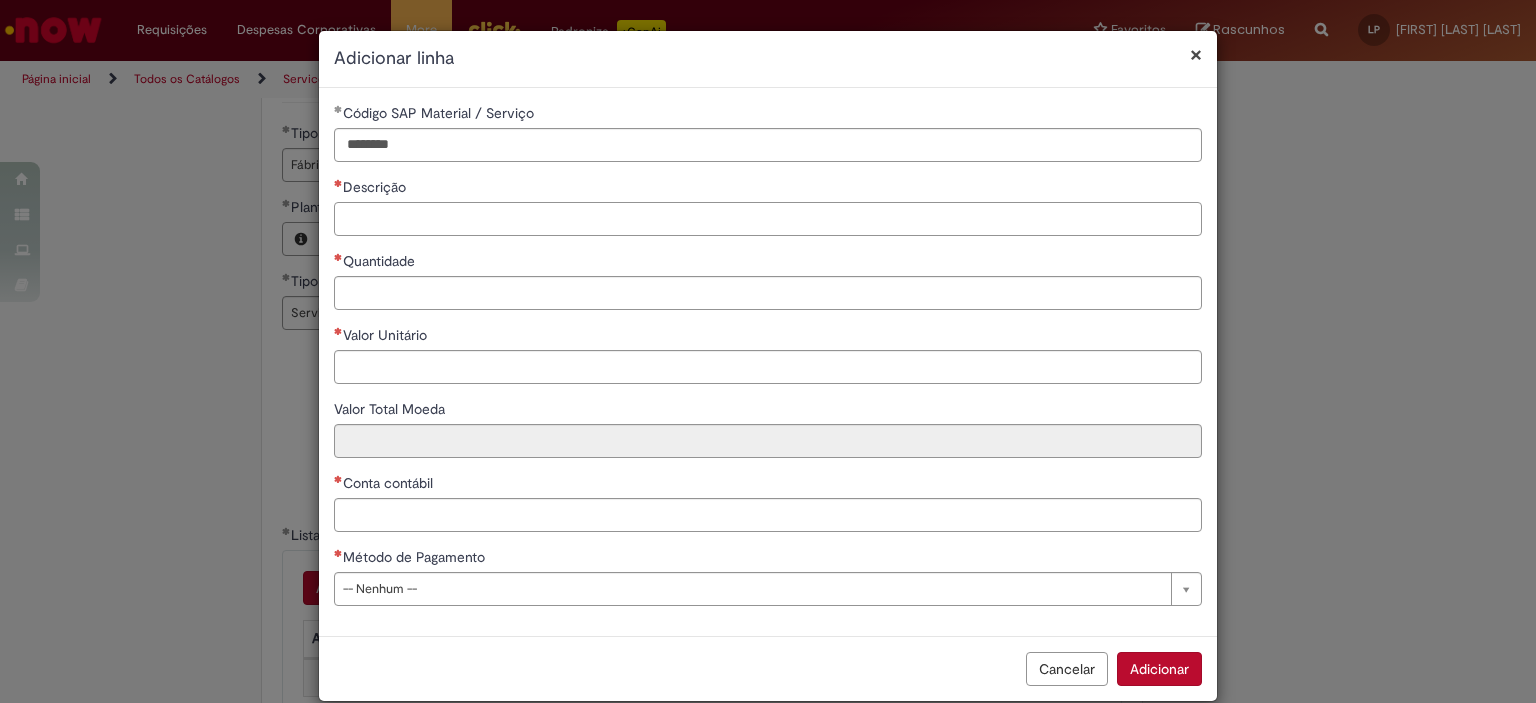 paste on "**********" 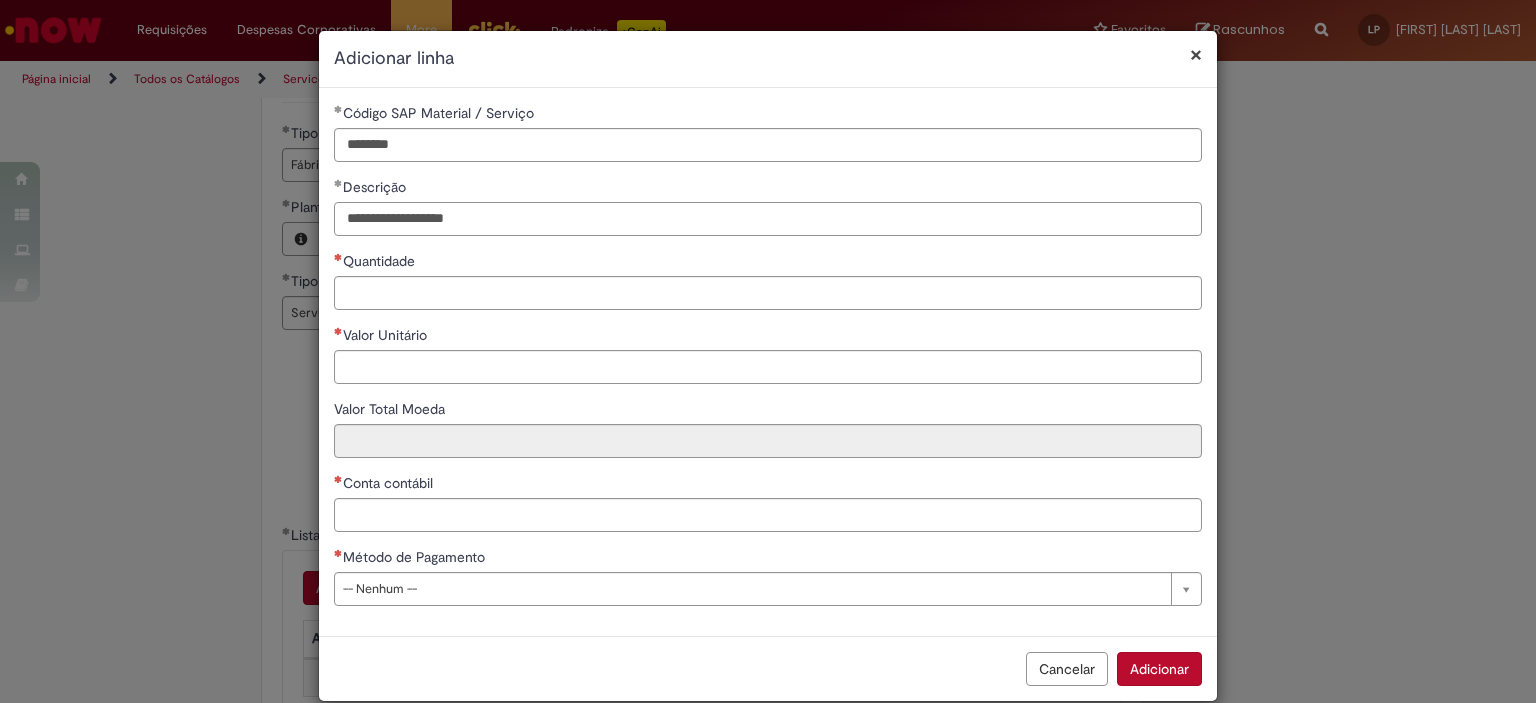 click on "**********" at bounding box center [768, 219] 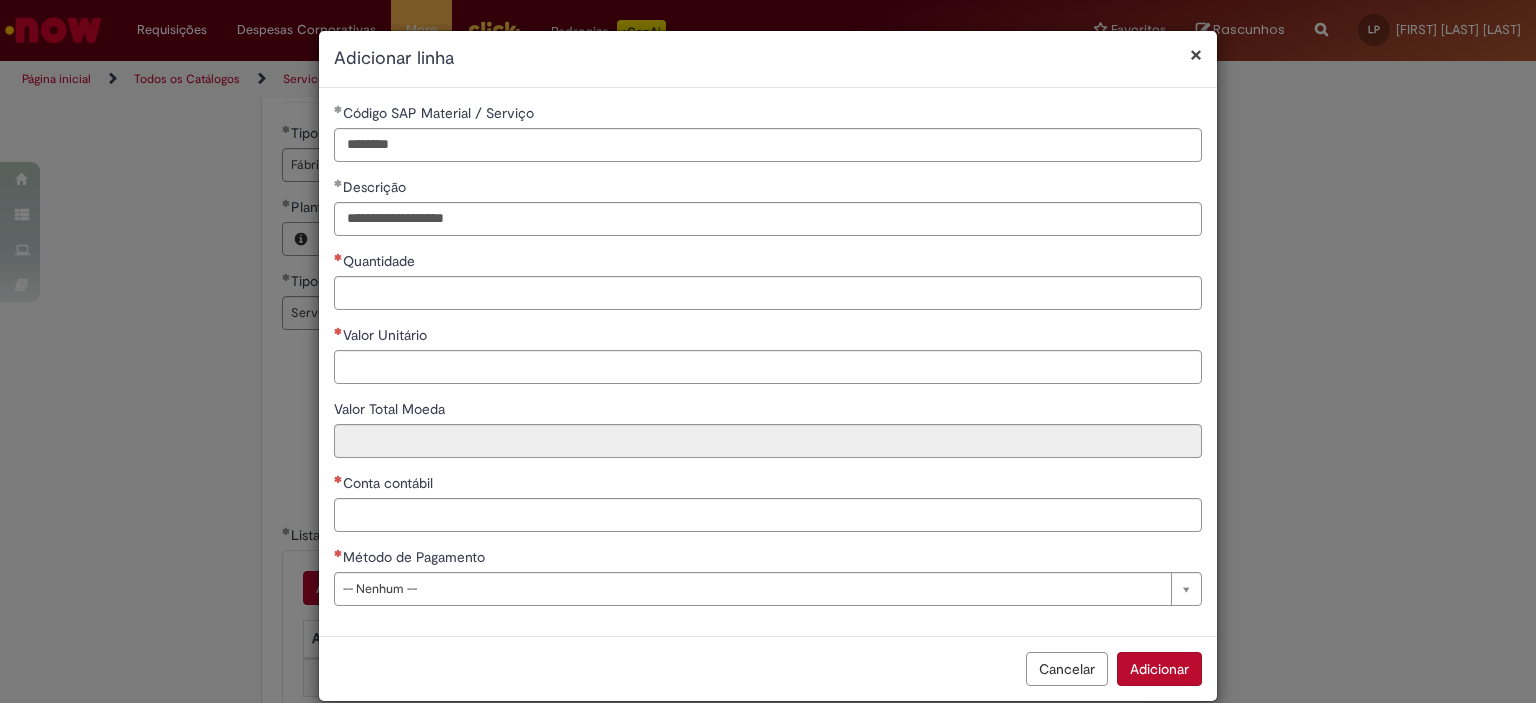 click on "Quantidade" at bounding box center [768, 263] 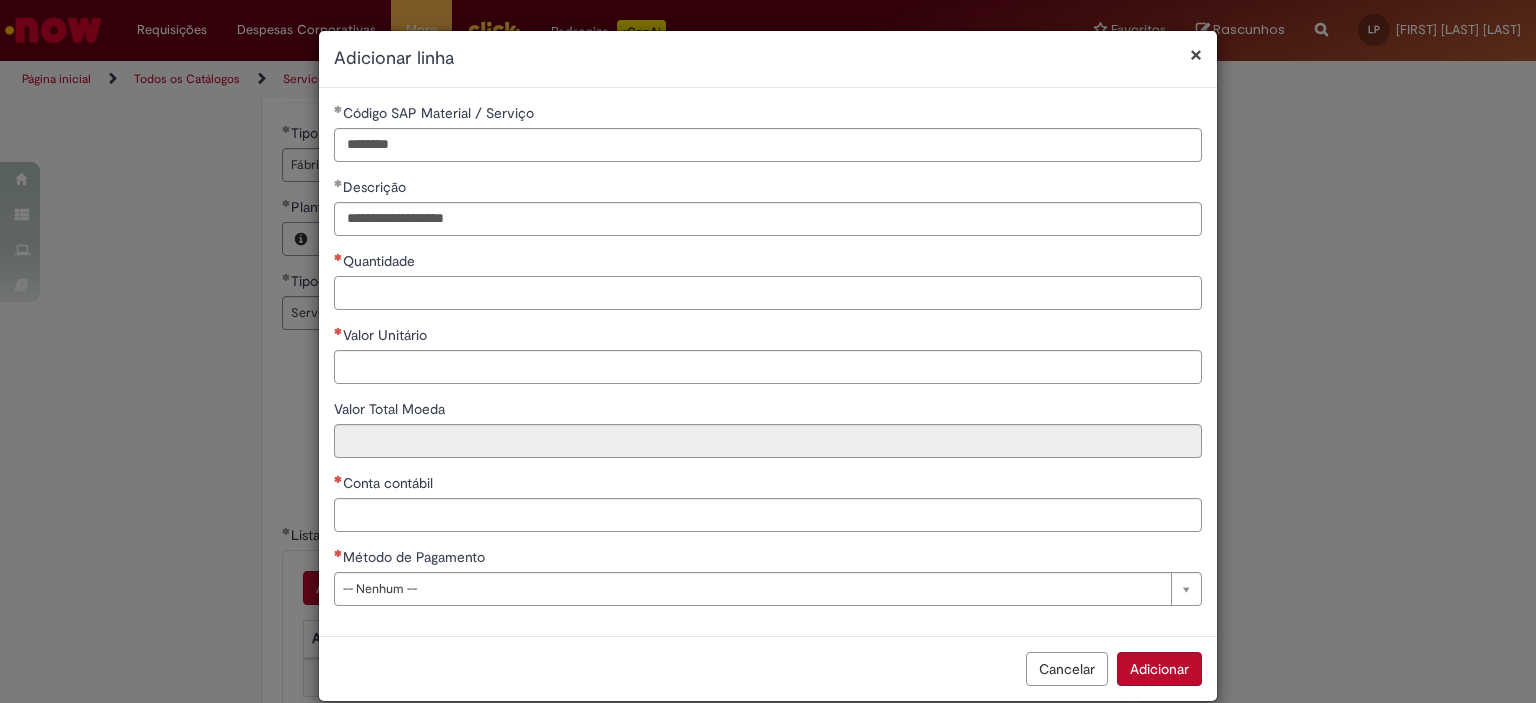 click on "Quantidade" at bounding box center (768, 293) 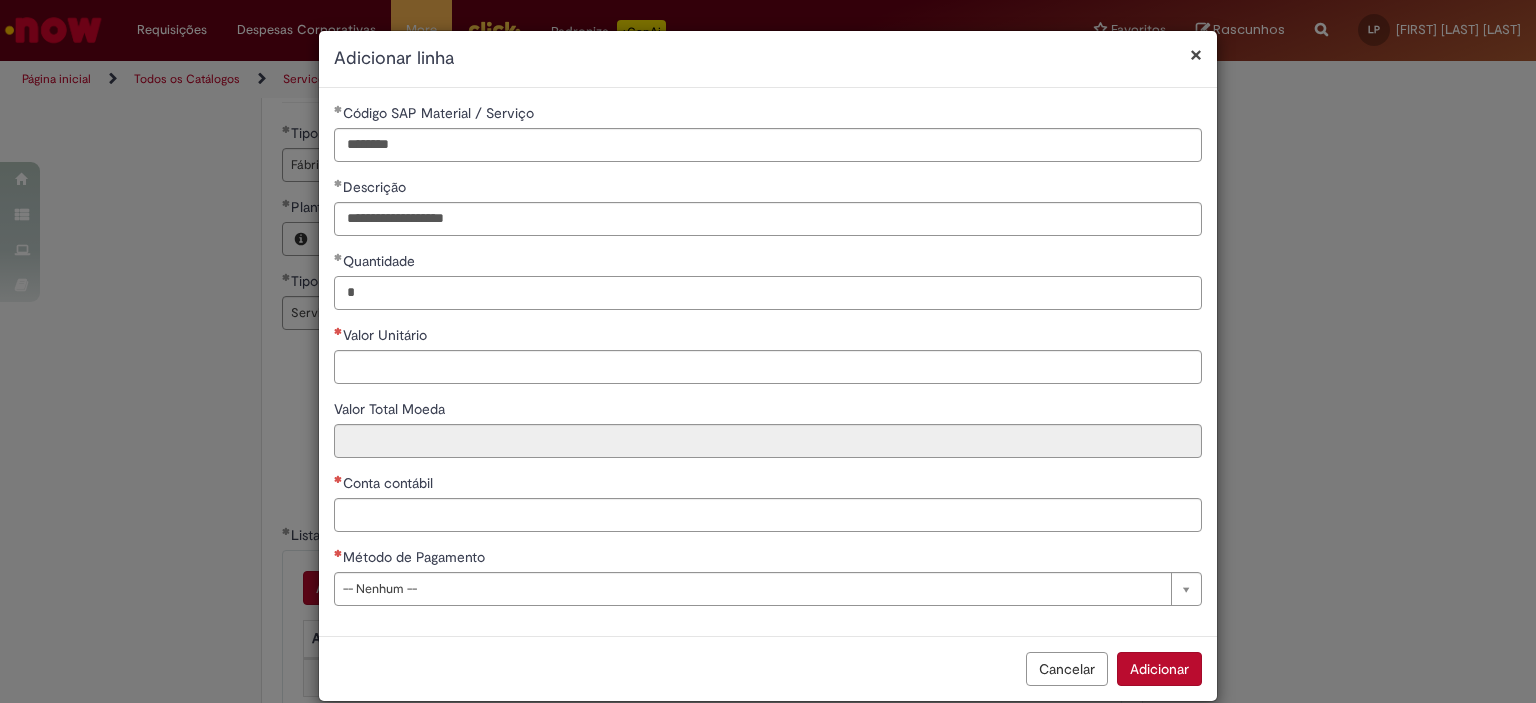 type on "*" 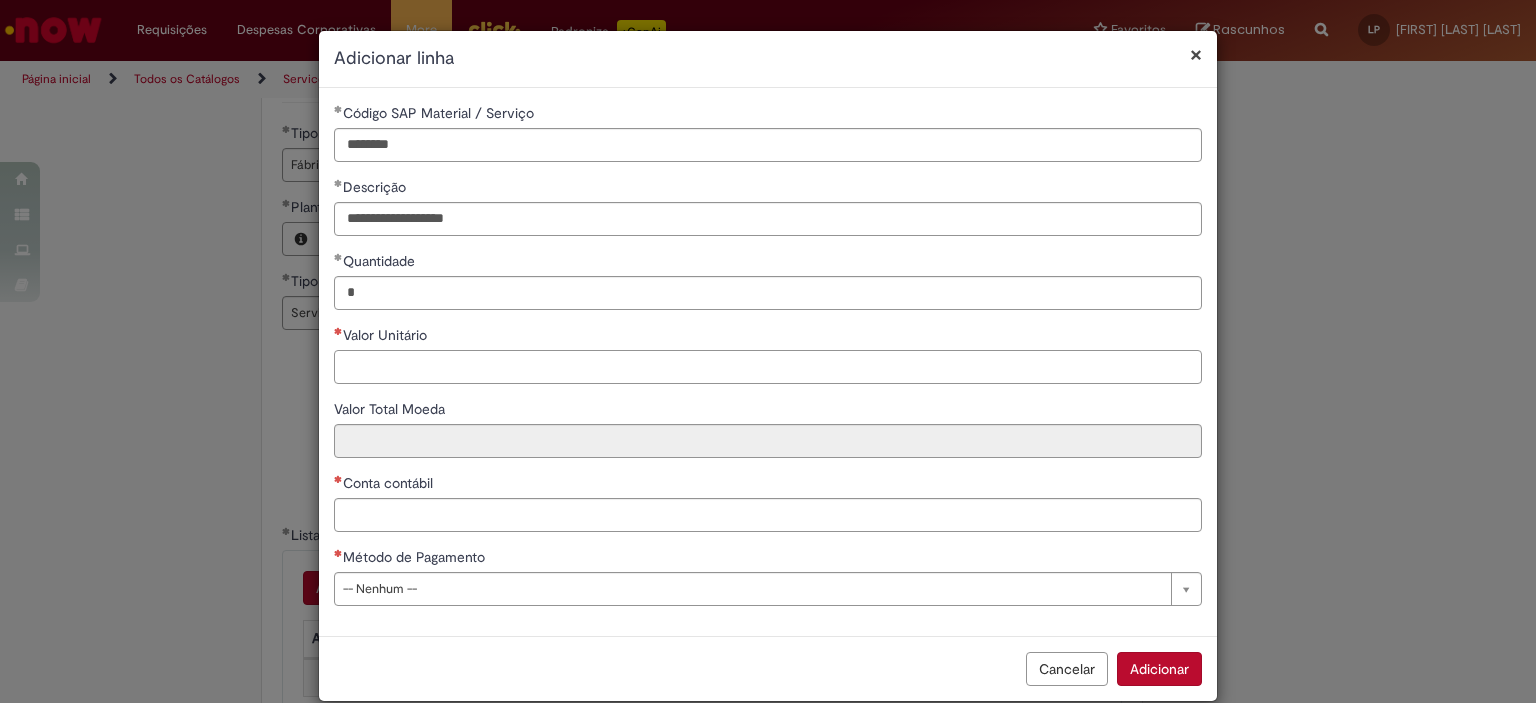 click on "Valor Unitário" at bounding box center [768, 367] 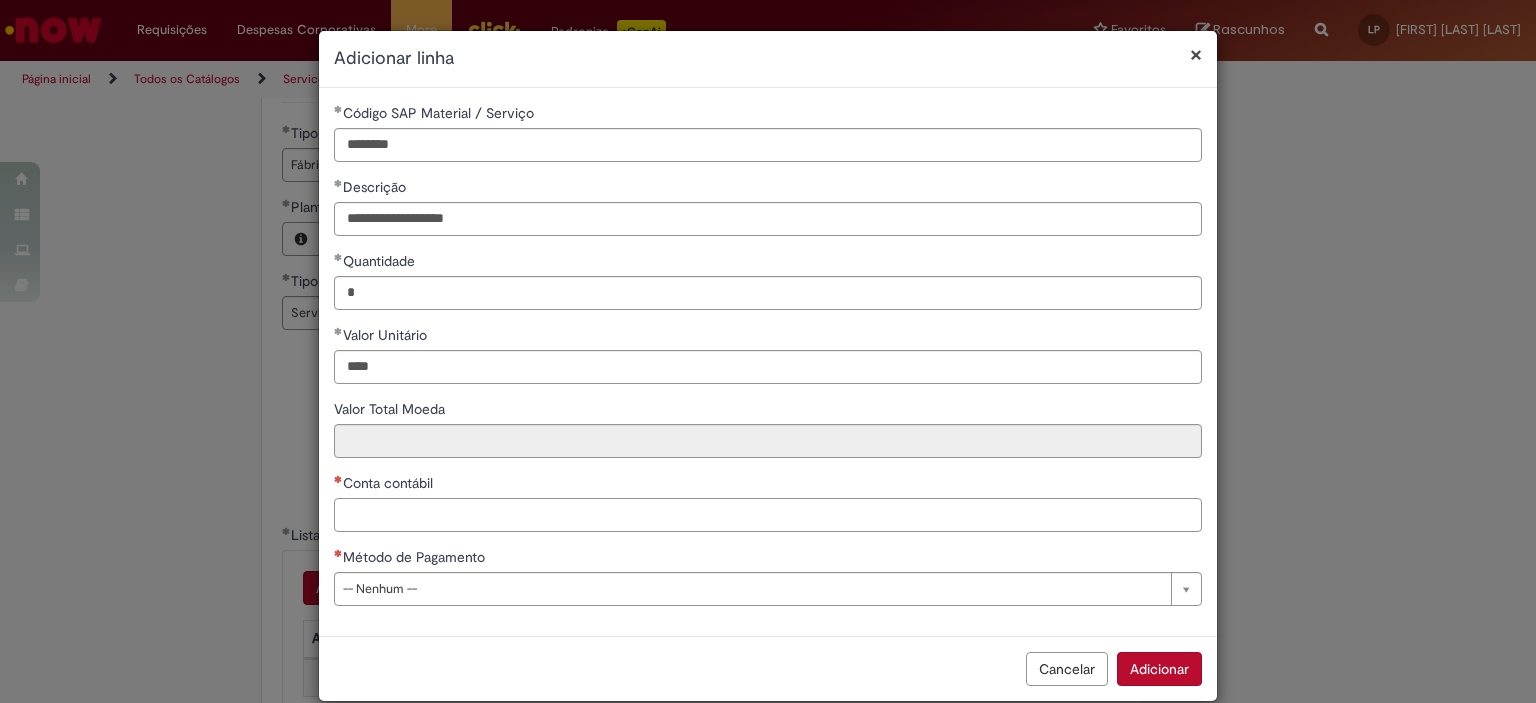 type on "********" 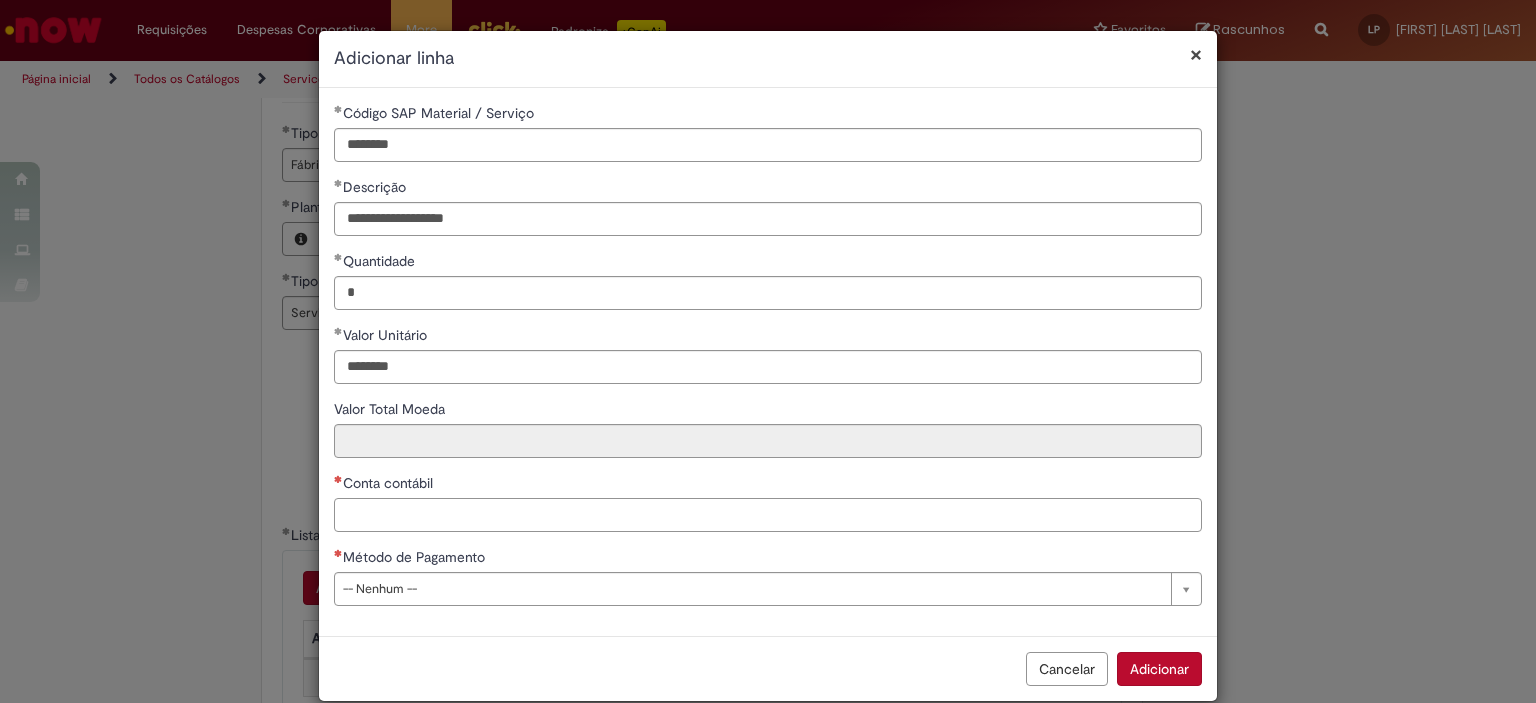 type on "********" 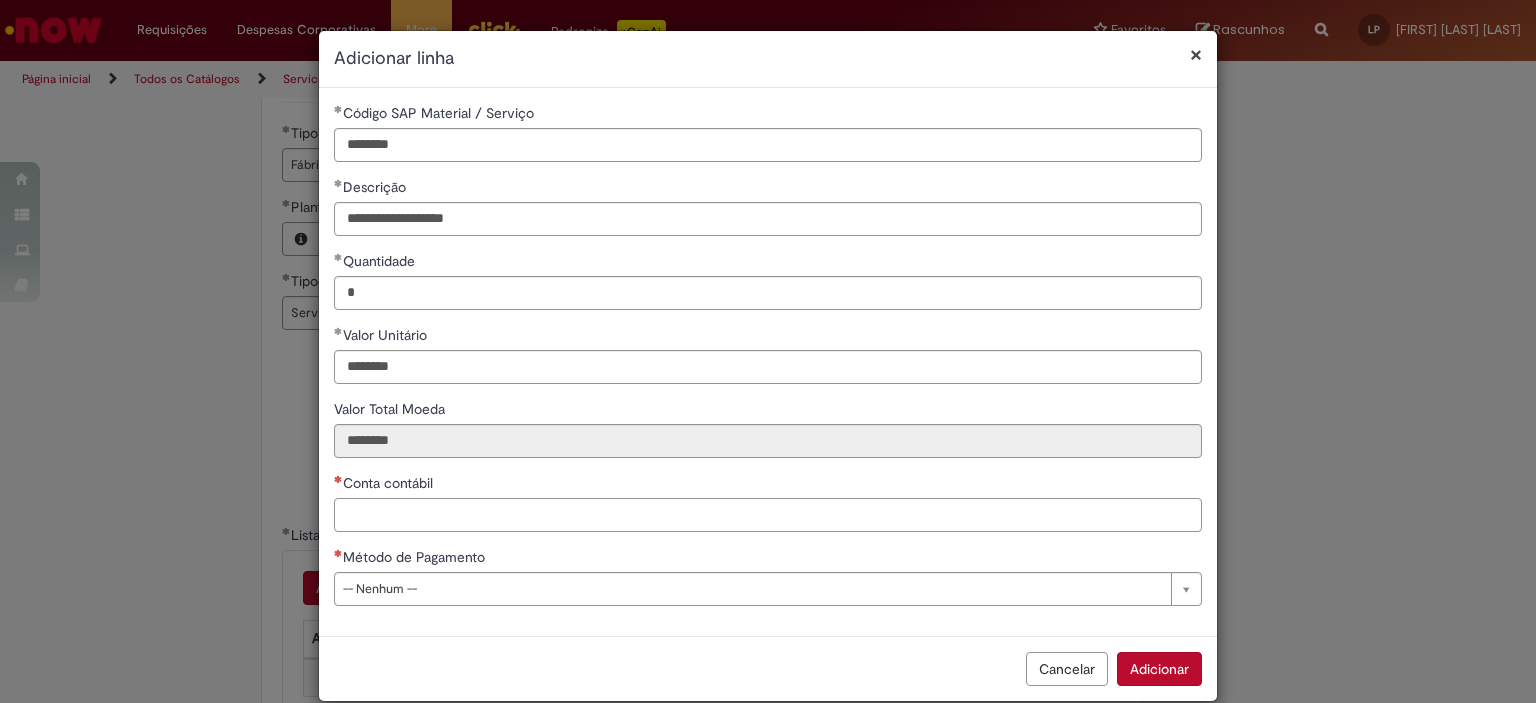 click on "Conta contábil" at bounding box center (768, 515) 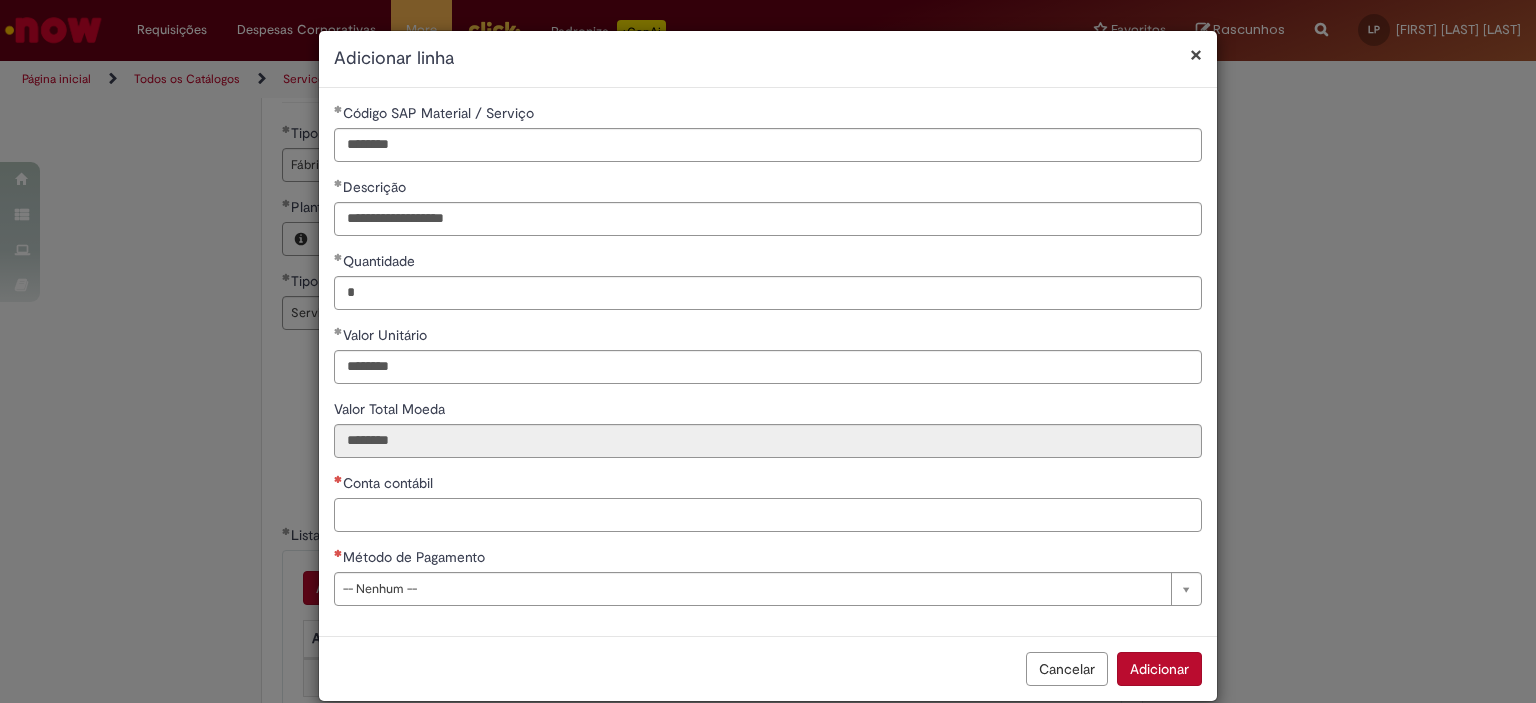 paste on "********" 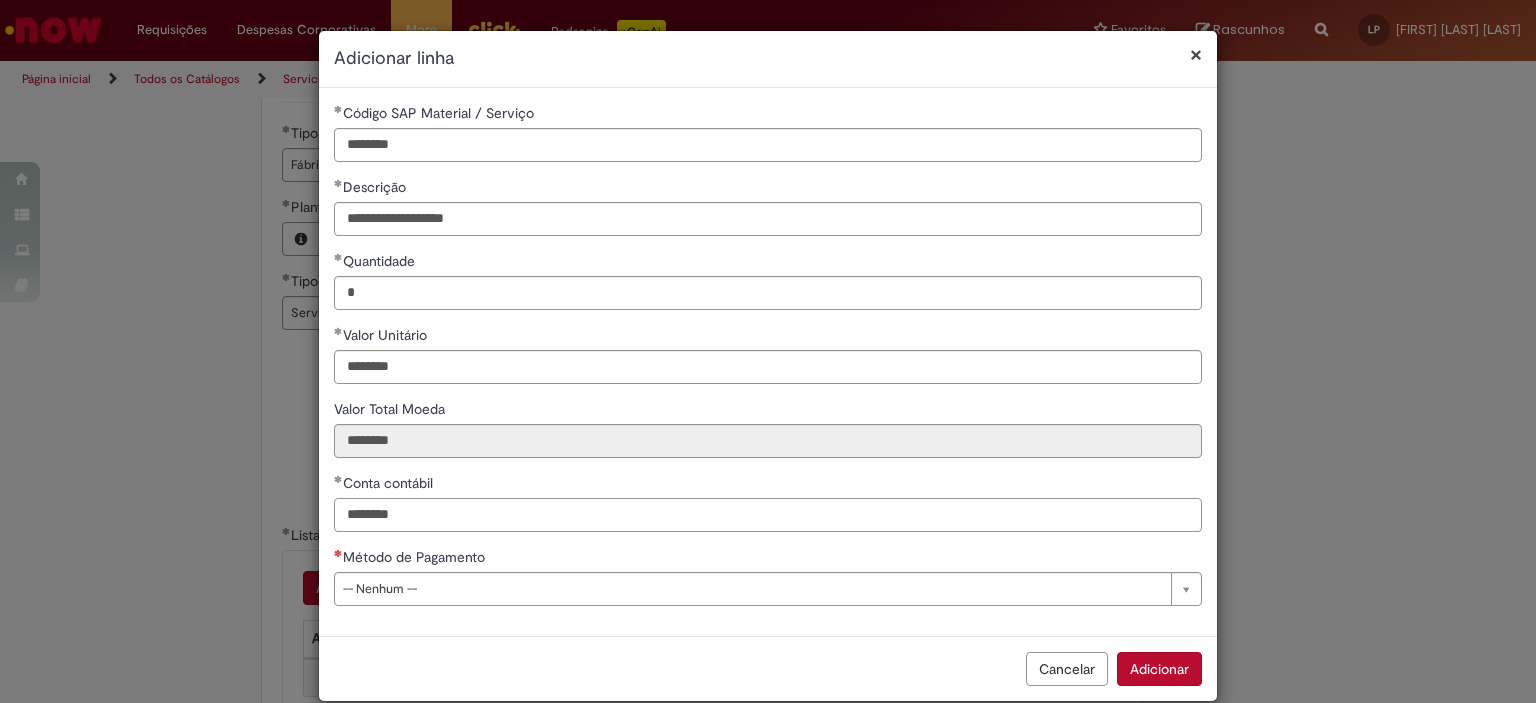 click on "********" at bounding box center (768, 515) 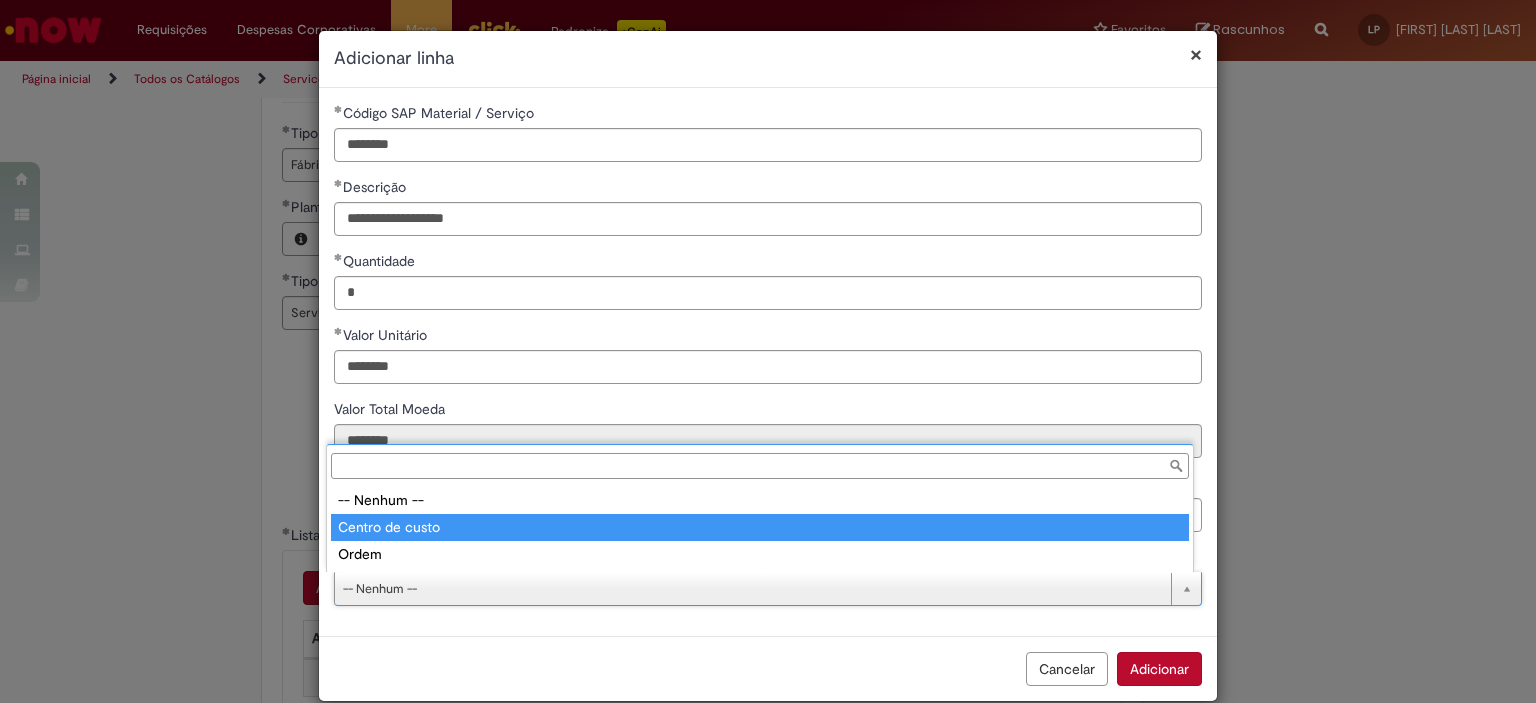type on "**********" 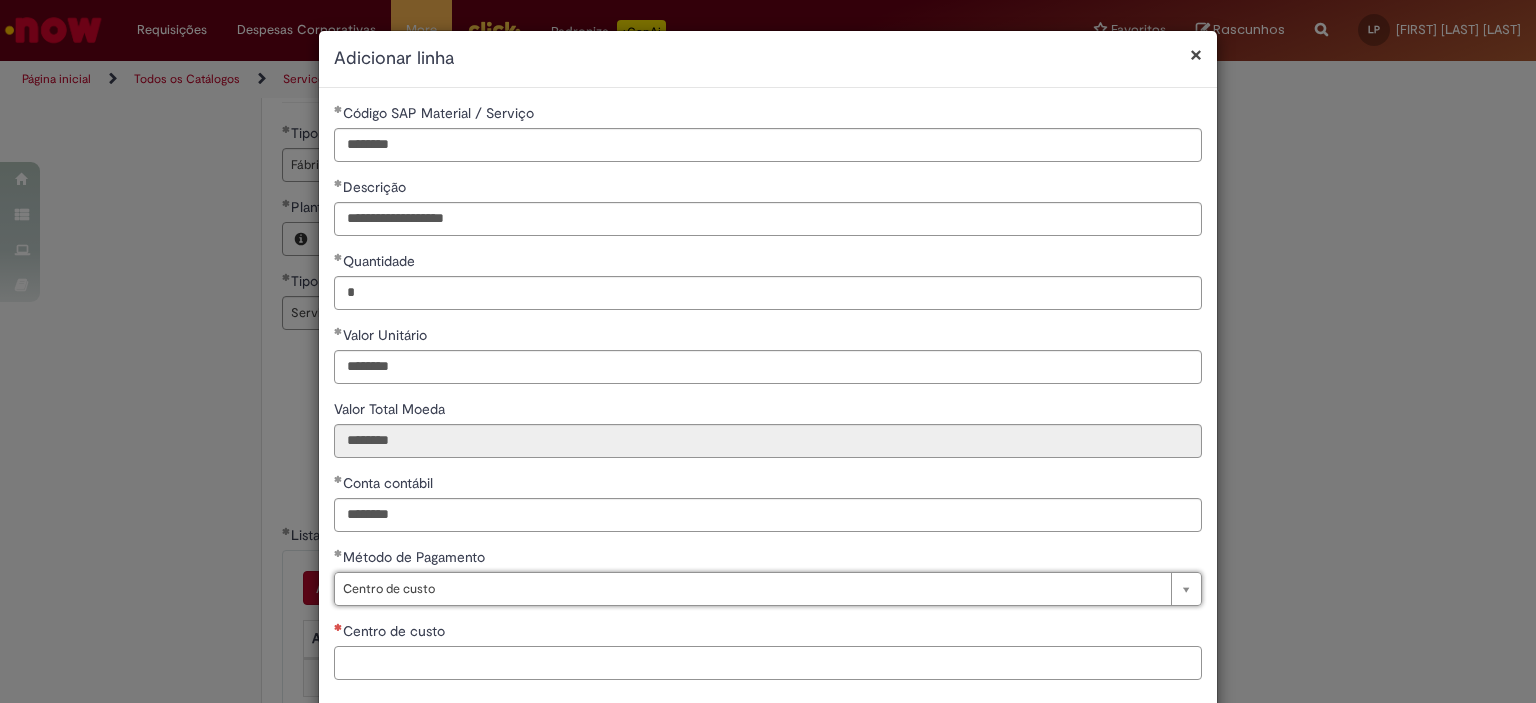 click on "Centro de custo" at bounding box center [768, 663] 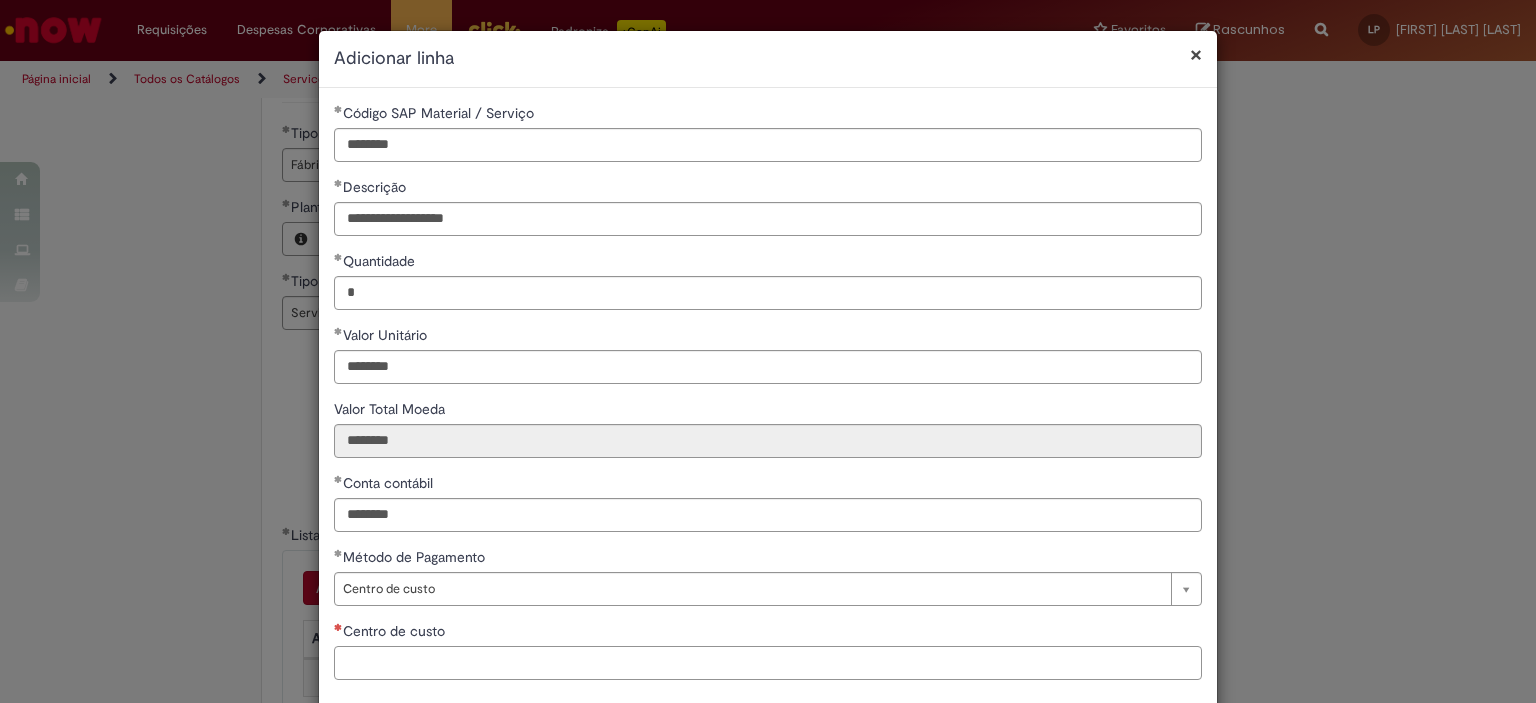 paste on "**********" 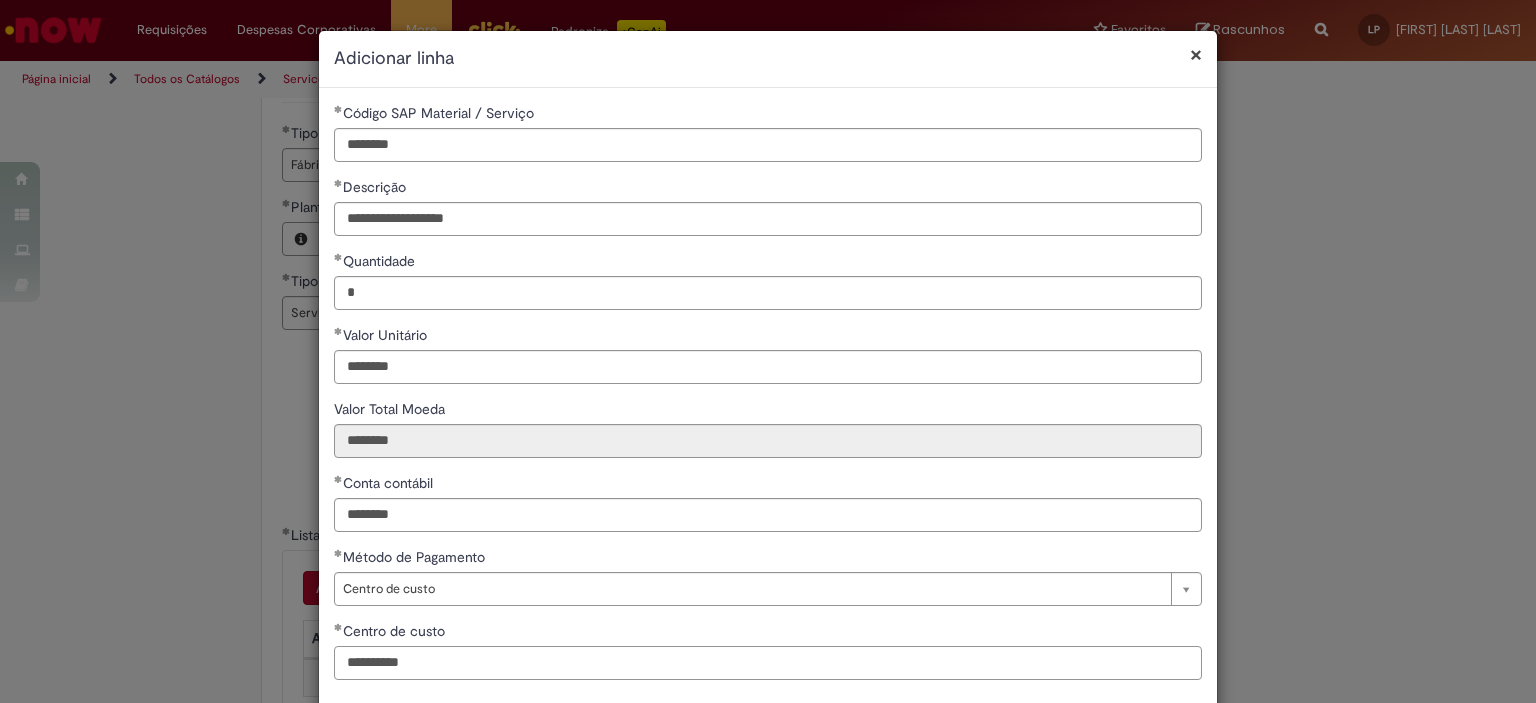 type on "**********" 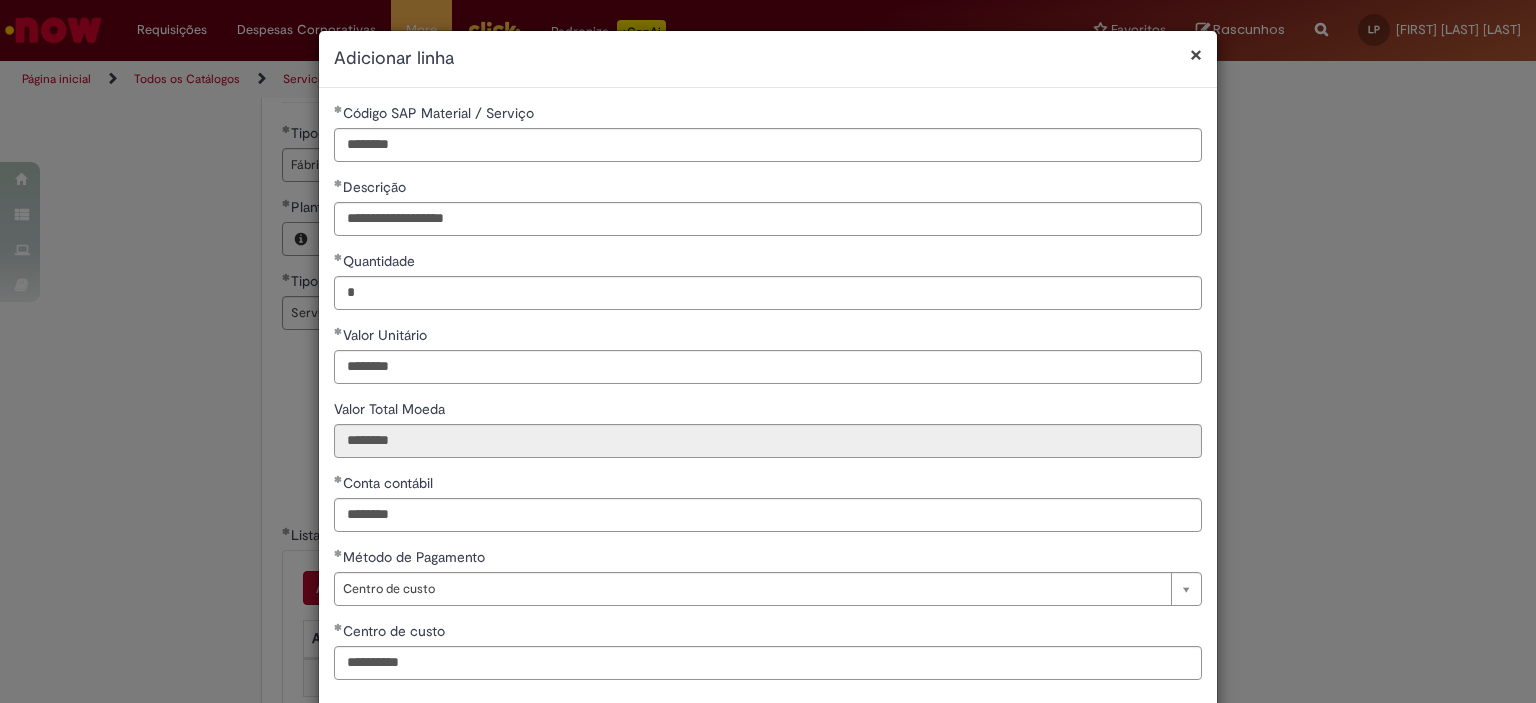 scroll, scrollTop: 103, scrollLeft: 0, axis: vertical 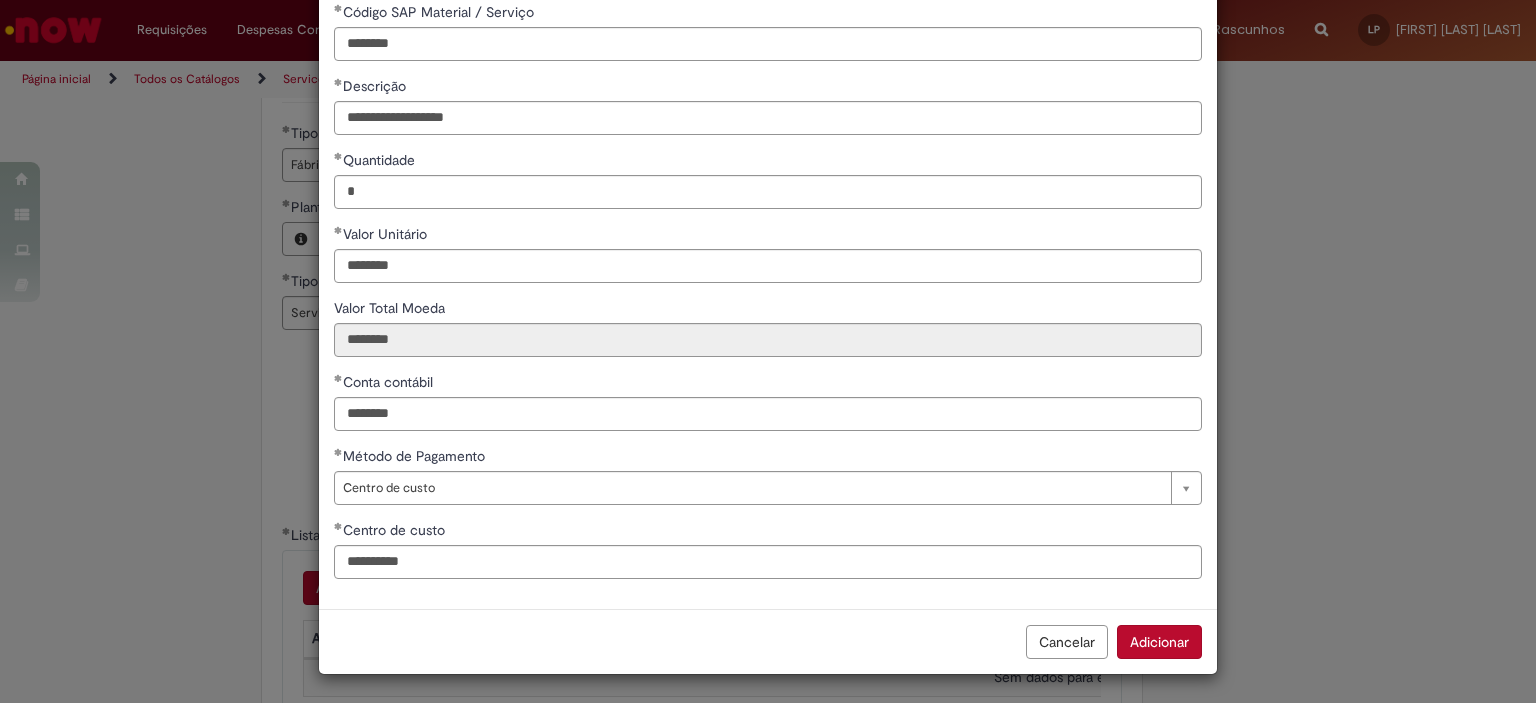 click on "Adicionar" at bounding box center (1159, 642) 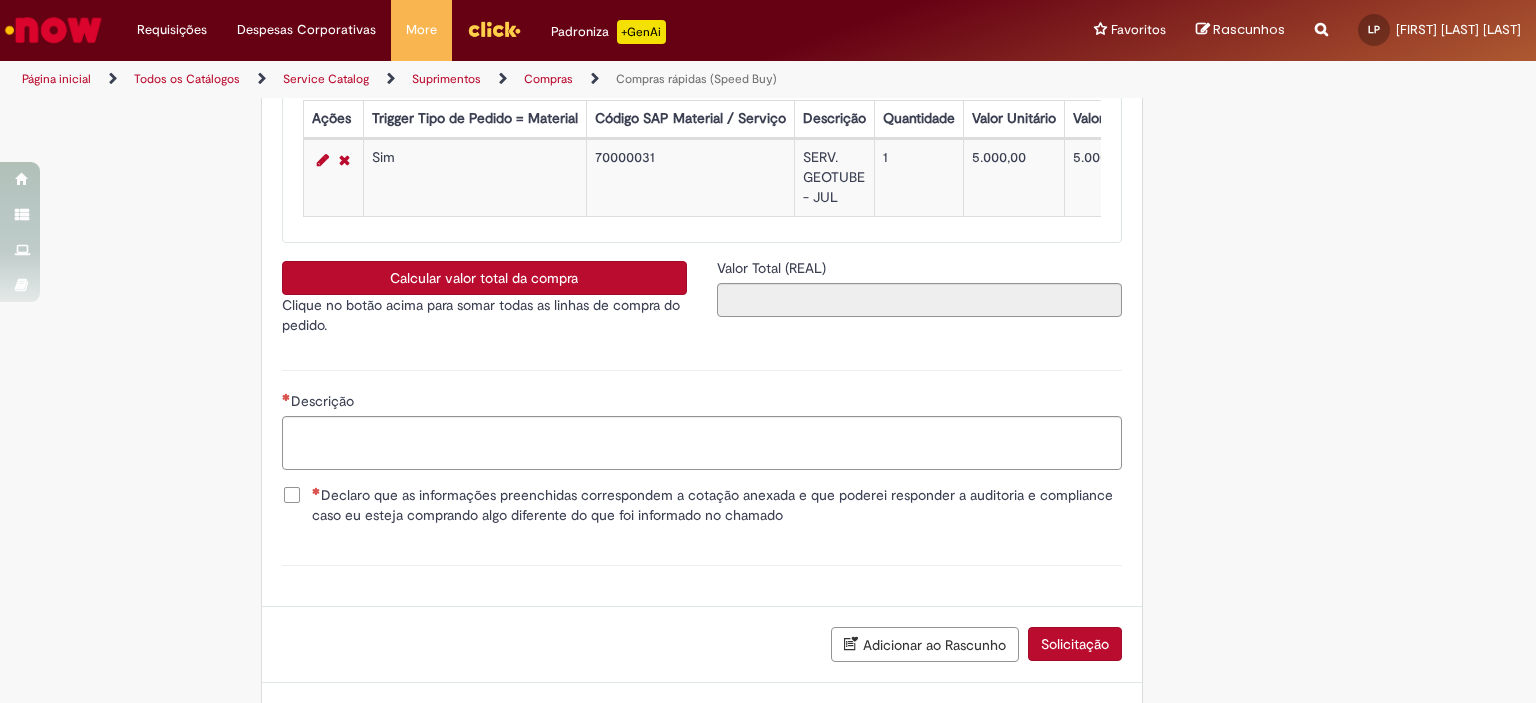 scroll, scrollTop: 3480, scrollLeft: 0, axis: vertical 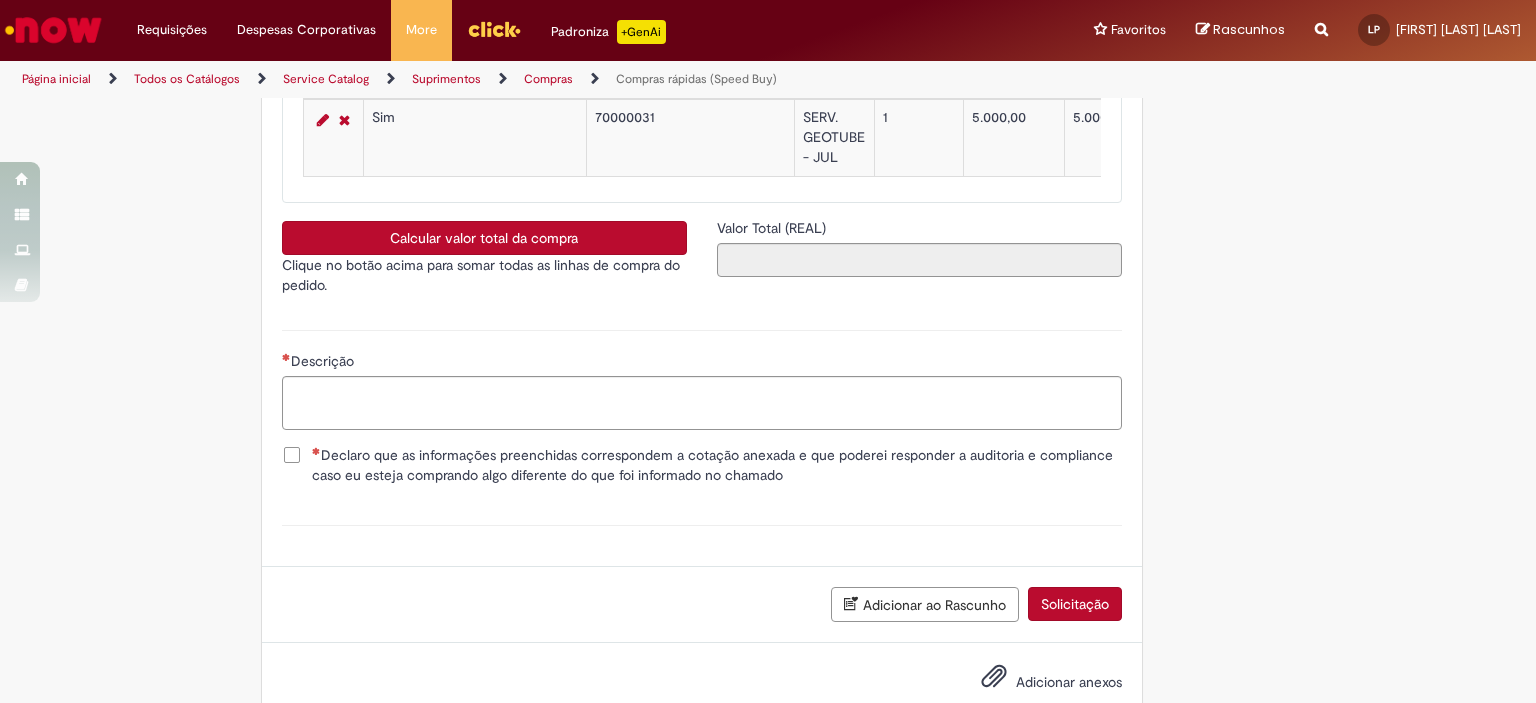 click on "Calcular valor total da compra" at bounding box center (484, 238) 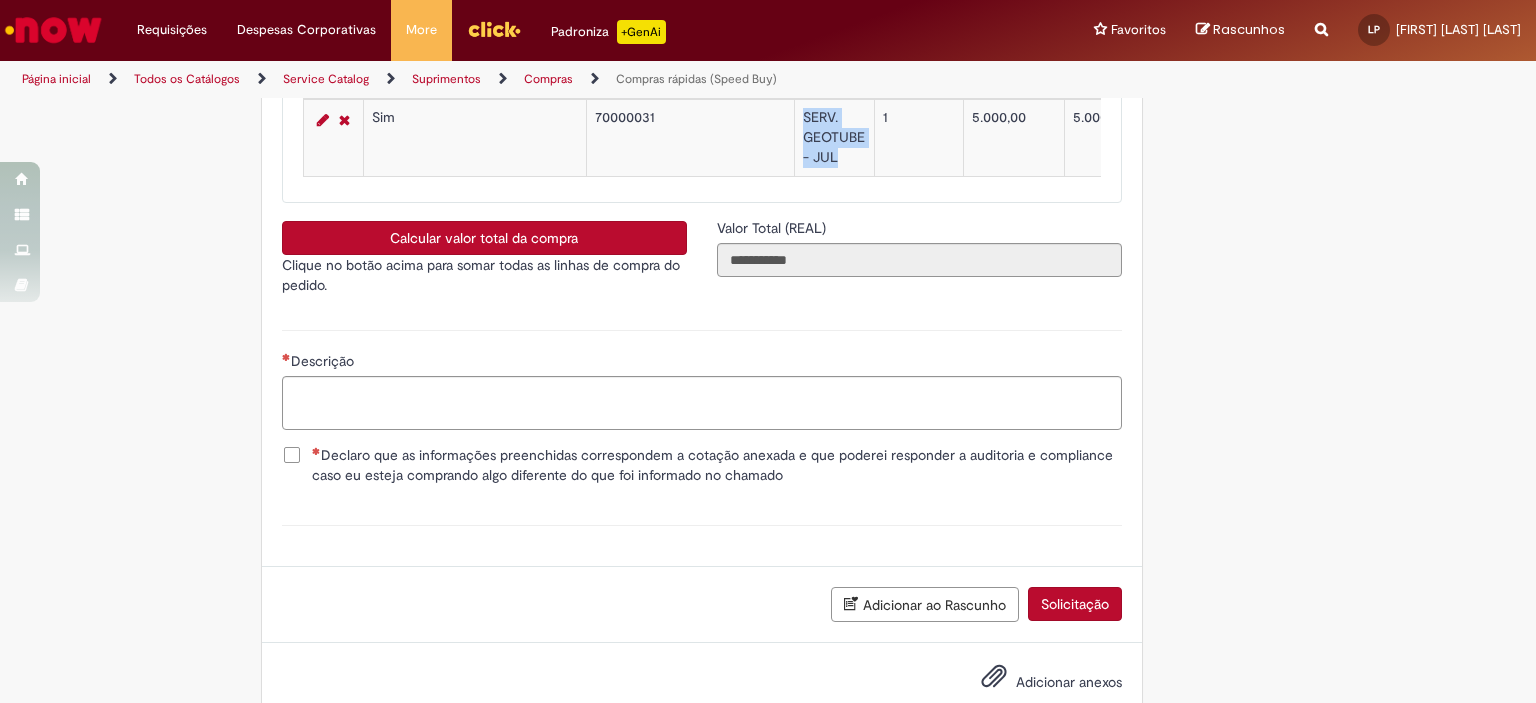 drag, startPoint x: 834, startPoint y: 158, endPoint x: 785, endPoint y: 103, distance: 73.661385 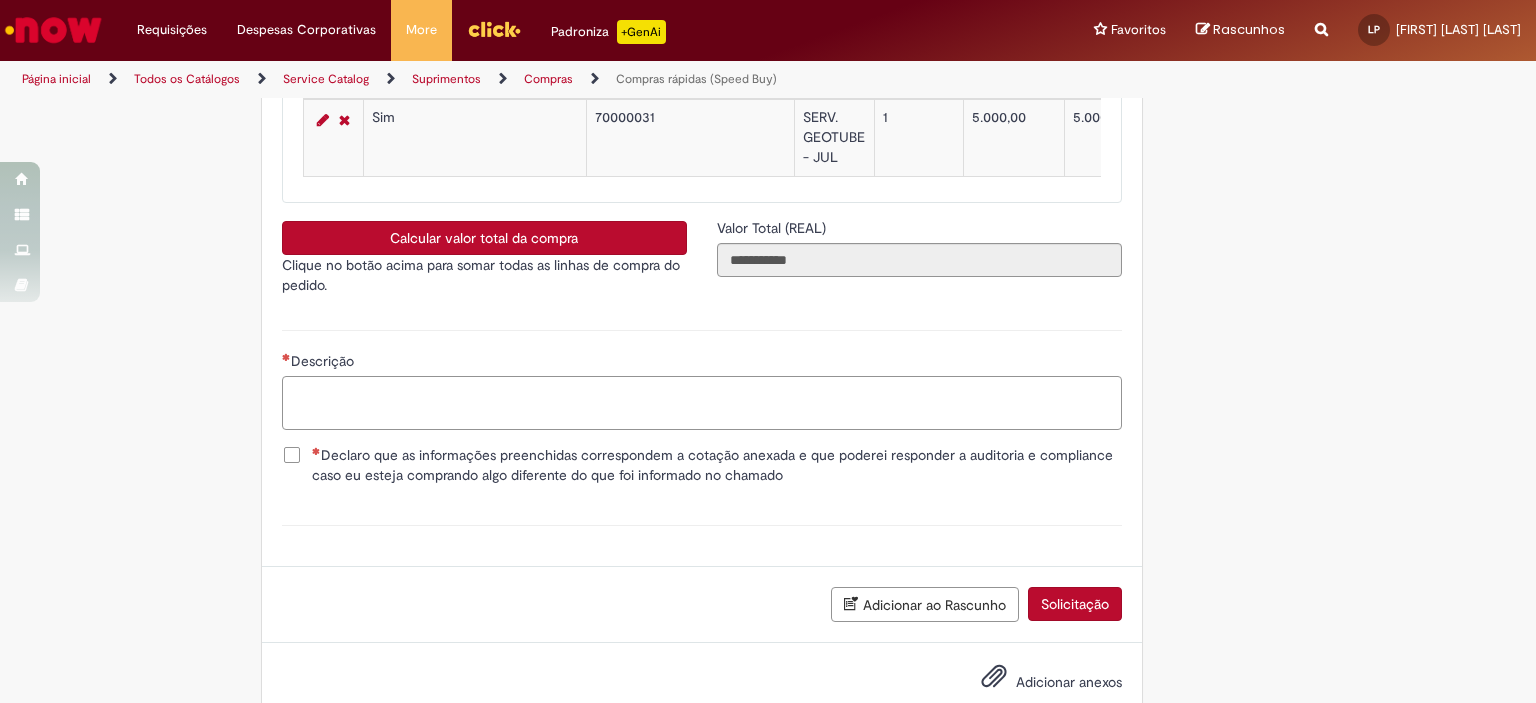 click on "Descrição" at bounding box center [702, 403] 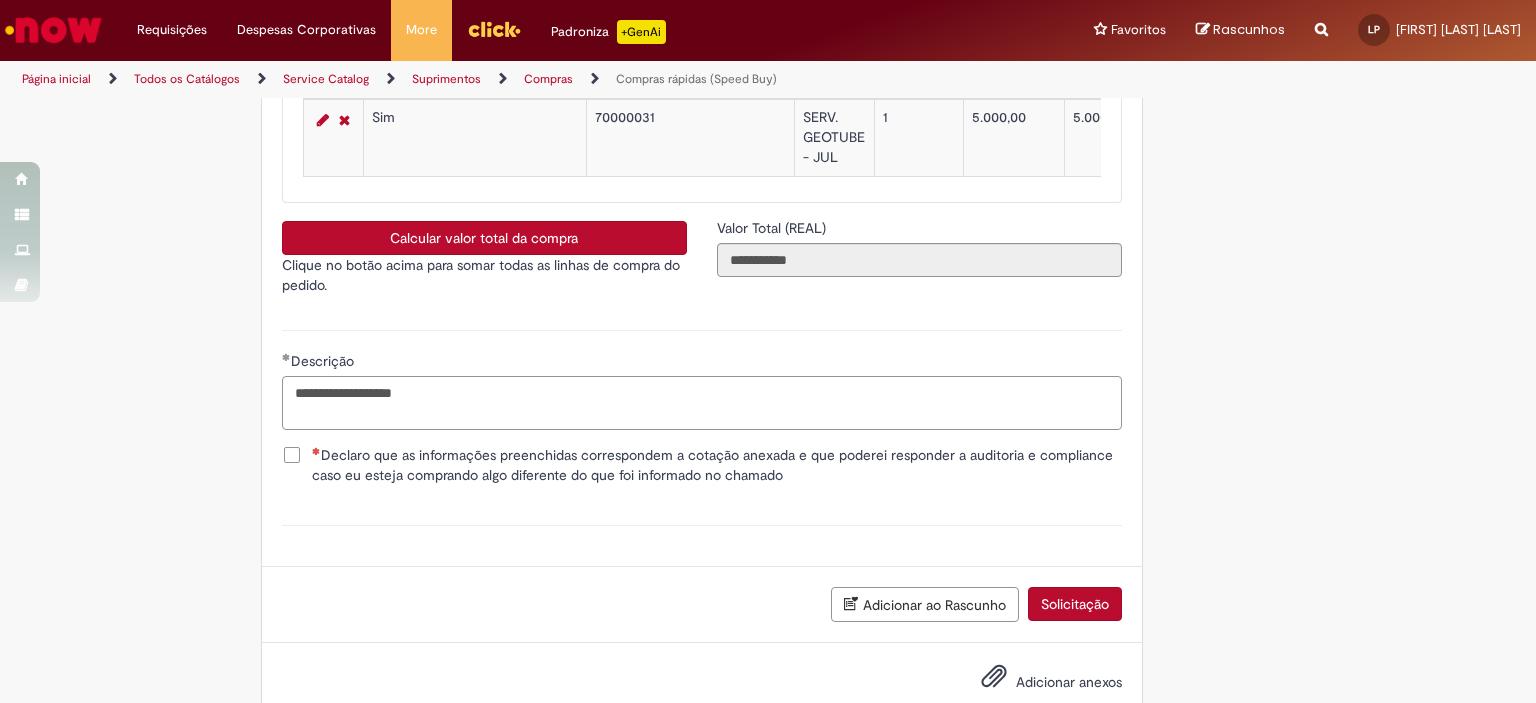 type on "**********" 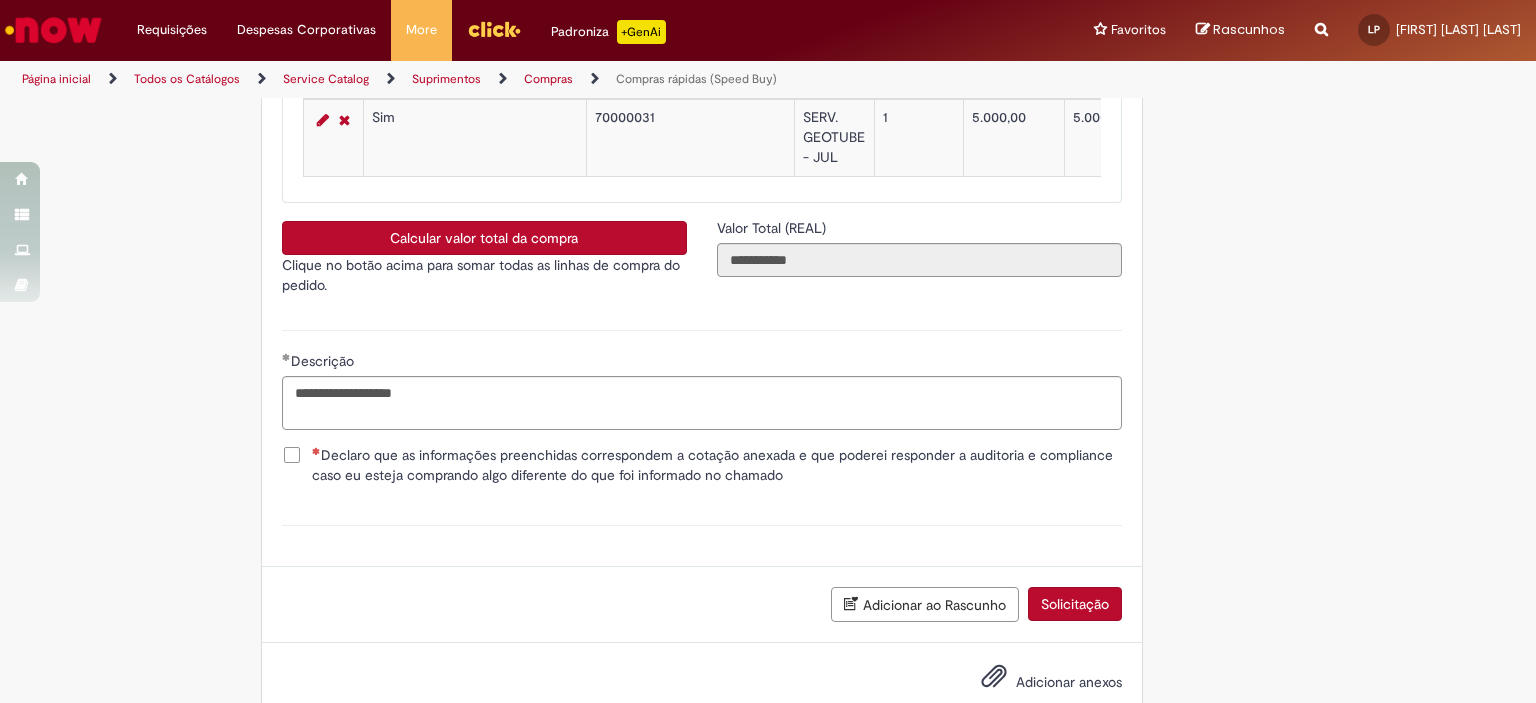 click on "**********" at bounding box center (702, 377) 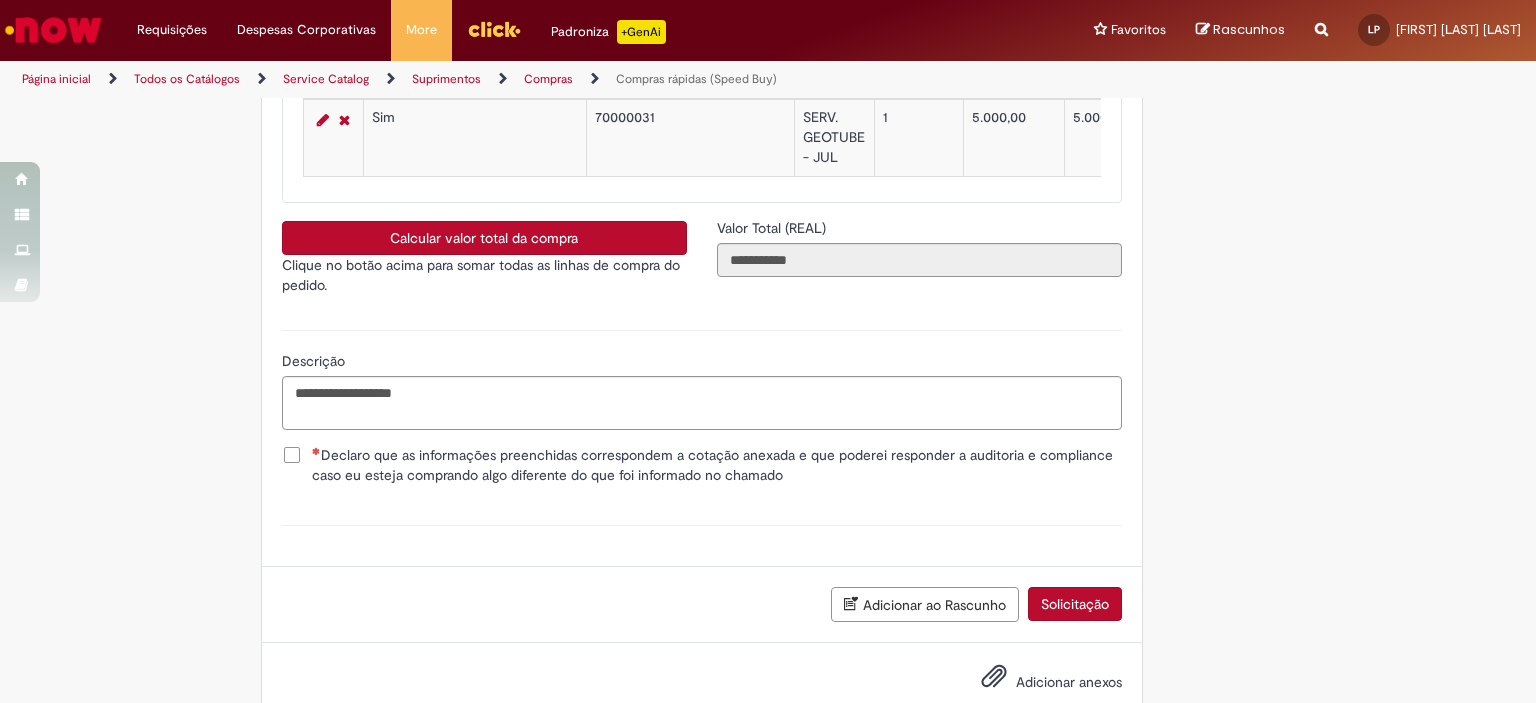 click on "Declaro que as informações preenchidas correspondem a cotação anexada e que poderei responder a auditoria e compliance caso eu esteja comprando algo diferente do que foi informado no chamado" at bounding box center (717, 465) 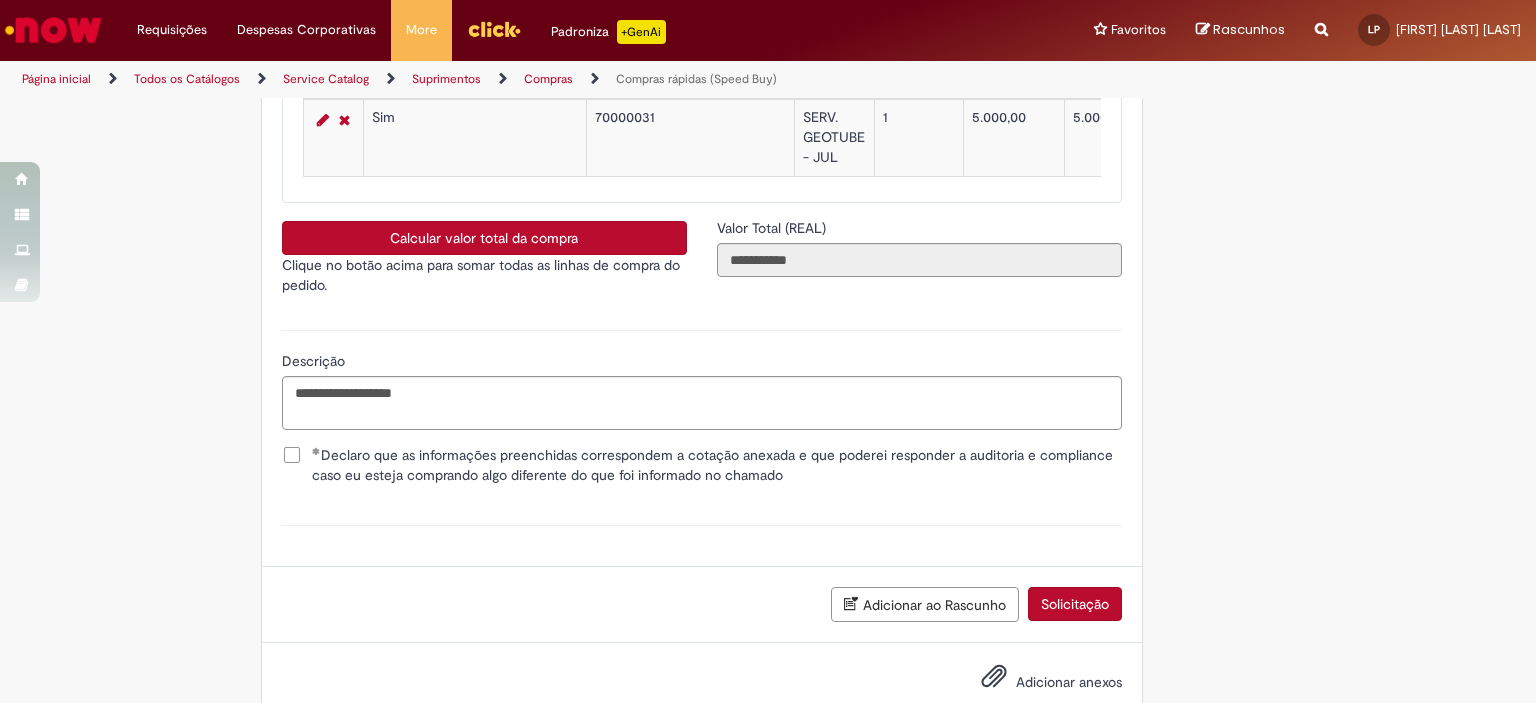 click on "Adicionar anexos" at bounding box center (1069, 682) 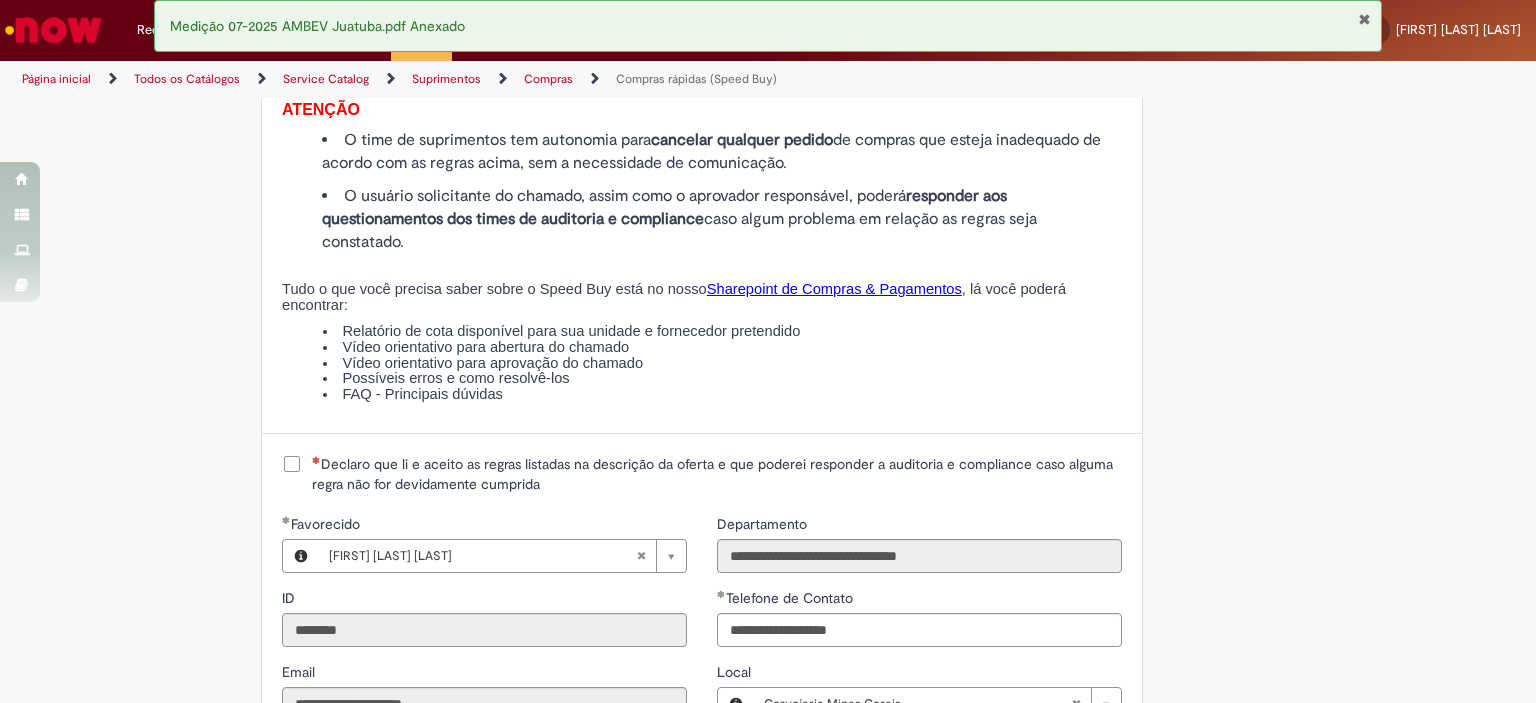 scroll, scrollTop: 2132, scrollLeft: 0, axis: vertical 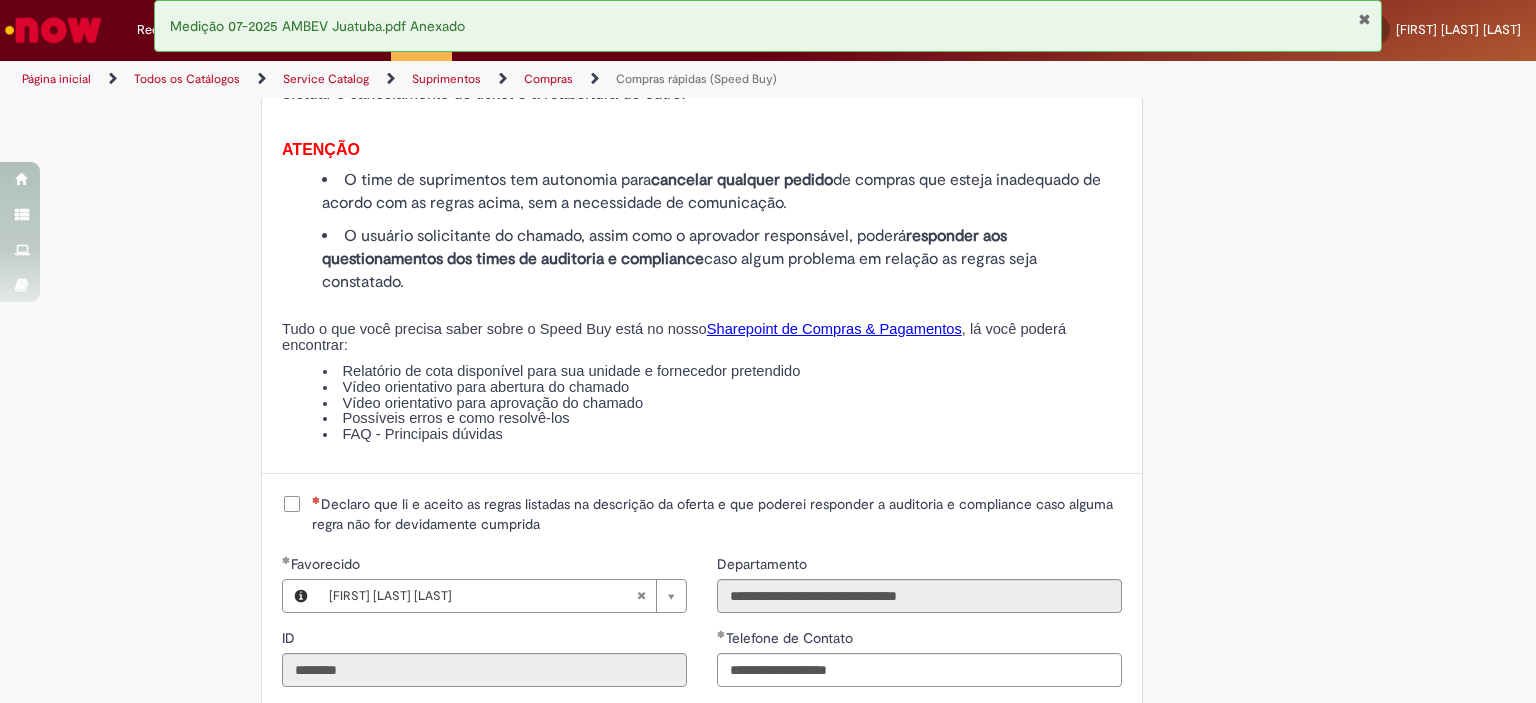 click on "Declaro que li e aceito as regras listadas na descrição da oferta e que poderei responder a auditoria e compliance caso alguma regra não for devidamente cumprida" at bounding box center [717, 514] 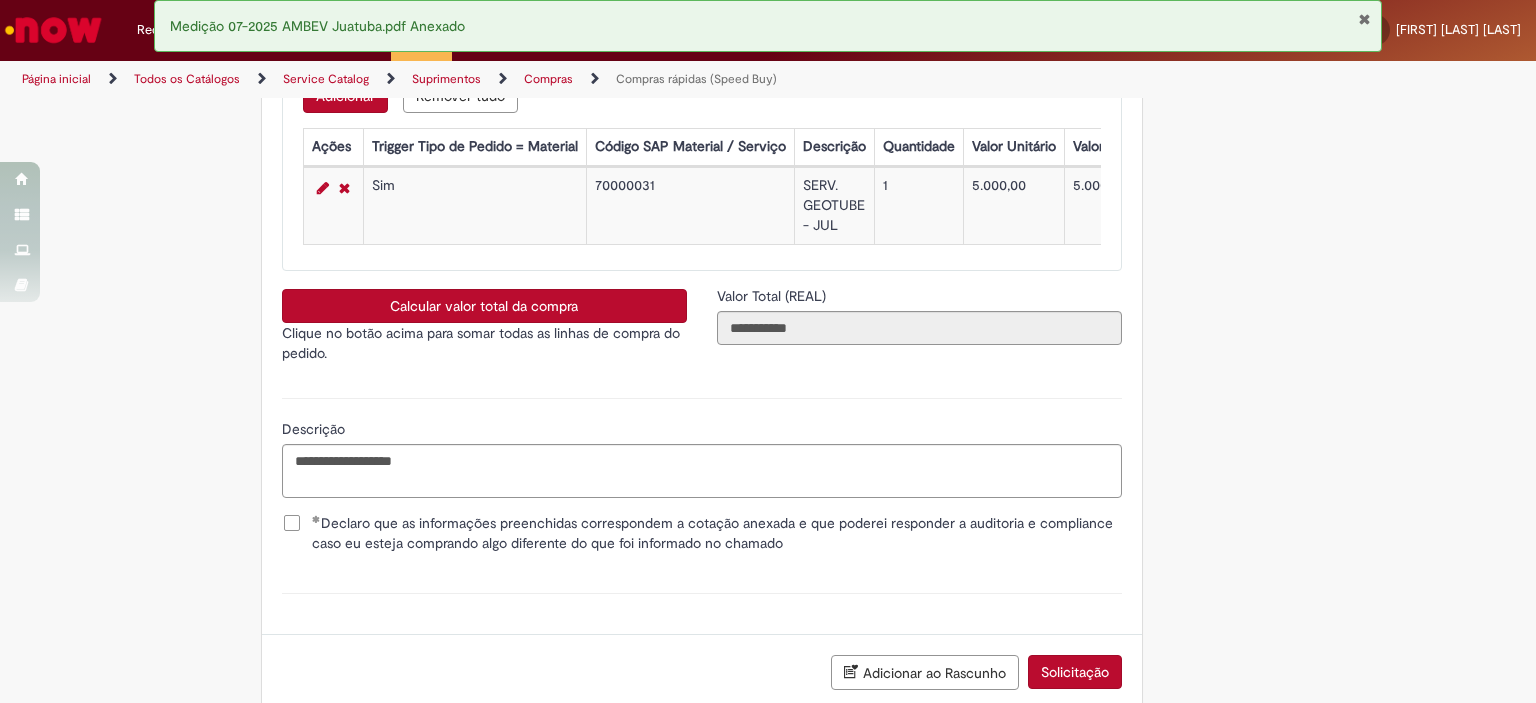scroll, scrollTop: 3612, scrollLeft: 0, axis: vertical 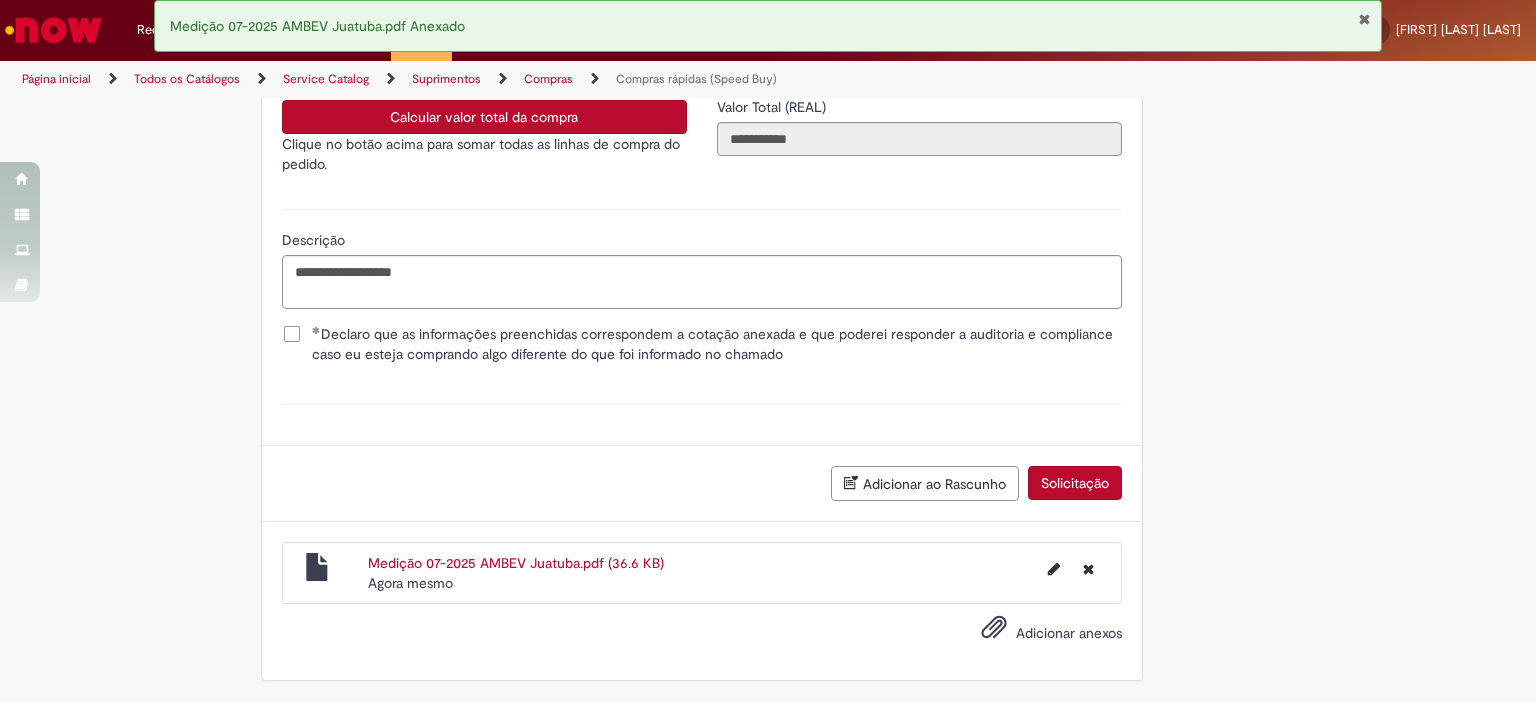 click at bounding box center (1364, 19) 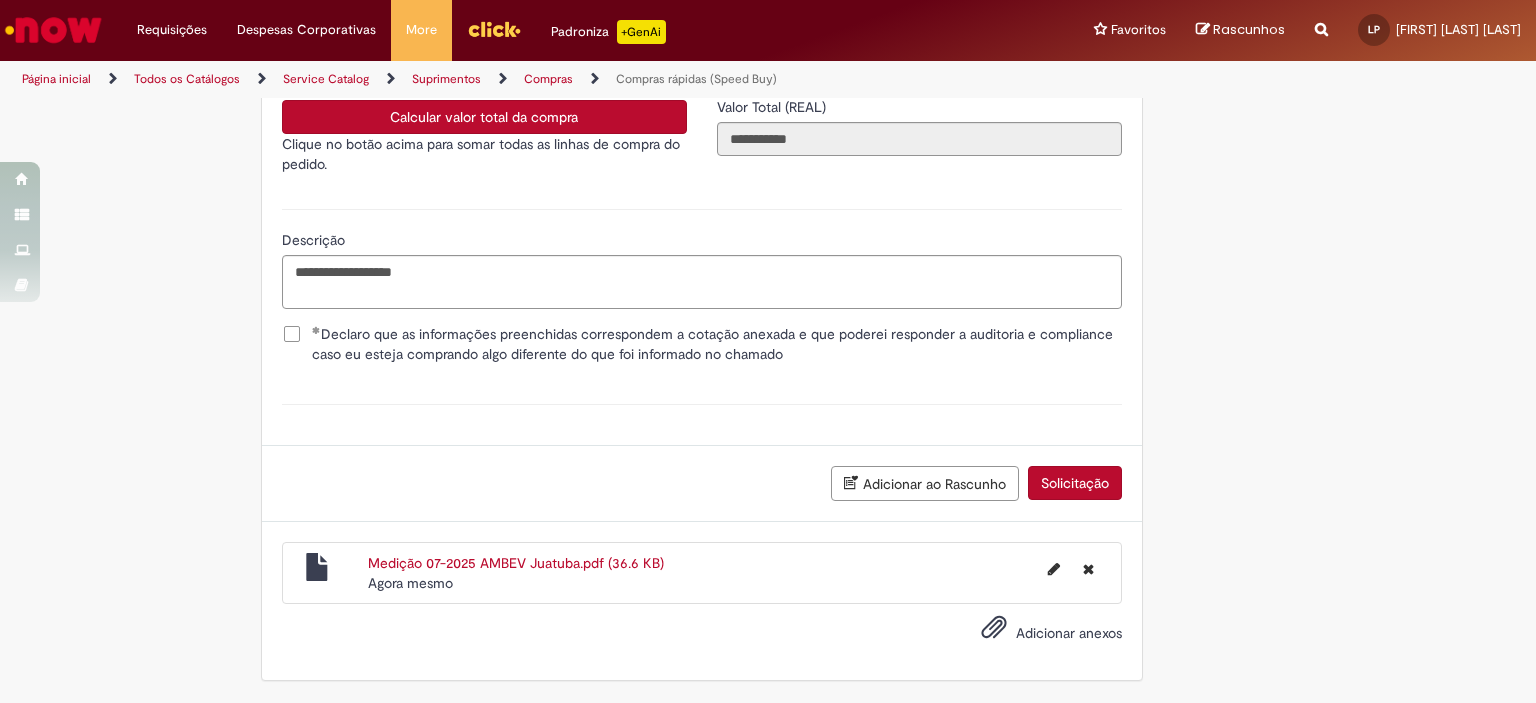 click on "Obrigatório um anexo.
Adicionar a Favoritos
Compras rápidas (Speed Buy)
Chamado destinado para a geração de pedido de compra de indiretos.
O Speed buy é a ferramenta oficial para a geração de pedidos de compra que atenda aos seguintes requisitos:
Compras de material e serviço indiretos
Compras inferiores a R$13.000 *
Compras com fornecedores nacionais
Compras de material sem contrato ativo no SAP para o centro solicitado
* Essa cota é referente ao tipo de solicitação padrão de Speed buy. Os chamados com cotas especiais podem possuir valores divergentes.
Regras de Utilização
No campo “Tipo de Solicitação” selecionar a opção correspondente a sua unidade de negócio.
Solicitação Padrão de Speed buy:
Fábricas, centros de Excelência e de Distribuição:  habilitado para todos usuários ambev
Ativos   de TI:" at bounding box center [768, -1400] 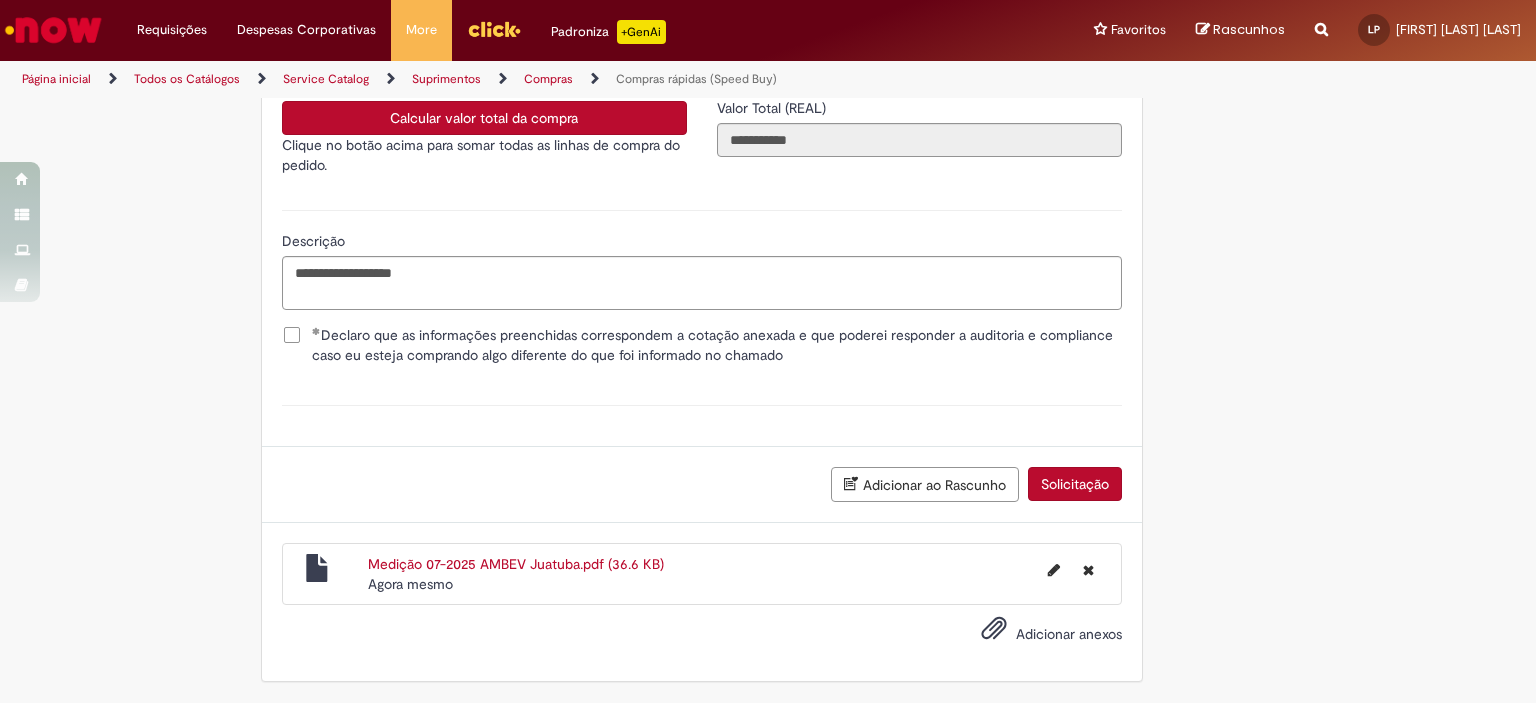 scroll, scrollTop: 3612, scrollLeft: 0, axis: vertical 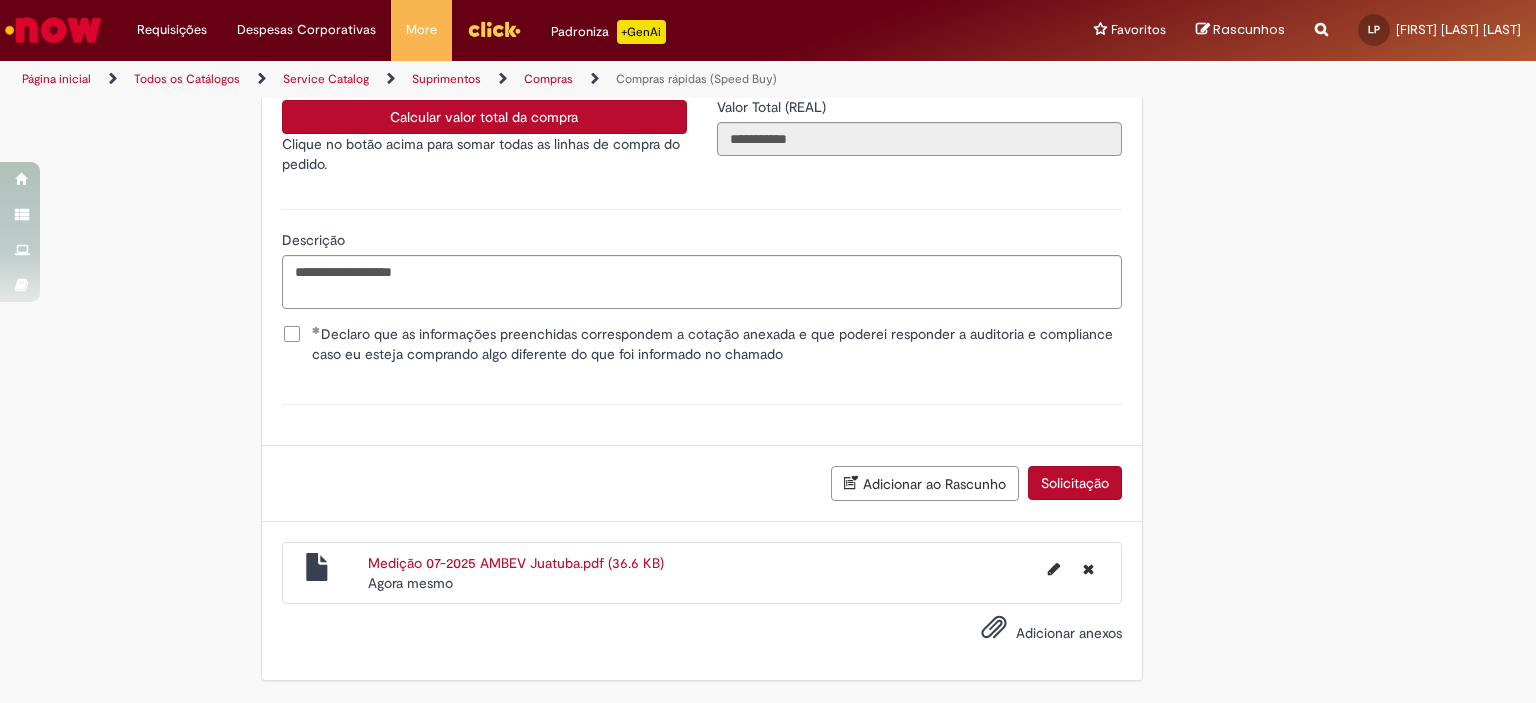click on "Adicionar ao Rascunho        Solicitação" at bounding box center [702, 483] 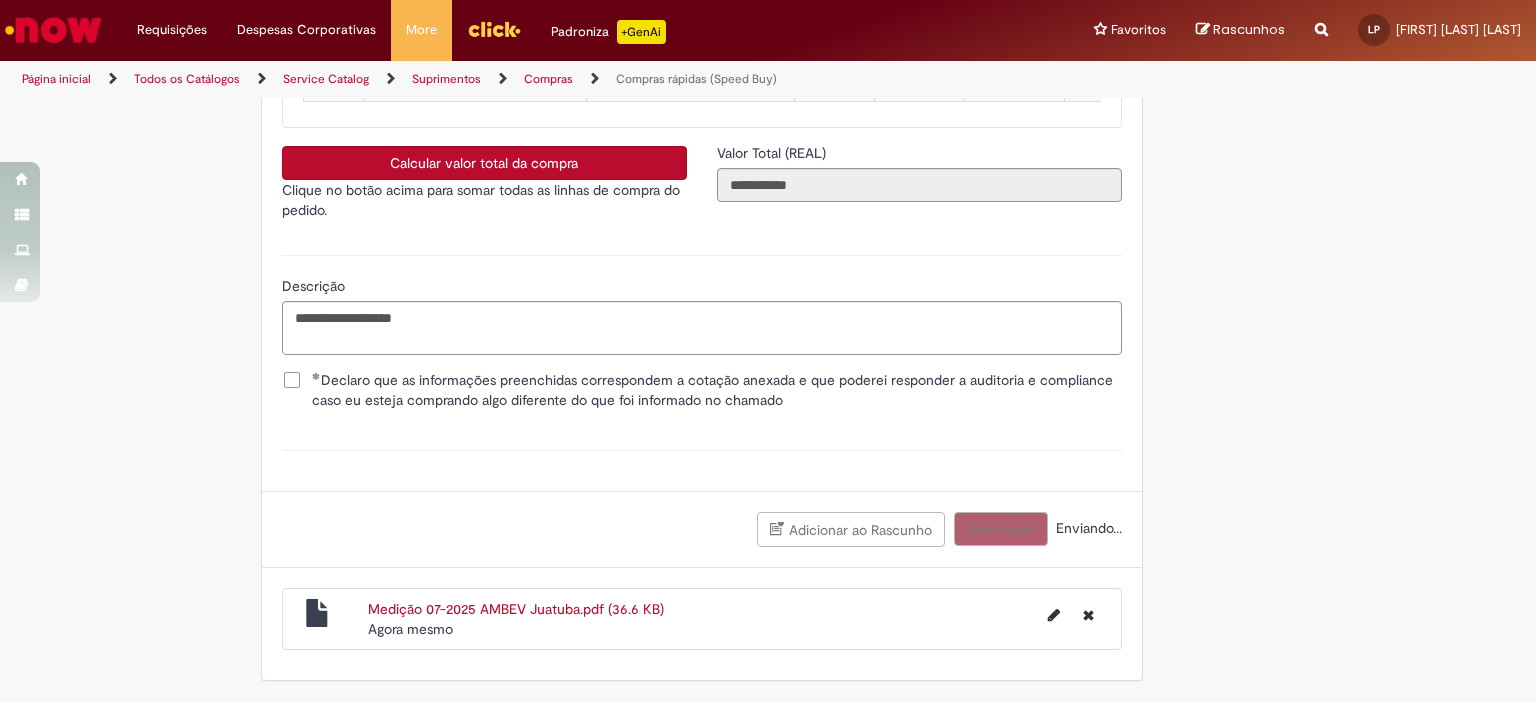 scroll, scrollTop: 3567, scrollLeft: 0, axis: vertical 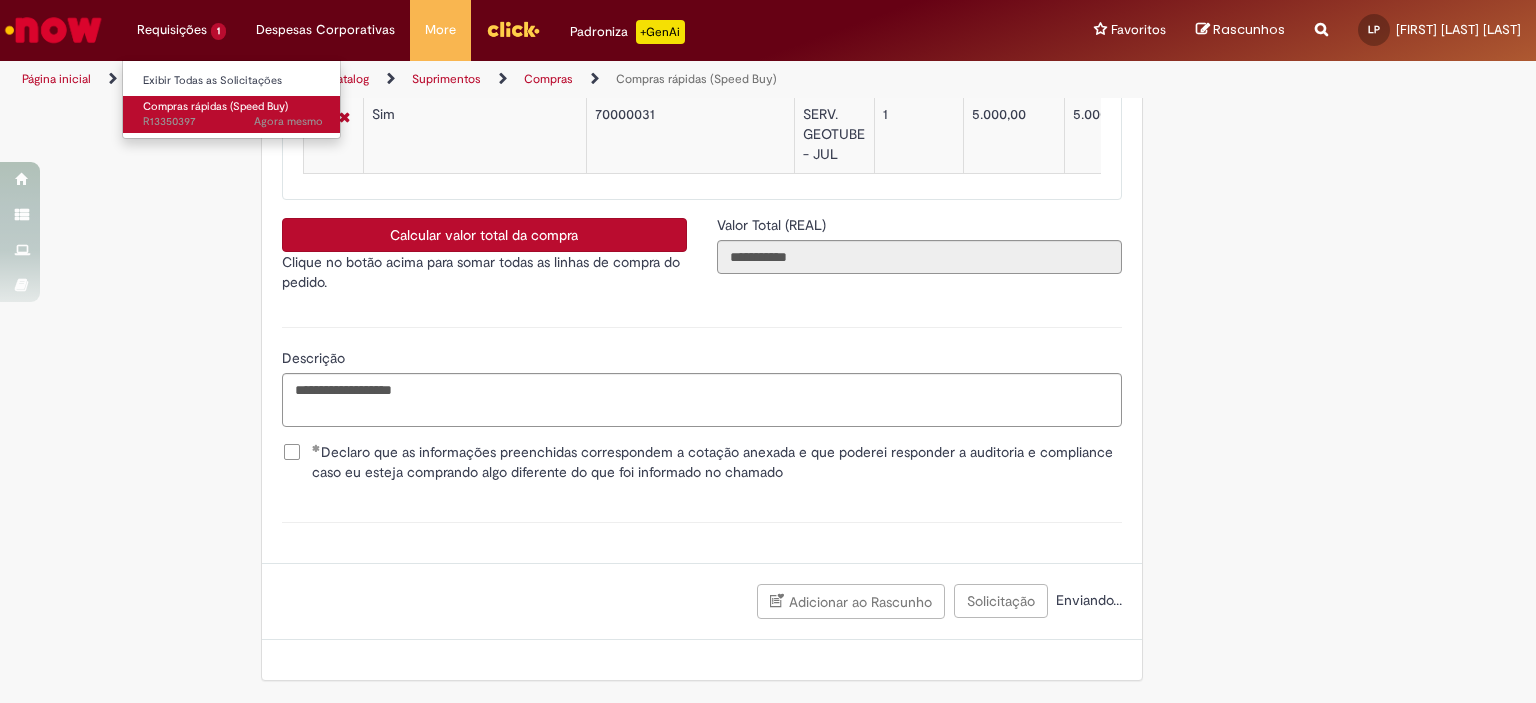 click on "Compras rápidas (Speed Buy)" at bounding box center [215, 106] 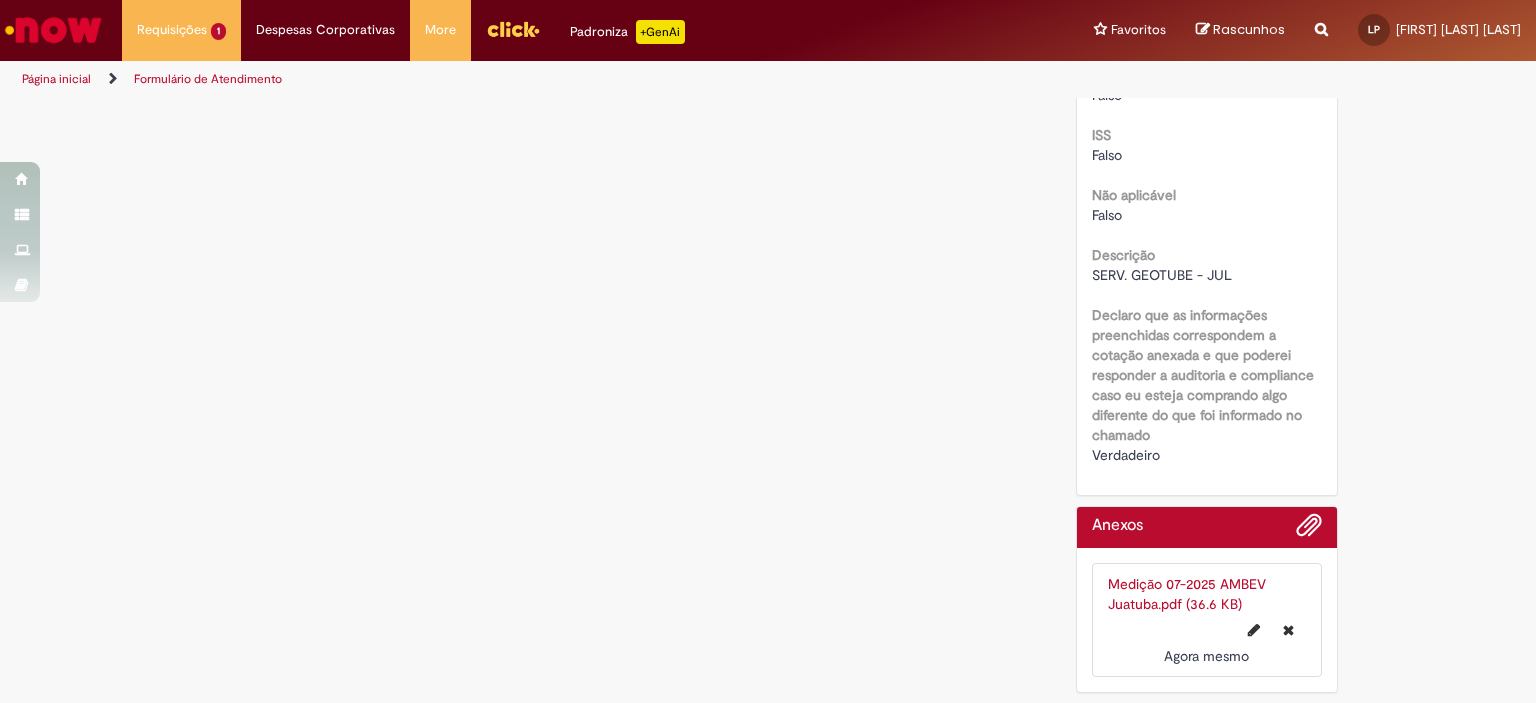 scroll, scrollTop: 0, scrollLeft: 0, axis: both 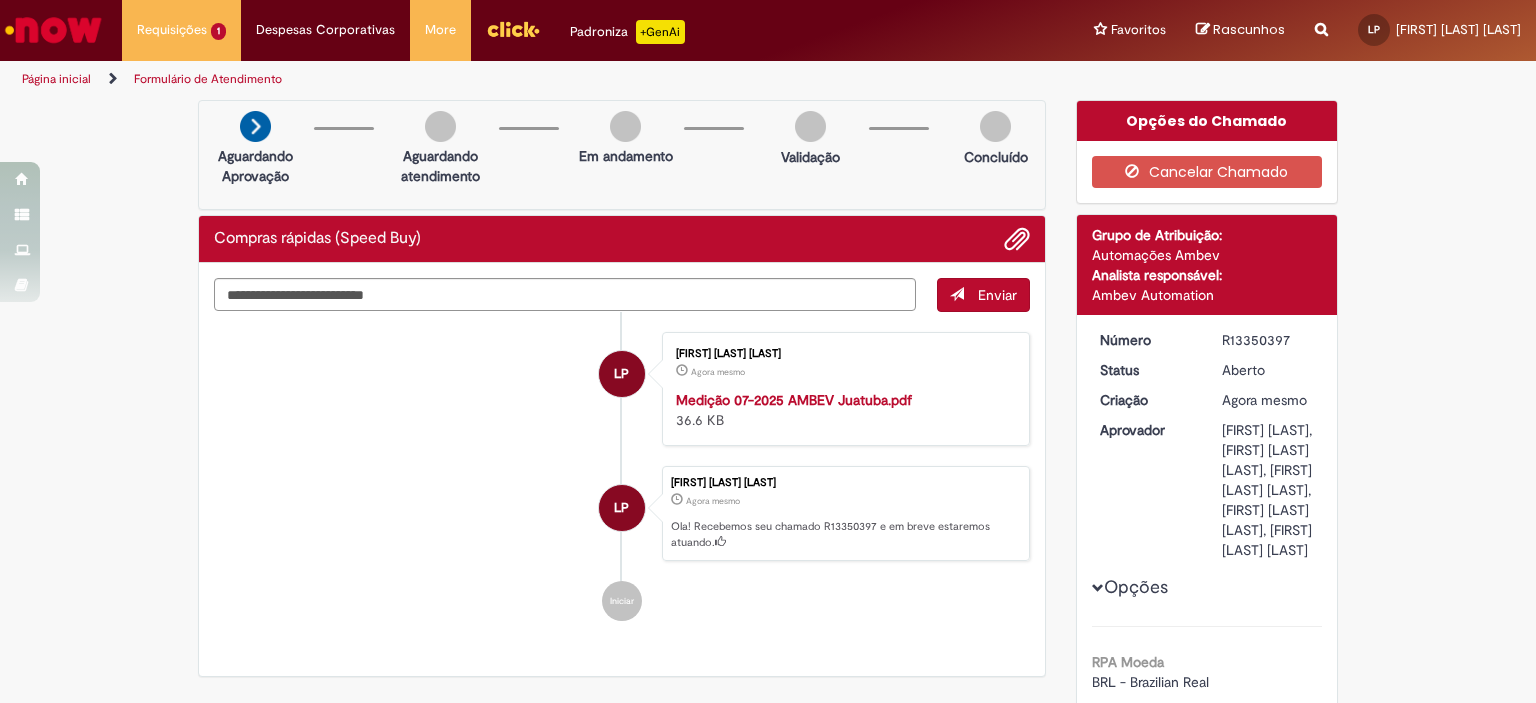 click on "Medição 07-2025 AMBEV Juatuba.pdf  36.6 KB" at bounding box center (842, 410) 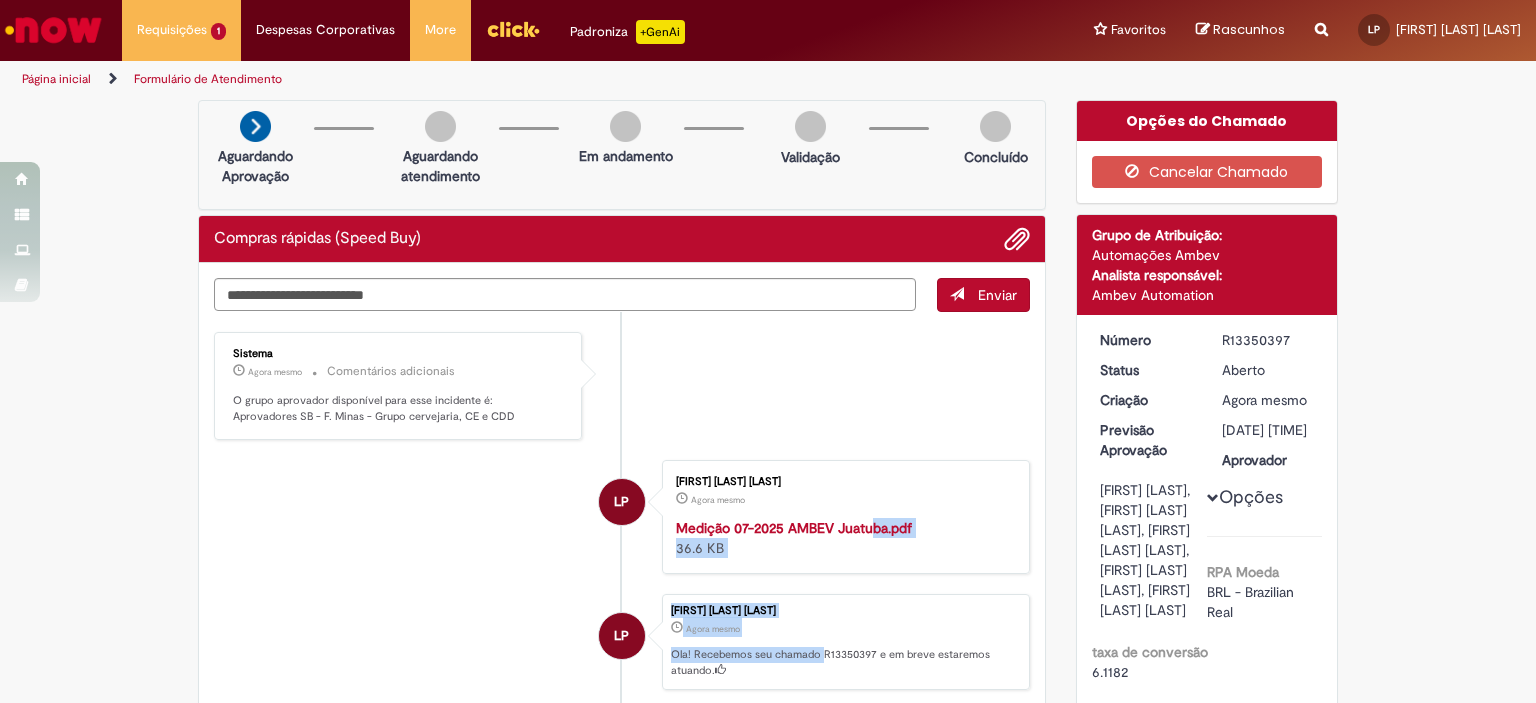 drag, startPoint x: 818, startPoint y: 530, endPoint x: 866, endPoint y: 525, distance: 48.259712 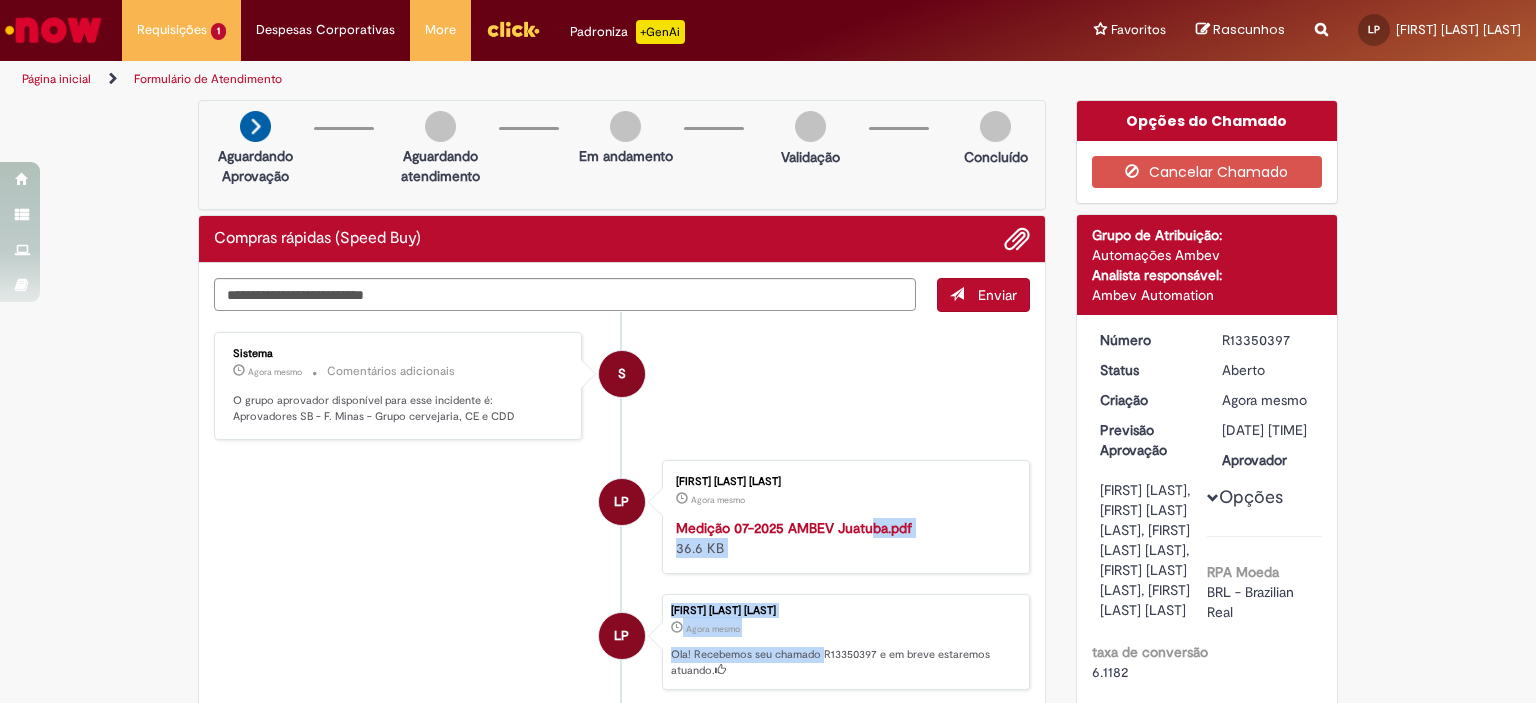 click on "Lorenzo Bellis Pujoni
Agora mesmo Agora mesmo
Ola! Recebemos seu chamado R13350397 e em breve estaremos atuando." at bounding box center [846, 642] 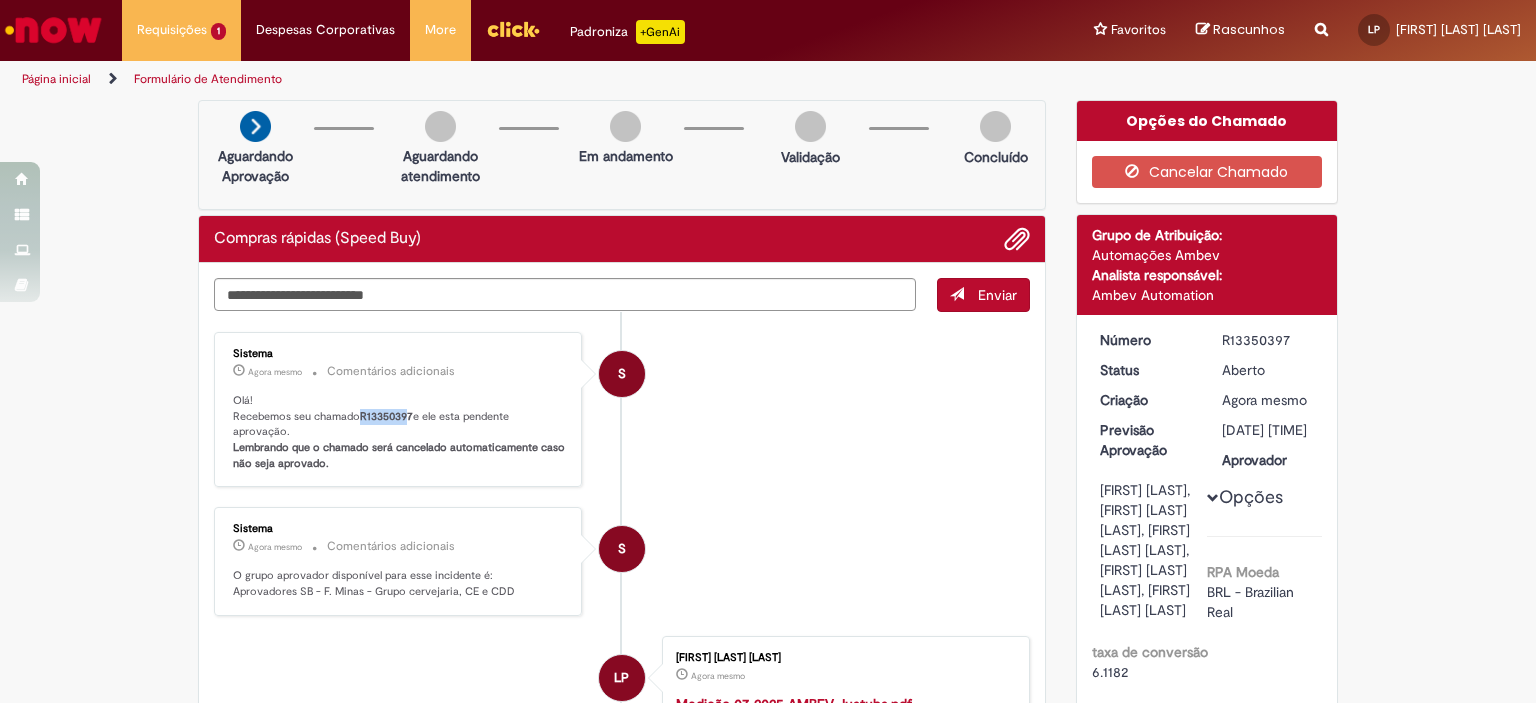 drag, startPoint x: 356, startPoint y: 415, endPoint x: 403, endPoint y: 407, distance: 47.67599 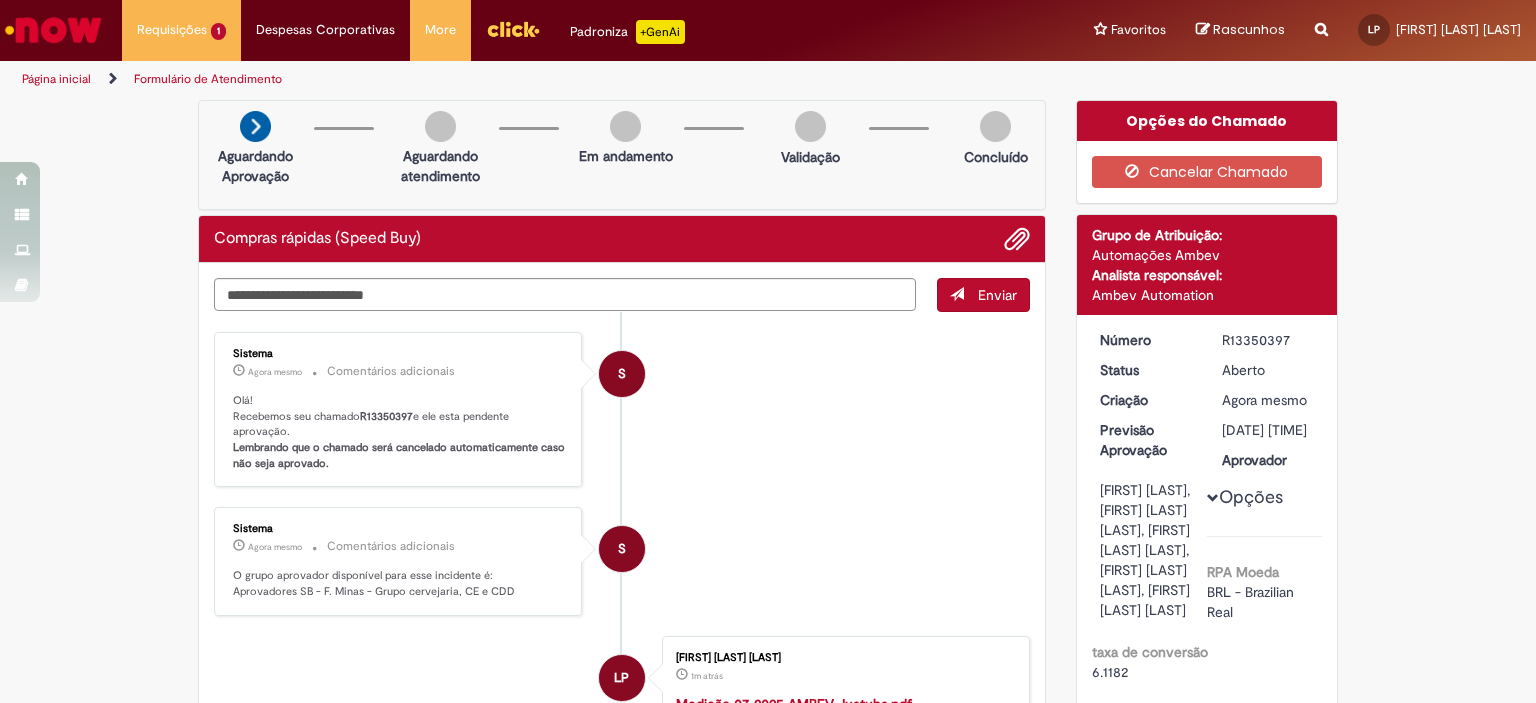 click on "Olá!  Recebemos seu chamado  R13350397  e ele esta pendente aprovação.  Lembrando que o chamado será cancelado automaticamente caso não seja aprovado." at bounding box center [399, 432] 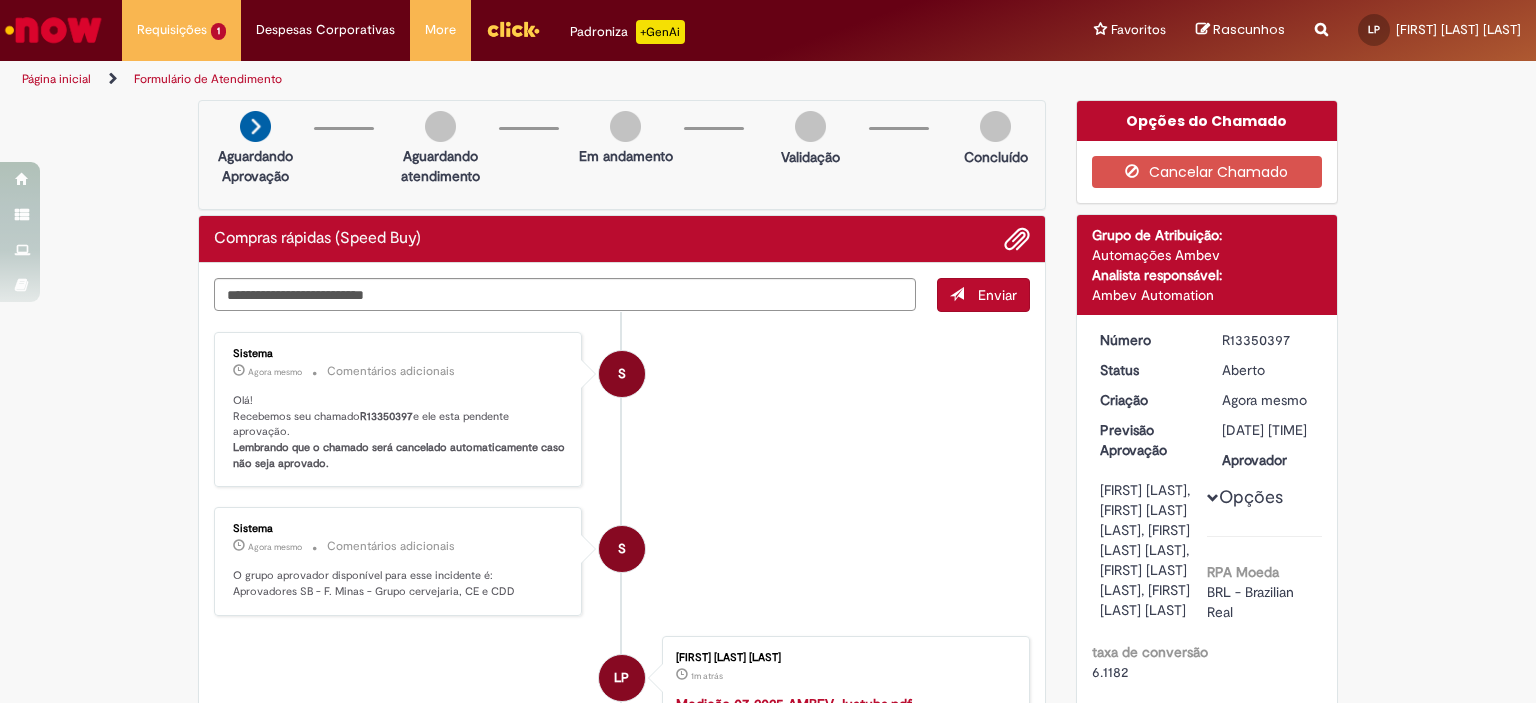 click on "R13350397" at bounding box center [386, 416] 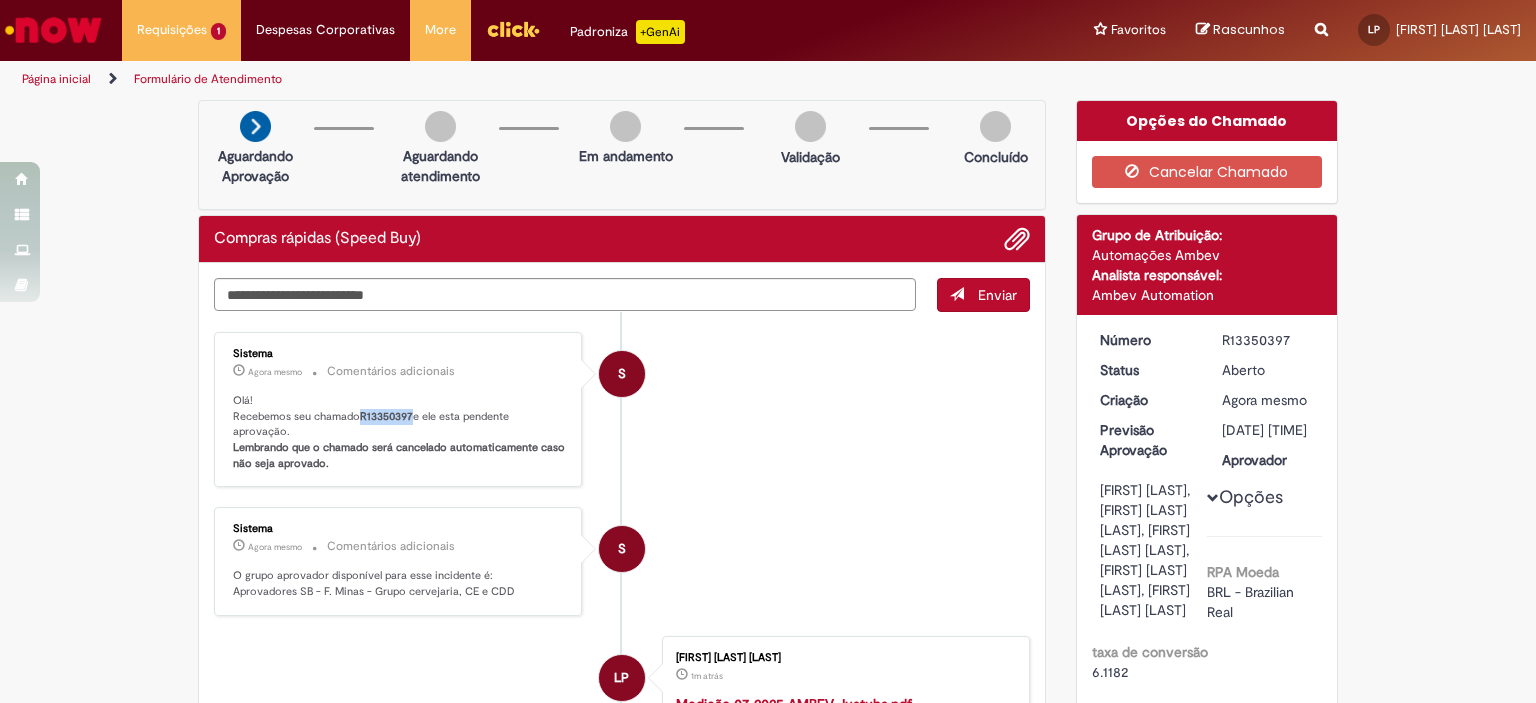 drag, startPoint x: 404, startPoint y: 412, endPoint x: 351, endPoint y: 411, distance: 53.009434 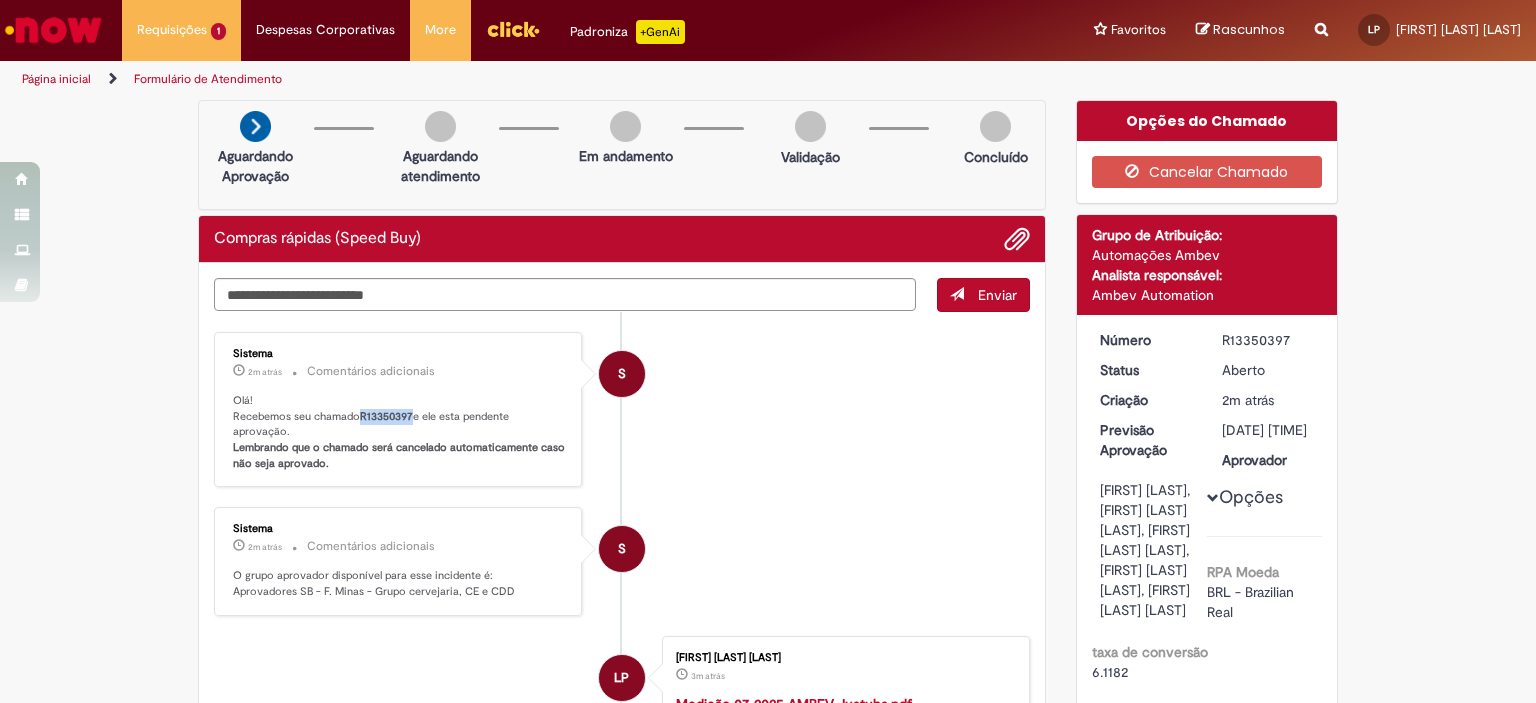 copy on "R13350397" 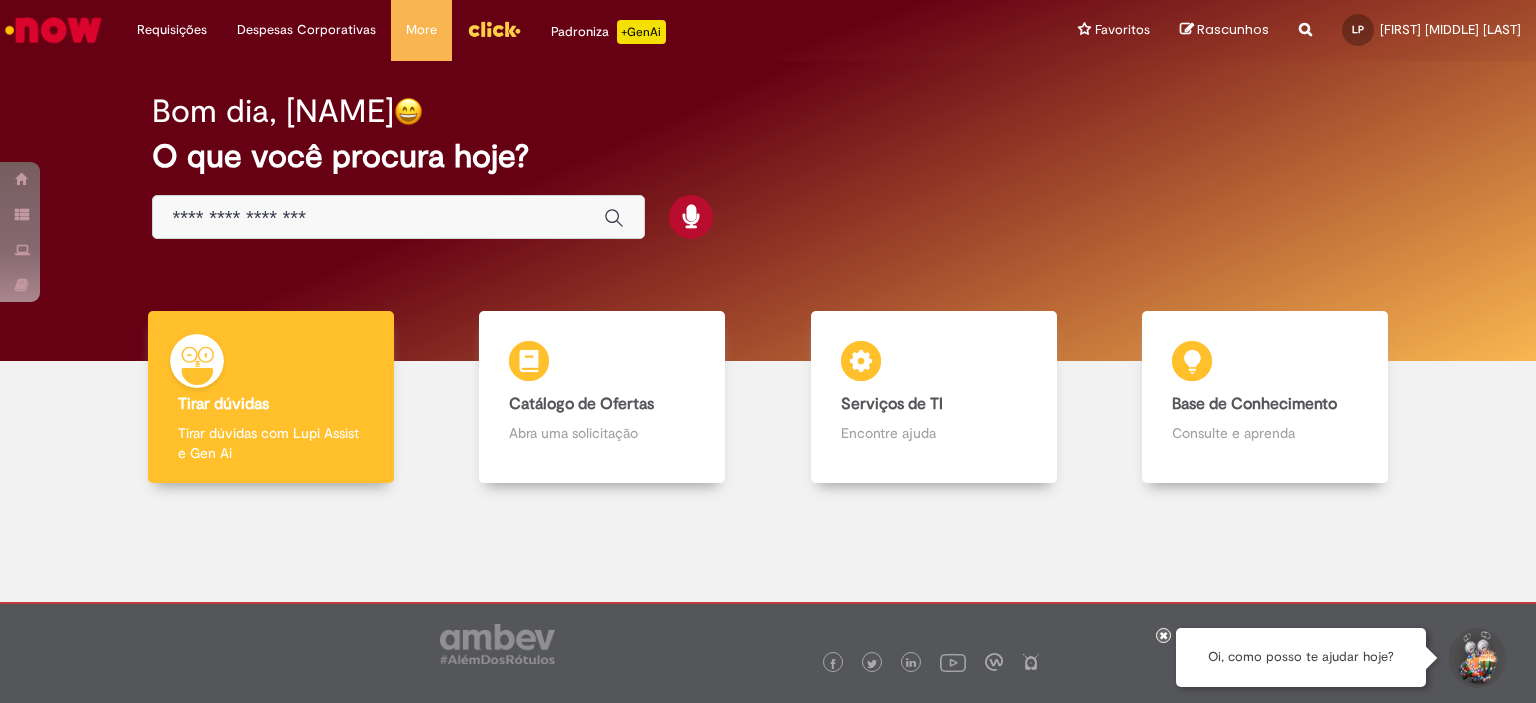 scroll, scrollTop: 0, scrollLeft: 0, axis: both 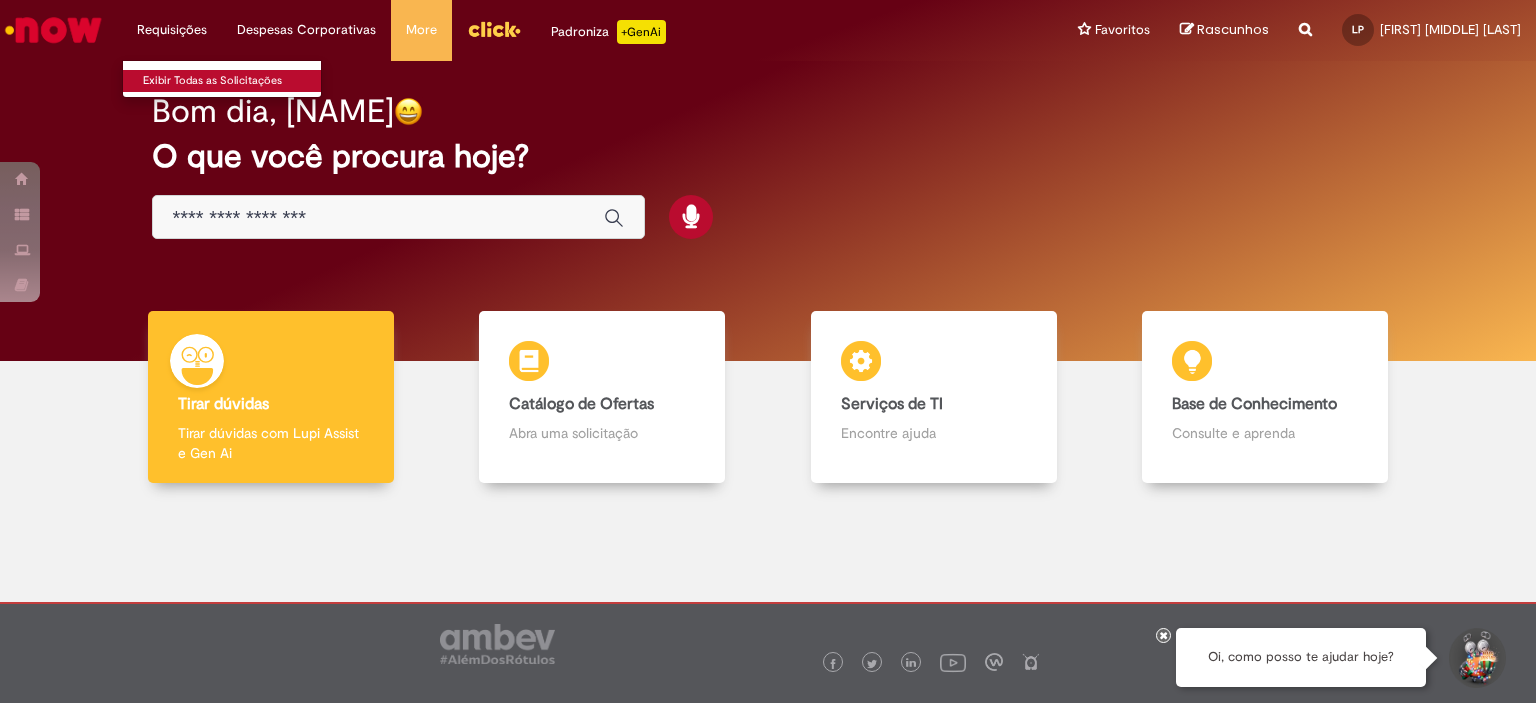 click on "Exibir Todas as Solicitações" at bounding box center [233, 81] 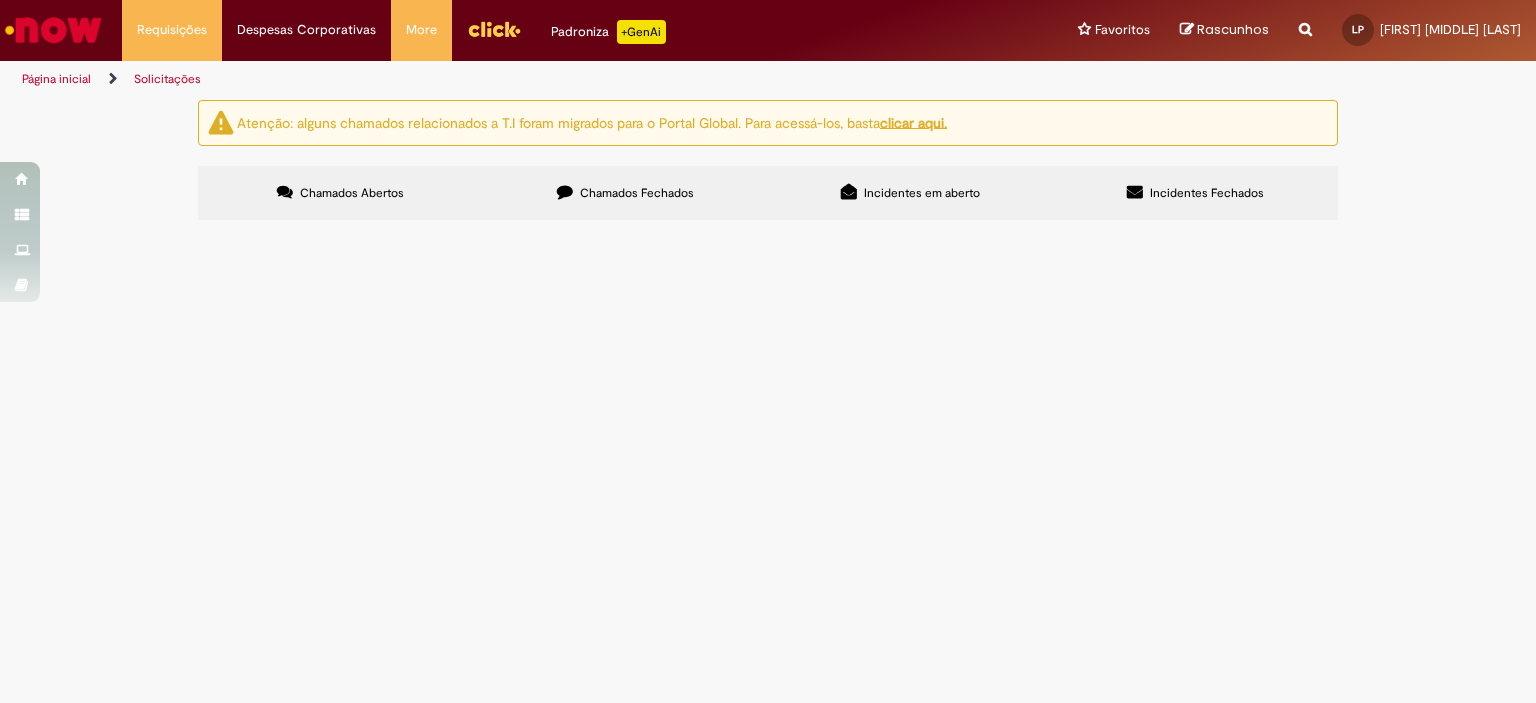 click on "Chamados Fechados" at bounding box center (625, 193) 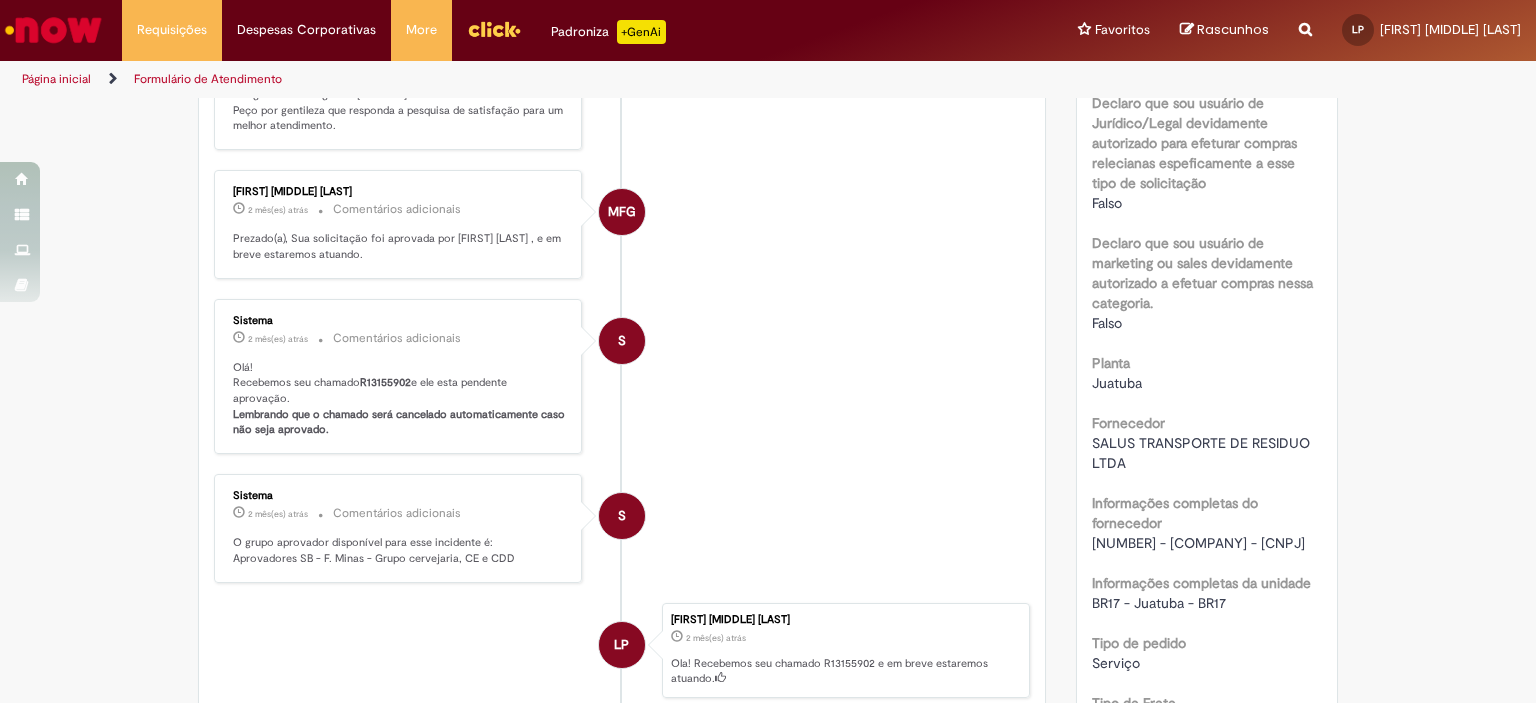 scroll, scrollTop: 1035, scrollLeft: 0, axis: vertical 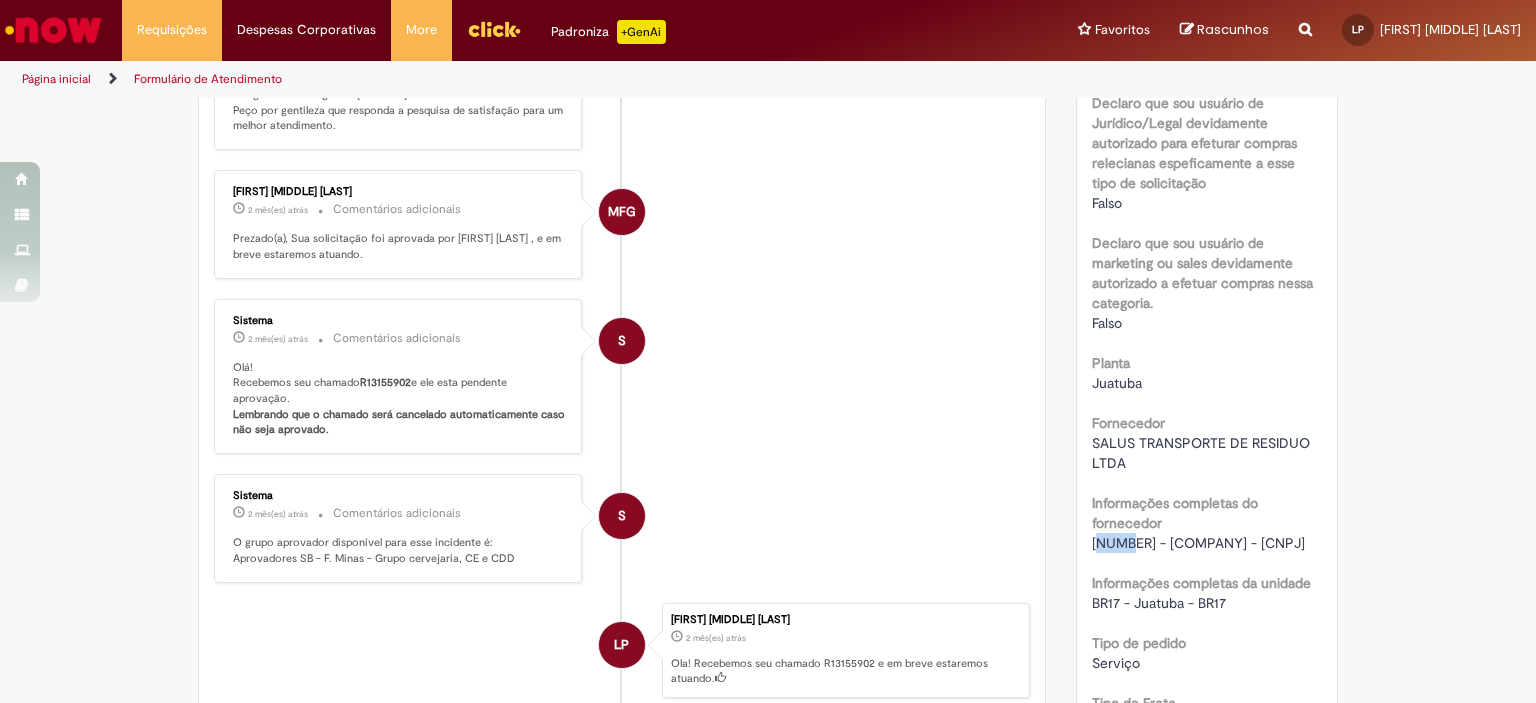 drag, startPoint x: 1090, startPoint y: 540, endPoint x: 1128, endPoint y: 542, distance: 38.052597 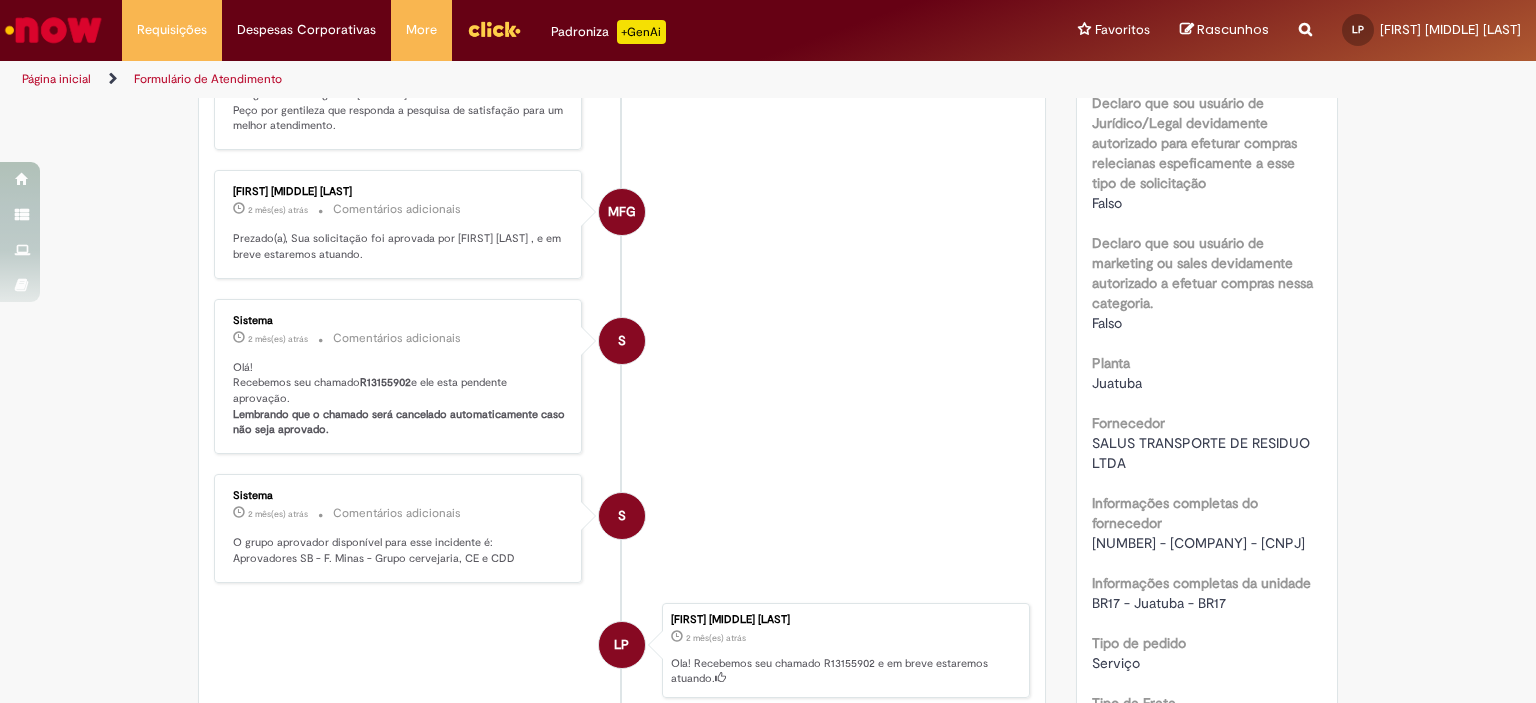 click on "436880 - SALUS TRANSPORTE DE RESIDUO LTDA - 28342760000104" at bounding box center [1198, 543] 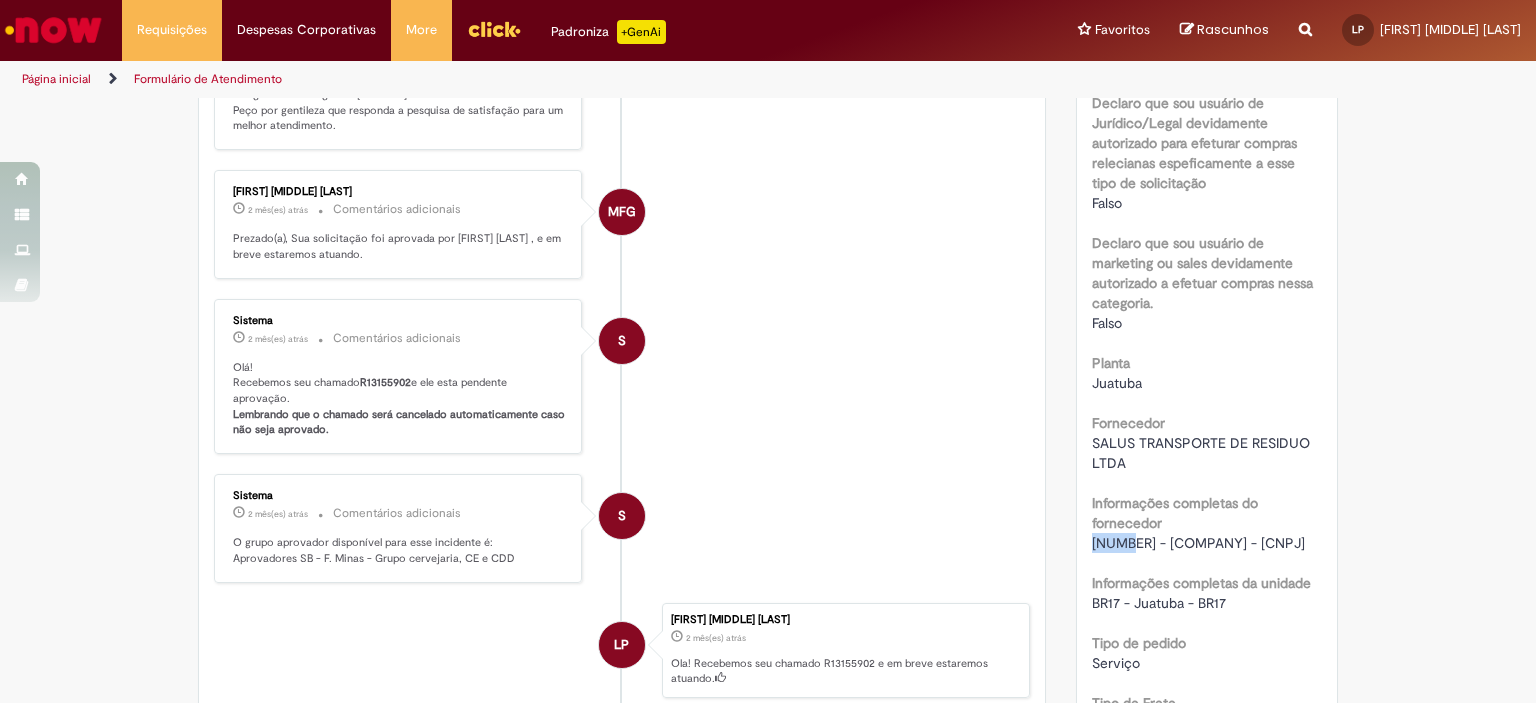 copy on "43688" 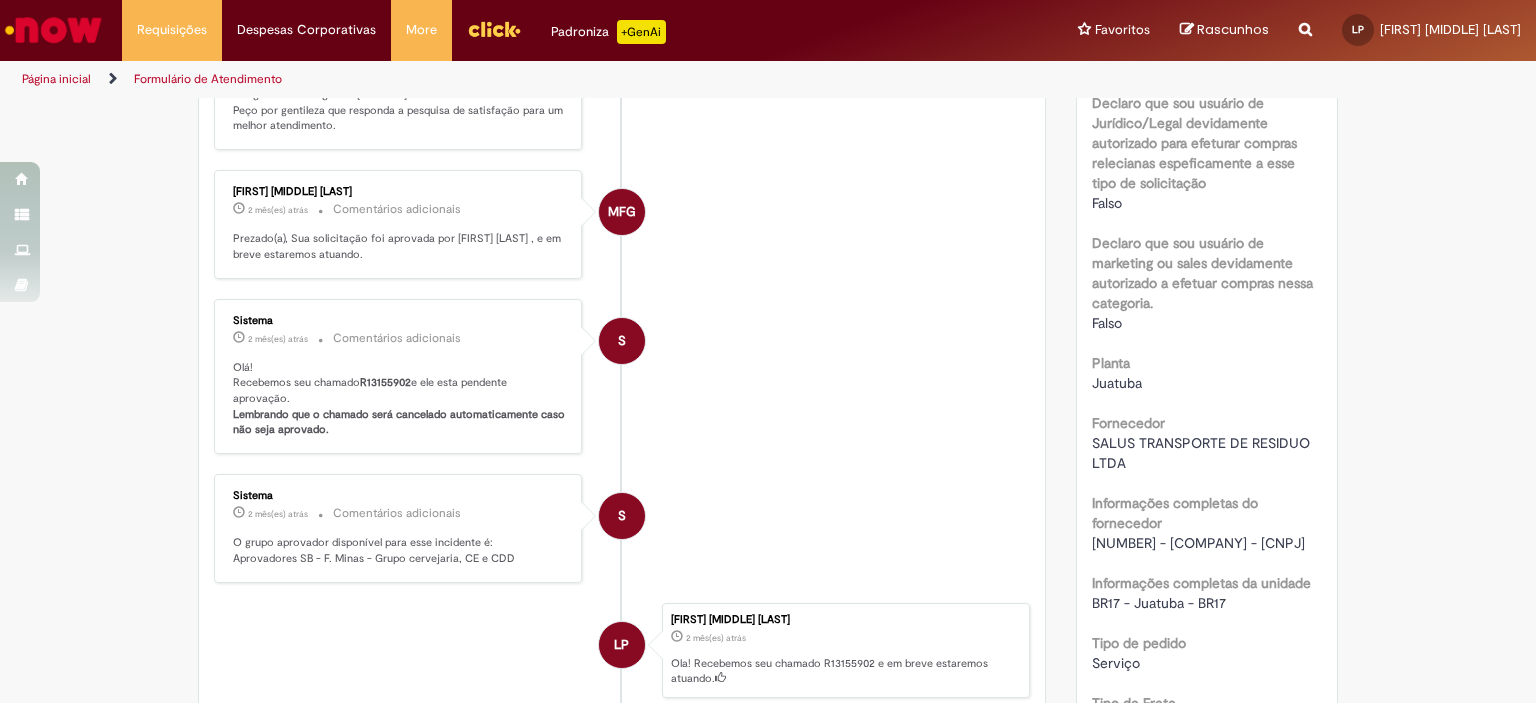 click on "436880 - SALUS TRANSPORTE DE RESIDUO LTDA - 28342760000104" at bounding box center [1198, 543] 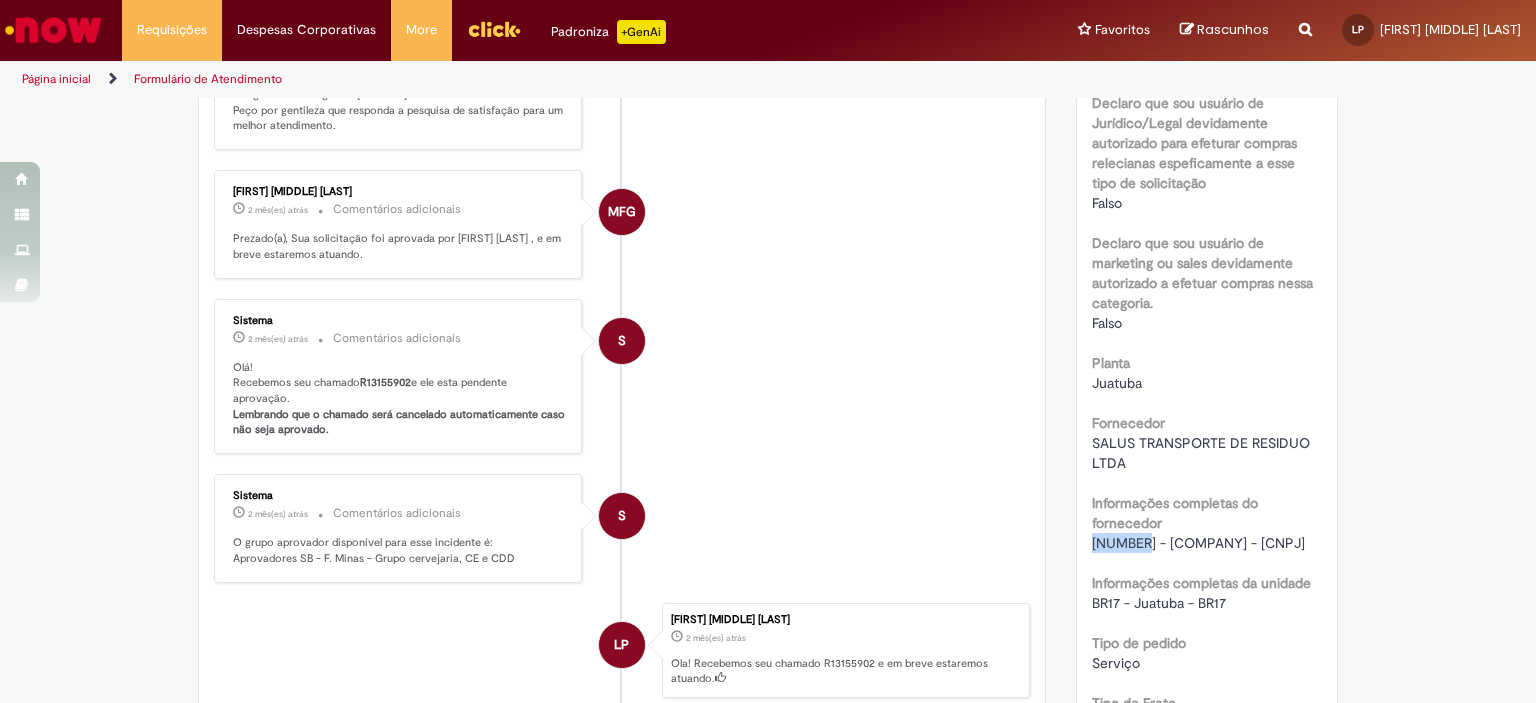 drag, startPoint x: 1083, startPoint y: 546, endPoint x: 1132, endPoint y: 546, distance: 49 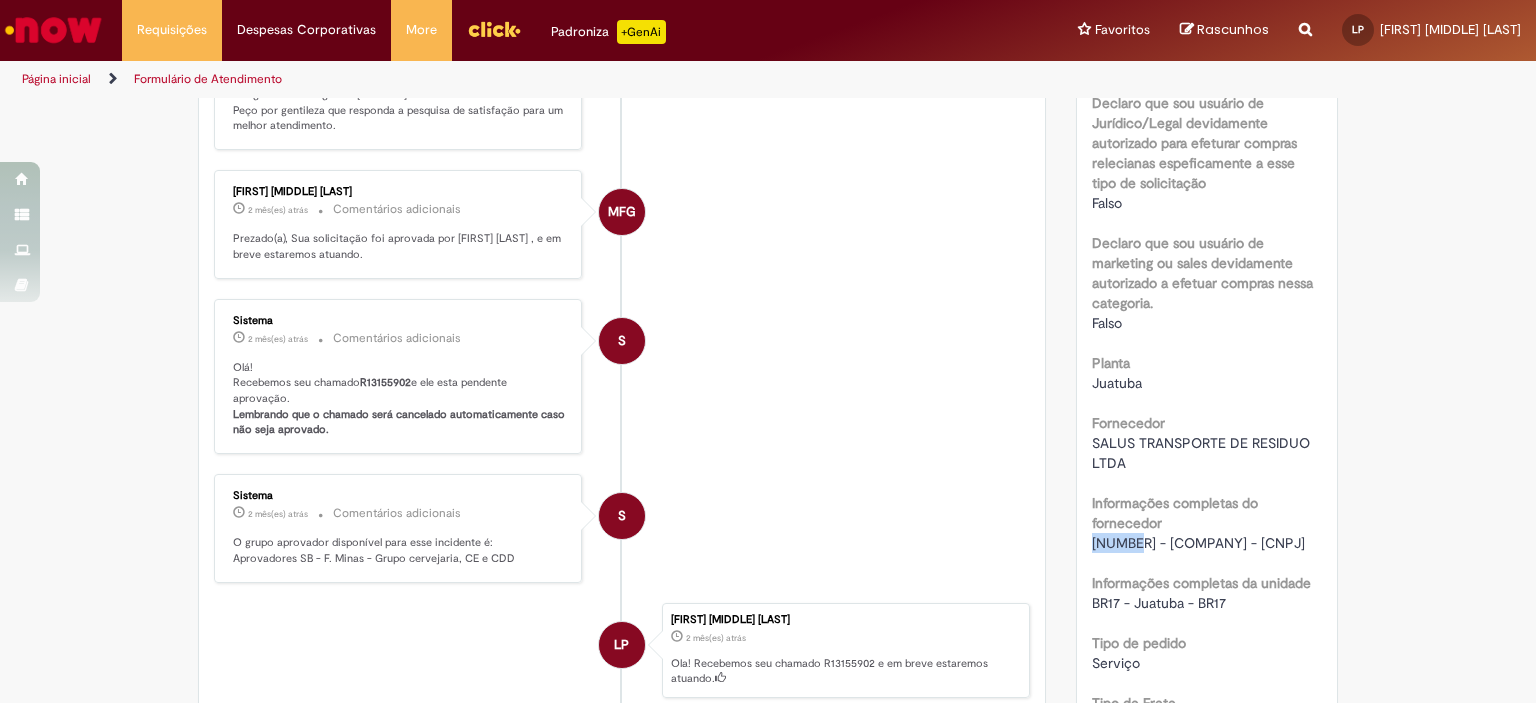 copy on "436880" 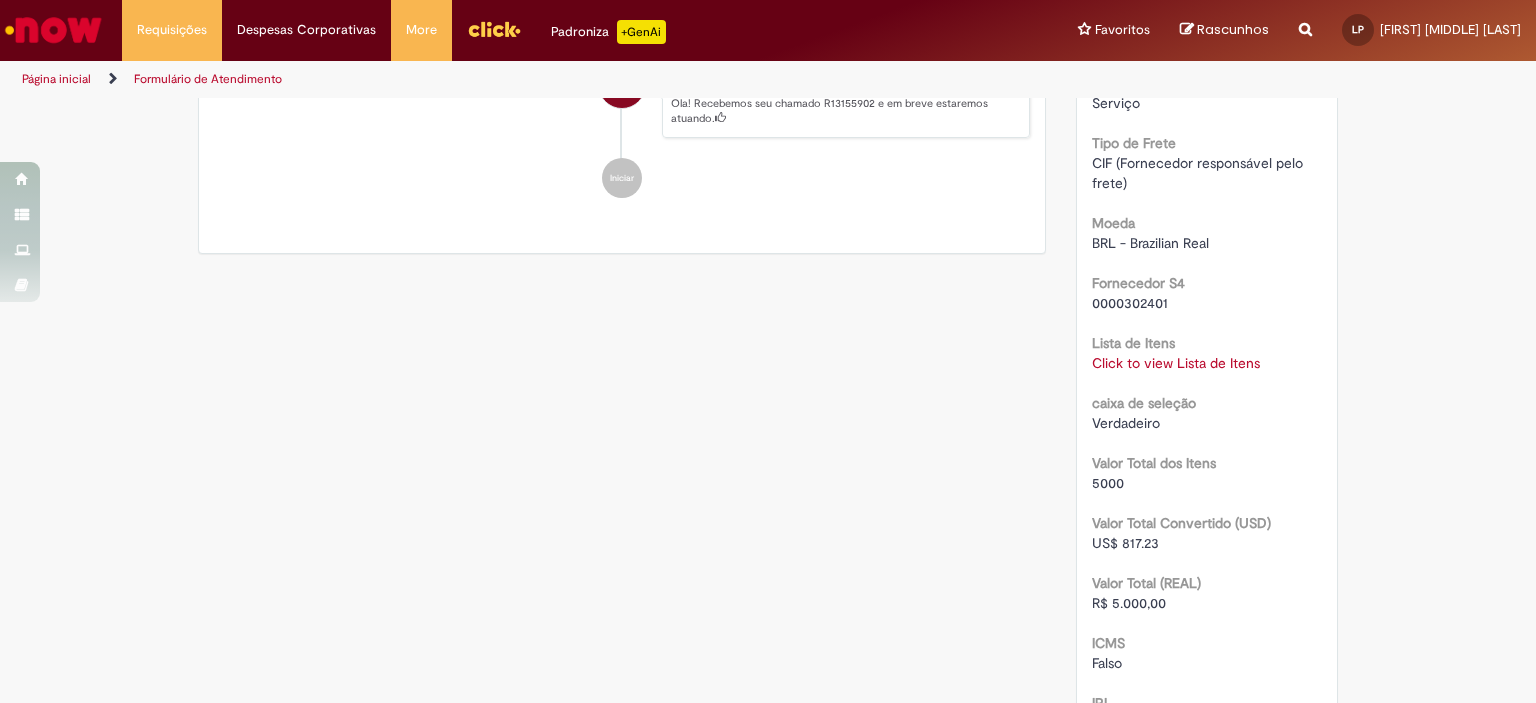 scroll, scrollTop: 1675, scrollLeft: 0, axis: vertical 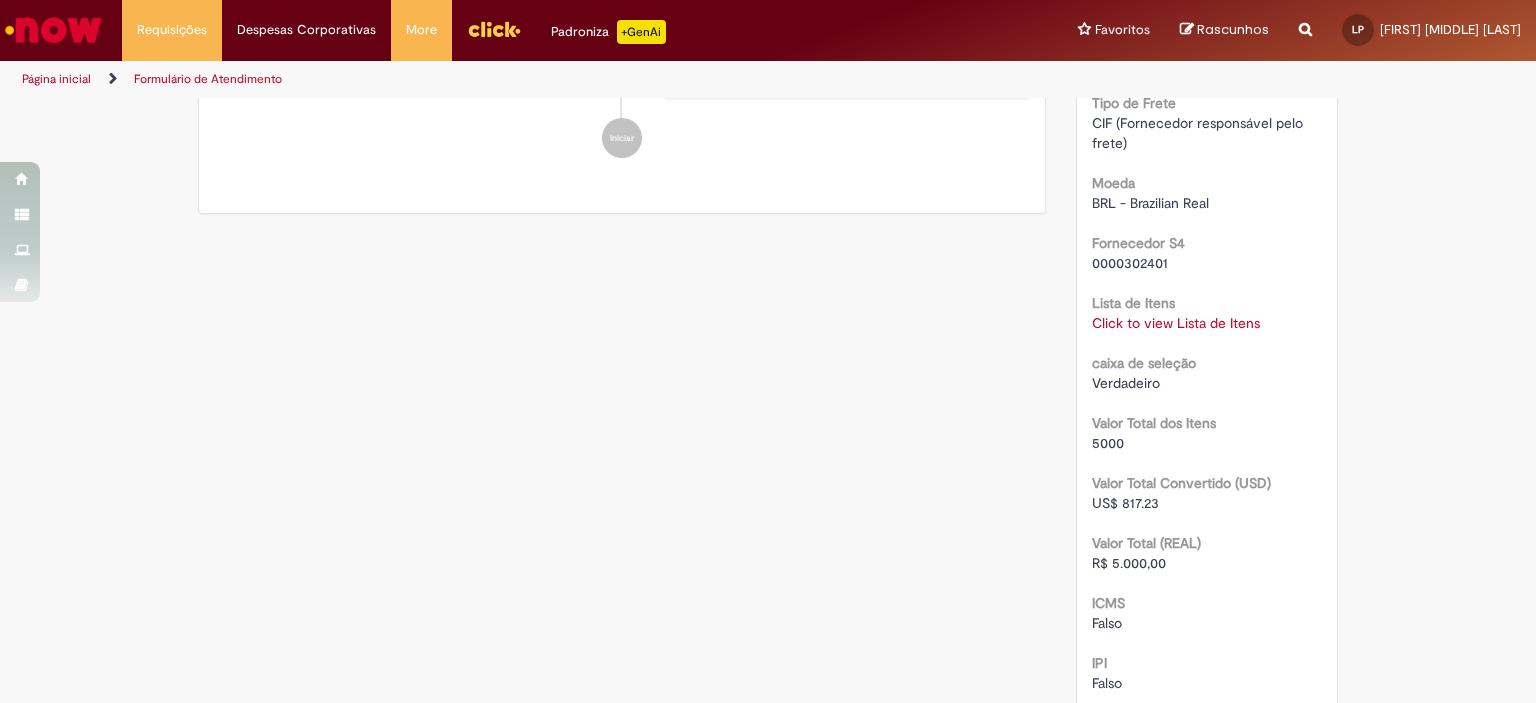 click on "Click to view Lista de Itens" at bounding box center (1176, 323) 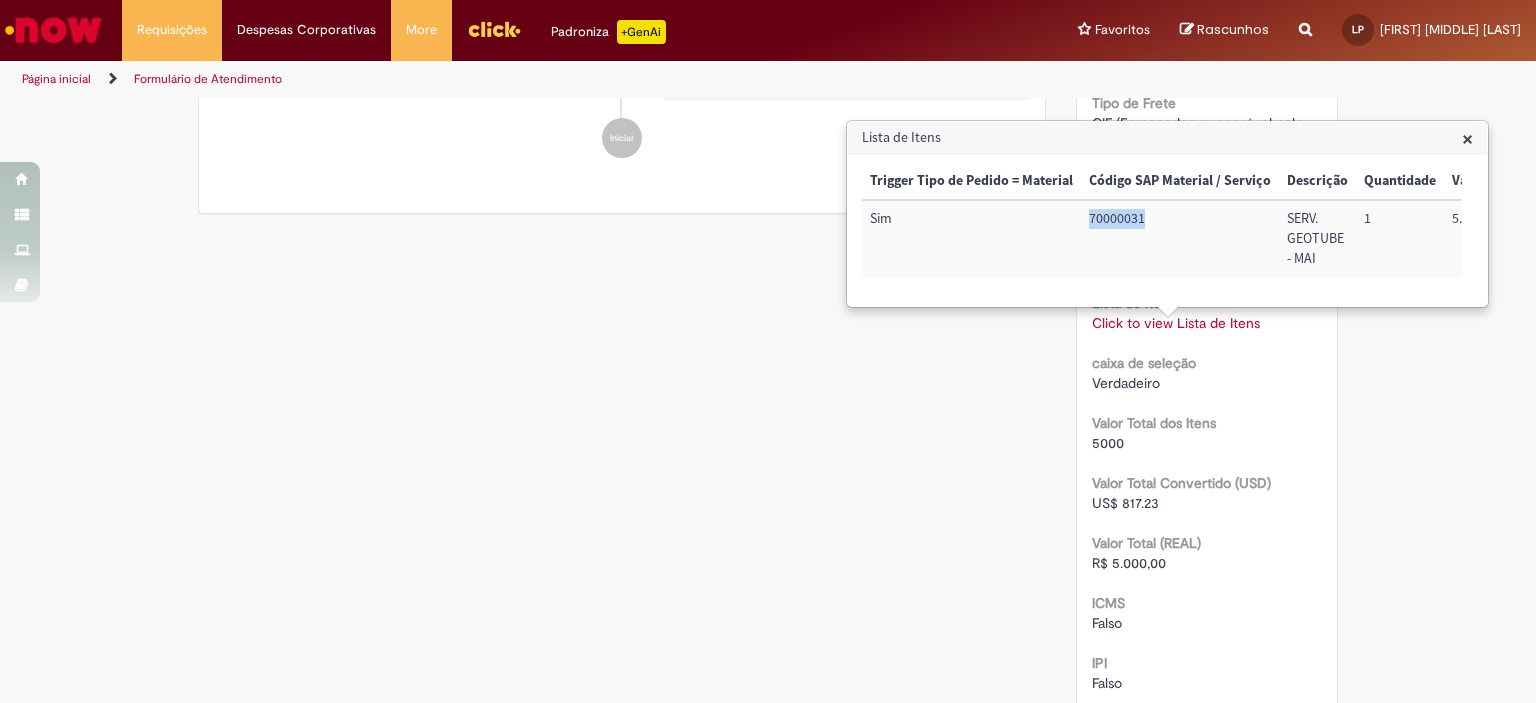 copy on "70000031" 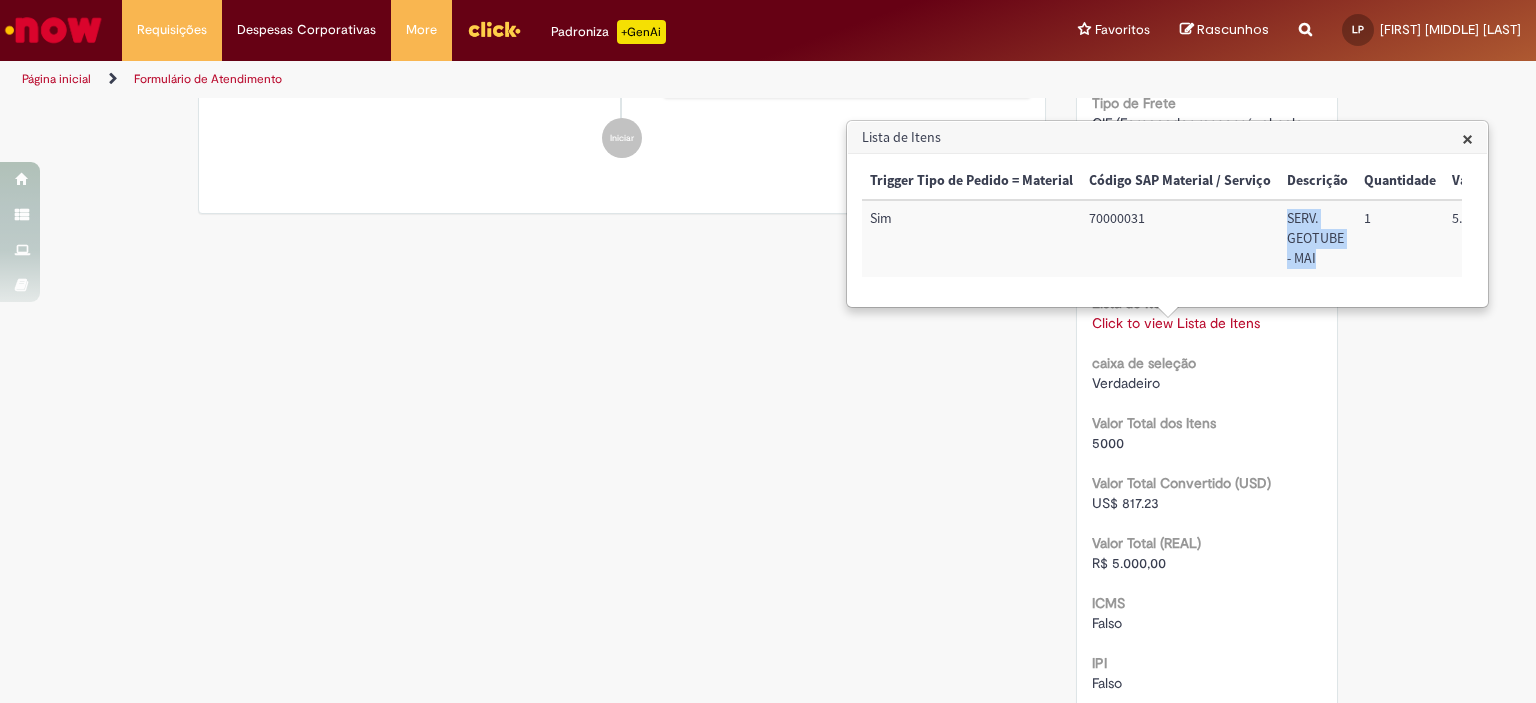 drag, startPoint x: 1284, startPoint y: 215, endPoint x: 1322, endPoint y: 259, distance: 58.137768 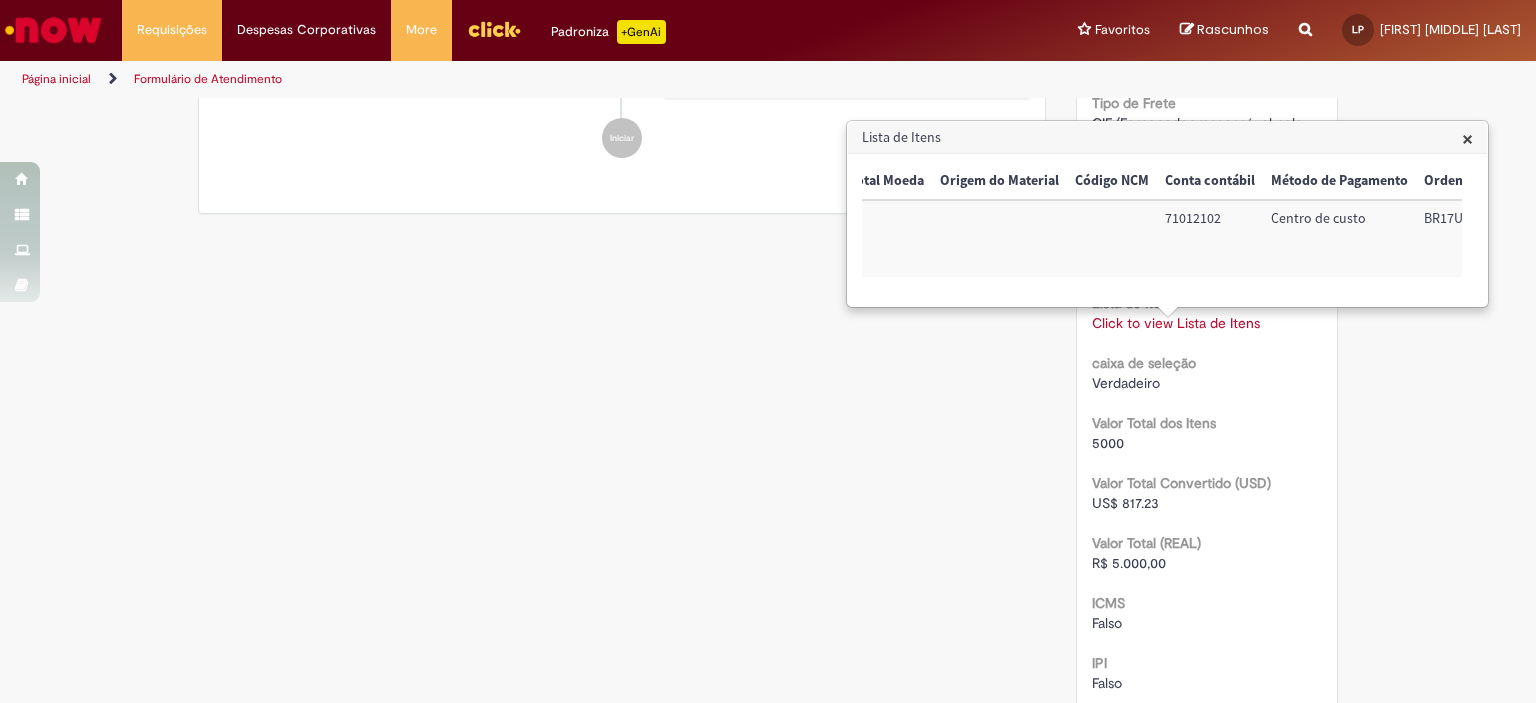 scroll, scrollTop: 0, scrollLeft: 812, axis: horizontal 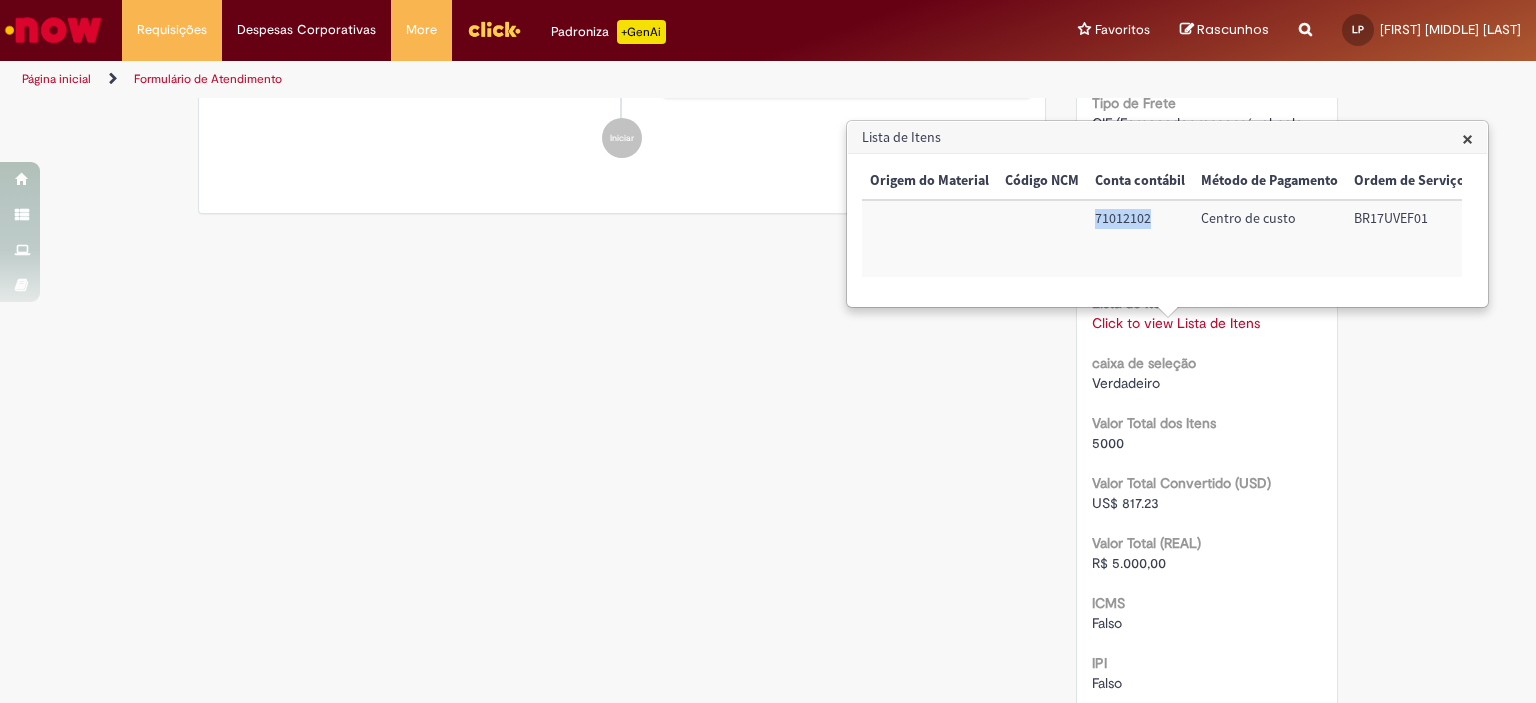 drag, startPoint x: 1084, startPoint y: 219, endPoint x: 1160, endPoint y: 219, distance: 76 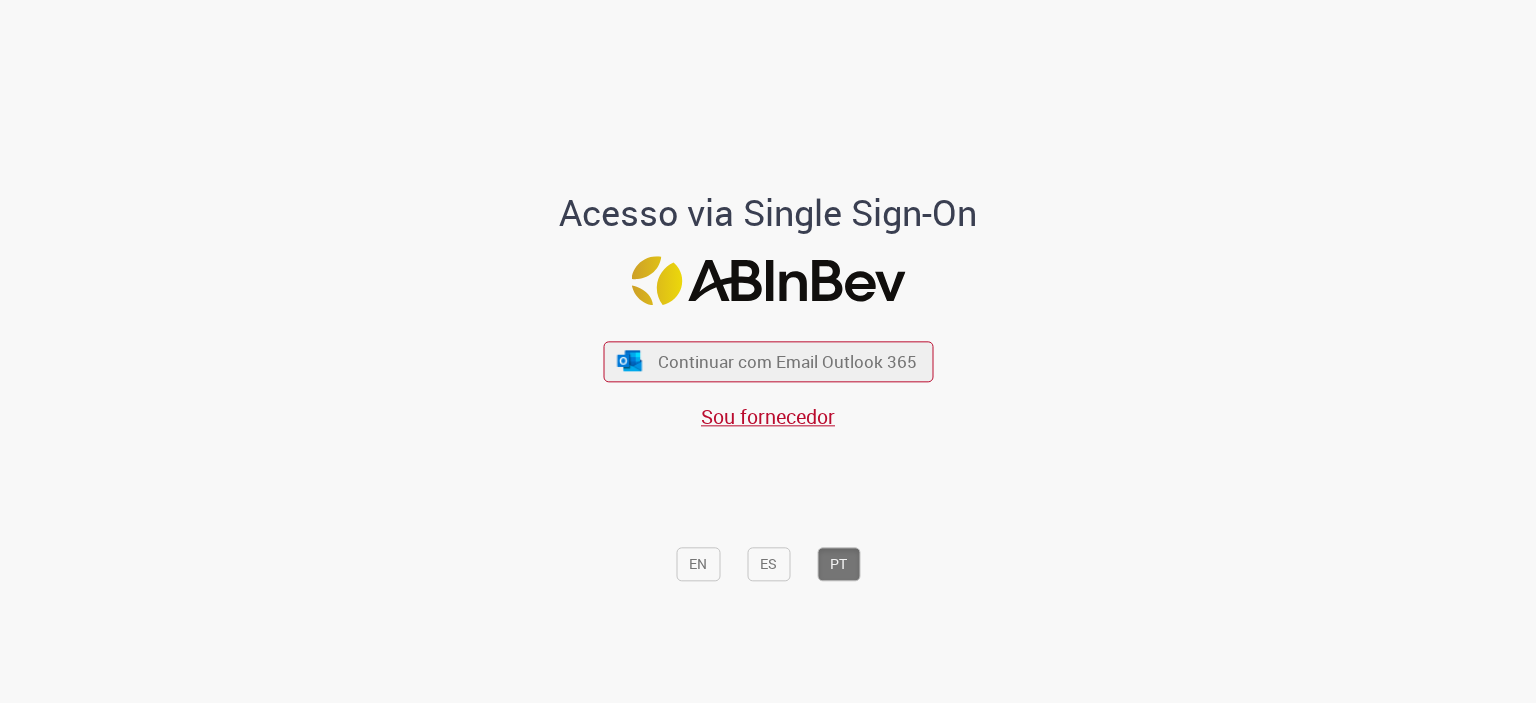 scroll, scrollTop: 0, scrollLeft: 0, axis: both 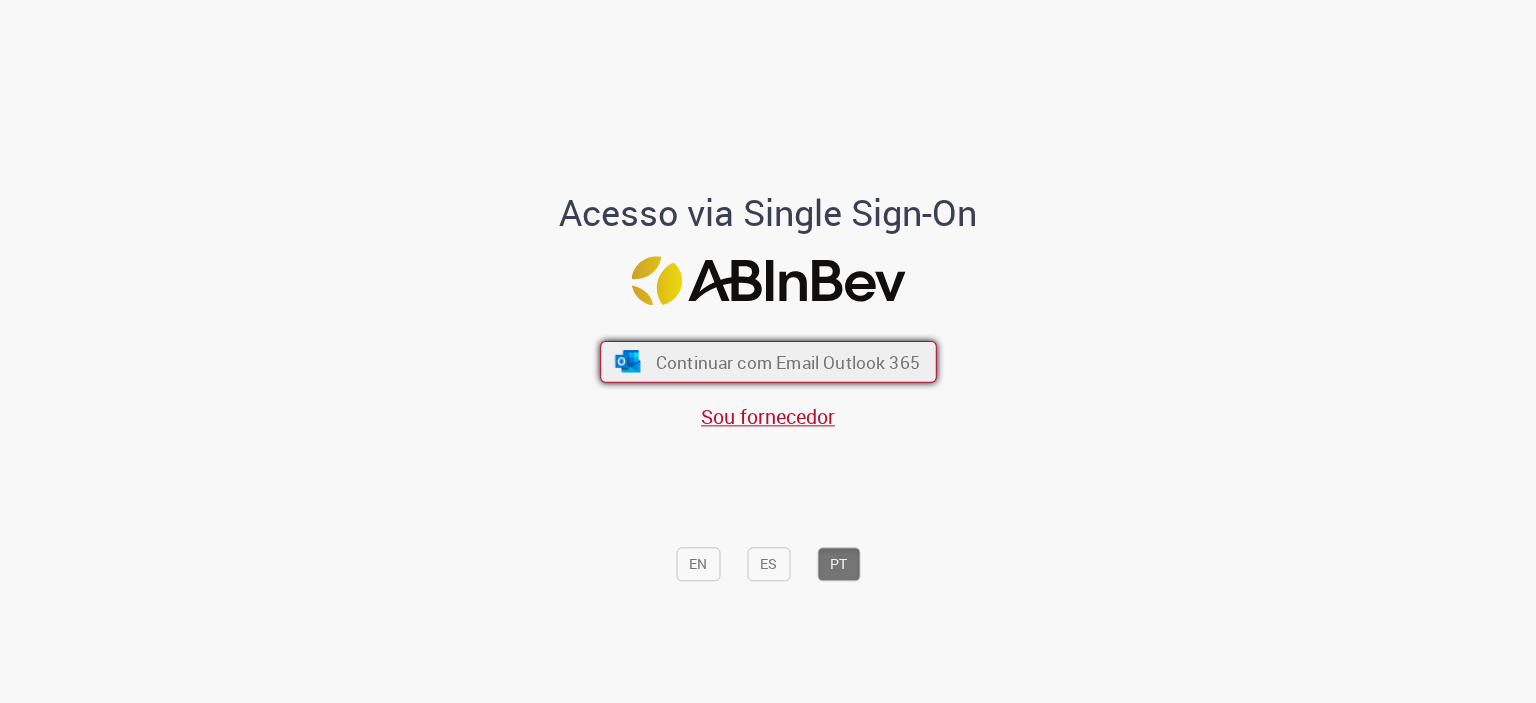 click on "Continuar com Email Outlook 365" at bounding box center [768, 361] 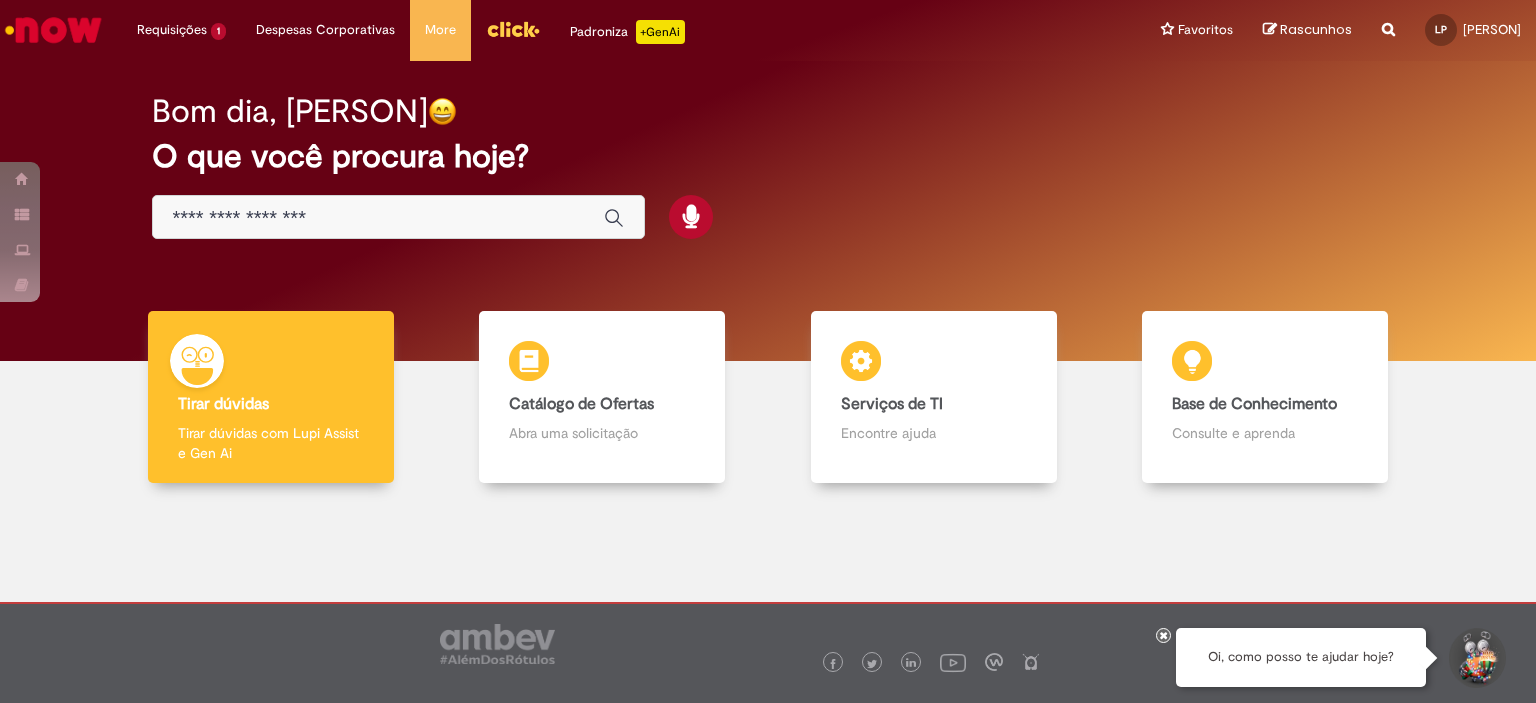 scroll, scrollTop: 0, scrollLeft: 0, axis: both 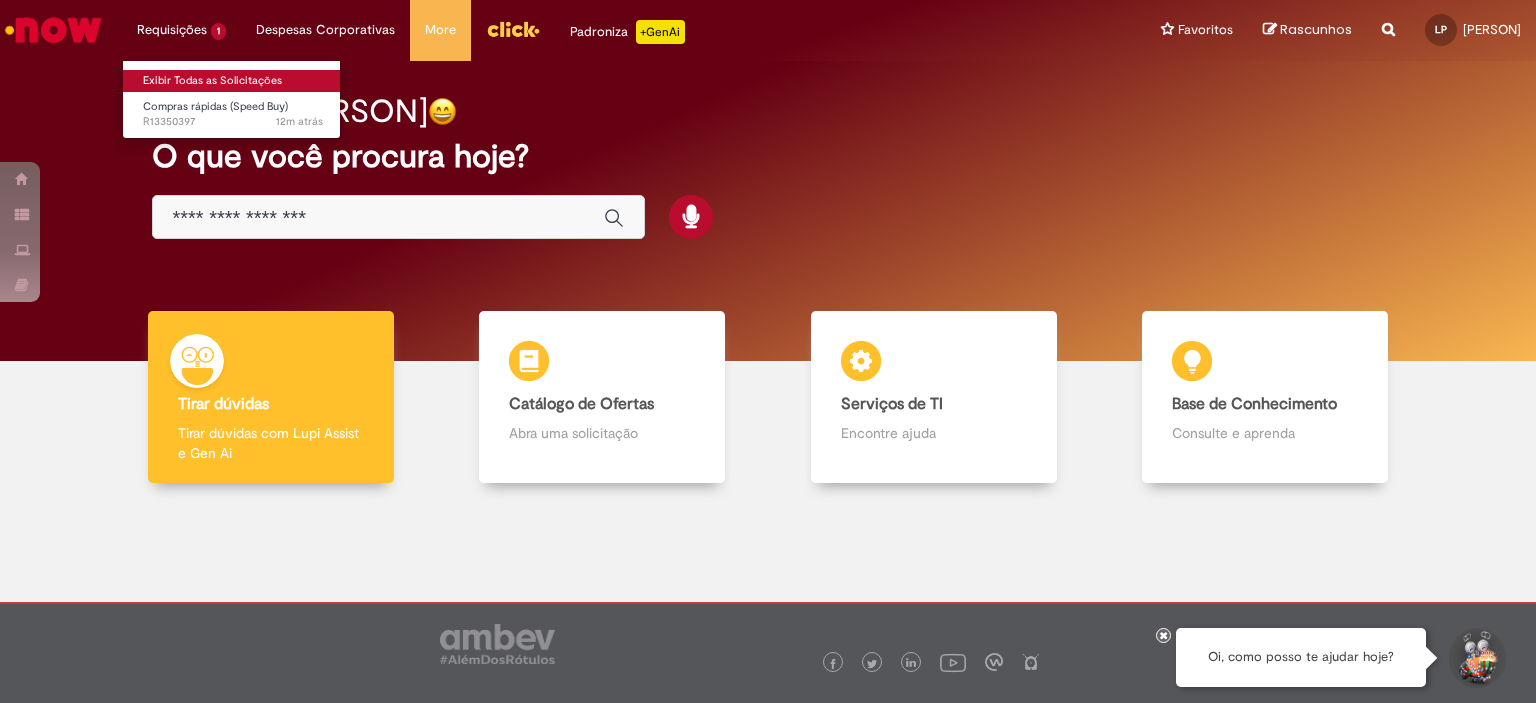 click on "Exibir Todas as Solicitações" at bounding box center [233, 81] 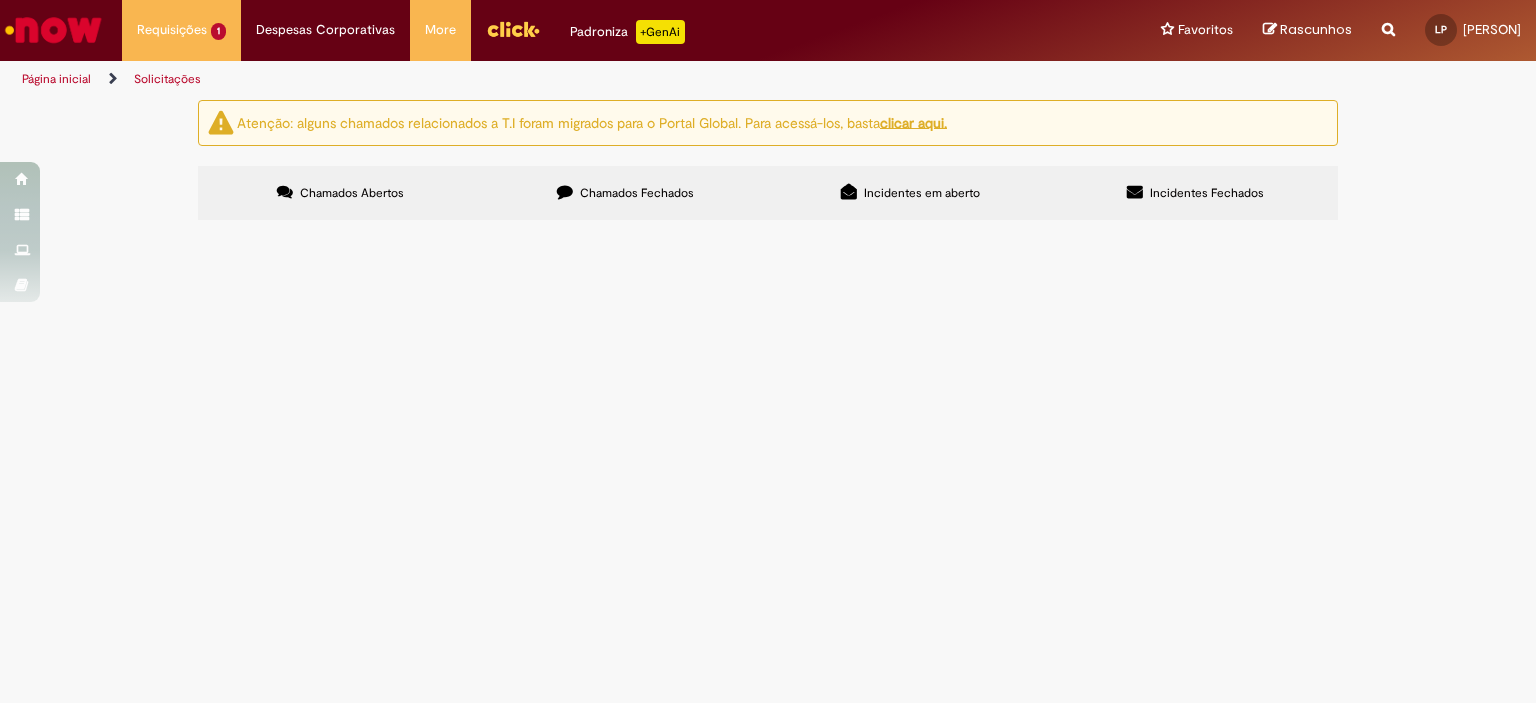 click on "Chamados Fechados" at bounding box center [637, 193] 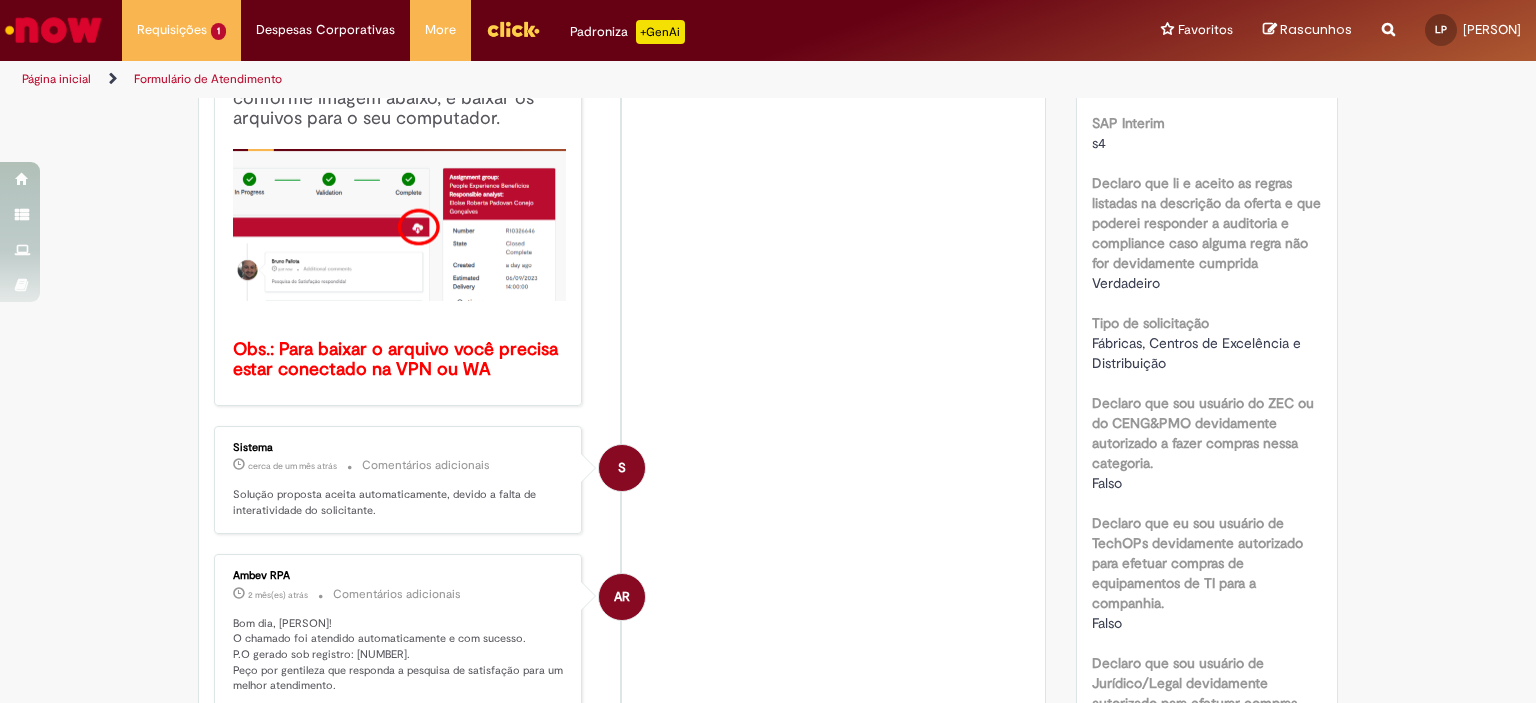 scroll, scrollTop: 435, scrollLeft: 0, axis: vertical 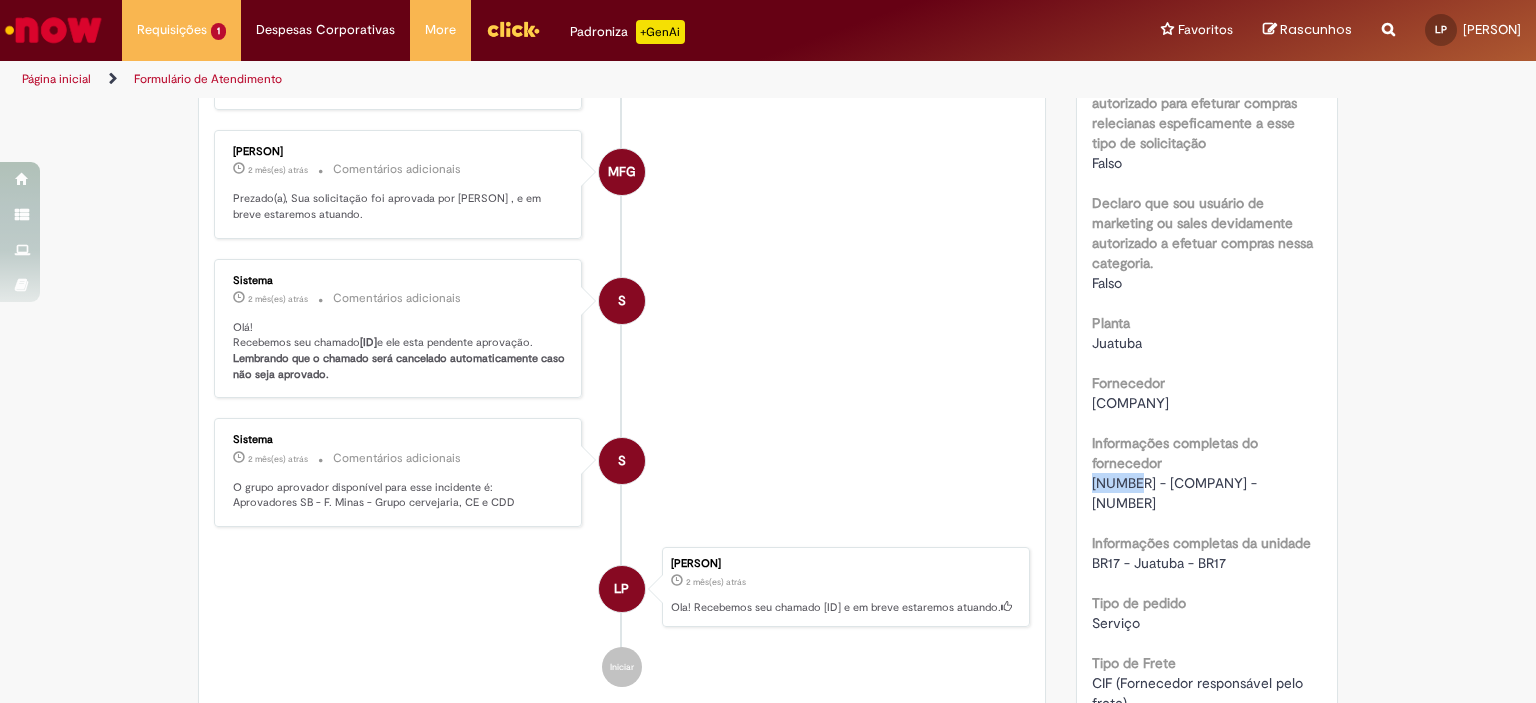 copy on "322114" 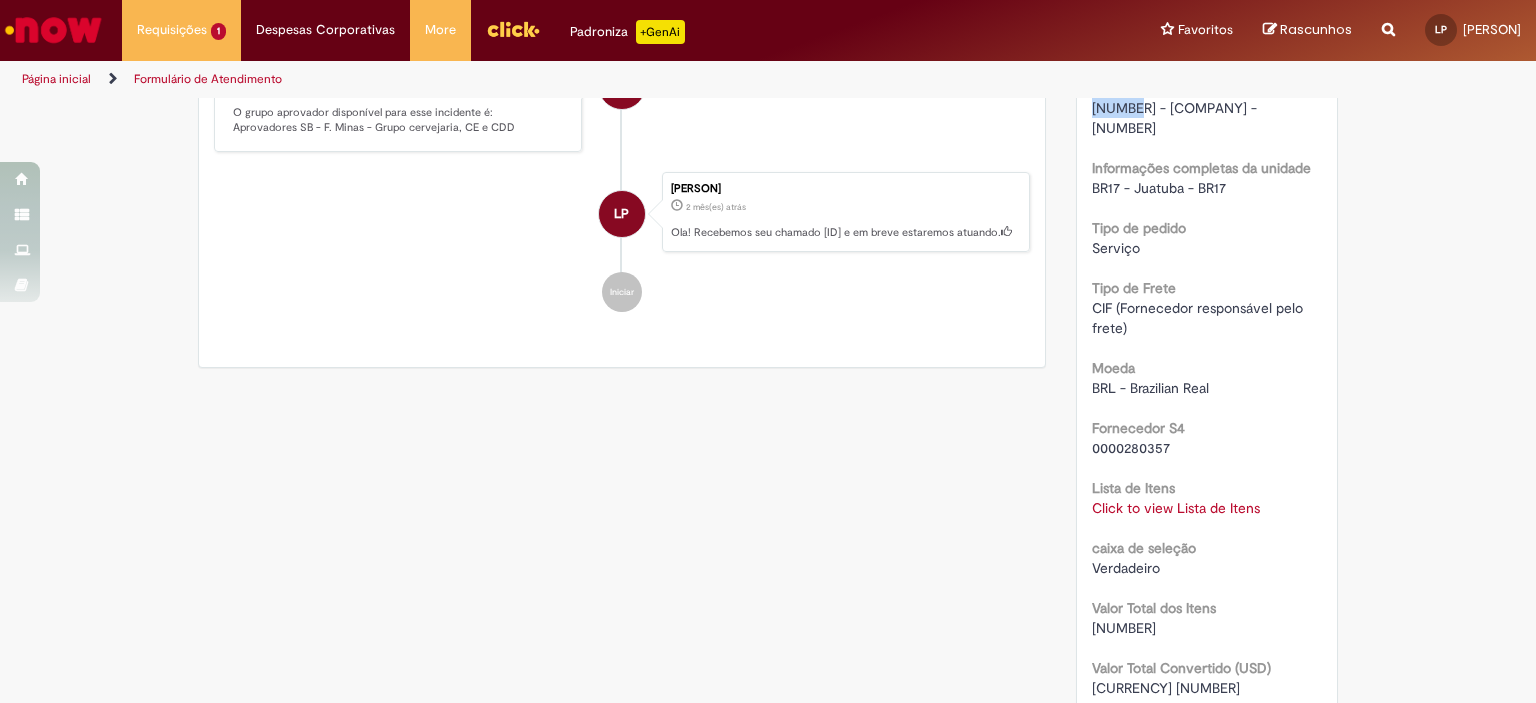 scroll, scrollTop: 1494, scrollLeft: 0, axis: vertical 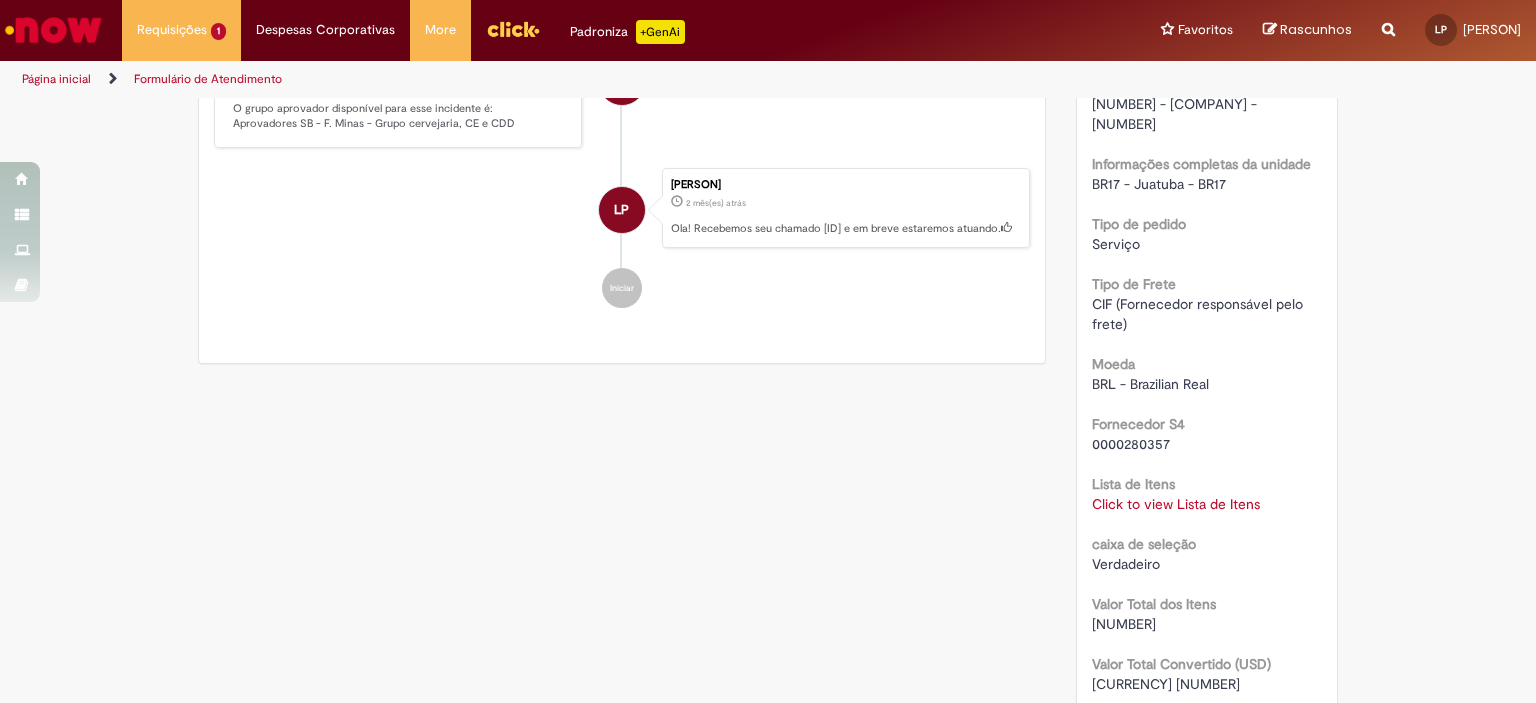 click on "Lista de Itens
Click to view Lista de Itens   Click to view Lista de Itens" at bounding box center [1207, 491] 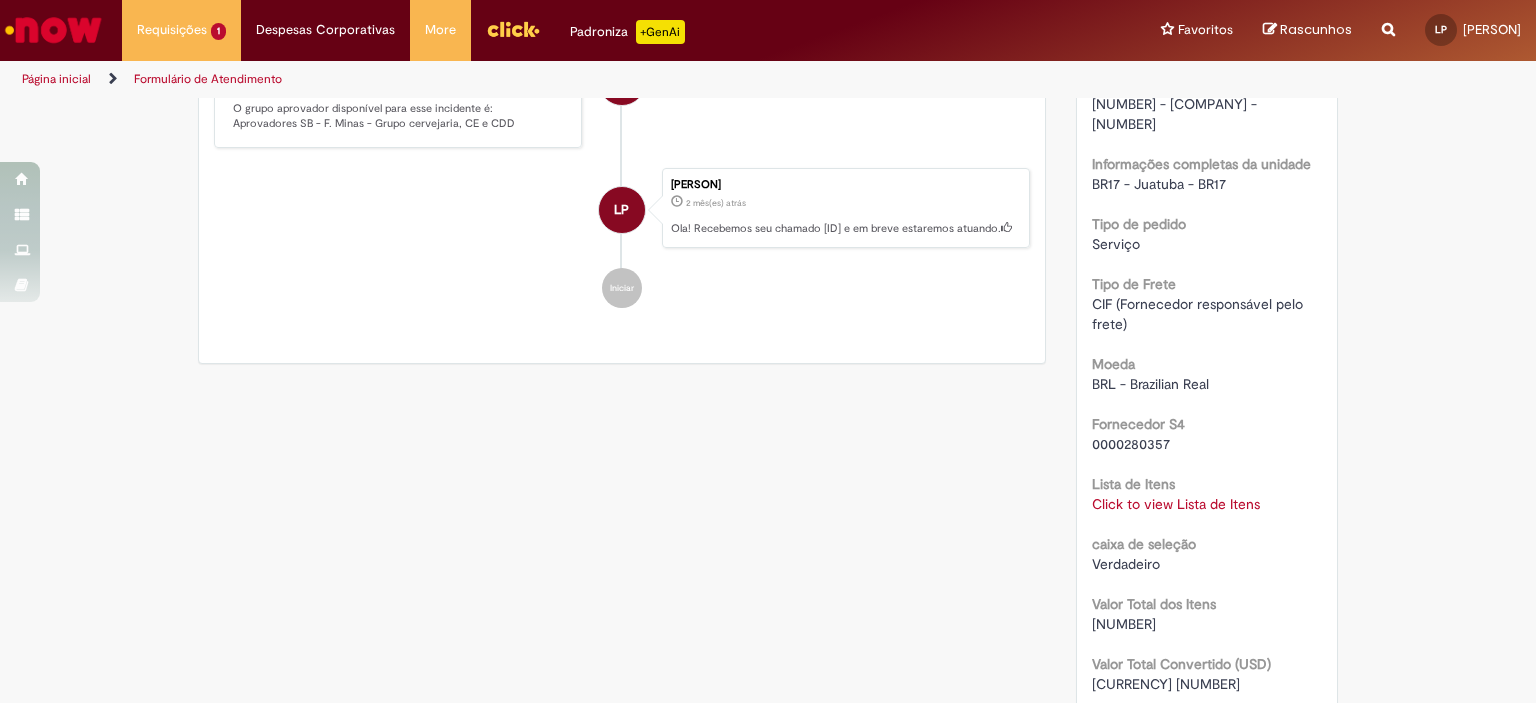click on "Click to view Lista de Itens" at bounding box center [1176, 504] 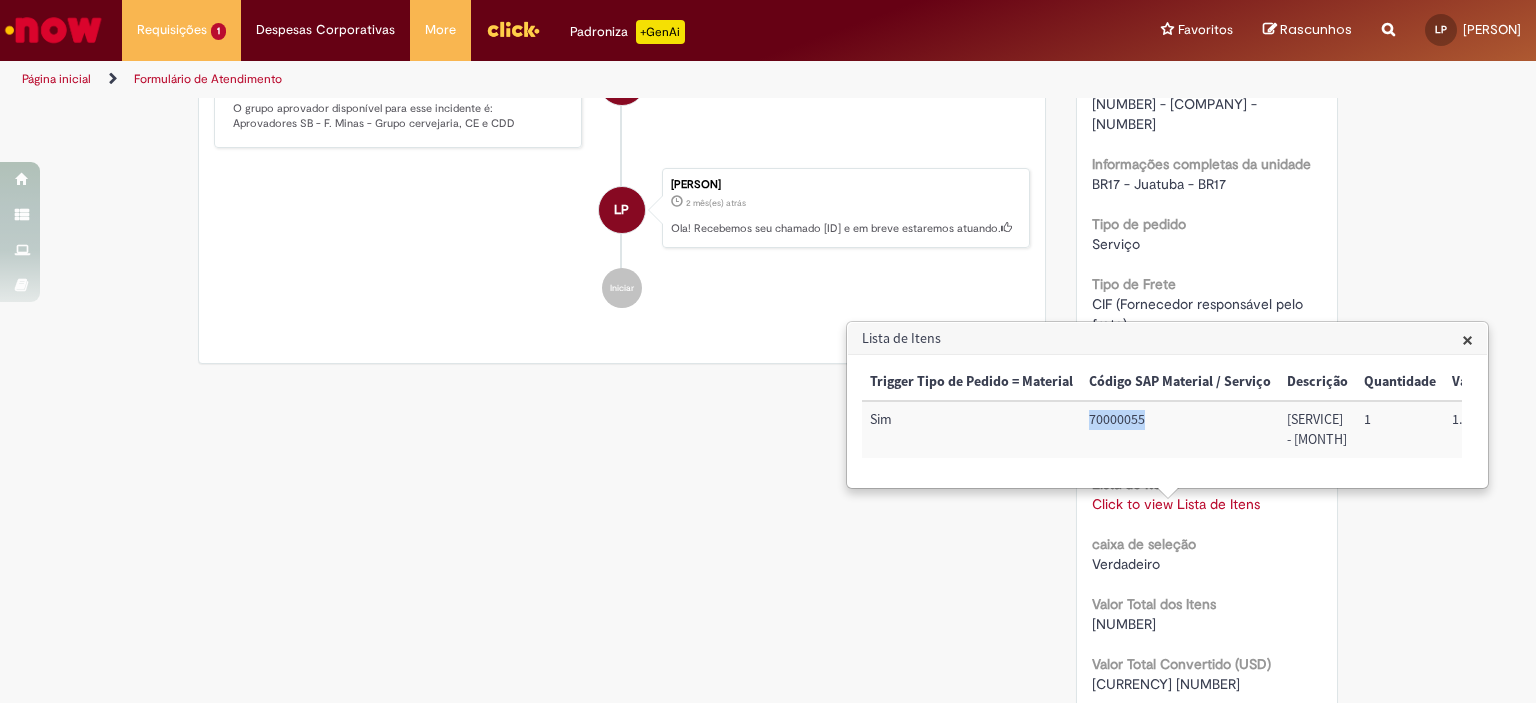 copy on "70000055" 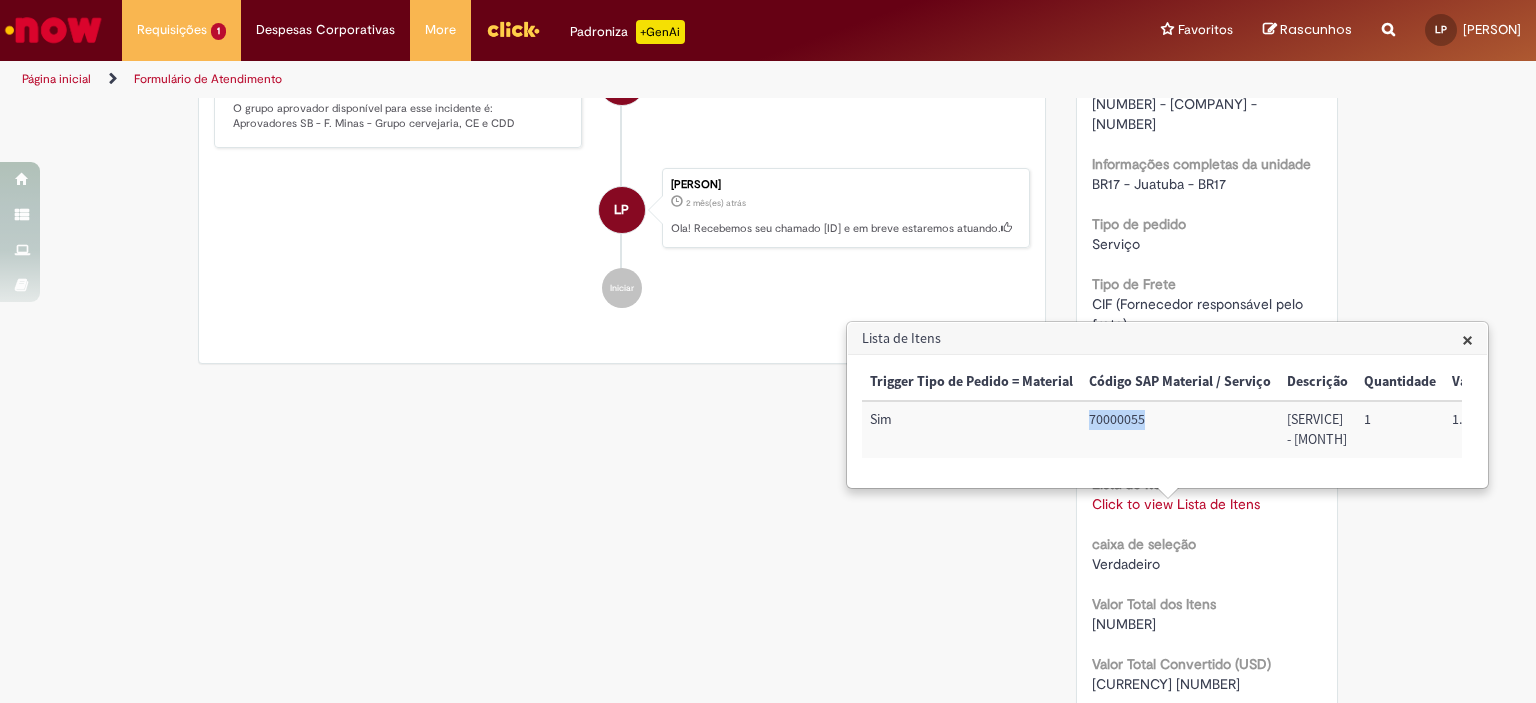 copy on "NÁLISE FERMENTO - MAI" 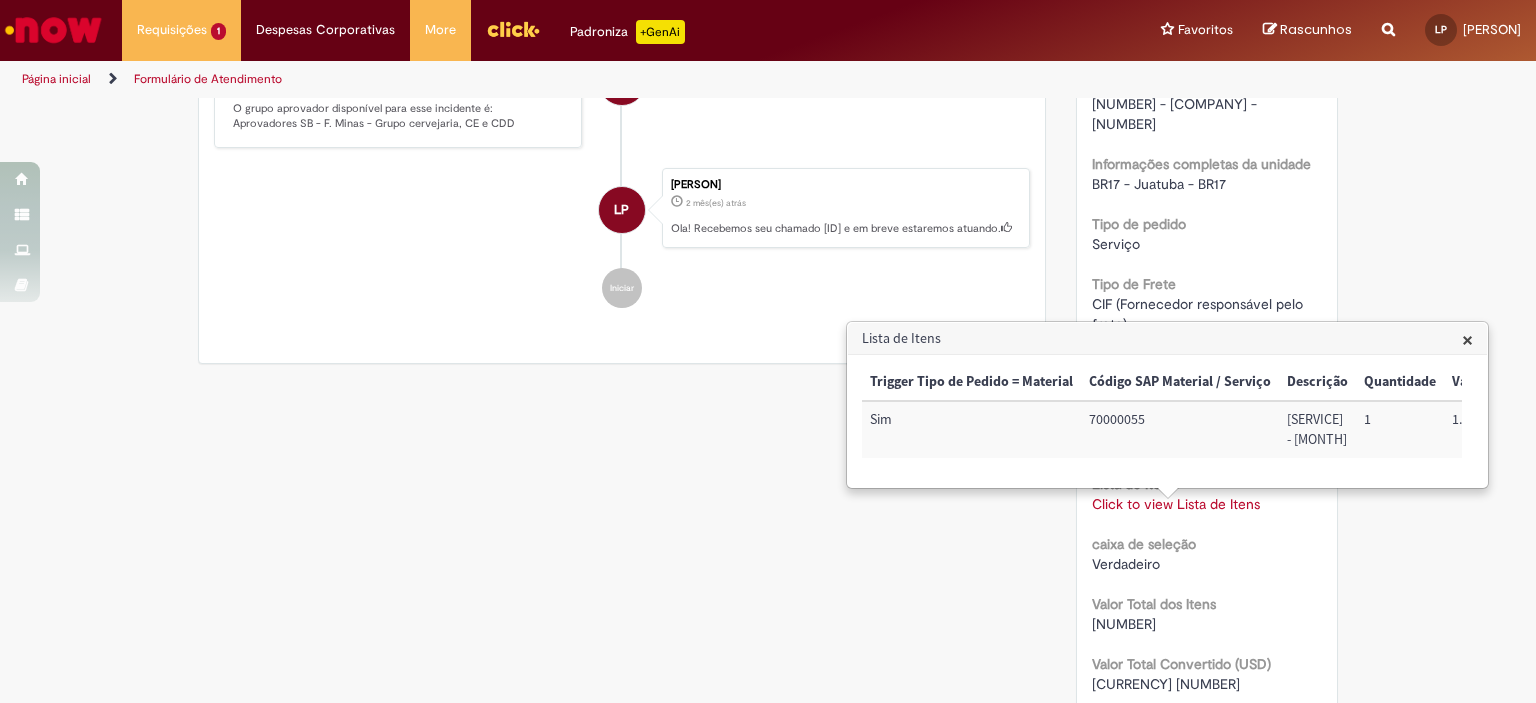 copy on "ANÁLISE FERMENTO - MAI" 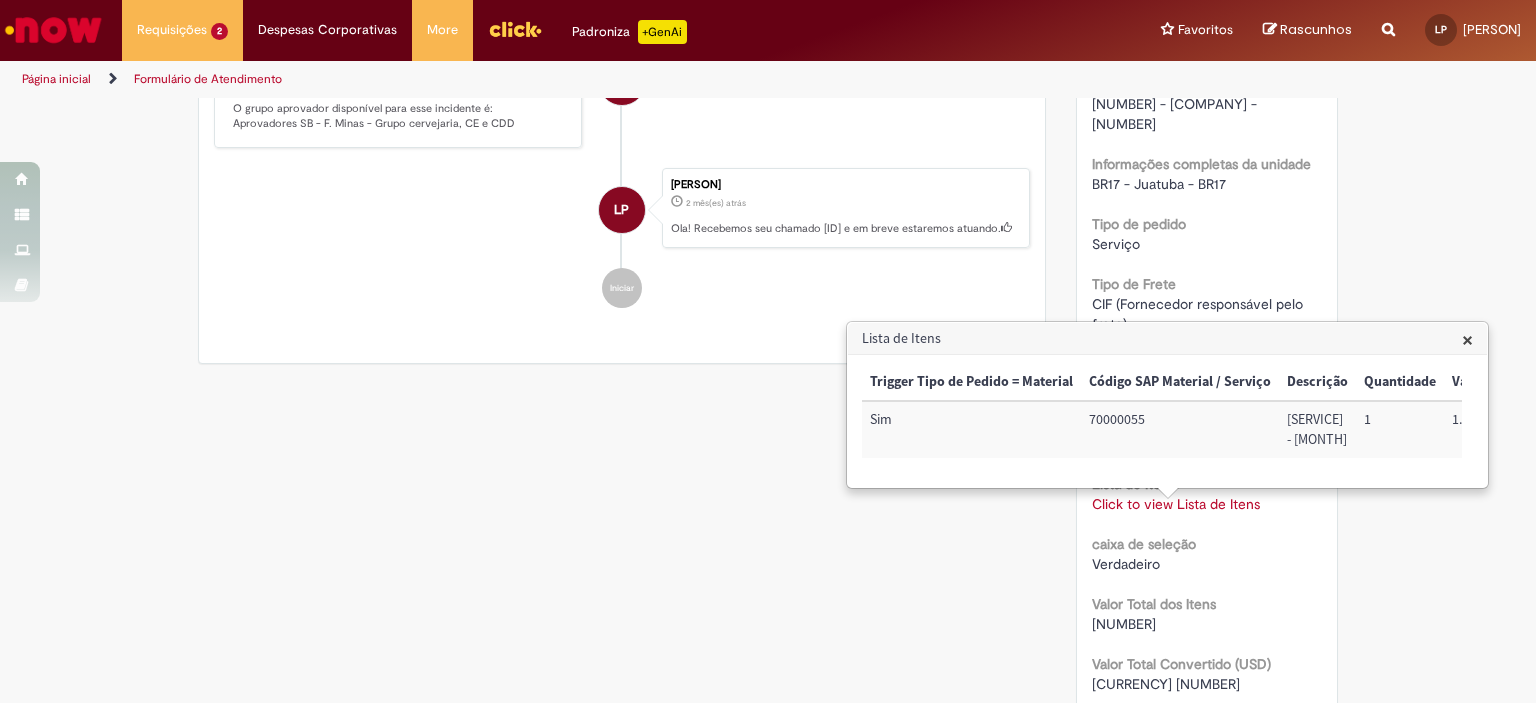 scroll, scrollTop: 0, scrollLeft: 0, axis: both 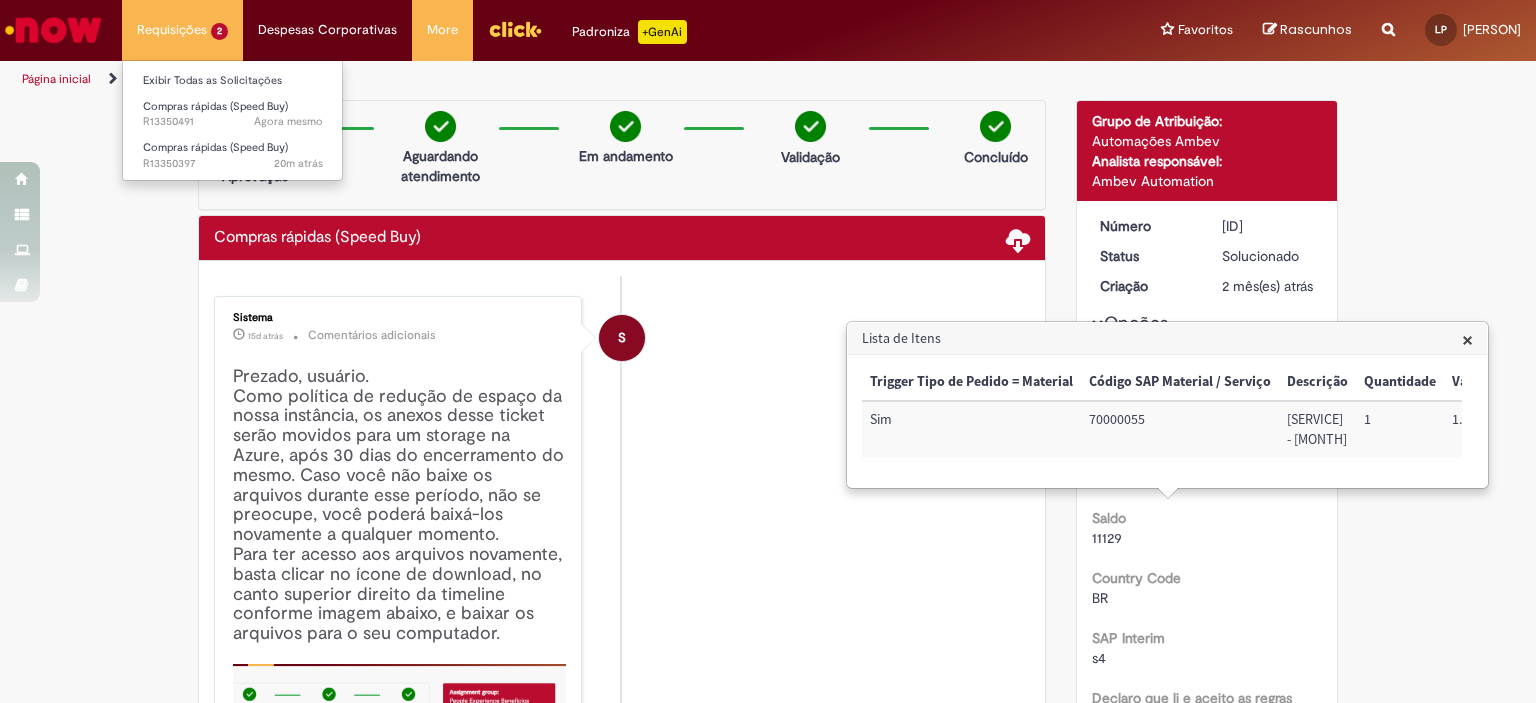 click on "Requisições   2
Exibir Todas as Solicitações
Compras rápidas (Speed Buy)
Agora mesmo Agora mesmo  R13350491
Compras rápidas (Speed Buy)
20m atrás 20 minutos atrás  R13350397" at bounding box center [182, 30] 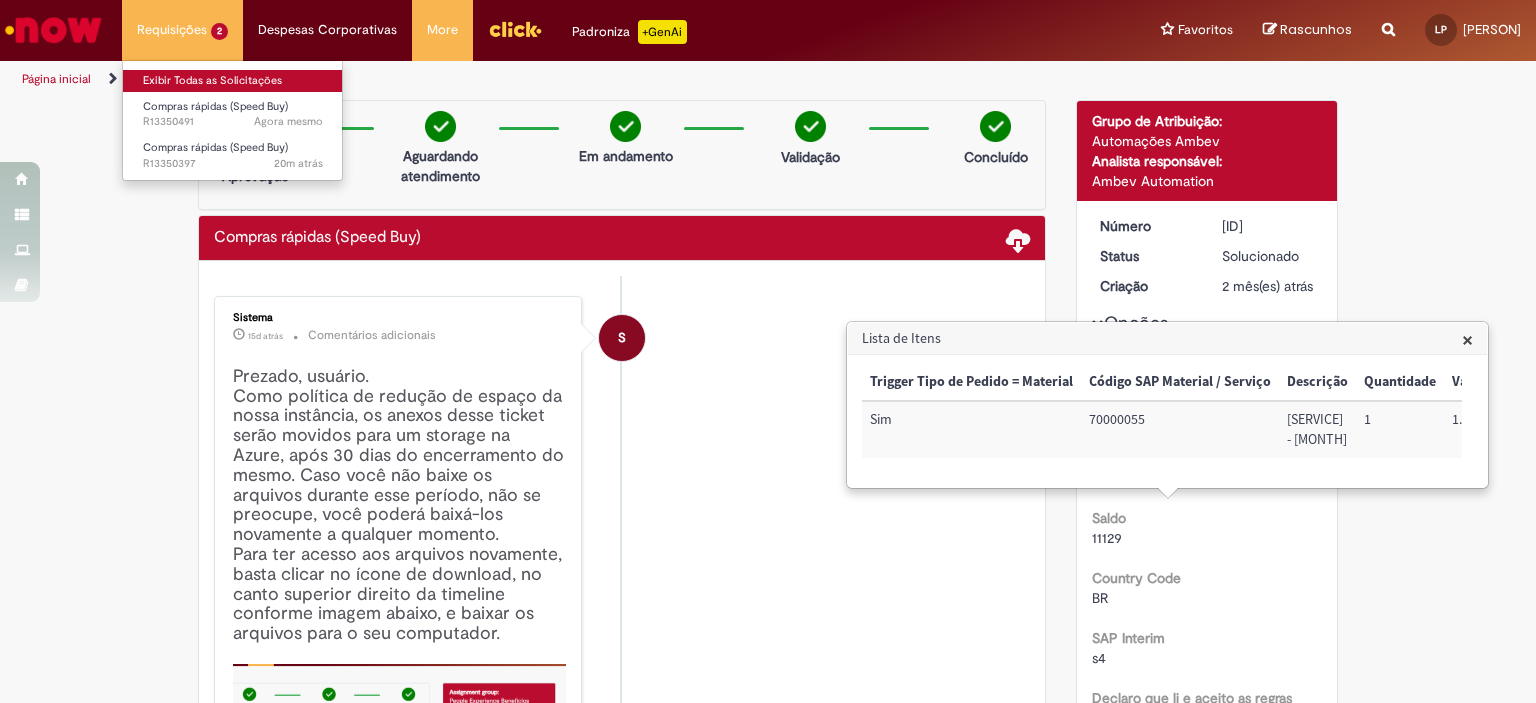 click on "Exibir Todas as Solicitações" at bounding box center [233, 81] 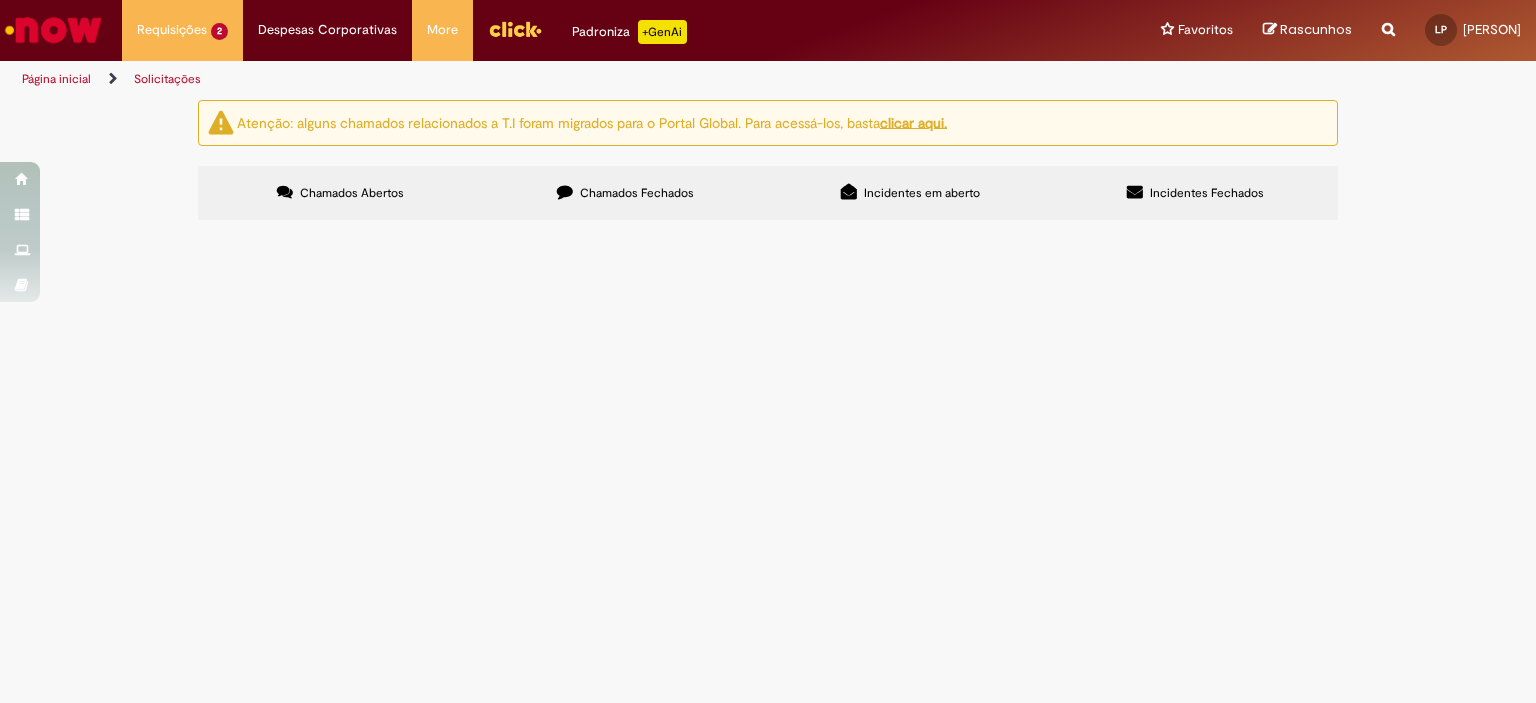 click on "Chamados Fechados" at bounding box center [625, 193] 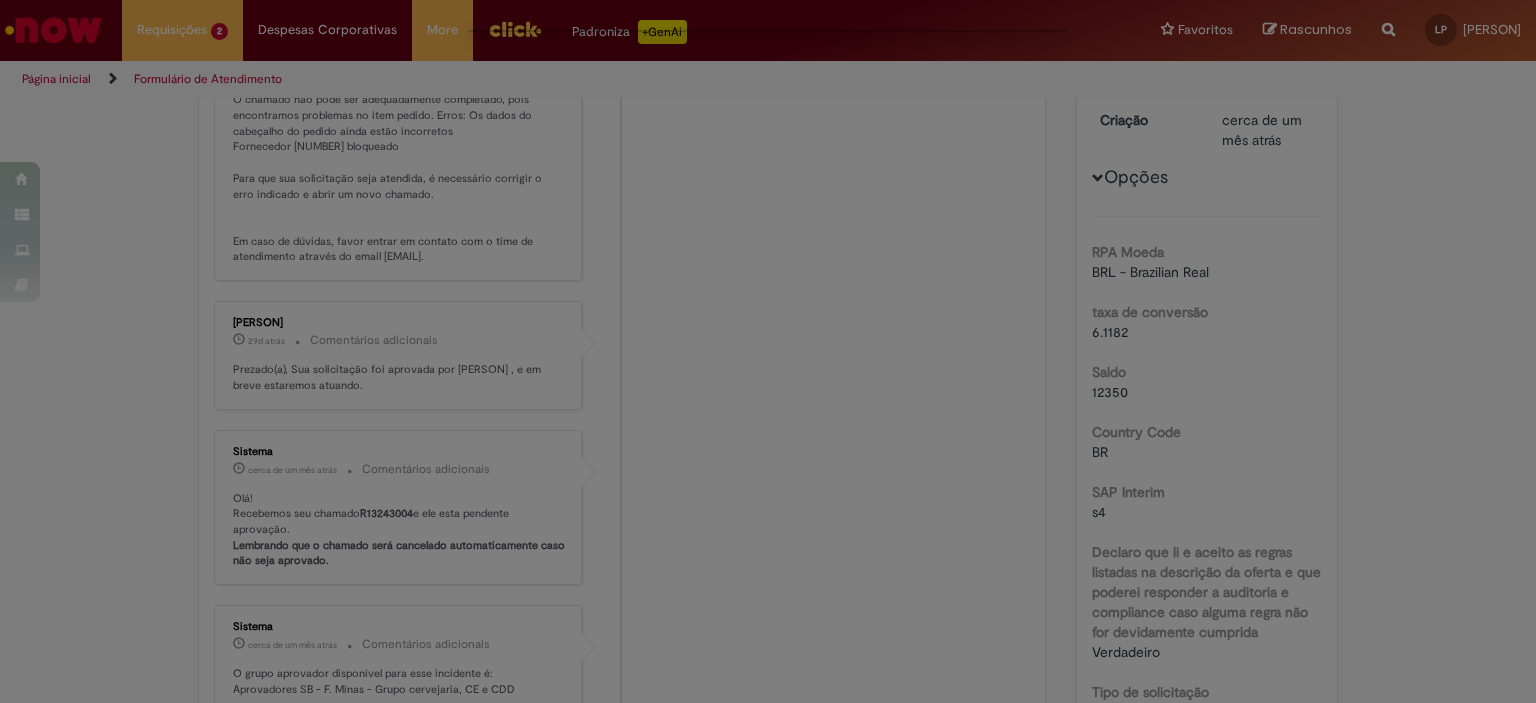scroll, scrollTop: 0, scrollLeft: 0, axis: both 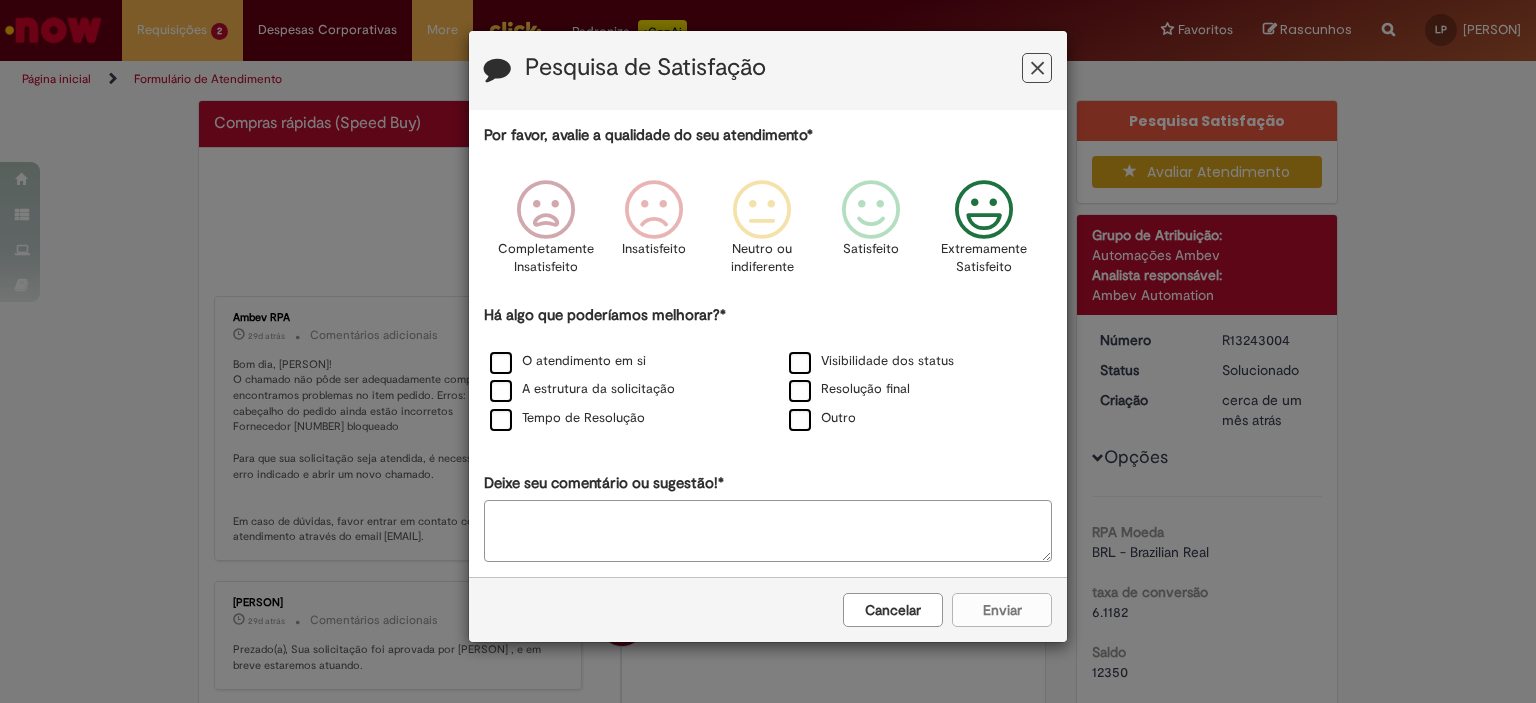 click at bounding box center (984, 210) 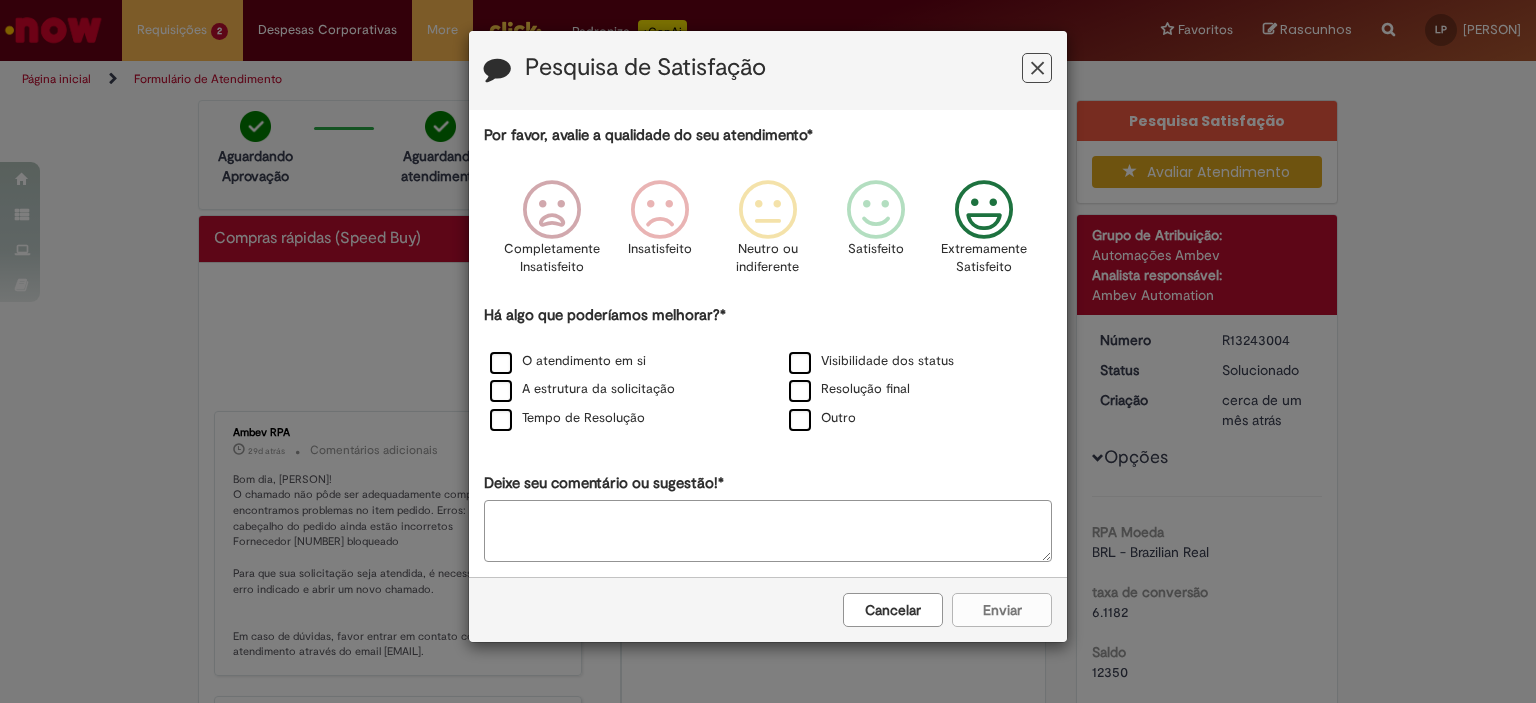 click on "Cancelar   Enviar" at bounding box center (768, 609) 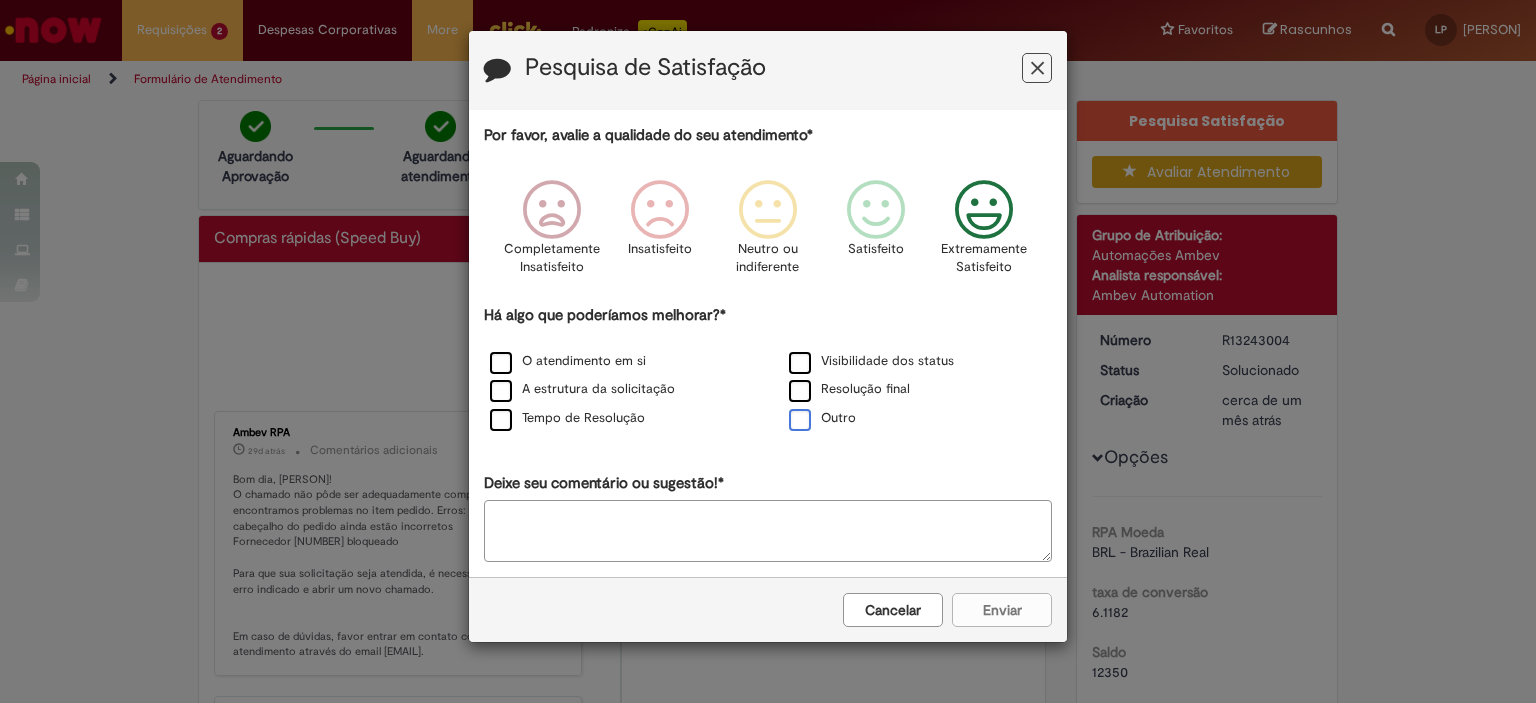 click on "Outro" at bounding box center (822, 418) 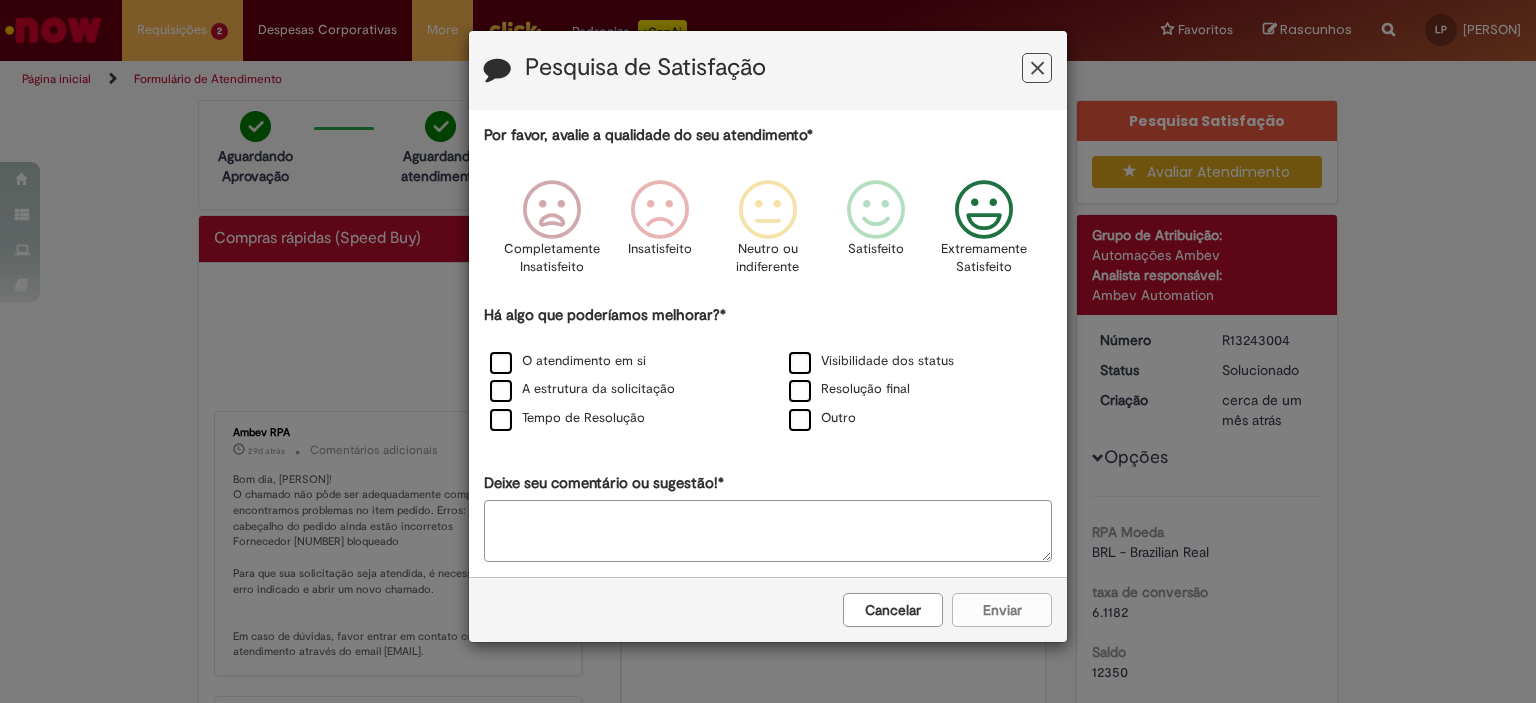 click at bounding box center (1037, 68) 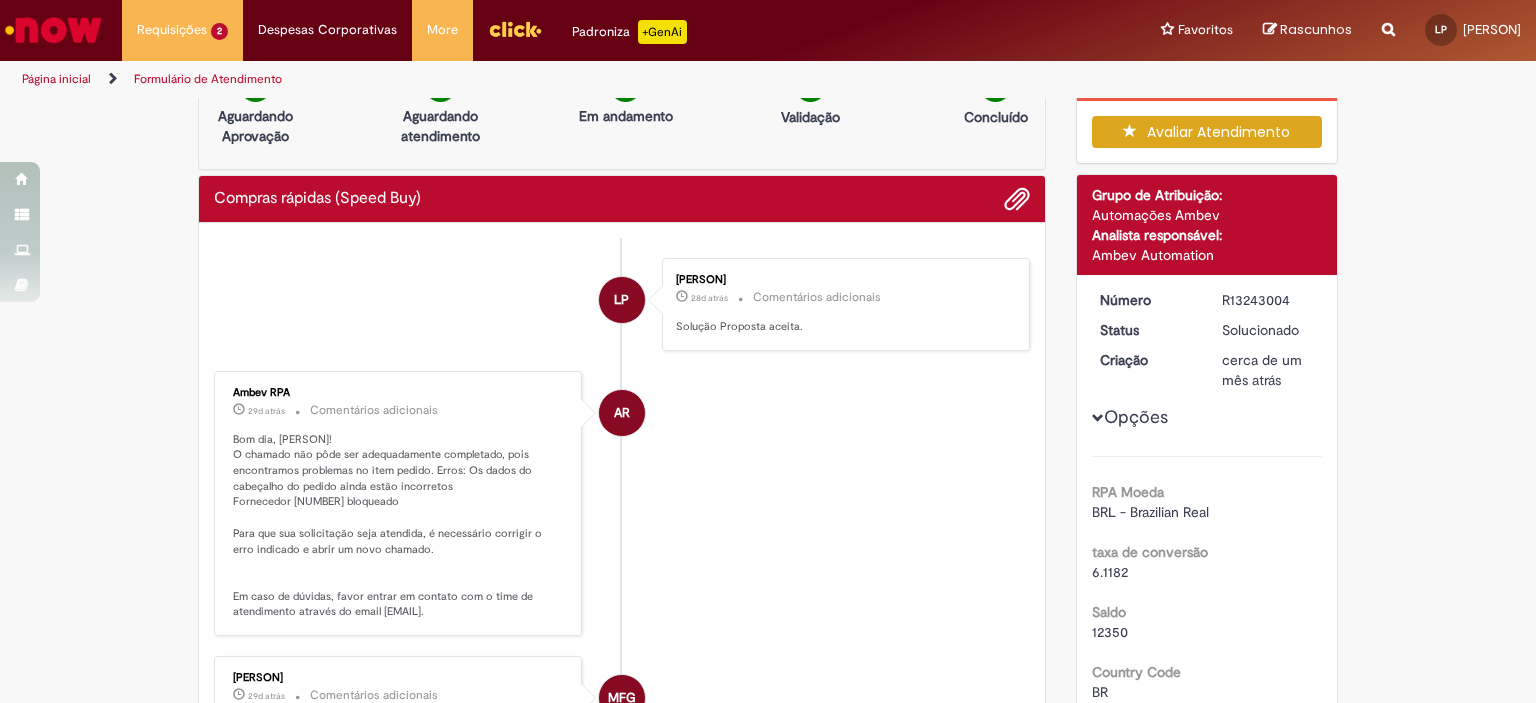 scroll, scrollTop: 0, scrollLeft: 0, axis: both 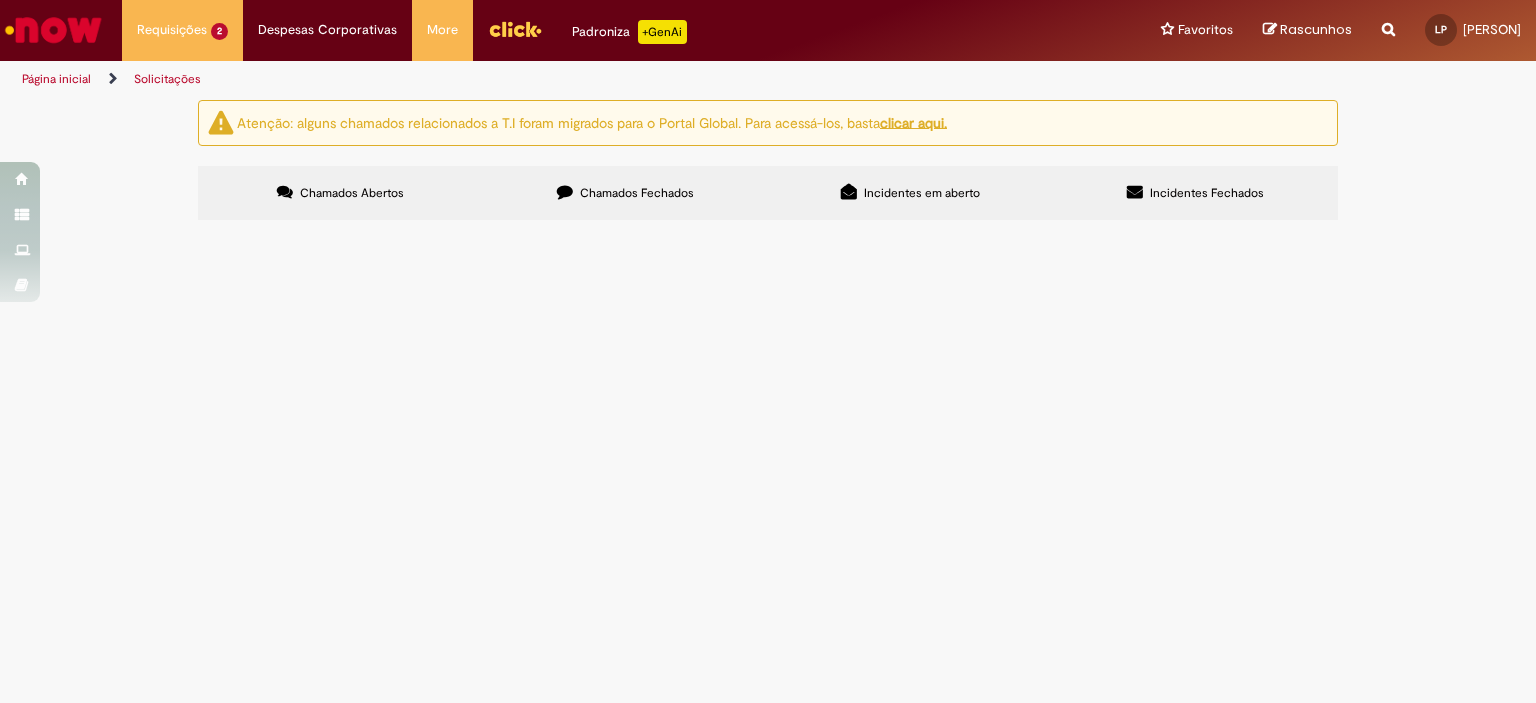 click on "Chamados Fechados" at bounding box center [637, 193] 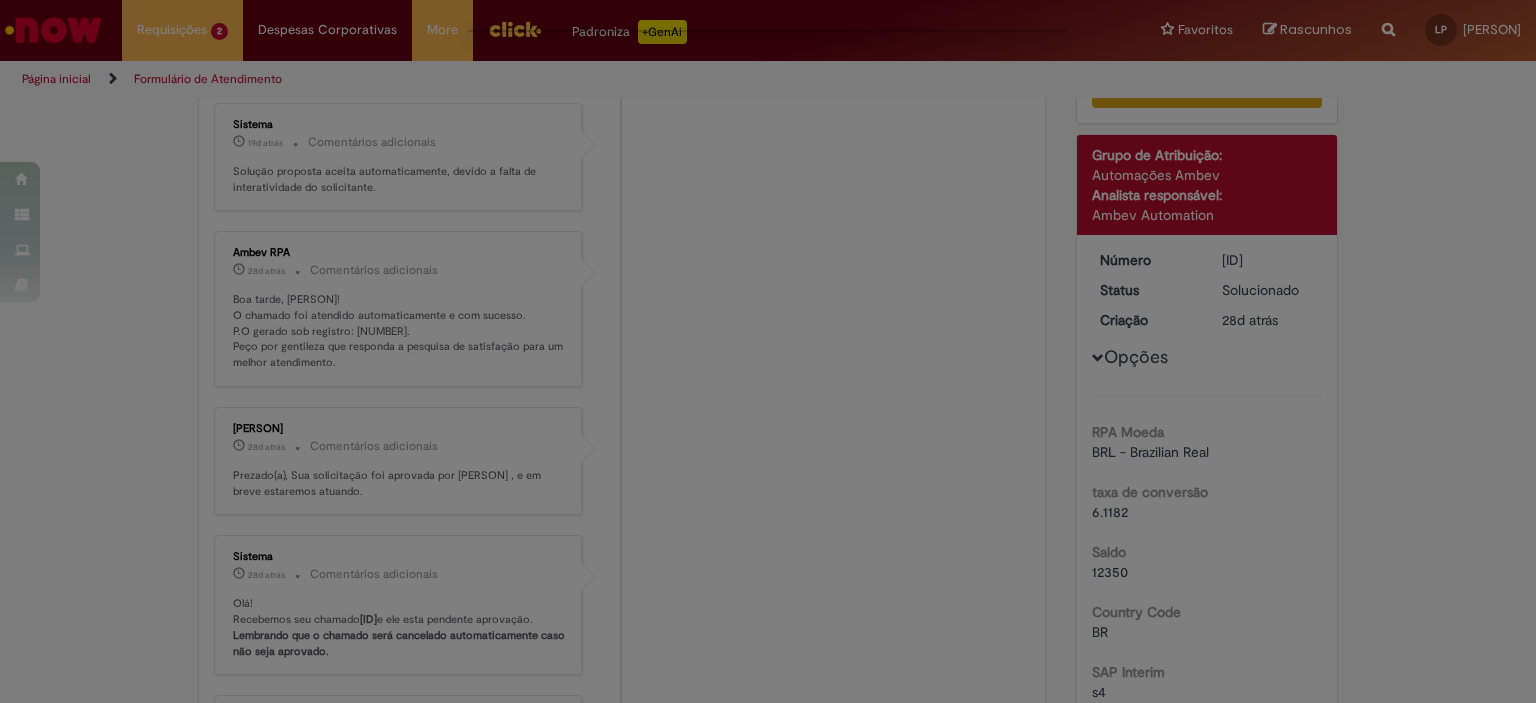 scroll, scrollTop: 0, scrollLeft: 0, axis: both 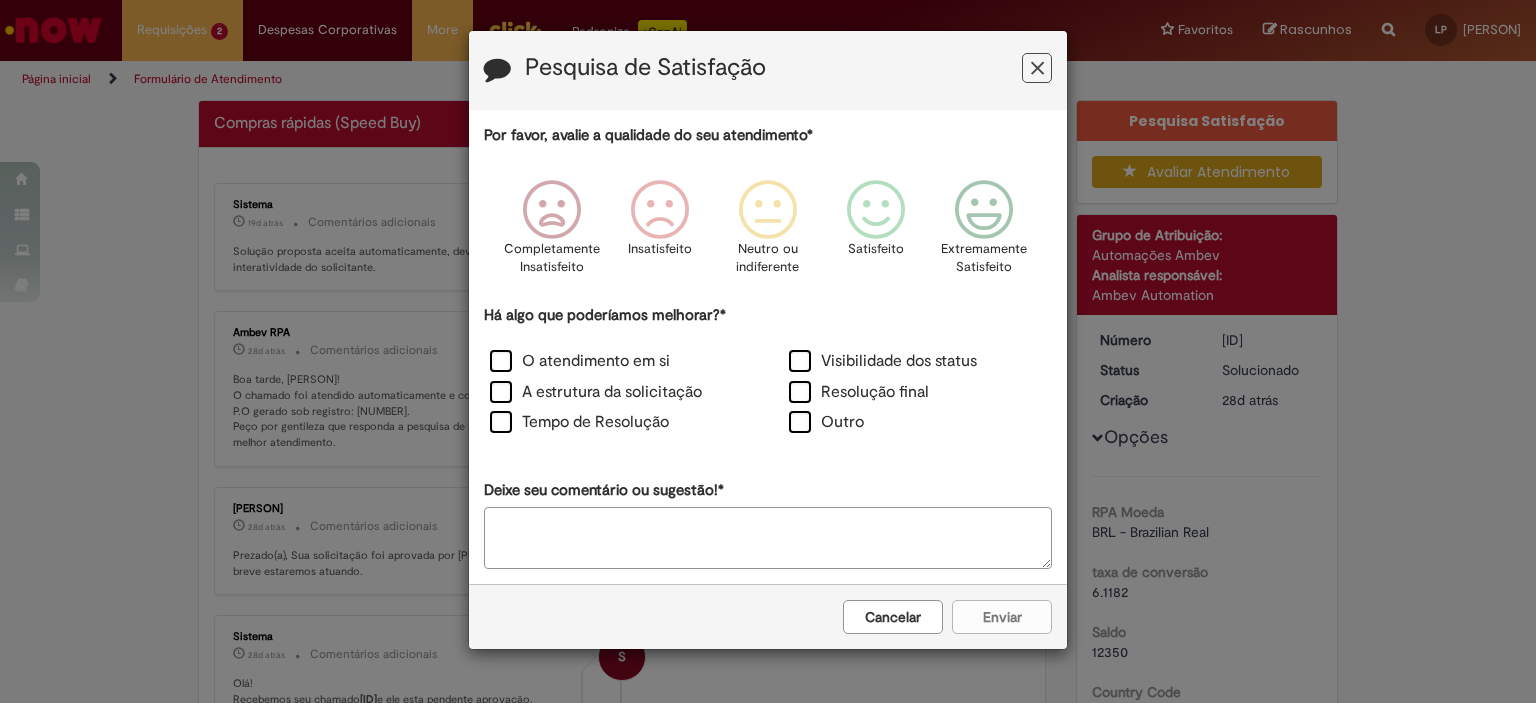 click at bounding box center [1037, 68] 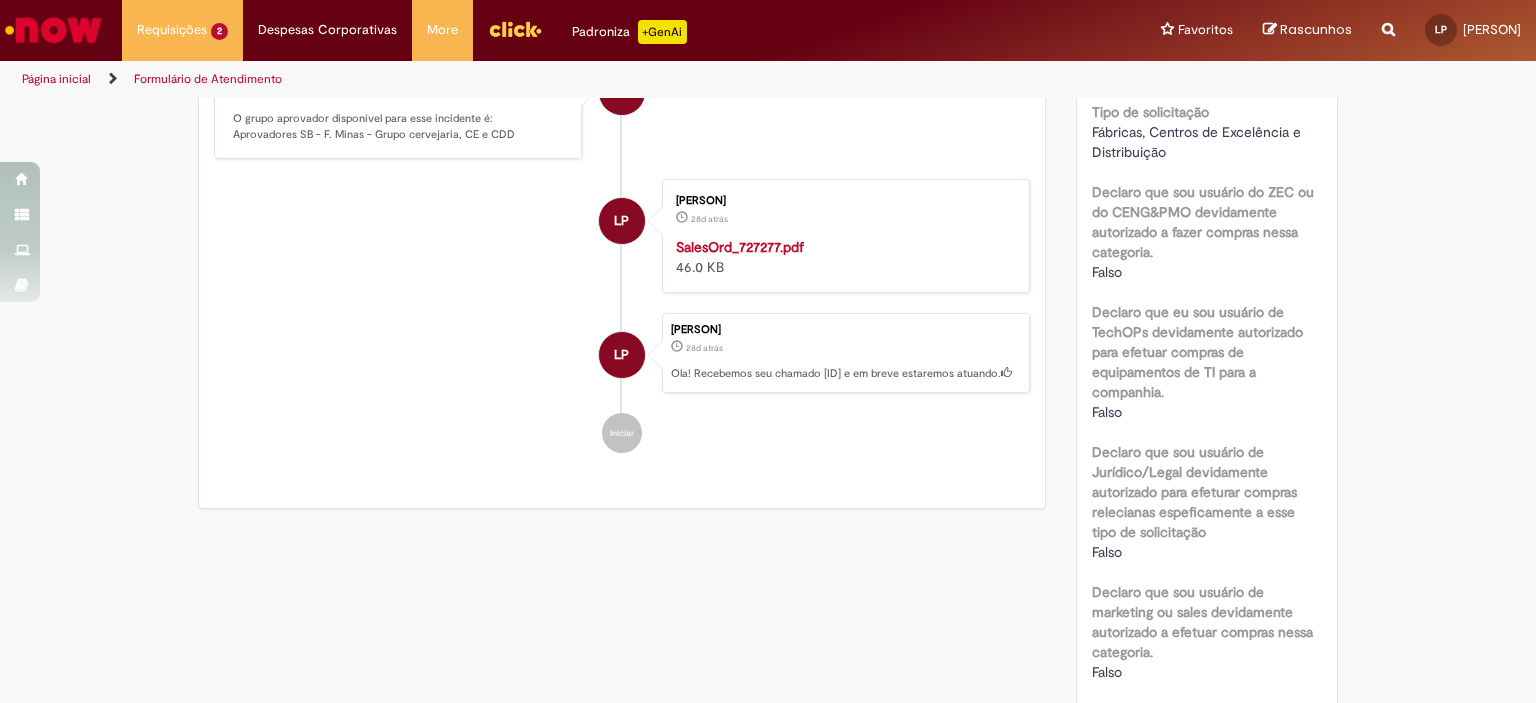 scroll, scrollTop: 1000, scrollLeft: 0, axis: vertical 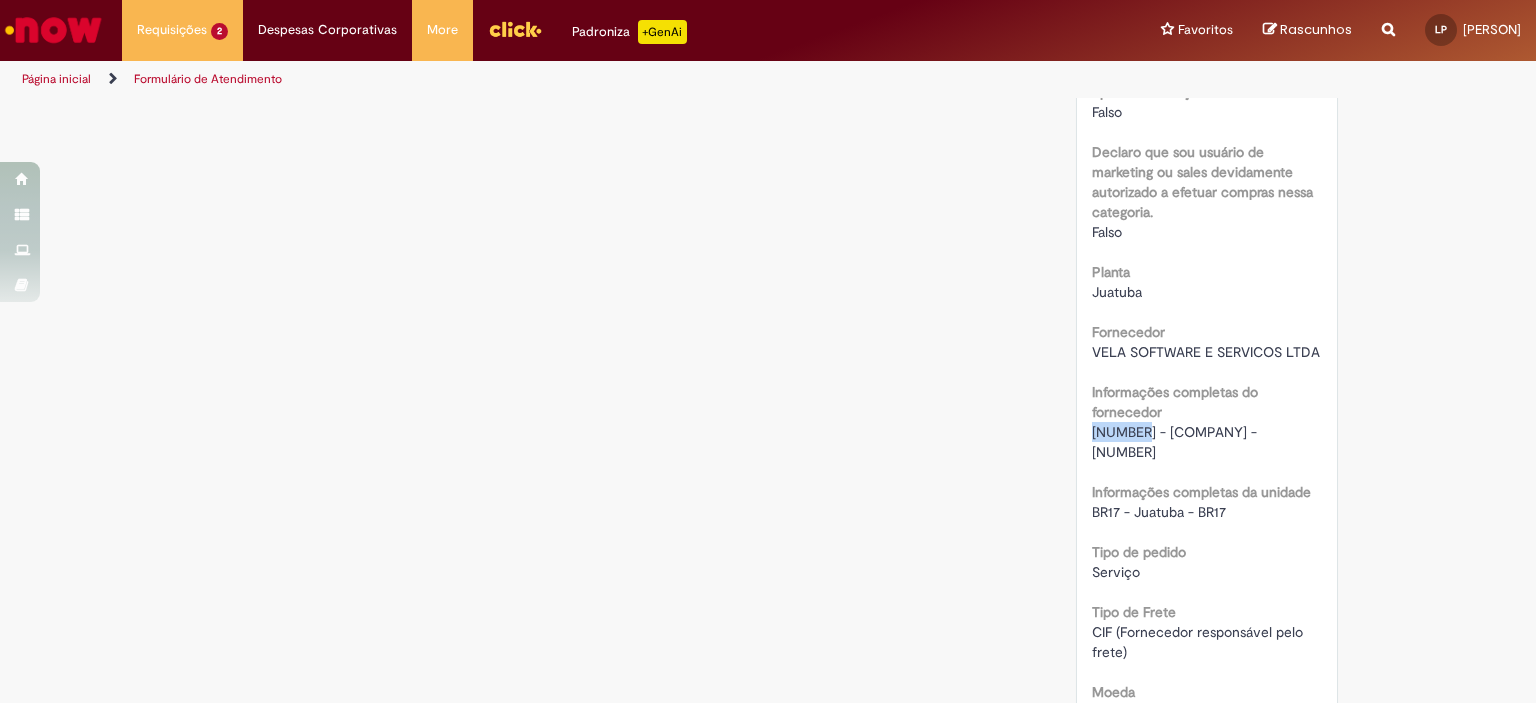 drag, startPoint x: 1132, startPoint y: 452, endPoint x: 1058, endPoint y: 451, distance: 74.00676 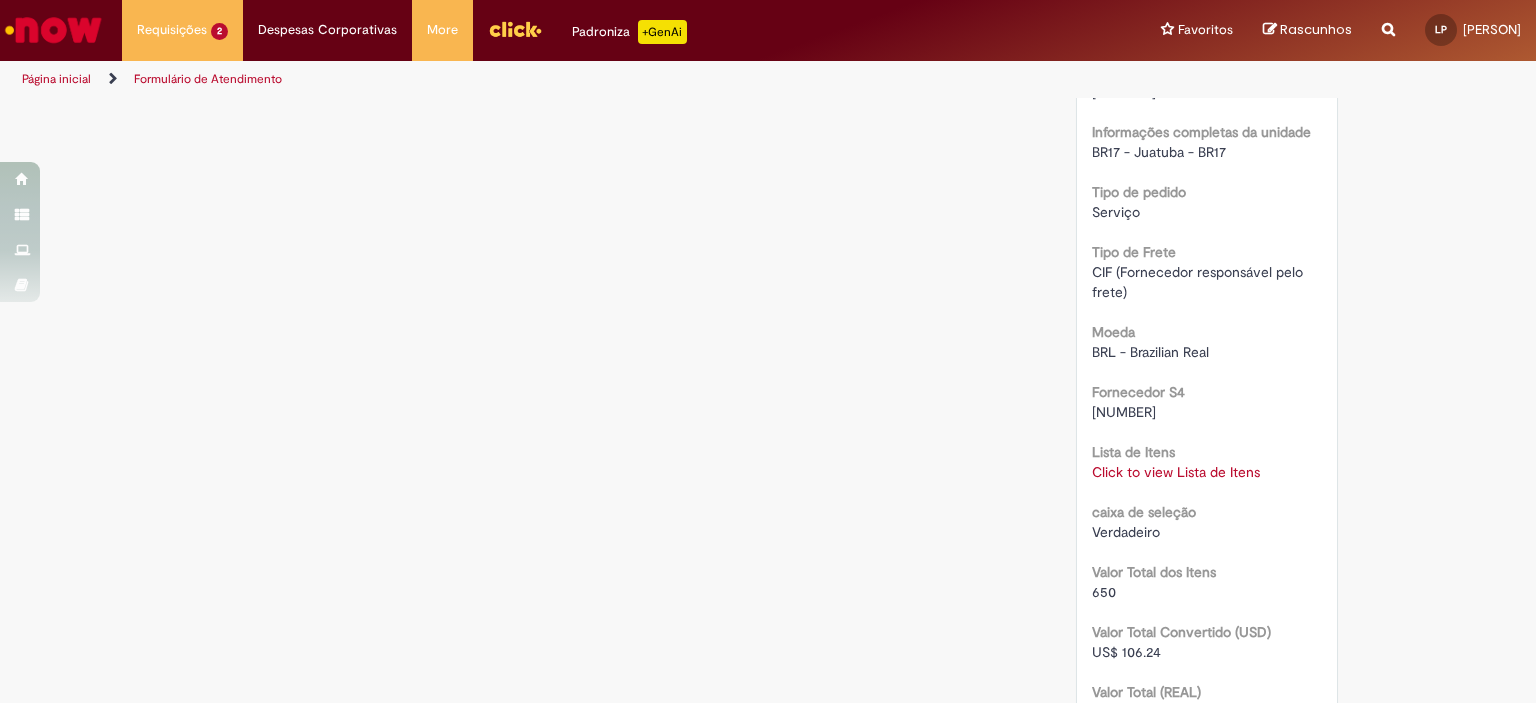scroll, scrollTop: 1680, scrollLeft: 0, axis: vertical 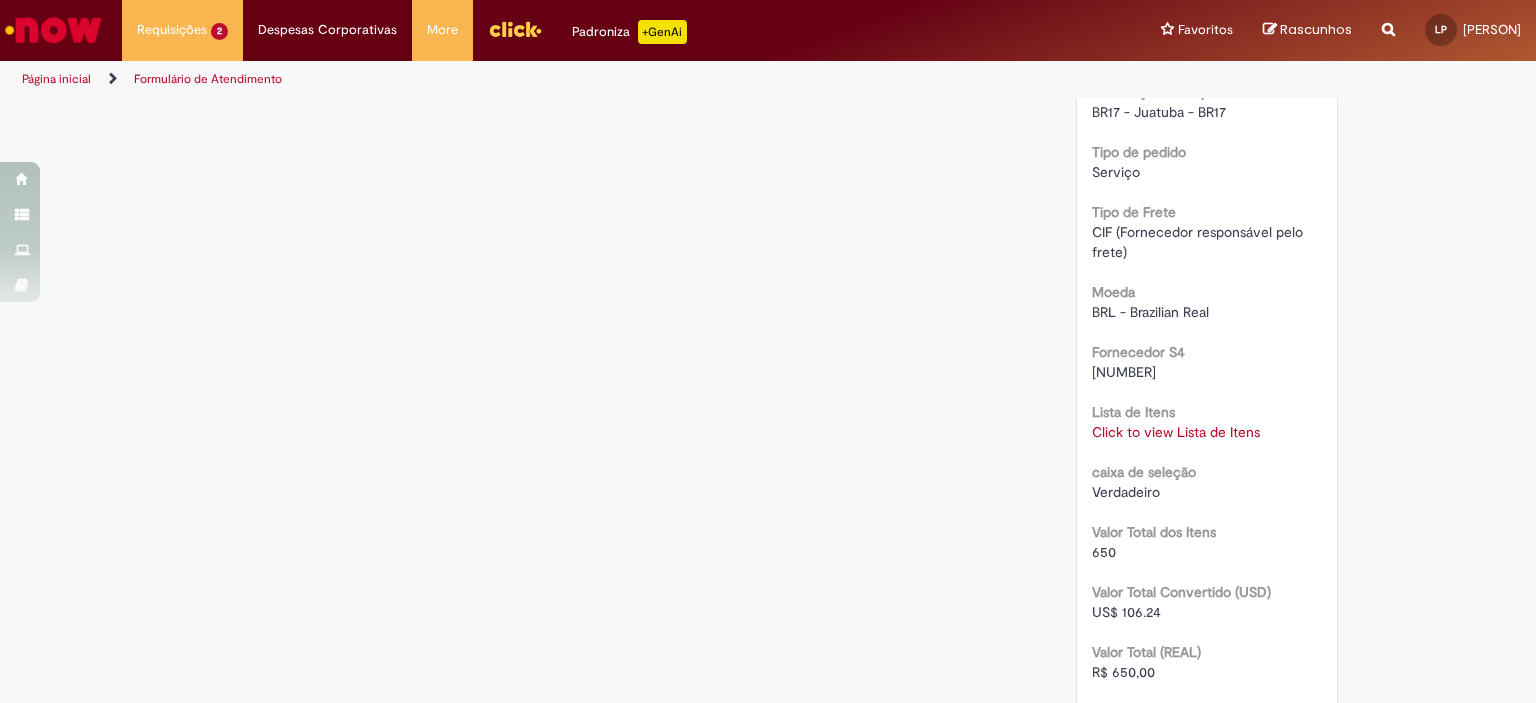click on "Click to view Lista de Itens" at bounding box center (1176, 432) 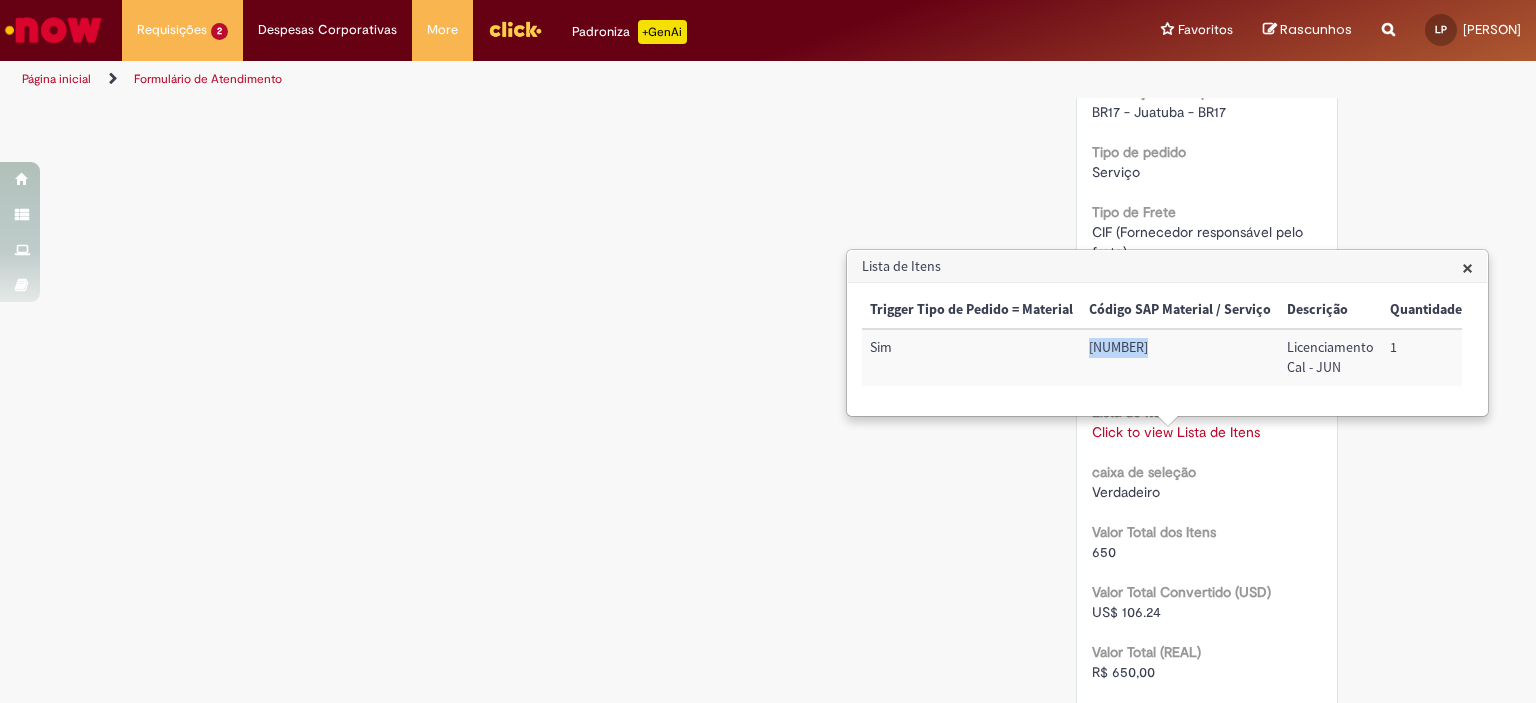 drag, startPoint x: 1080, startPoint y: 348, endPoint x: 1178, endPoint y: 360, distance: 98.731964 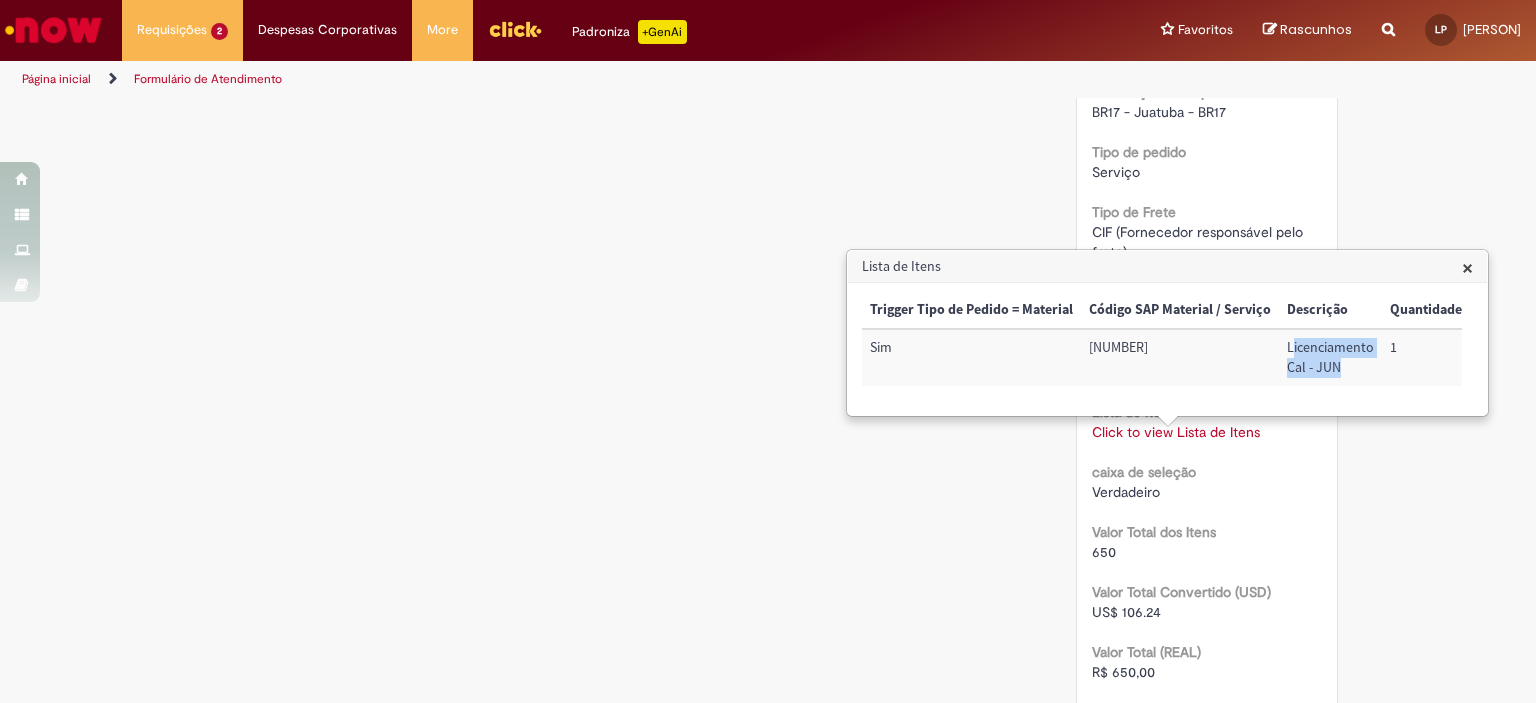 drag, startPoint x: 1289, startPoint y: 348, endPoint x: 1355, endPoint y: 368, distance: 68.96376 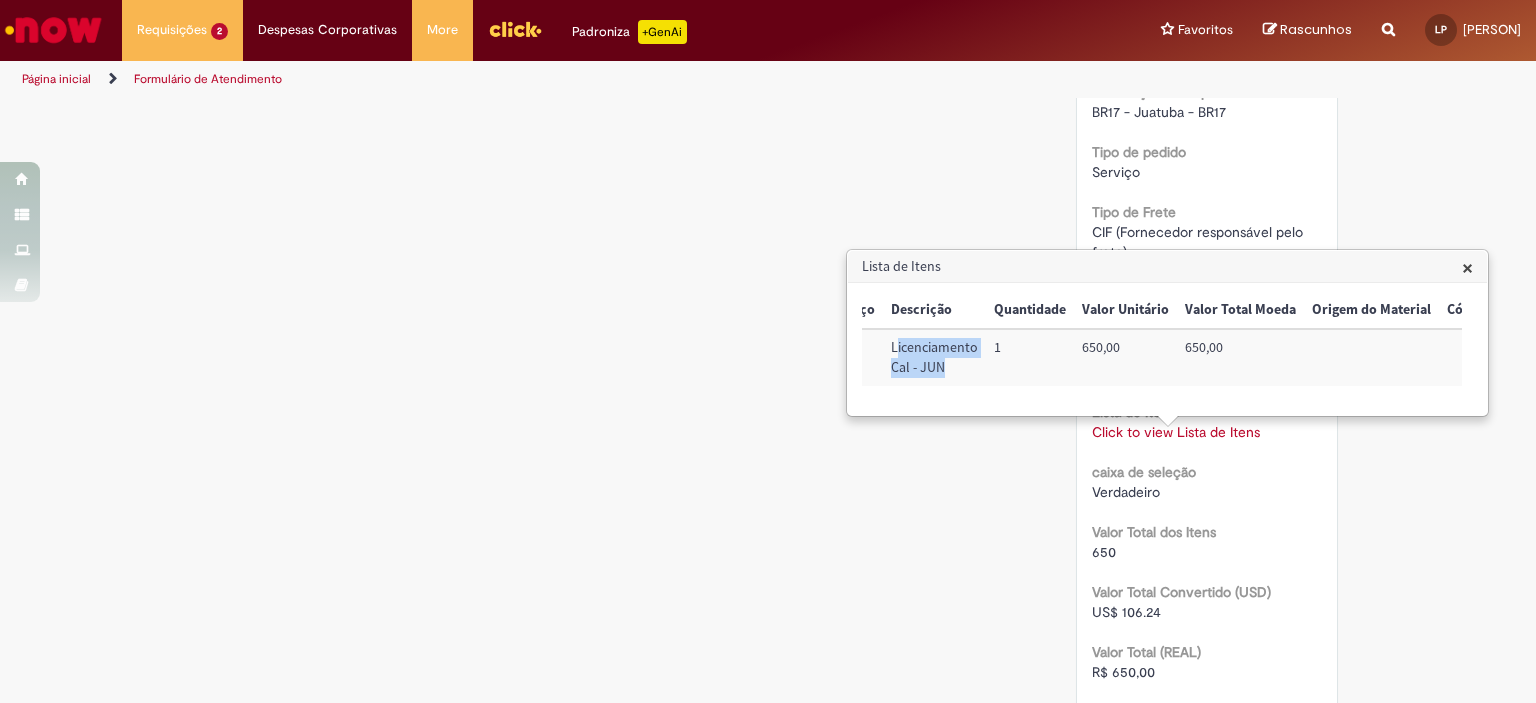 scroll, scrollTop: 0, scrollLeft: 422, axis: horizontal 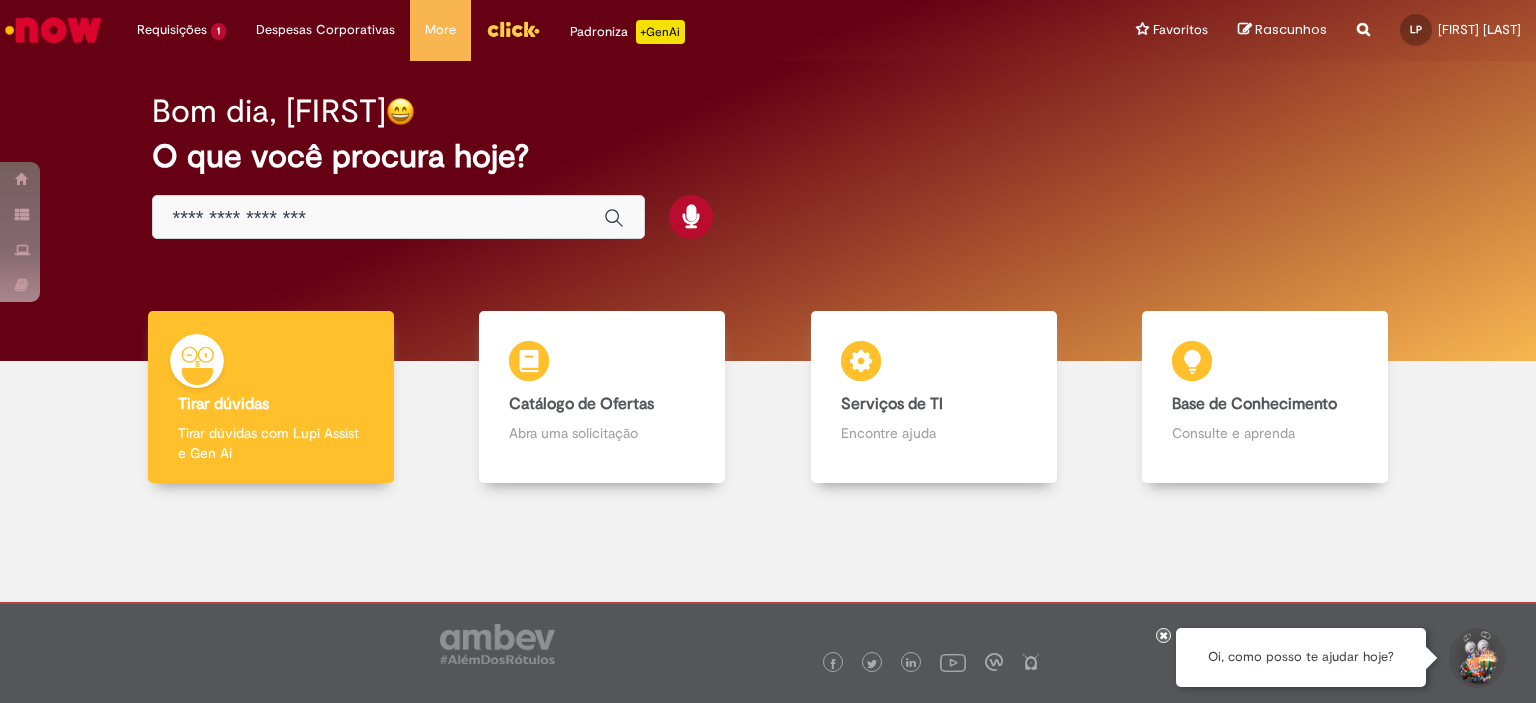 click at bounding box center [378, 218] 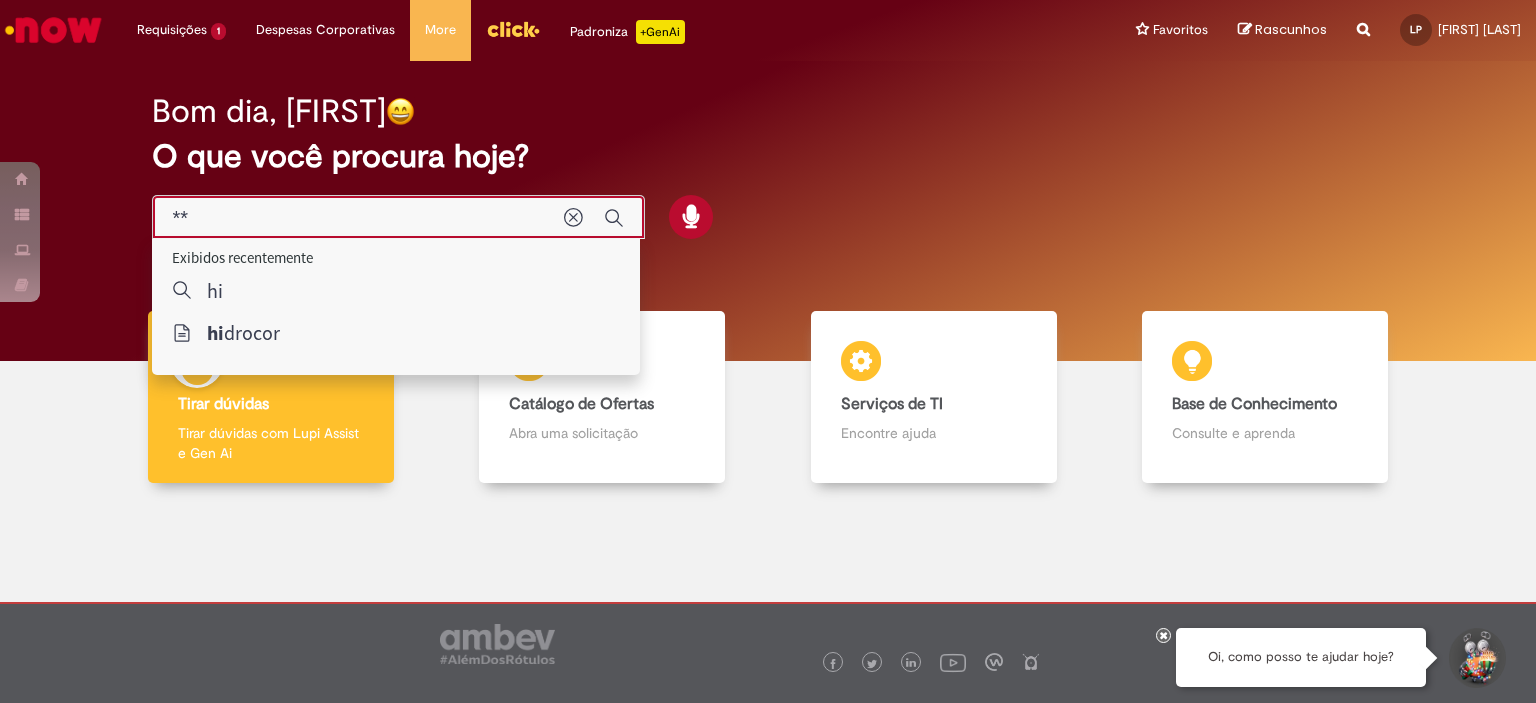 type on "*" 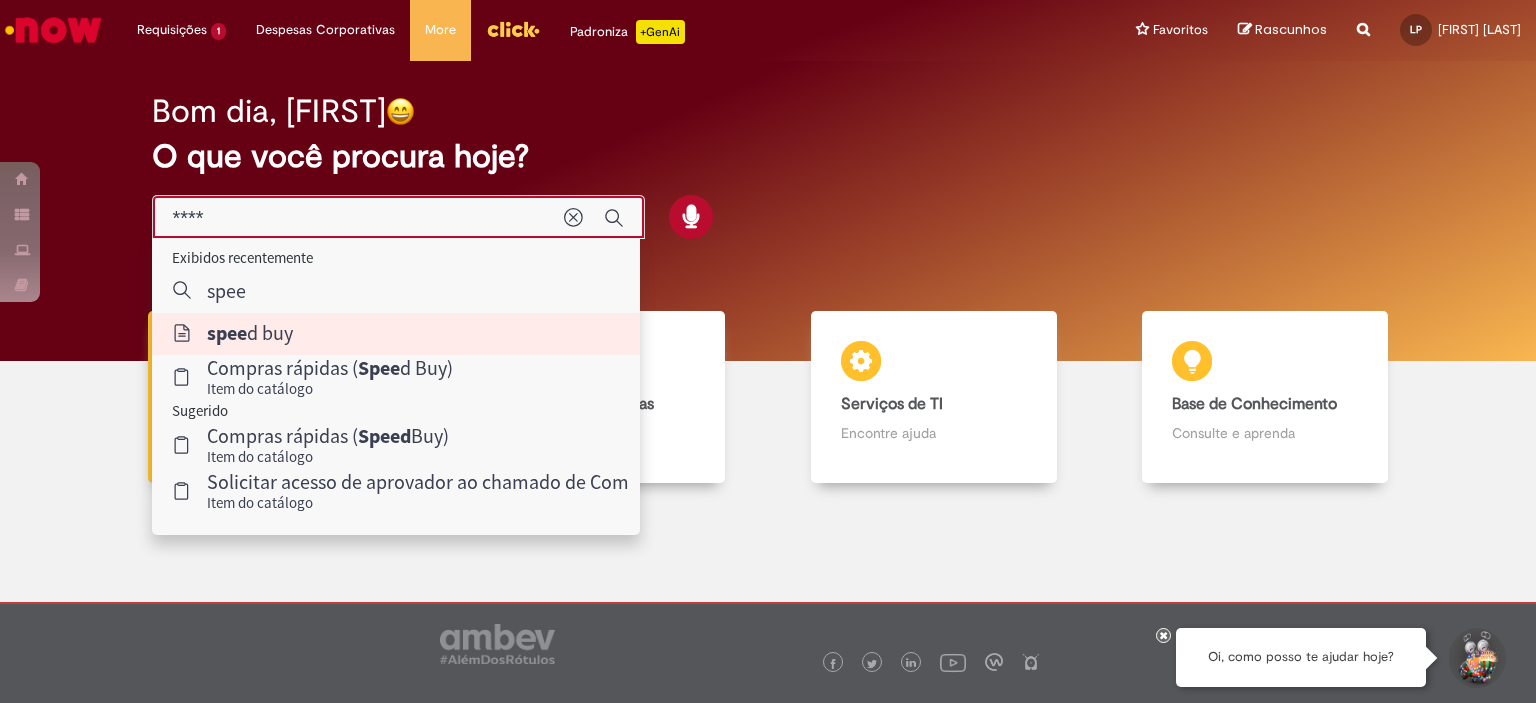 type on "*********" 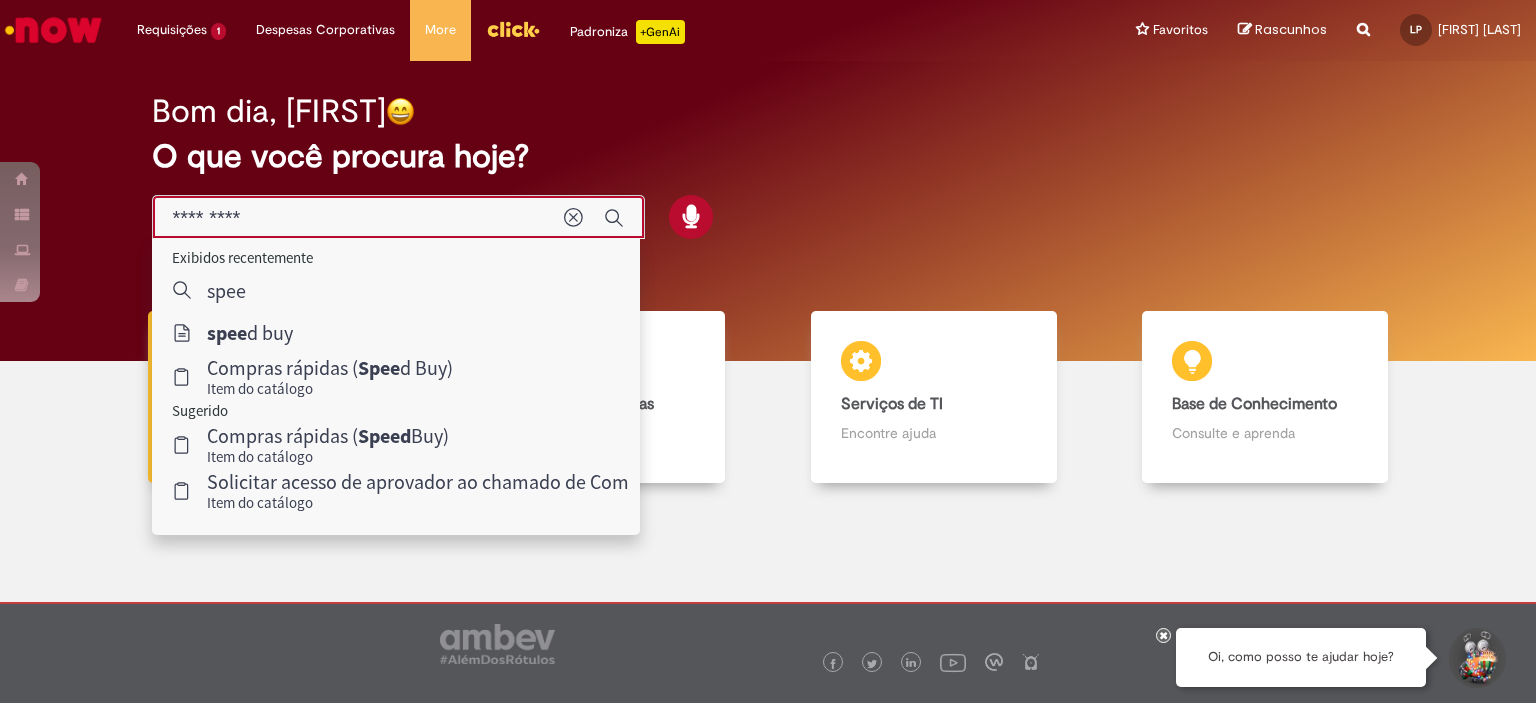 drag, startPoint x: 275, startPoint y: 333, endPoint x: 275, endPoint y: 247, distance: 86 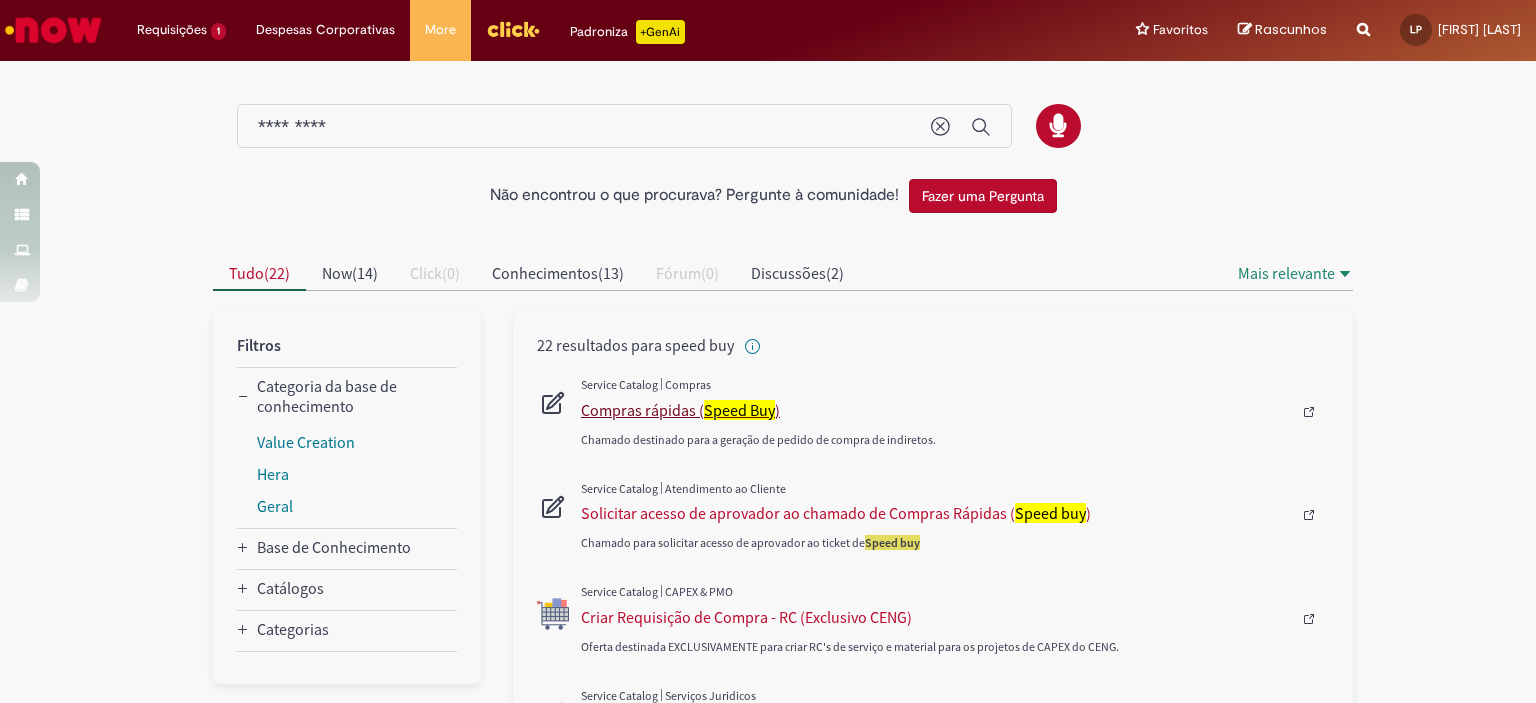 click on "Compras rápidas ( Speed Buy )" at bounding box center [936, 410] 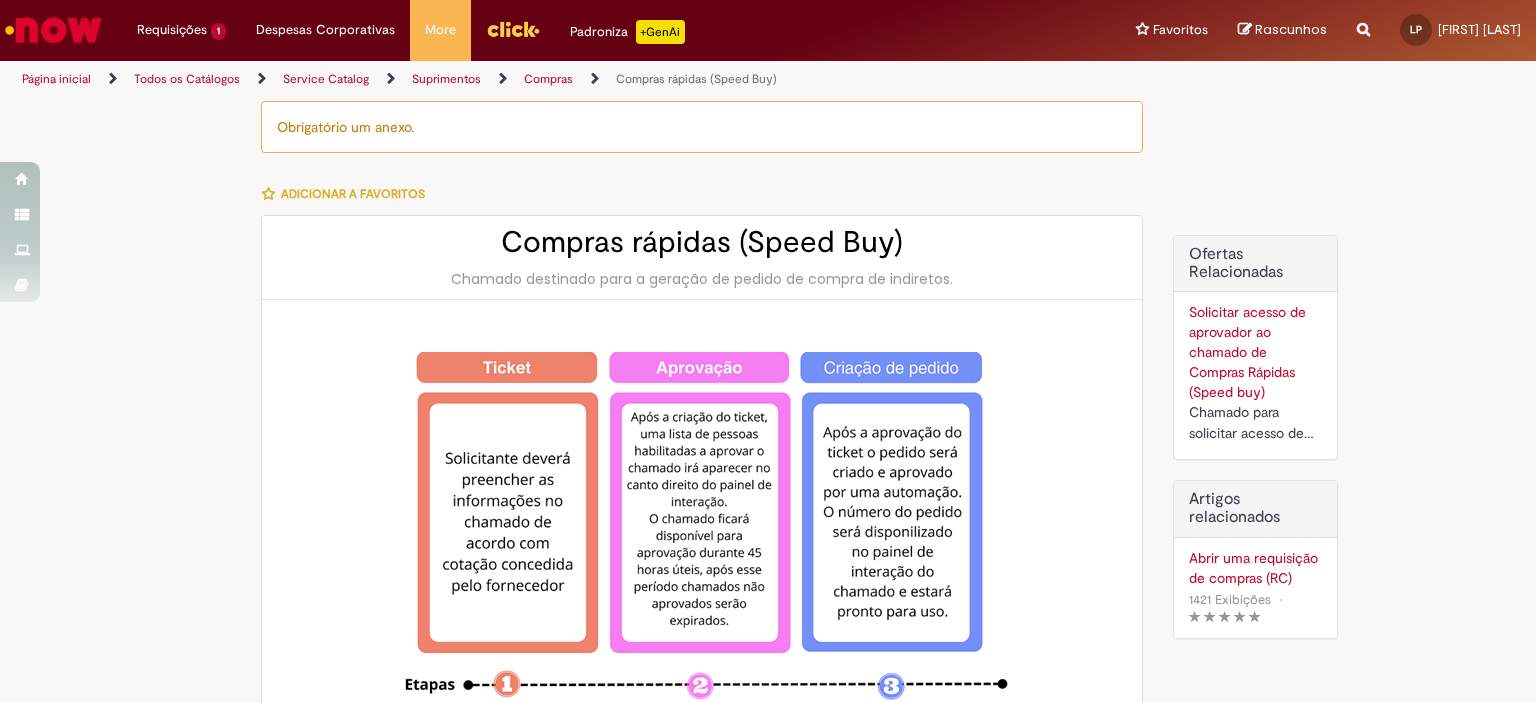 type on "********" 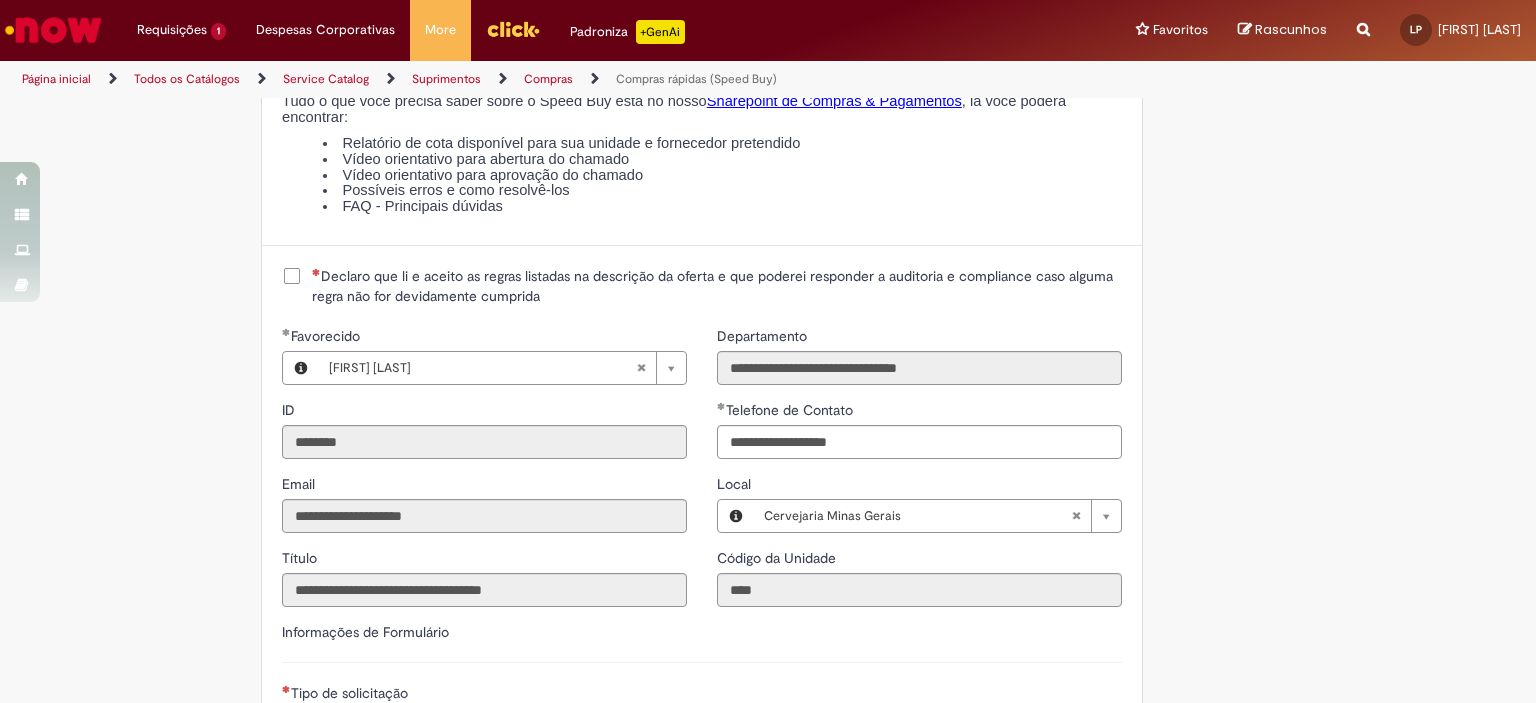 scroll, scrollTop: 2400, scrollLeft: 0, axis: vertical 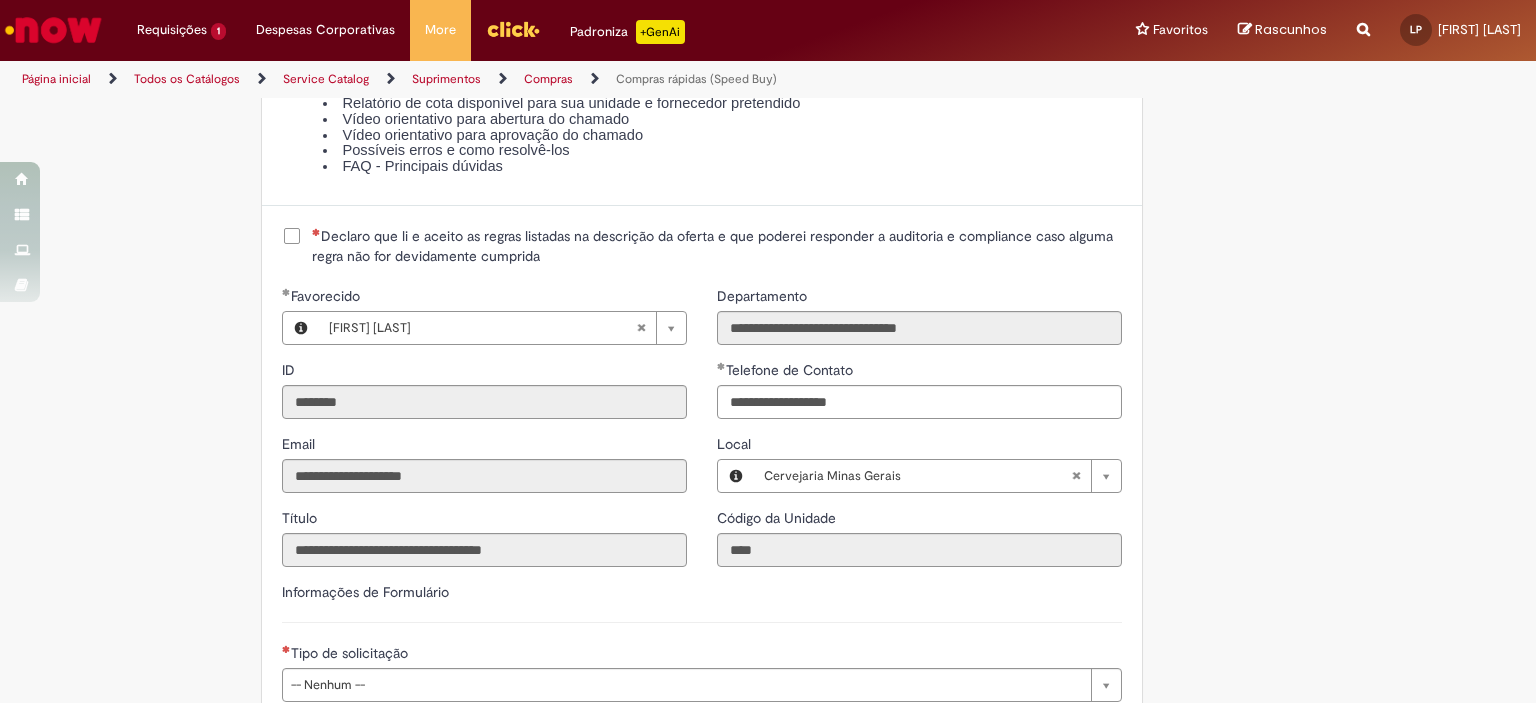 click on "Declaro que li e aceito as regras listadas na descrição da oferta e que poderei responder a auditoria e compliance caso alguma regra não for devidamente cumprida" at bounding box center [717, 246] 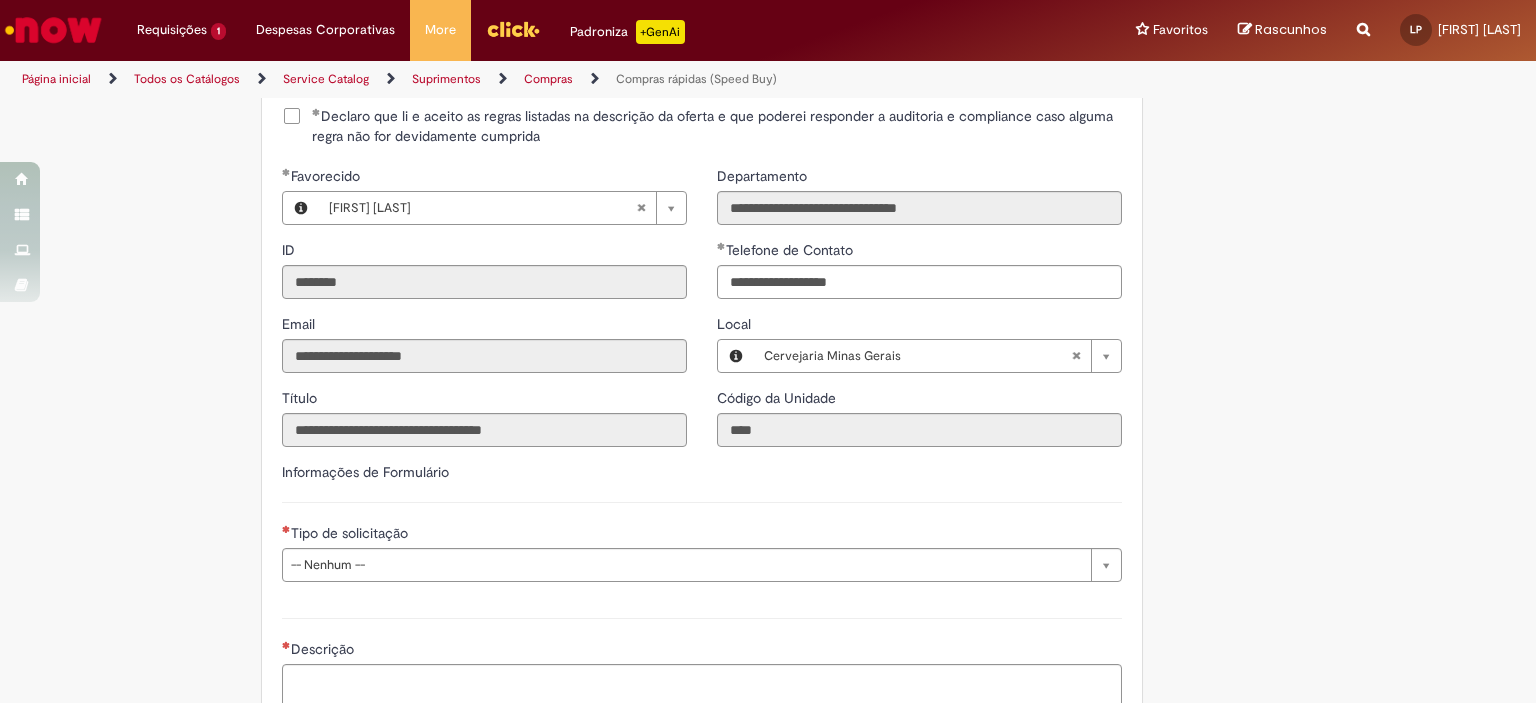 scroll, scrollTop: 2560, scrollLeft: 0, axis: vertical 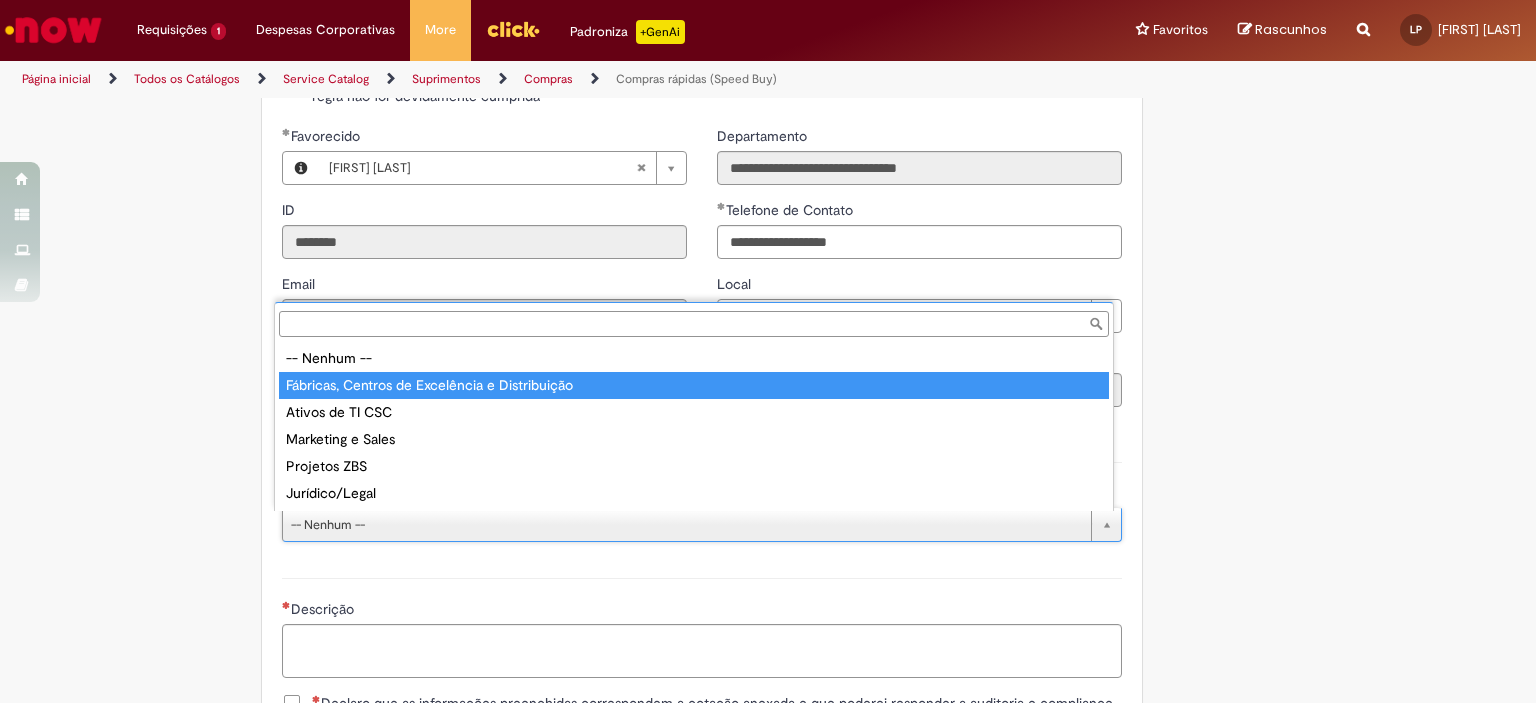 type on "**********" 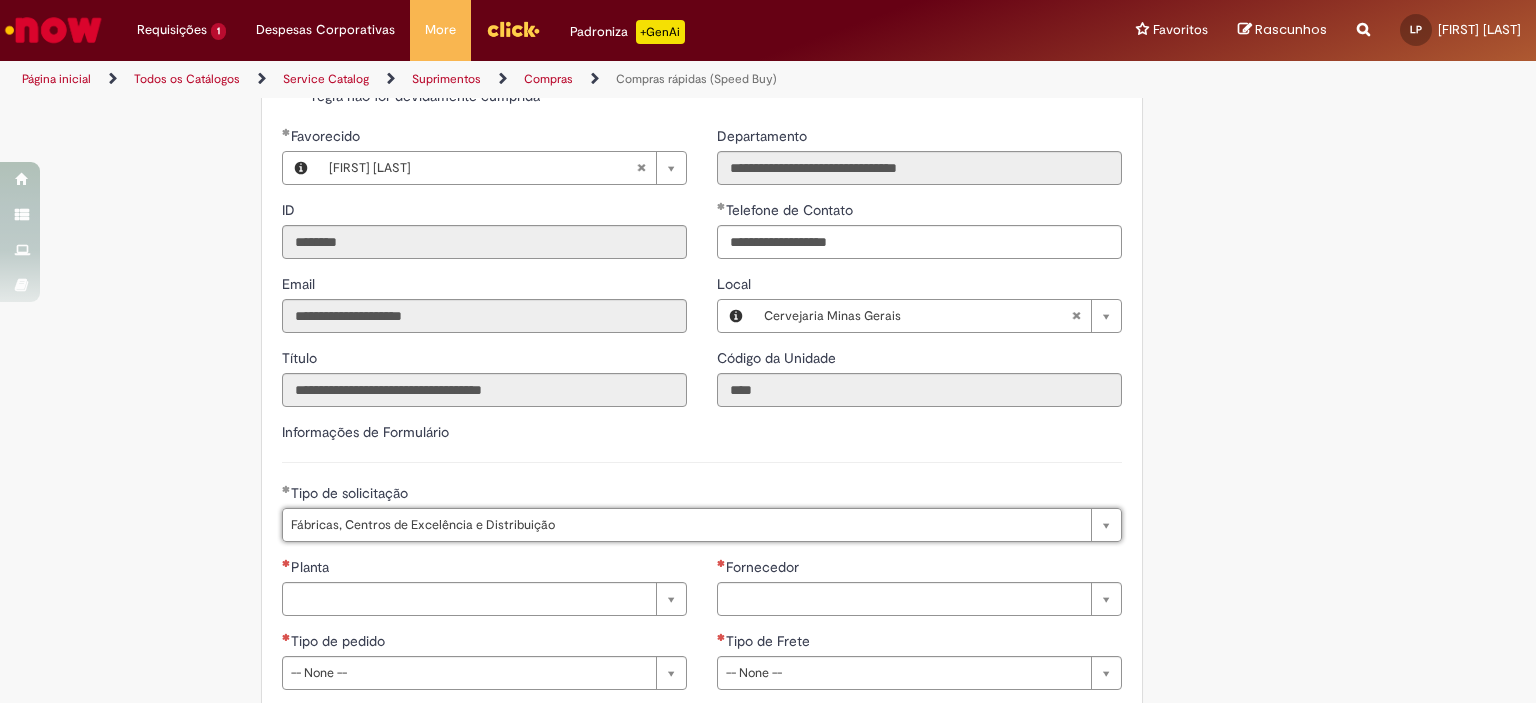 click on "Obrigatório um anexo.
Adicionar a Favoritos
Compras rápidas (Speed Buy)
Chamado destinado para a geração de pedido de compra de indiretos.
O Speed buy é a ferramenta oficial para a geração de pedidos de compra que atenda aos seguintes requisitos:
Compras de material e serviço indiretos
Compras inferiores a R$13.000 *
Compras com fornecedores nacionais
Compras de material sem contrato ativo no SAP para o centro solicitado
* Essa cota é referente ao tipo de solicitação padrão de Speed buy. Os chamados com cotas especiais podem possuir valores divergentes.
Regras de Utilização
No campo “Tipo de Solicitação” selecionar a opção correspondente a sua unidade de negócio.
Solicitação Padrão de Speed buy:
Fábricas, centros de Excelência e de Distribuição:  habilitado para todos usuários ambev
Cotas especiais de Speed buy:" at bounding box center (670, -504) 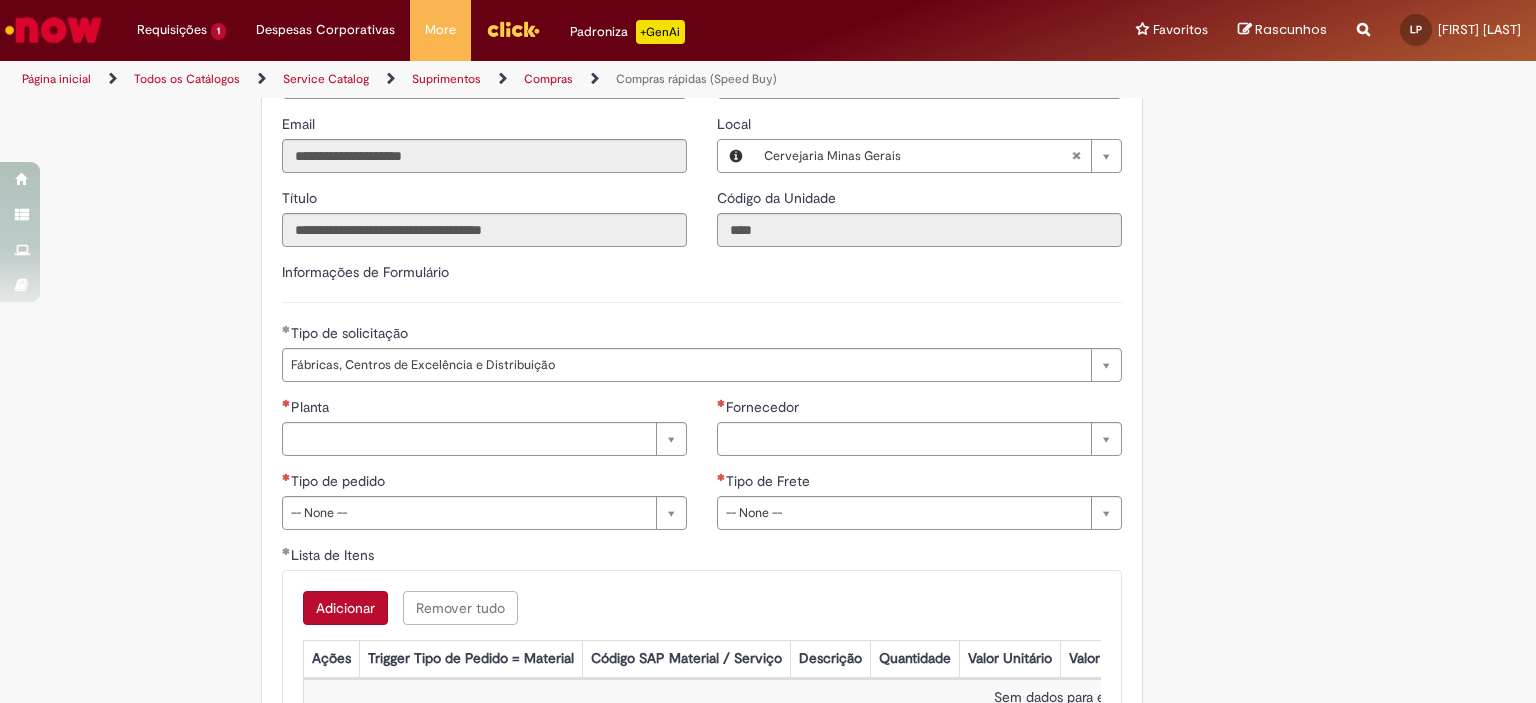 scroll, scrollTop: 2960, scrollLeft: 0, axis: vertical 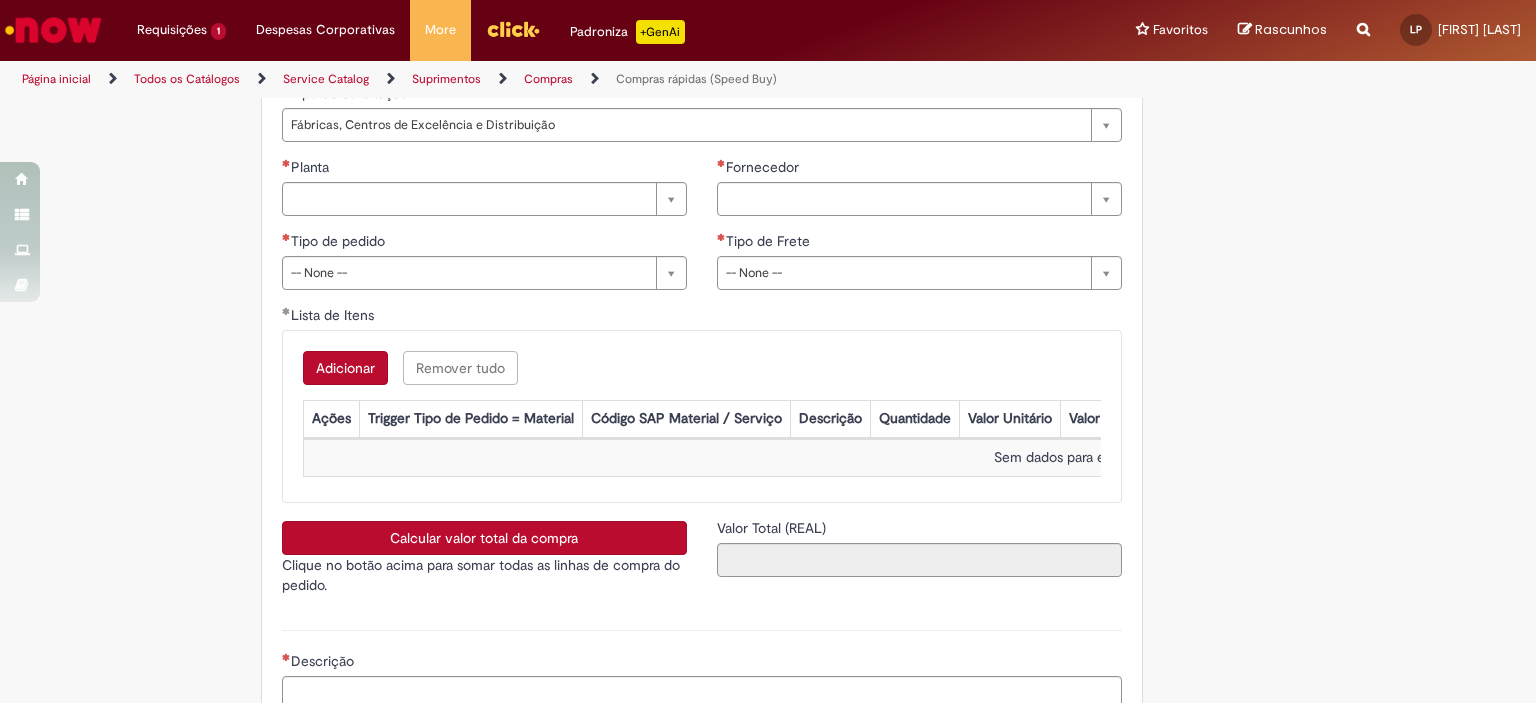 click on "**********" at bounding box center (484, 231) 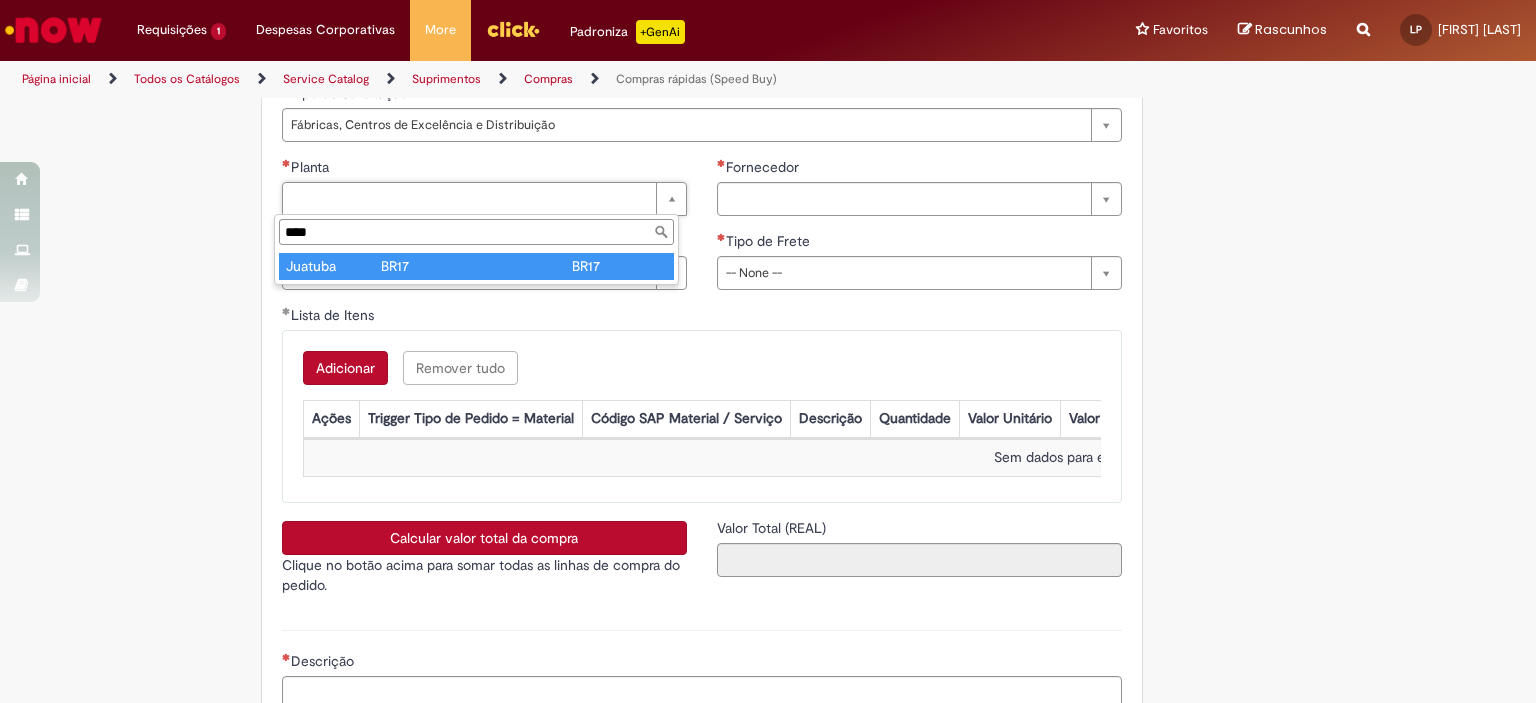 type on "****" 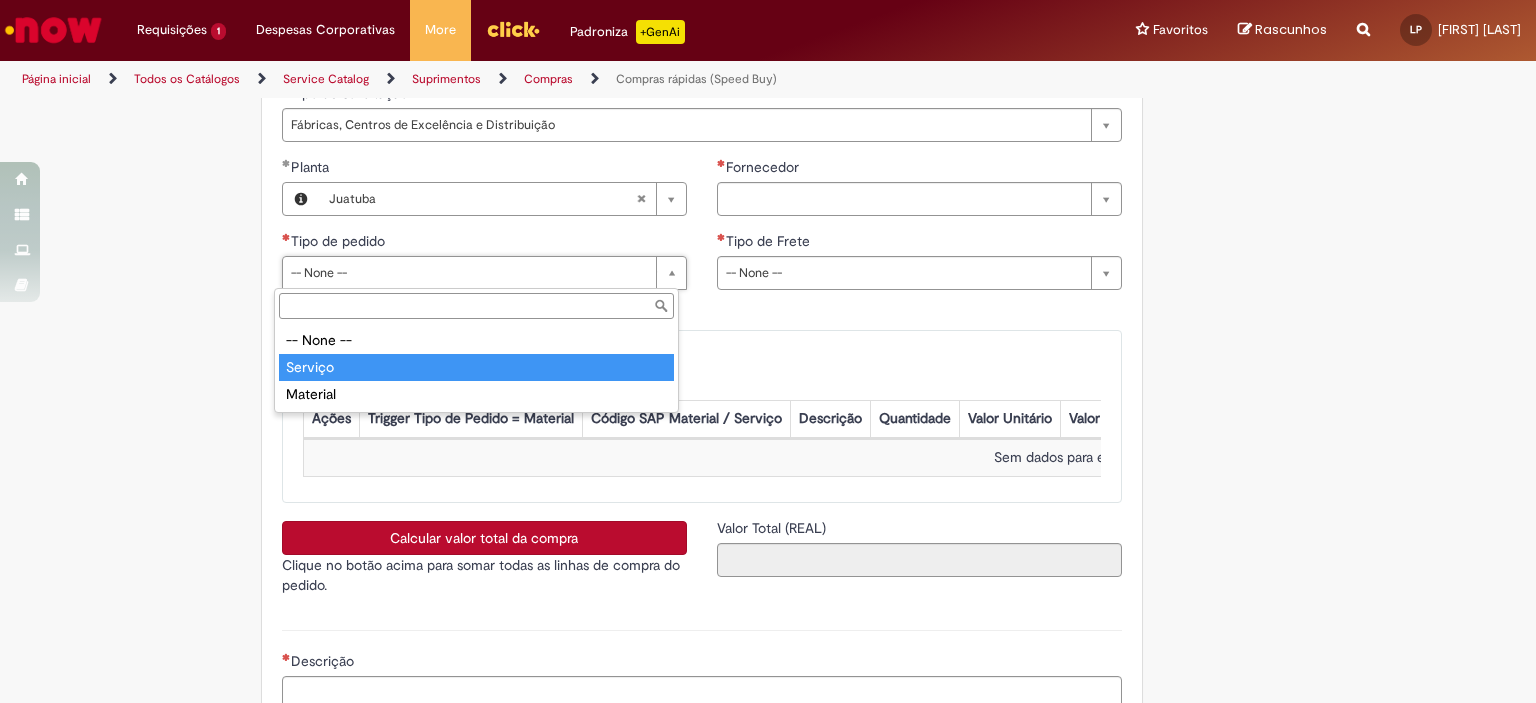 type on "*******" 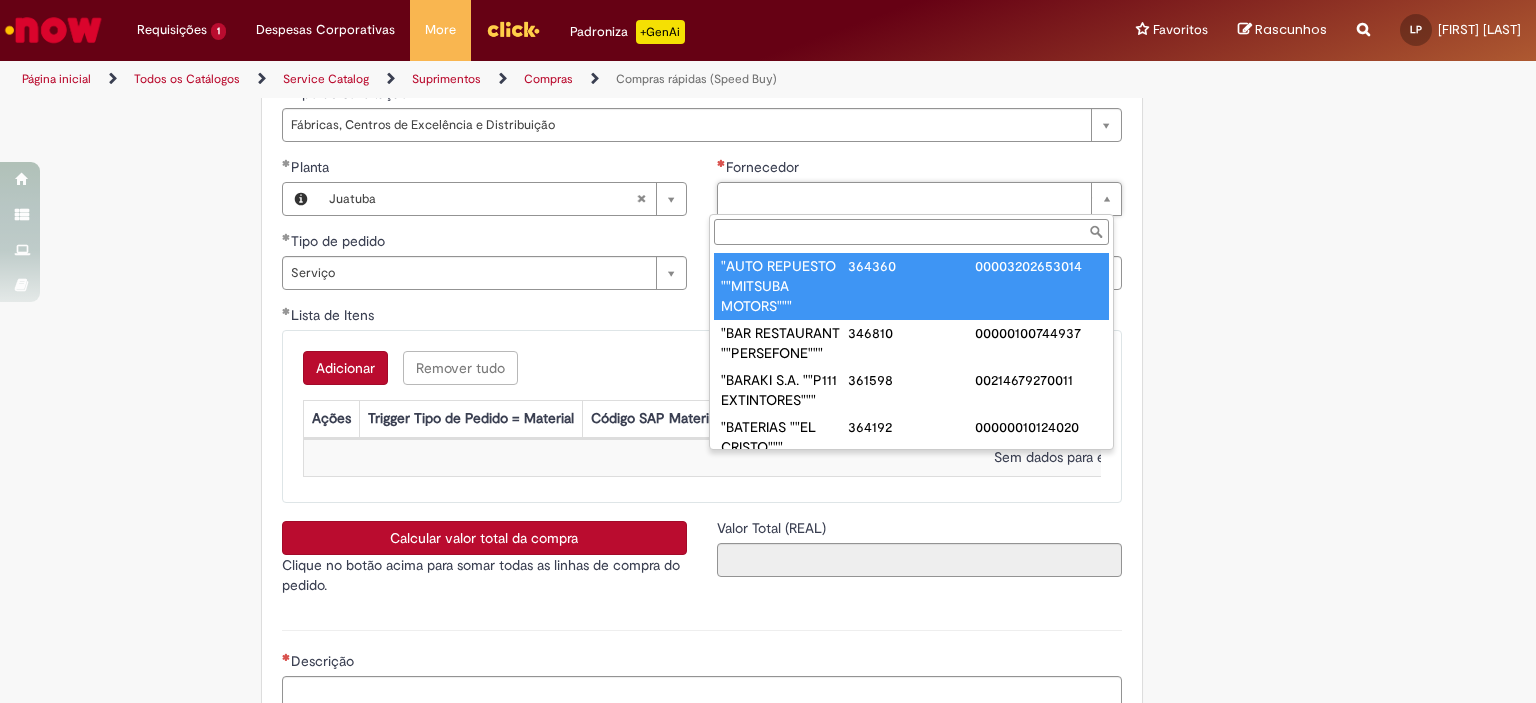 paste on "******" 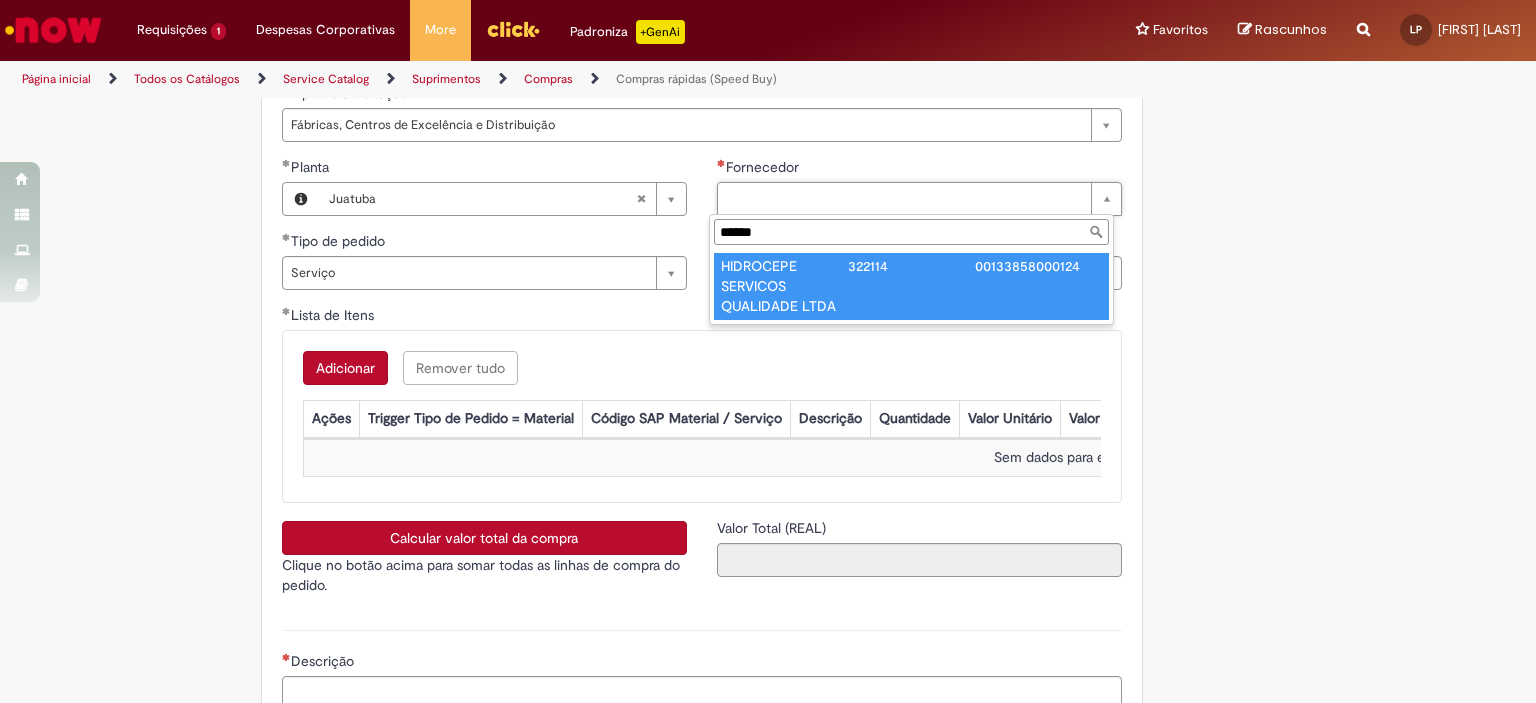 type on "******" 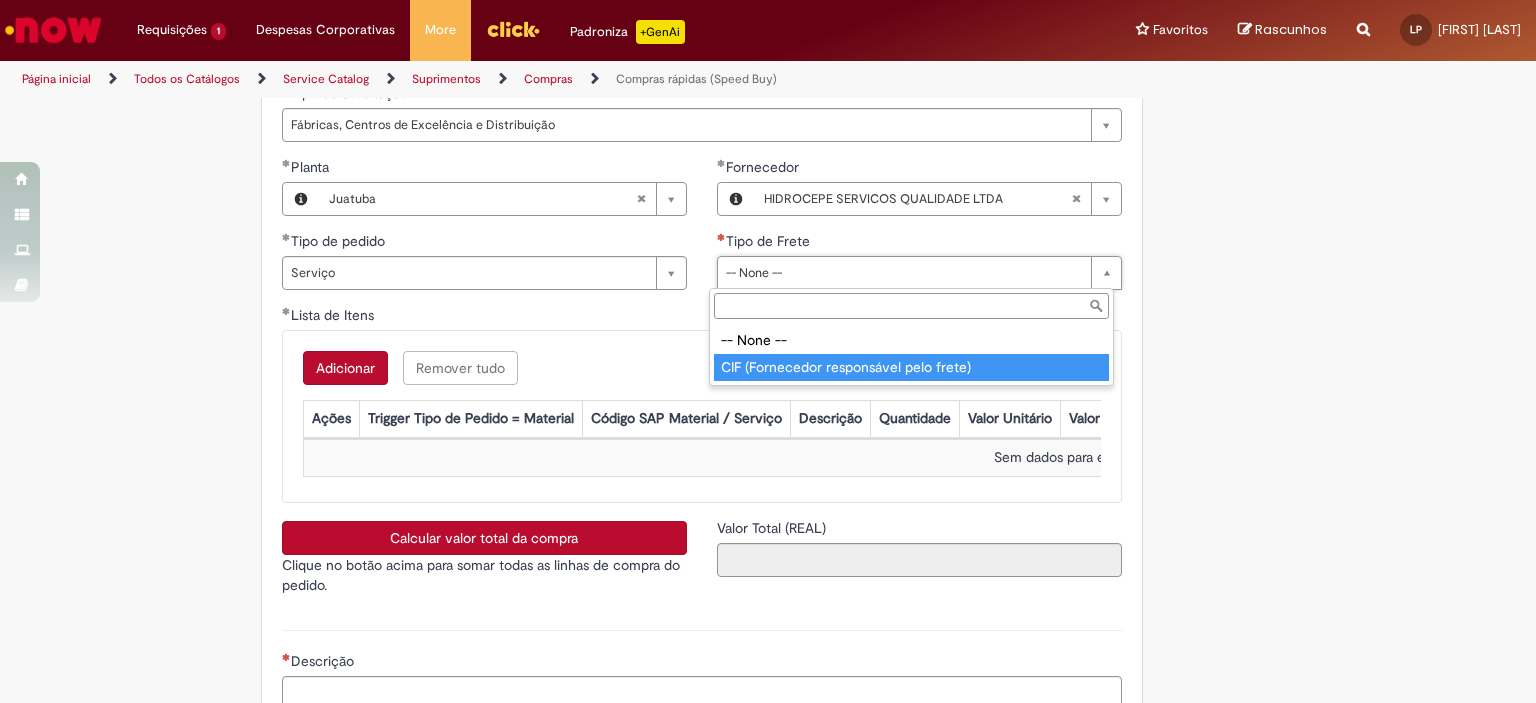 type on "**********" 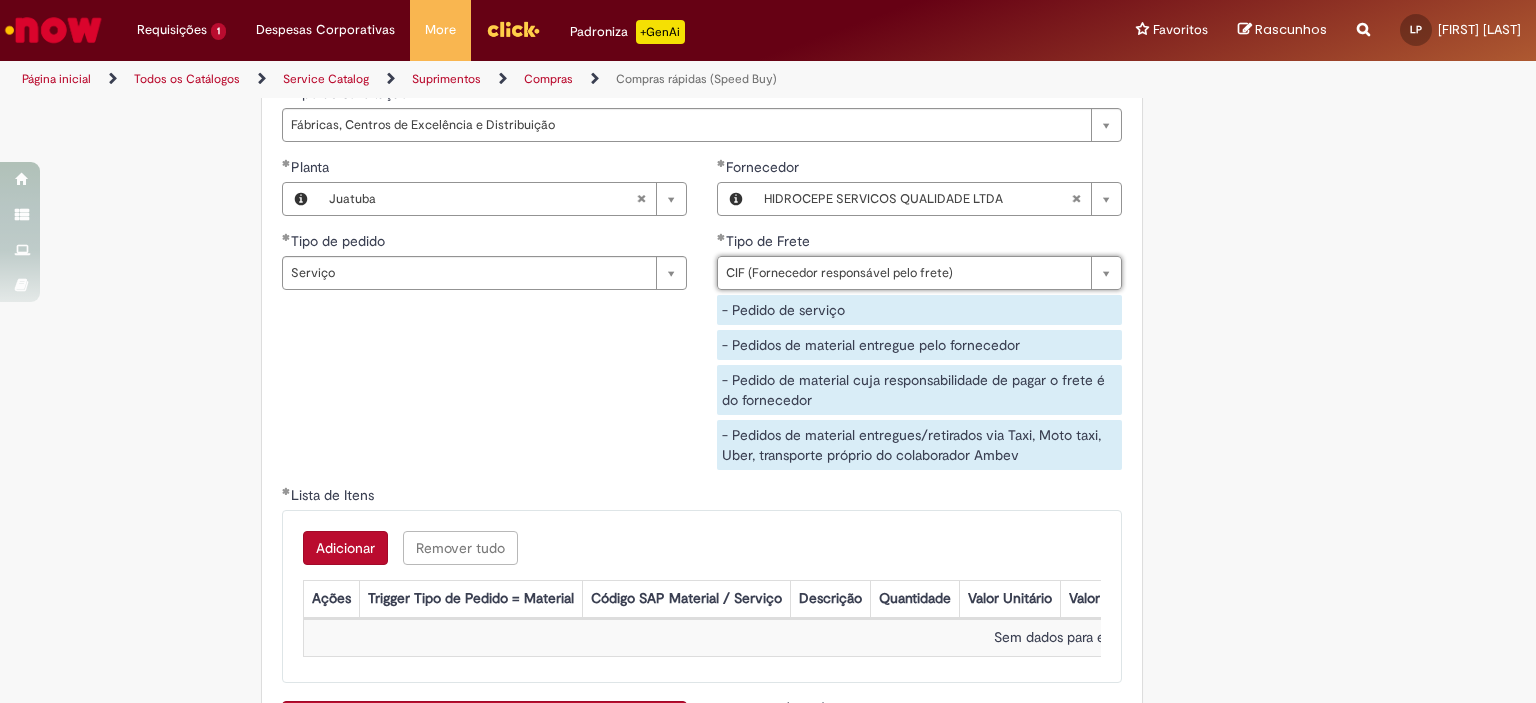 click on "Adicionar" at bounding box center [345, 548] 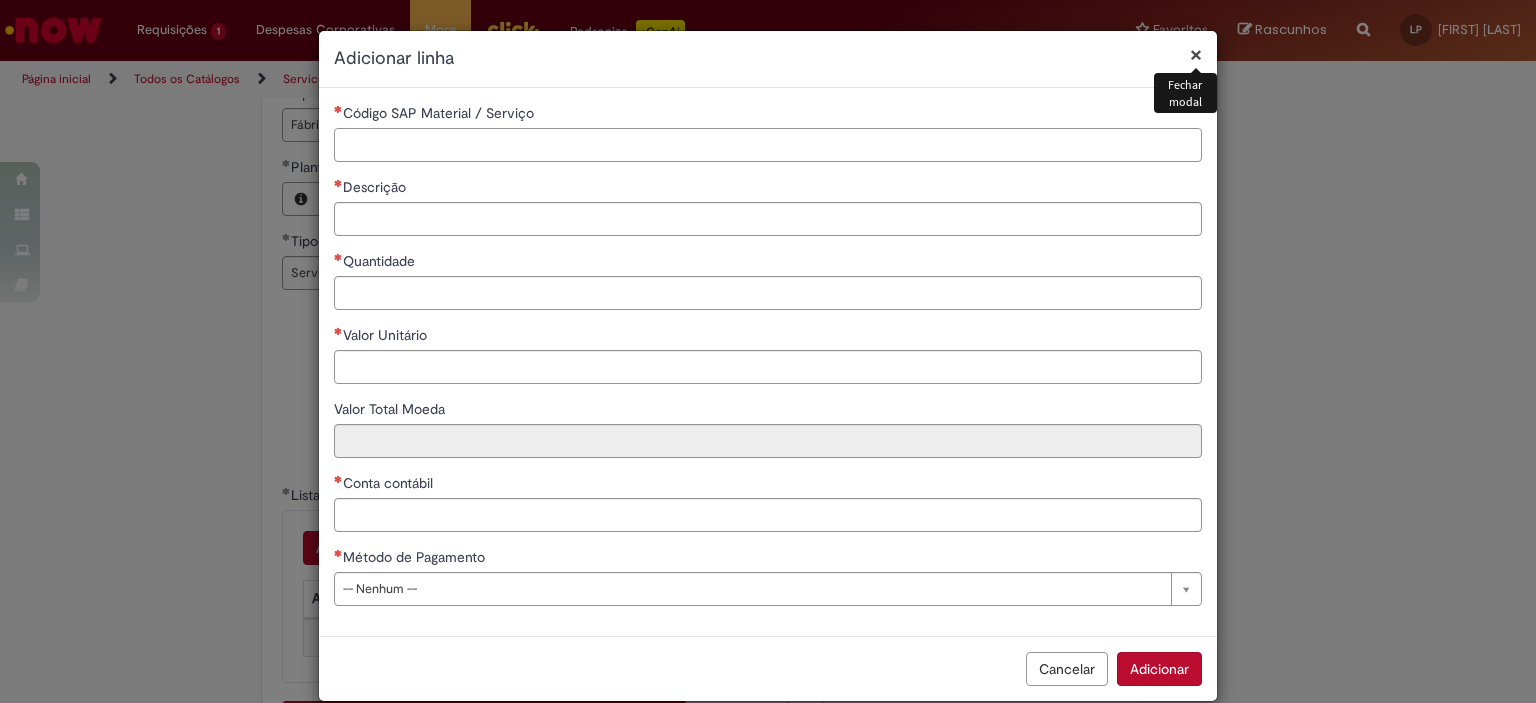 click on "Código SAP Material / Serviço" at bounding box center (768, 145) 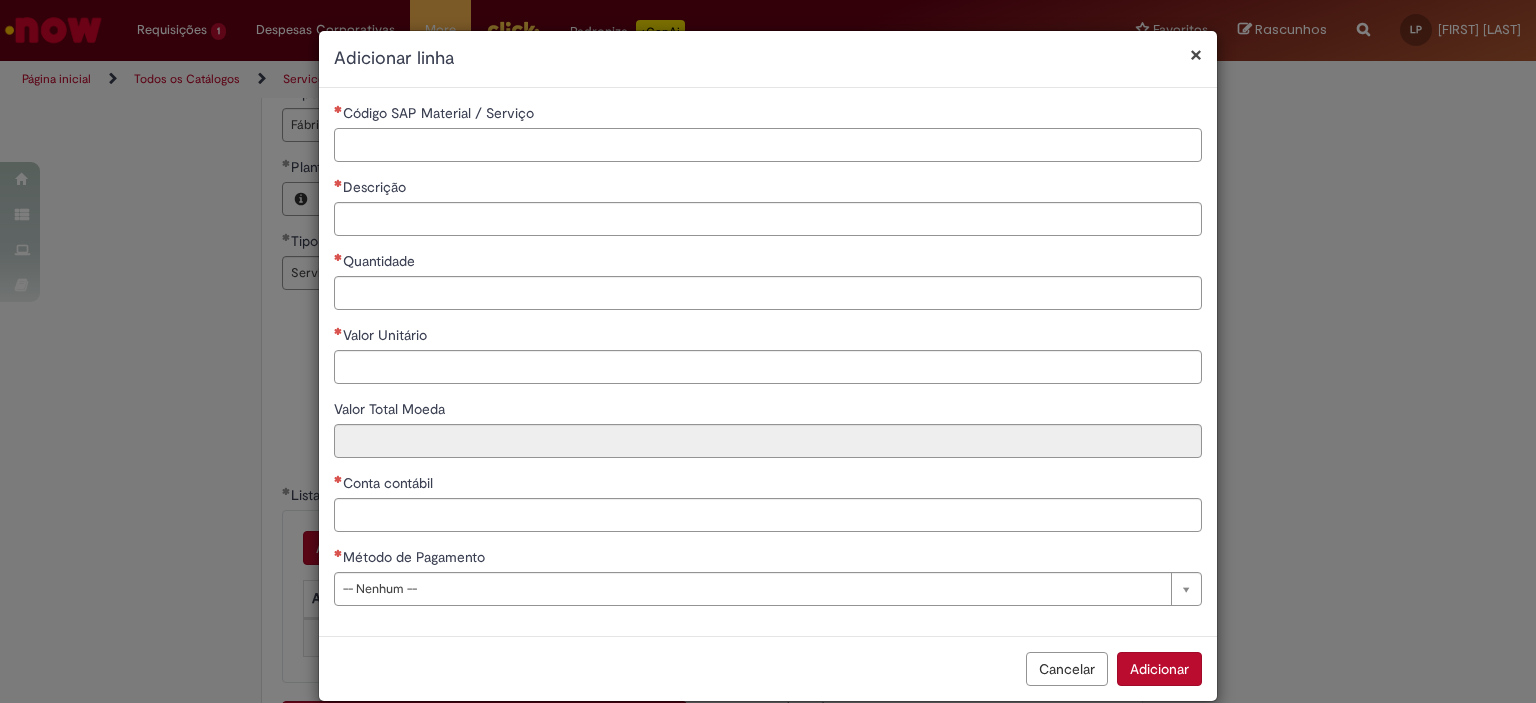 paste on "********" 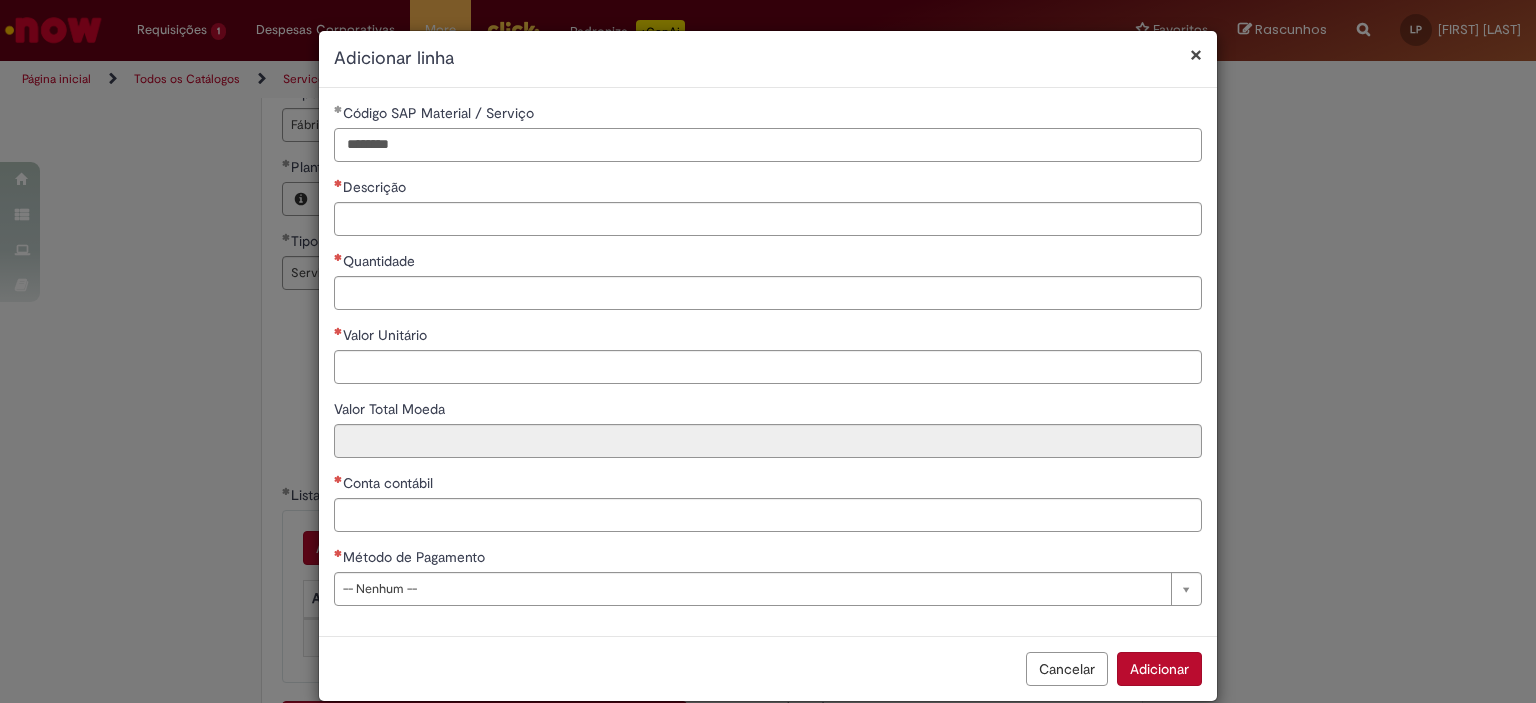type on "********" 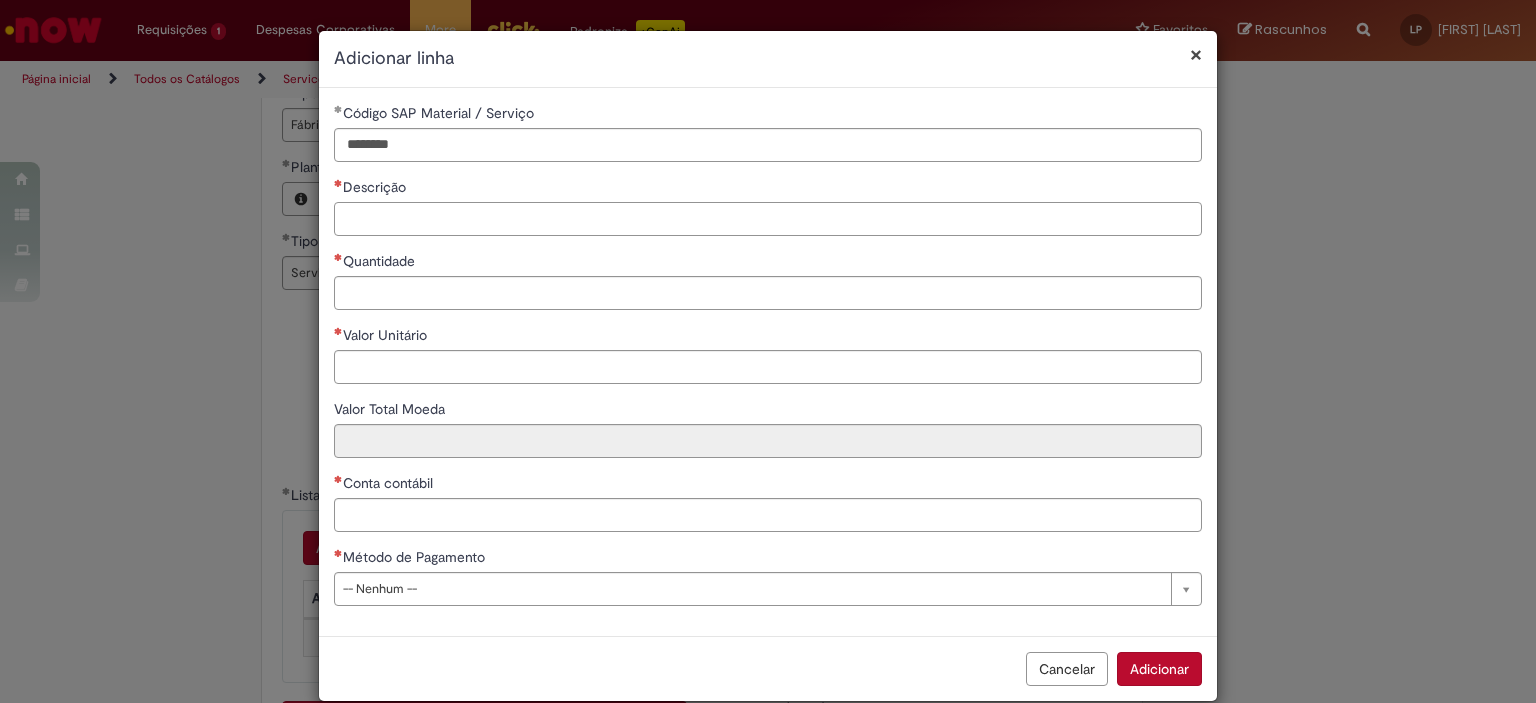 click on "Descrição" at bounding box center (768, 219) 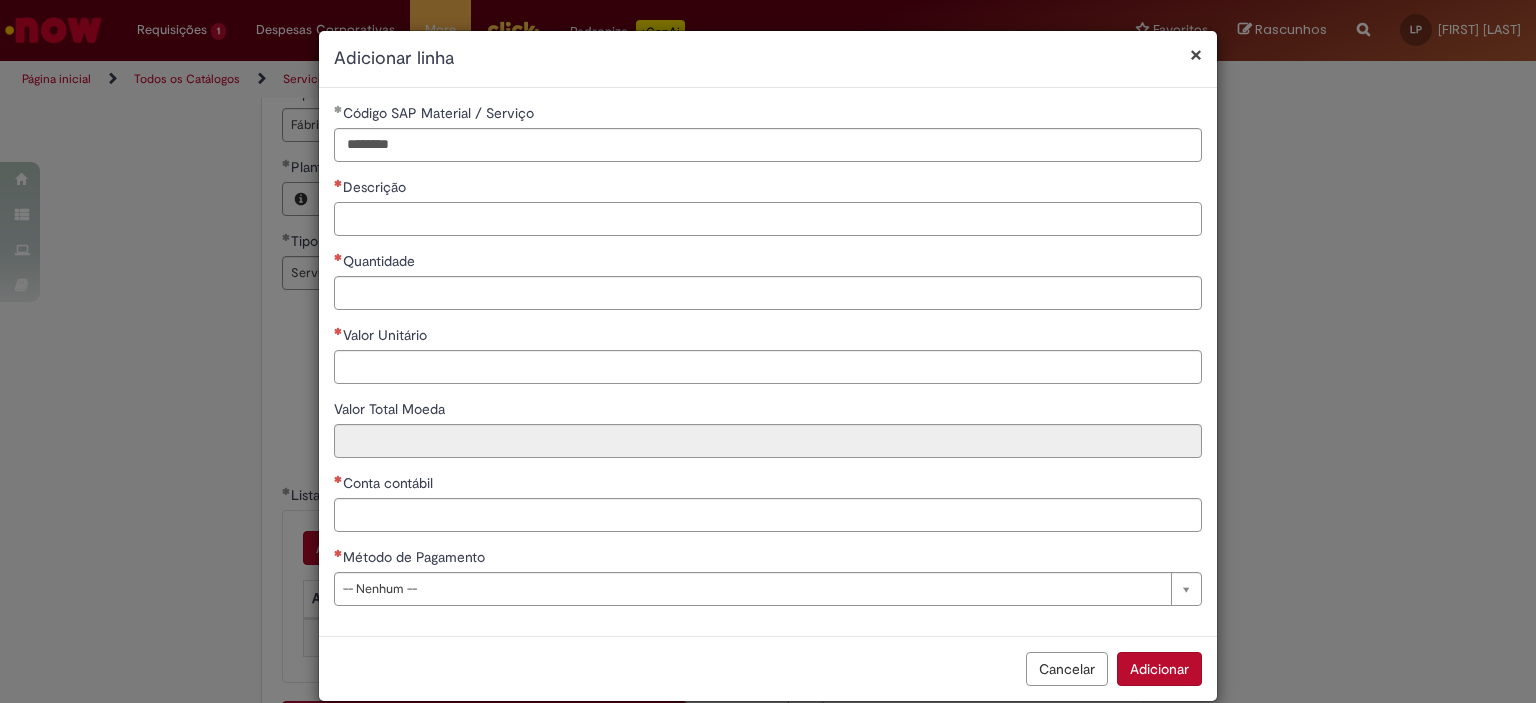 paste on "**********" 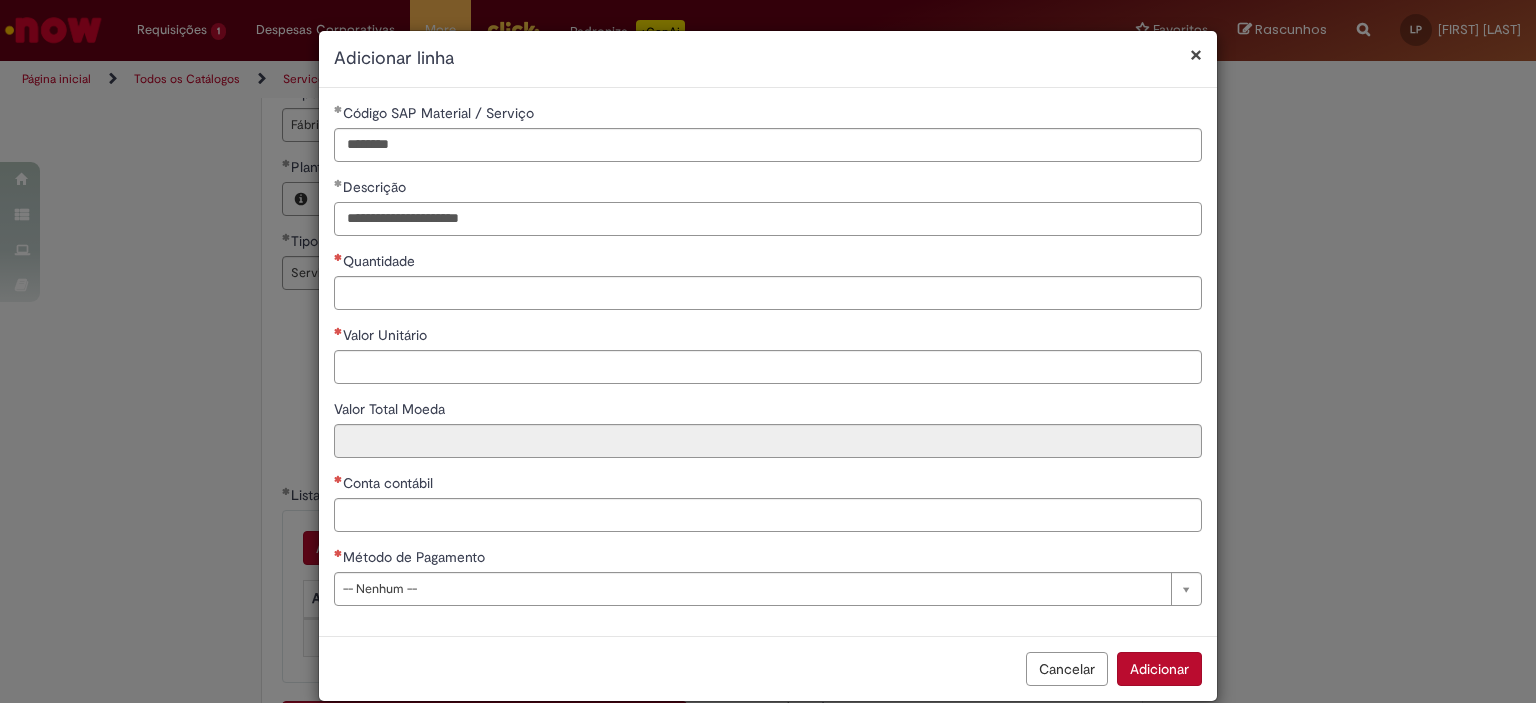type on "**********" 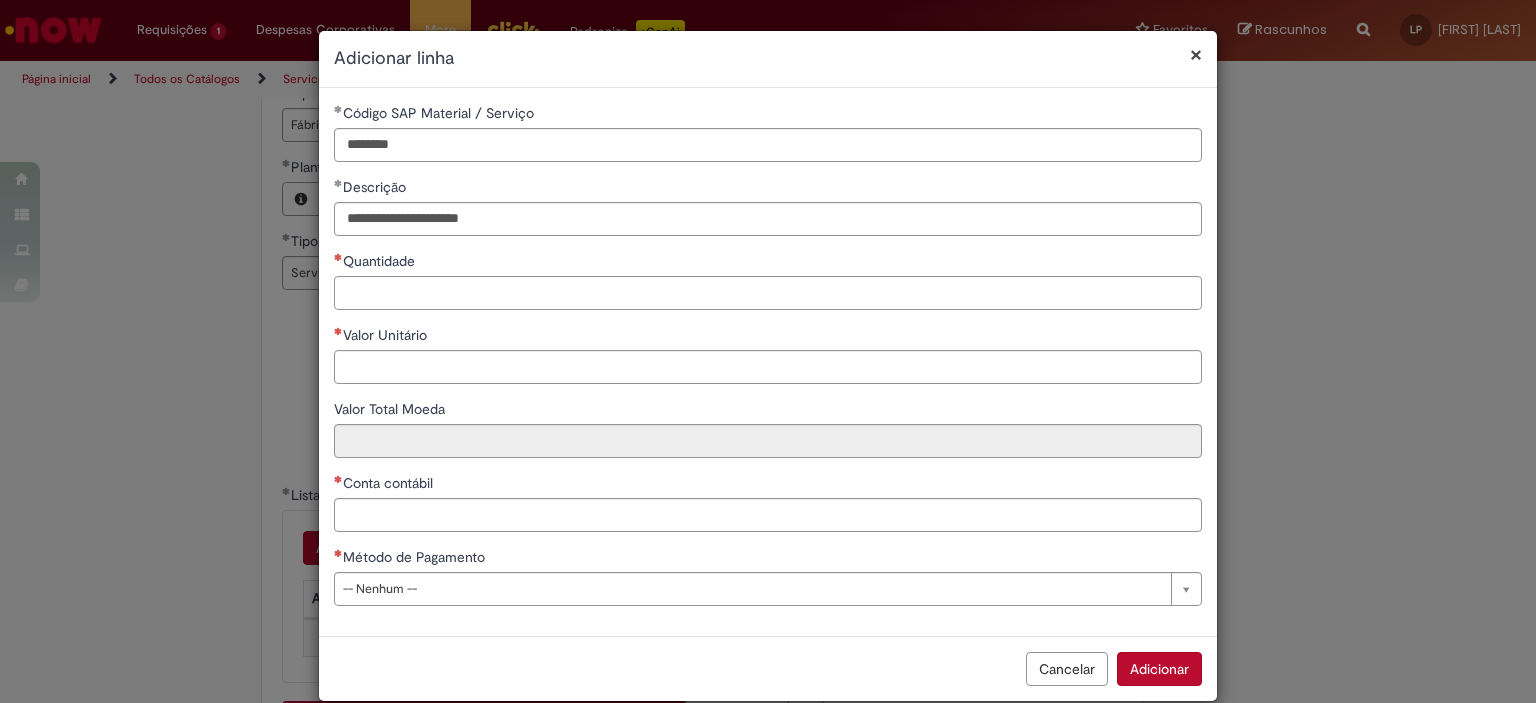 click on "Quantidade" at bounding box center [768, 293] 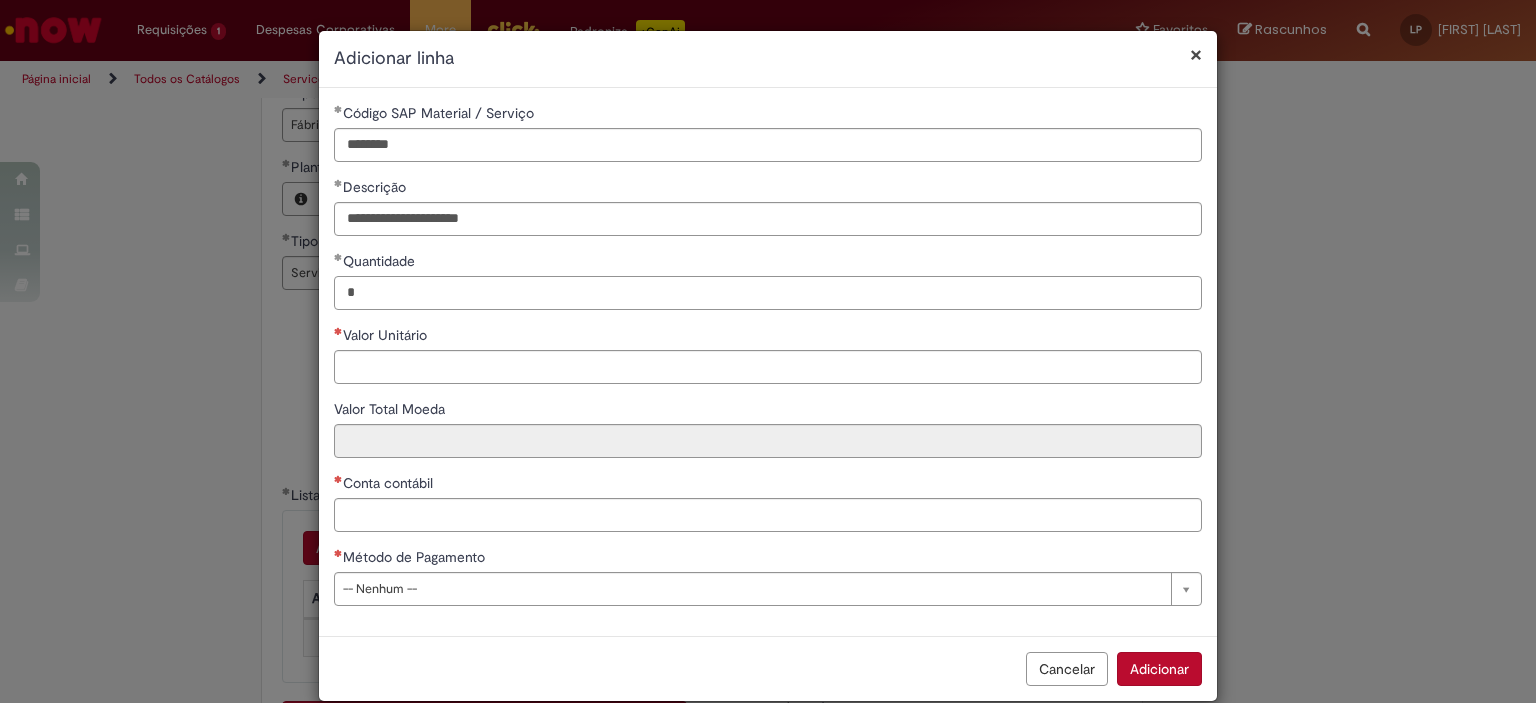 type on "*" 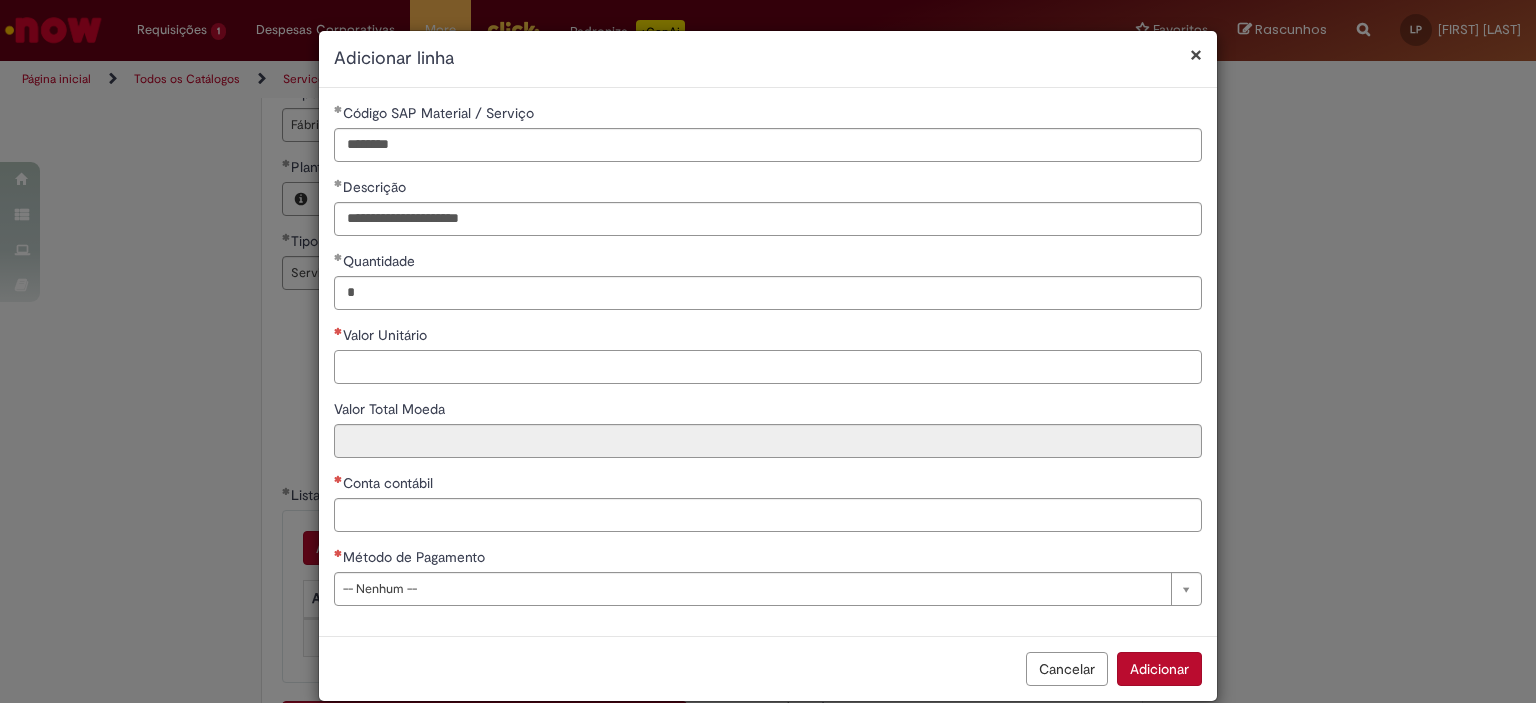 click on "Valor Unitário" at bounding box center [768, 367] 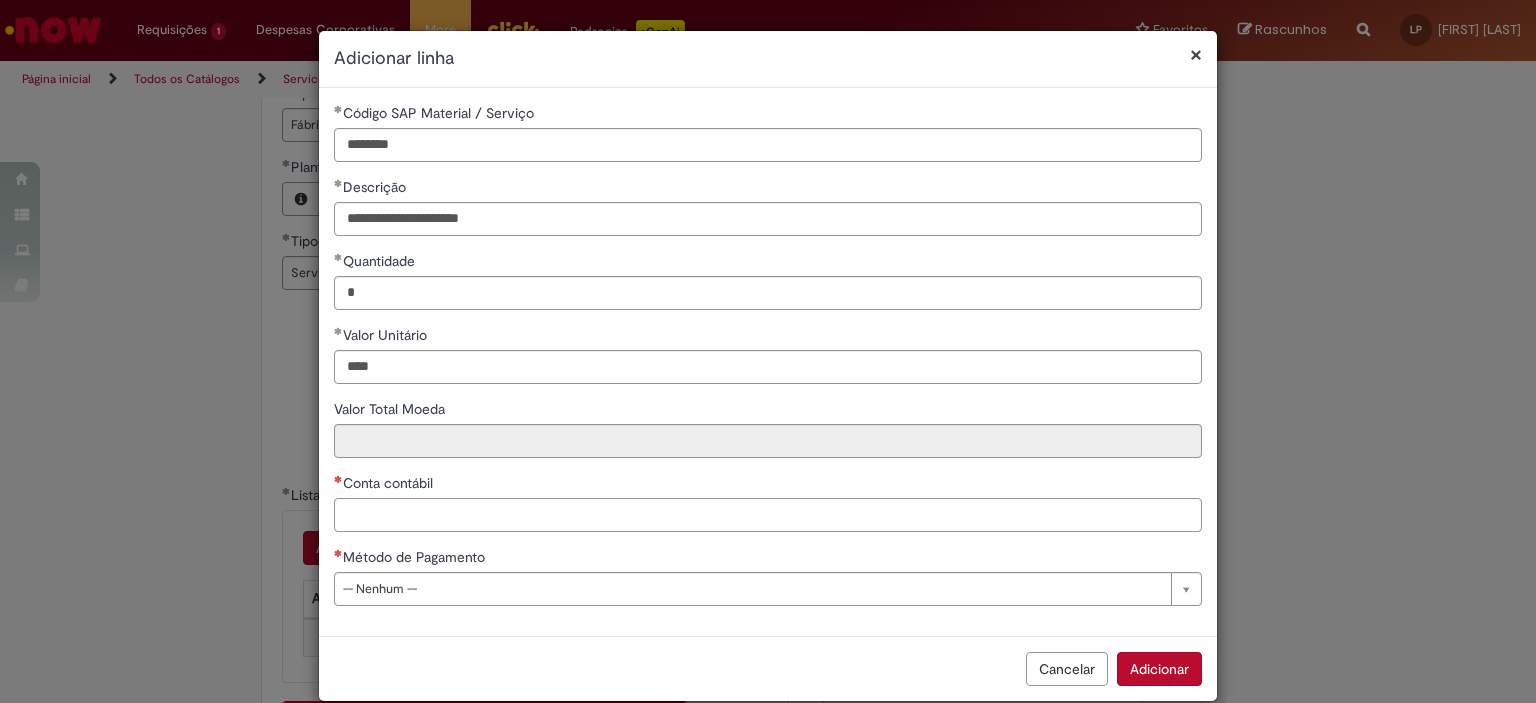 type on "********" 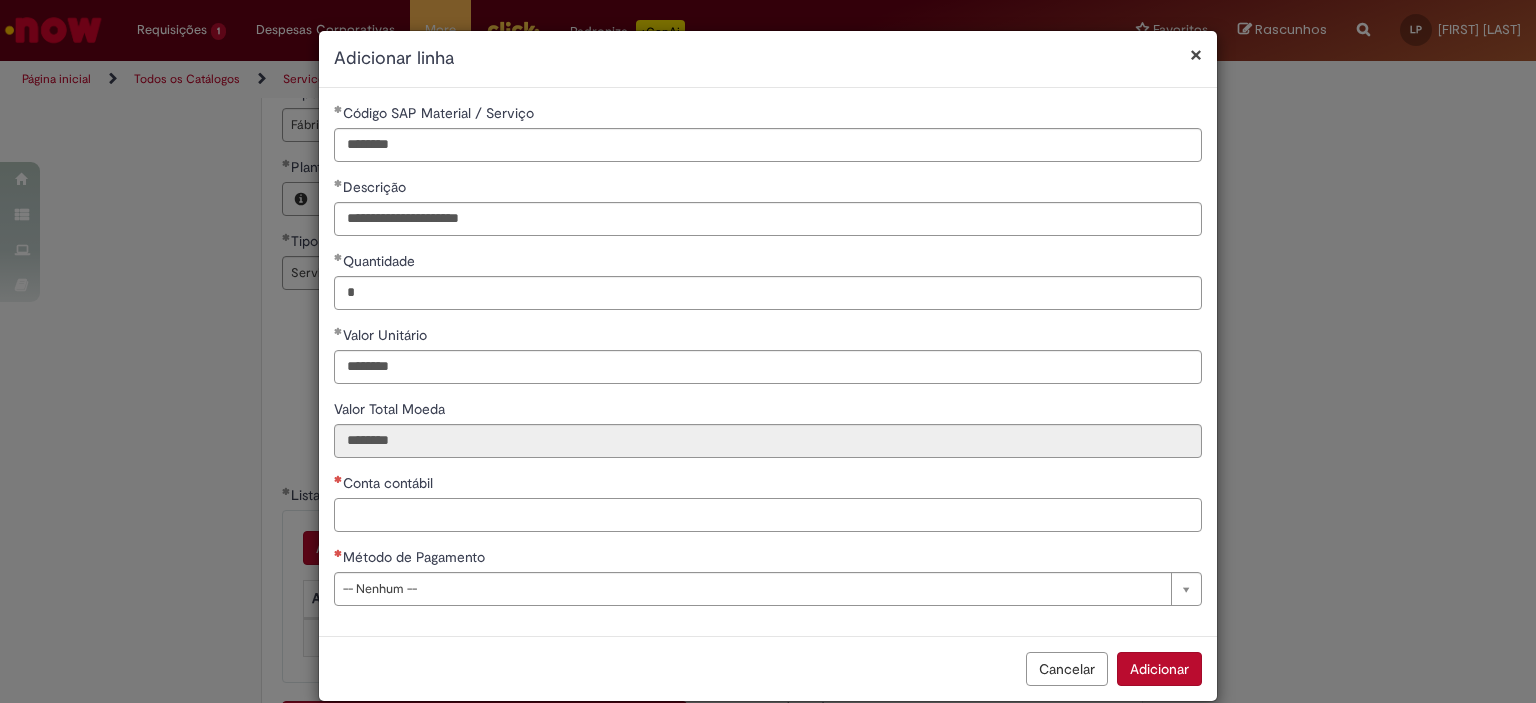 click on "Conta contábil" at bounding box center (768, 515) 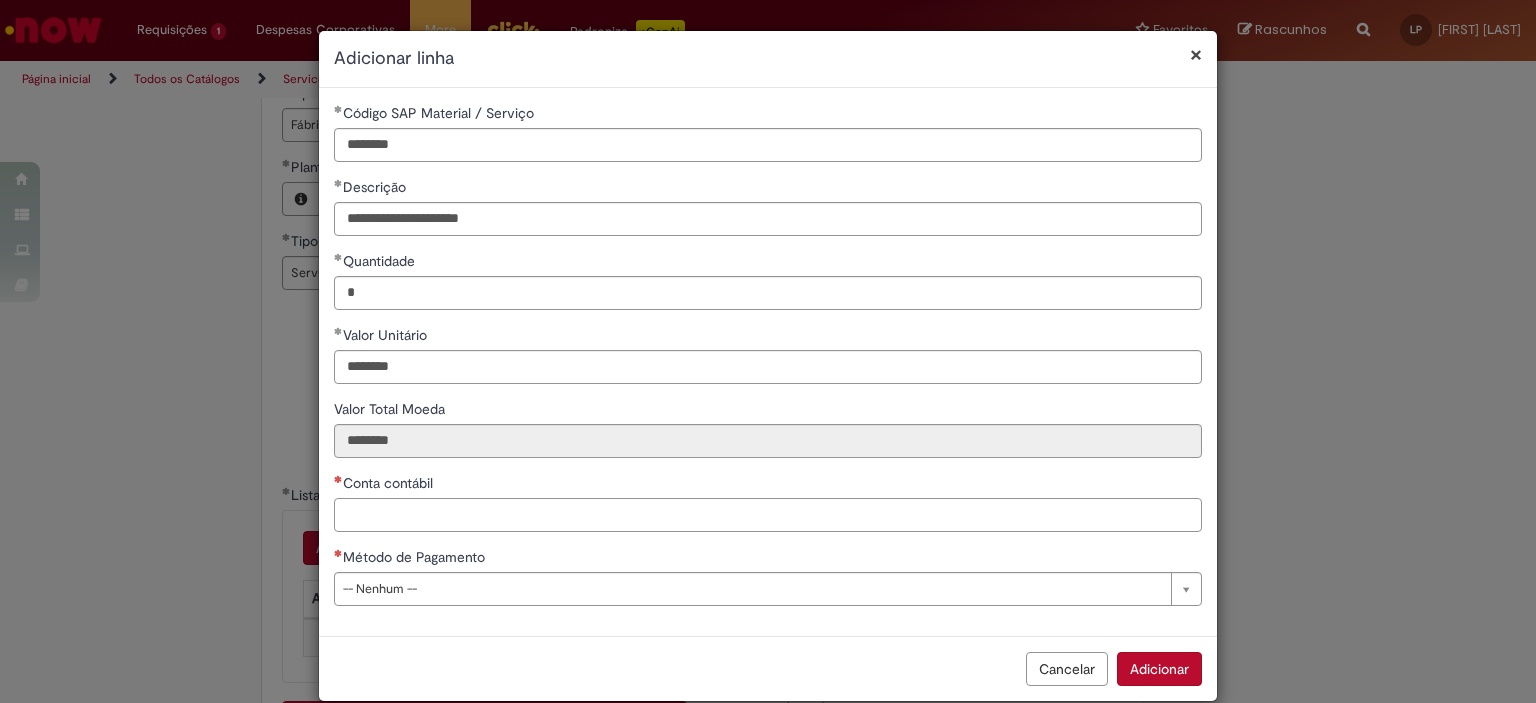 paste on "********" 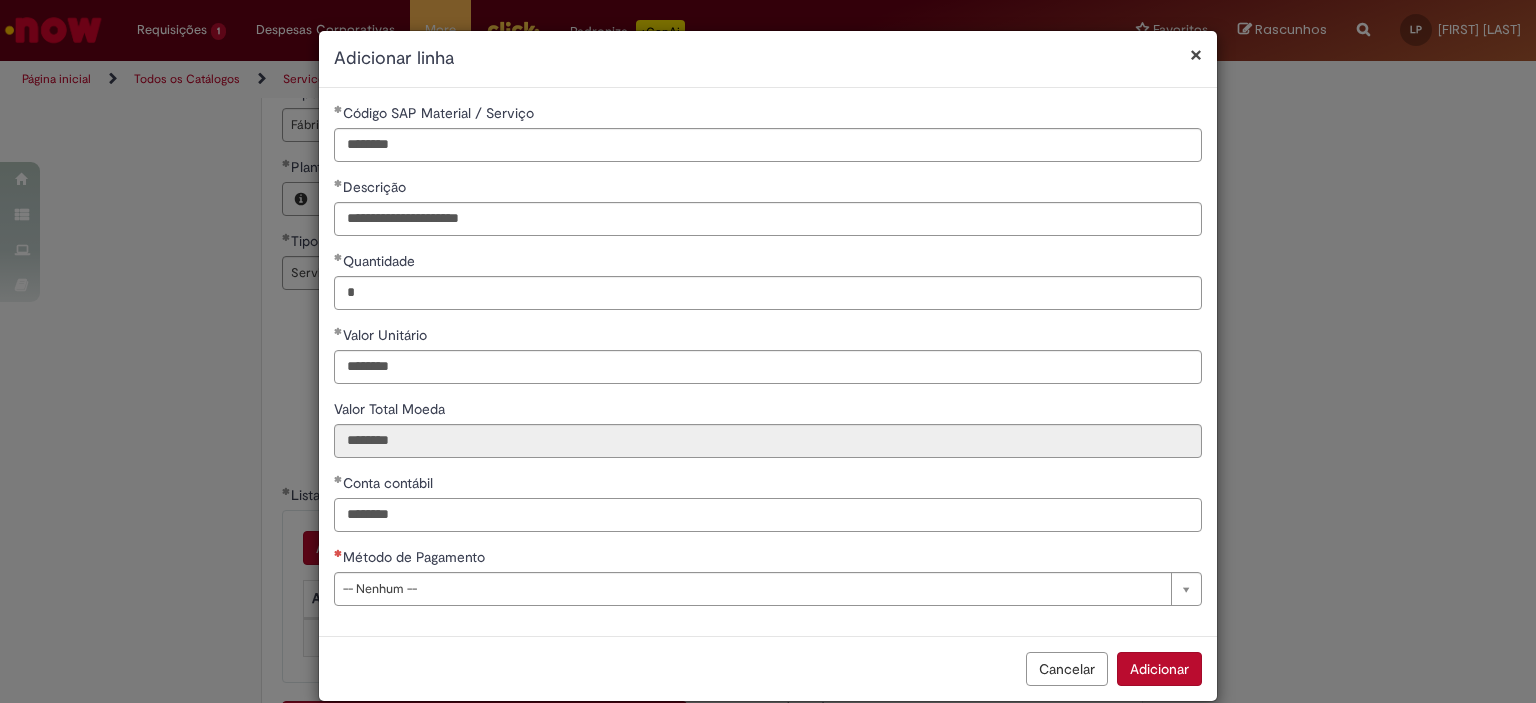 type on "********" 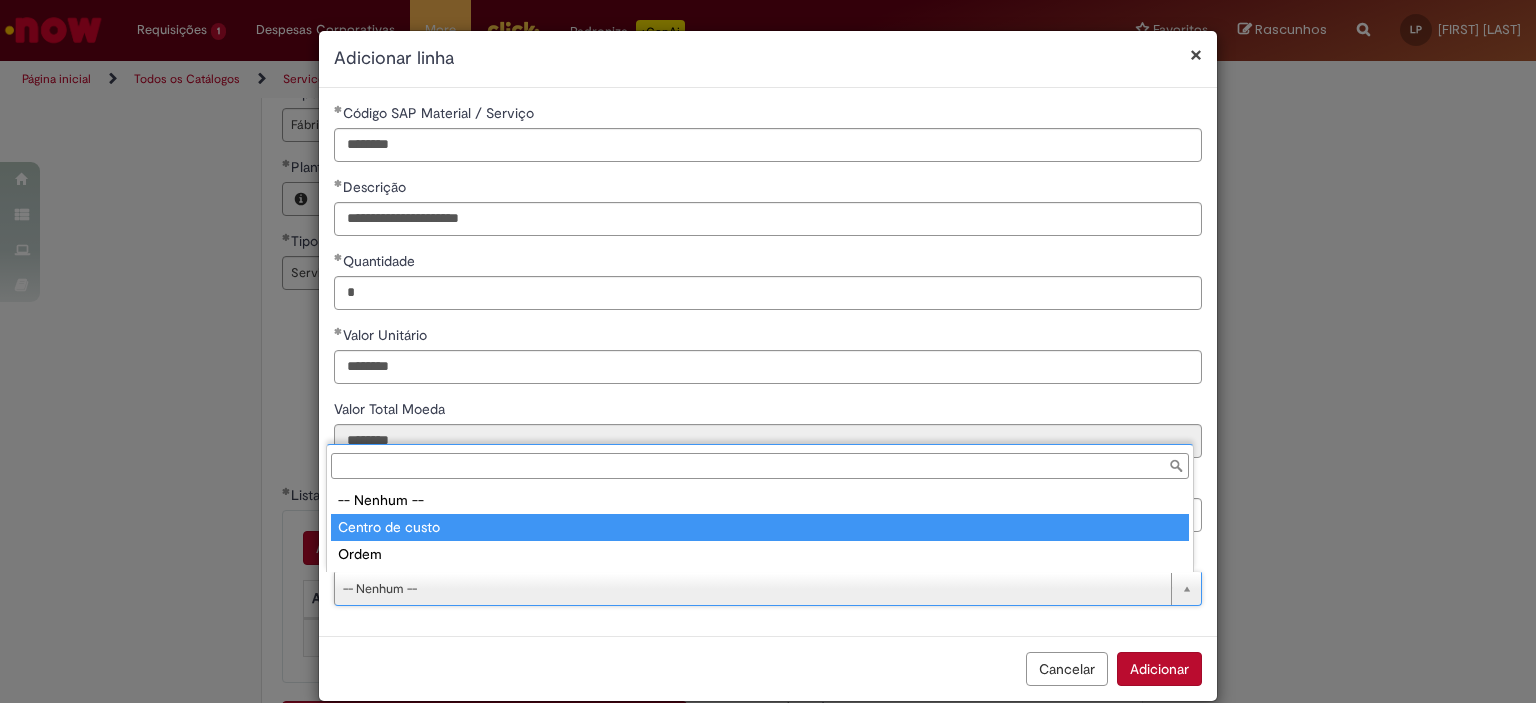 type on "**********" 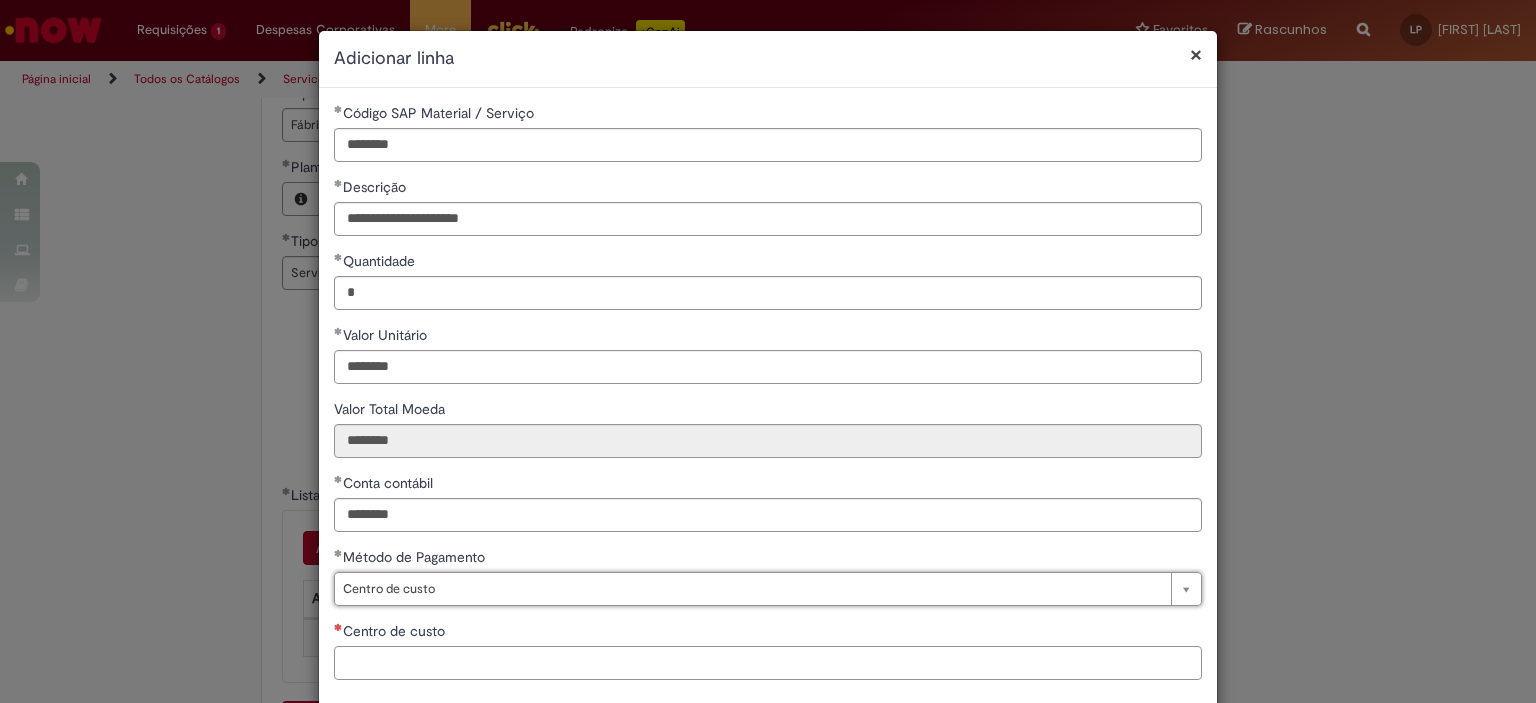 click on "Centro de custo" at bounding box center [768, 663] 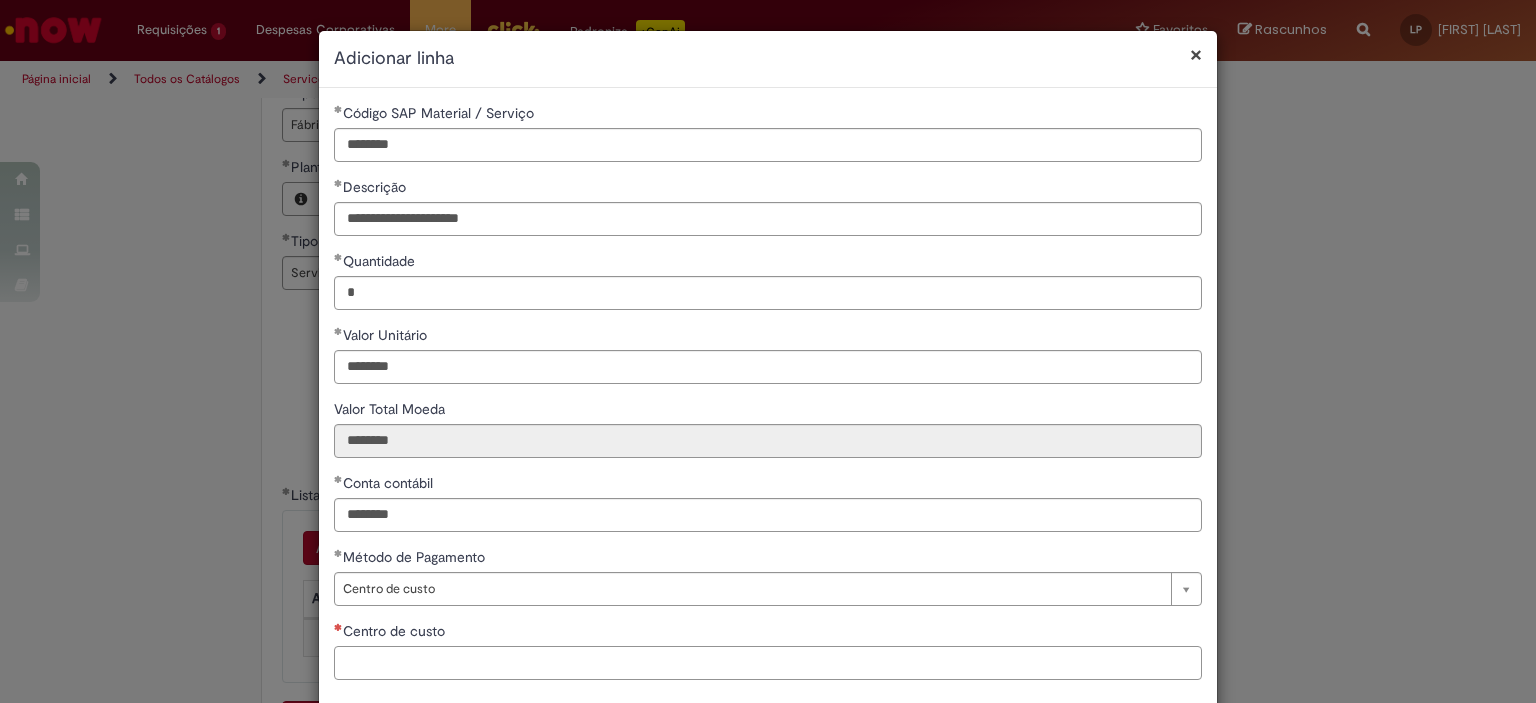 paste on "**********" 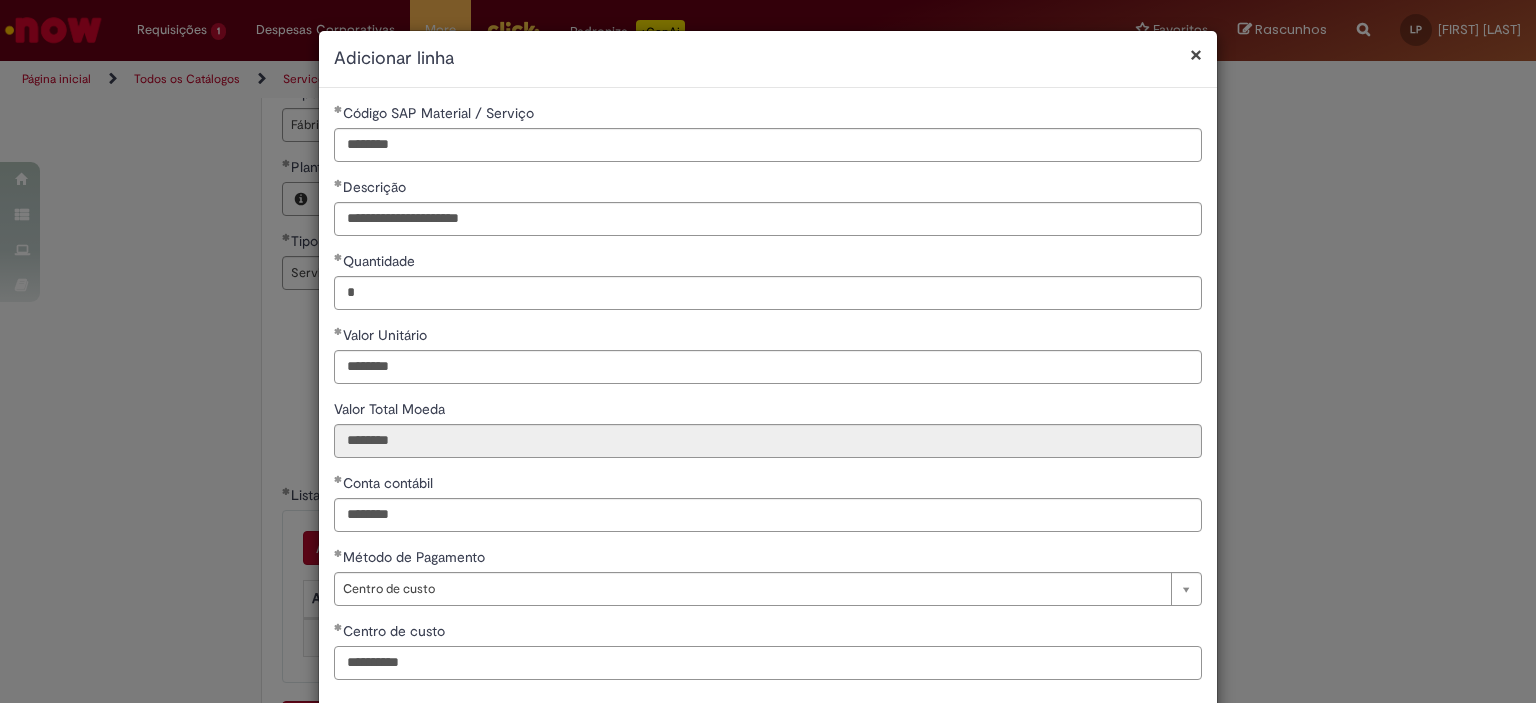 type on "**********" 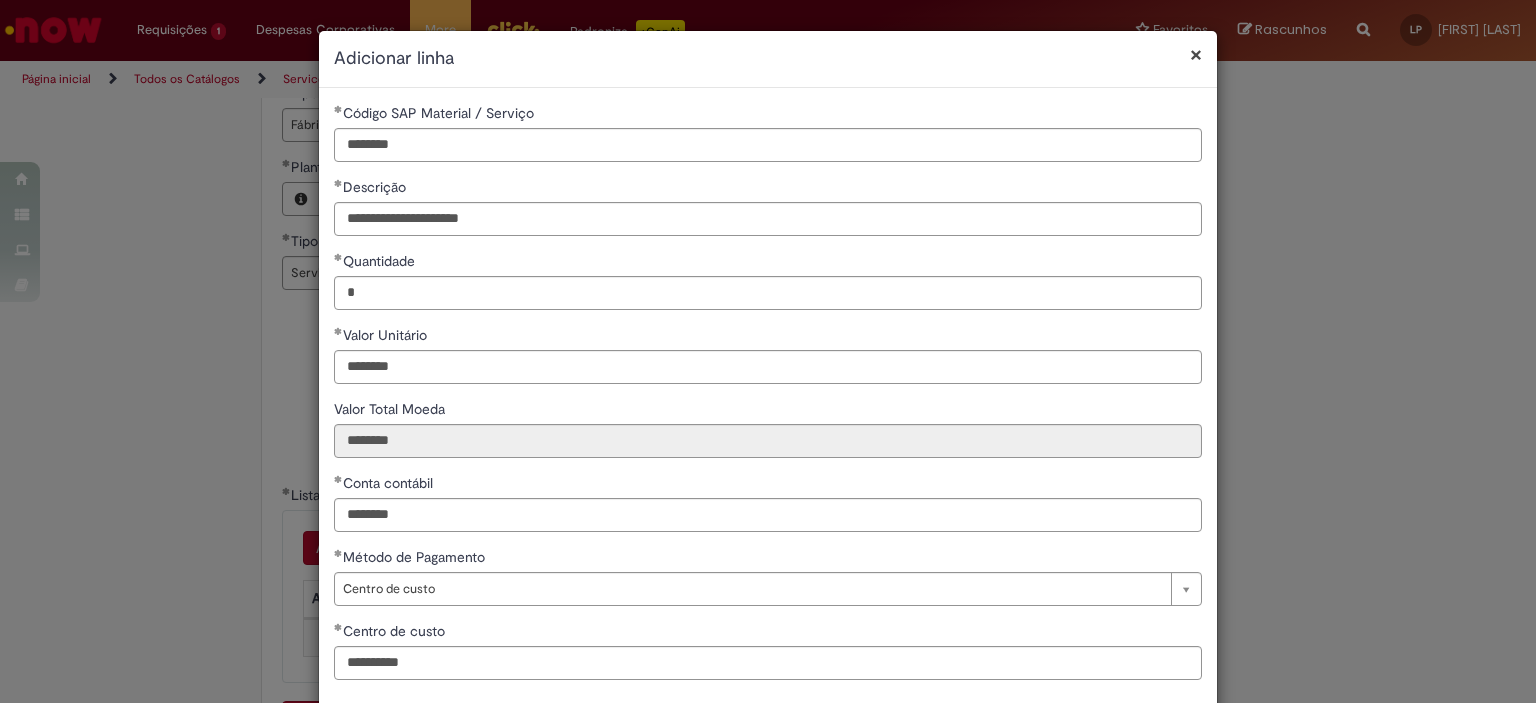 scroll, scrollTop: 103, scrollLeft: 0, axis: vertical 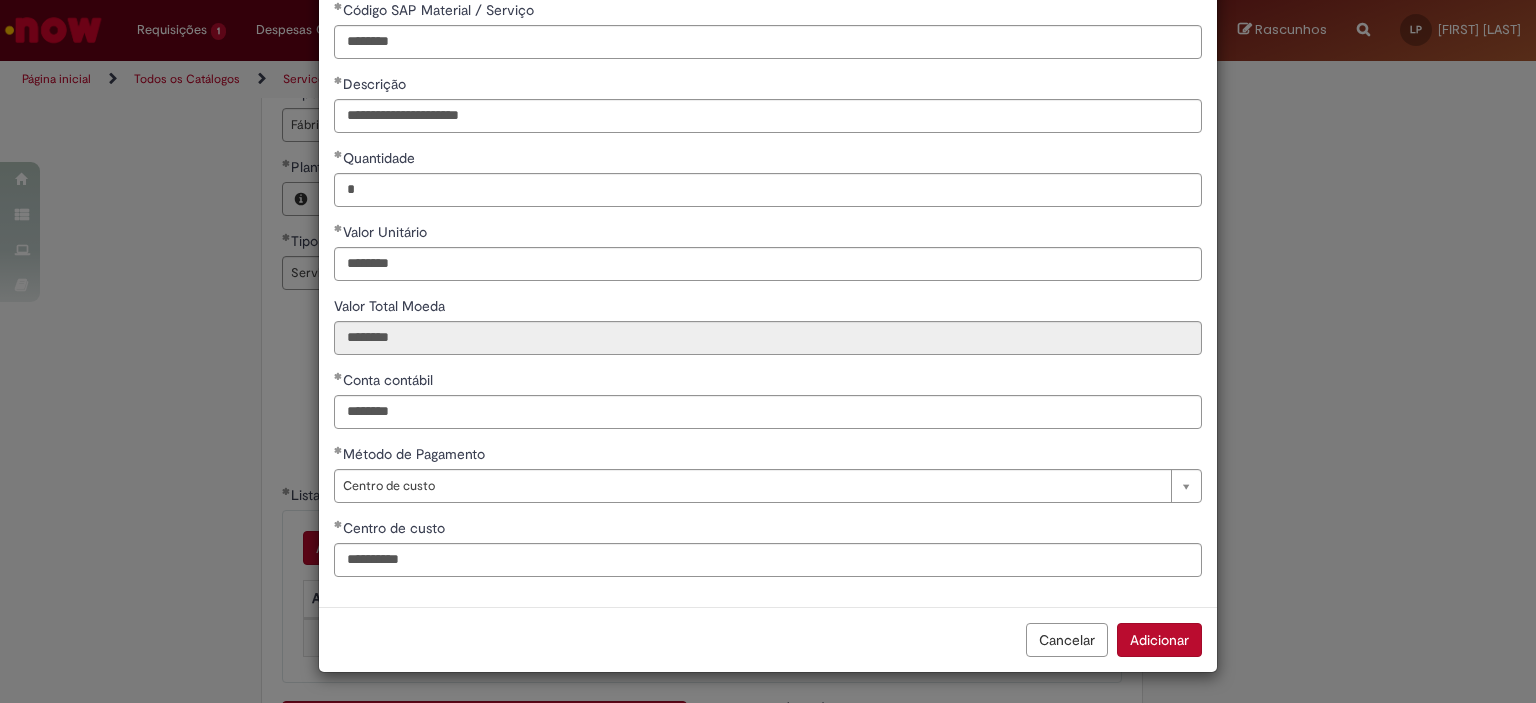 click on "Centro de custo" at bounding box center (768, 530) 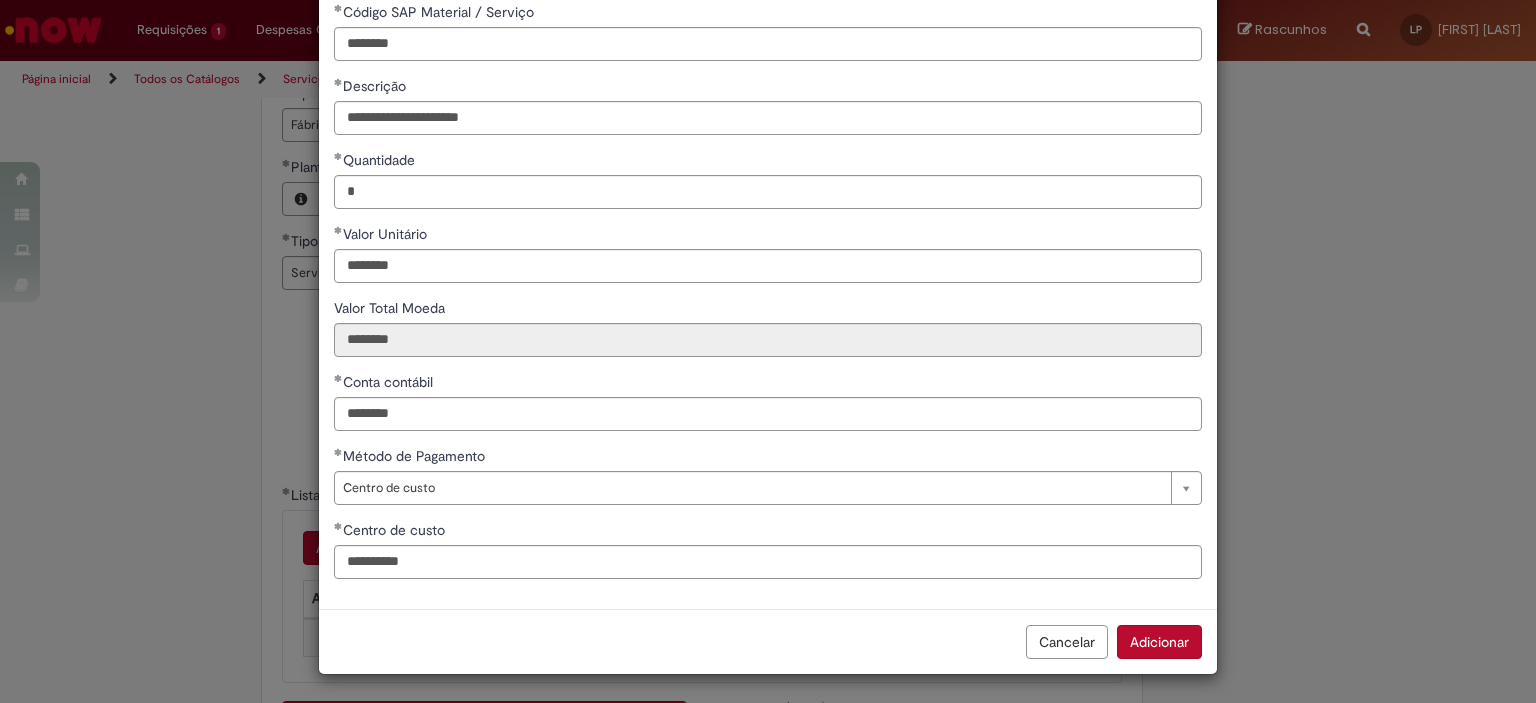 click on "Adicionar" at bounding box center (1159, 642) 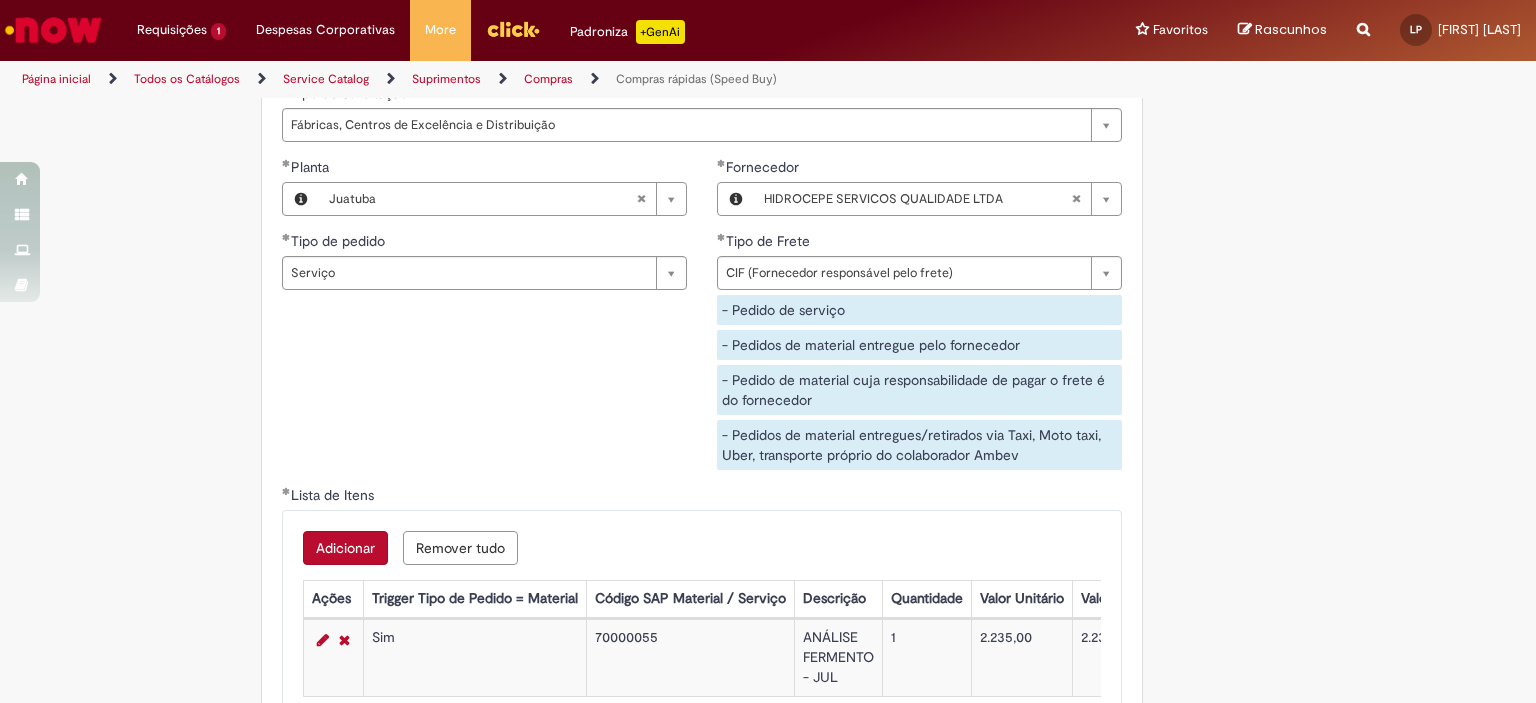 type 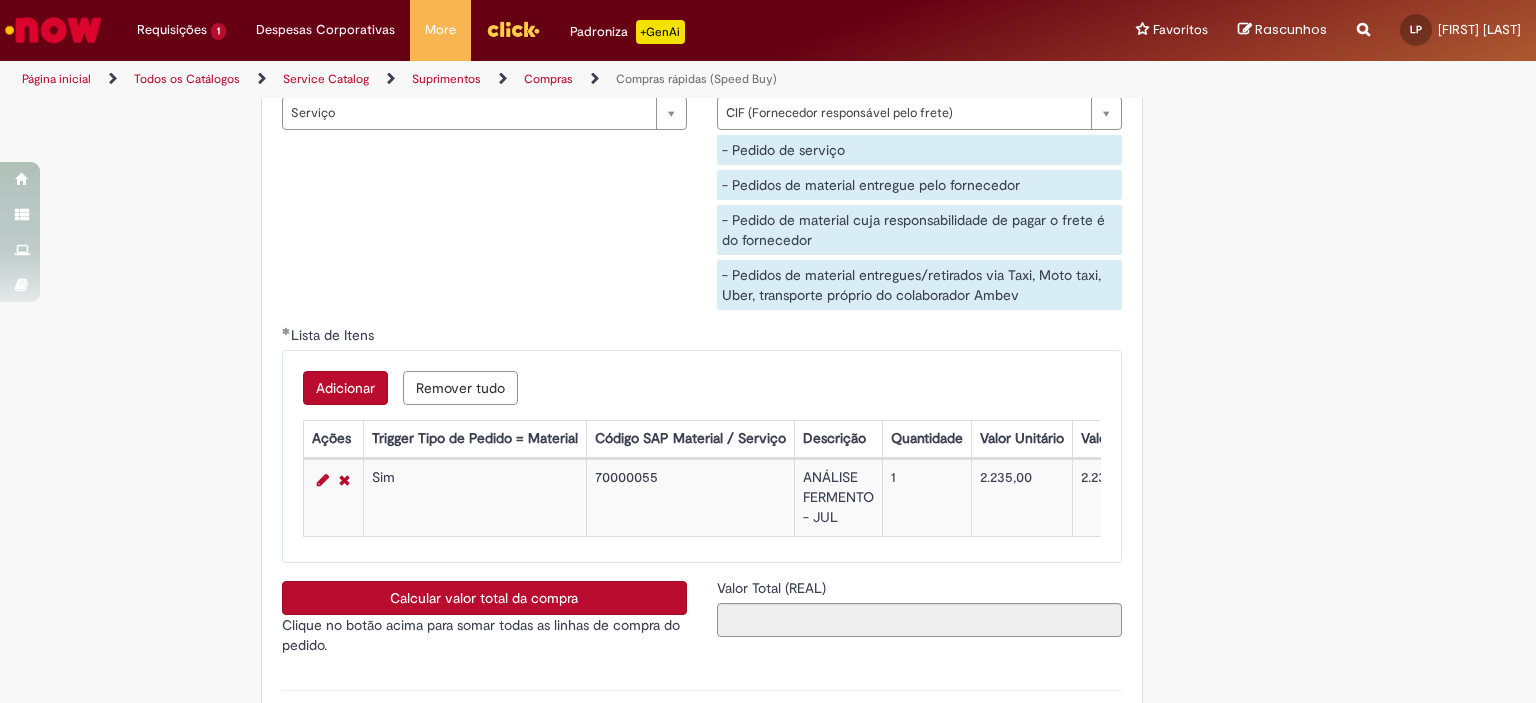 scroll, scrollTop: 3160, scrollLeft: 0, axis: vertical 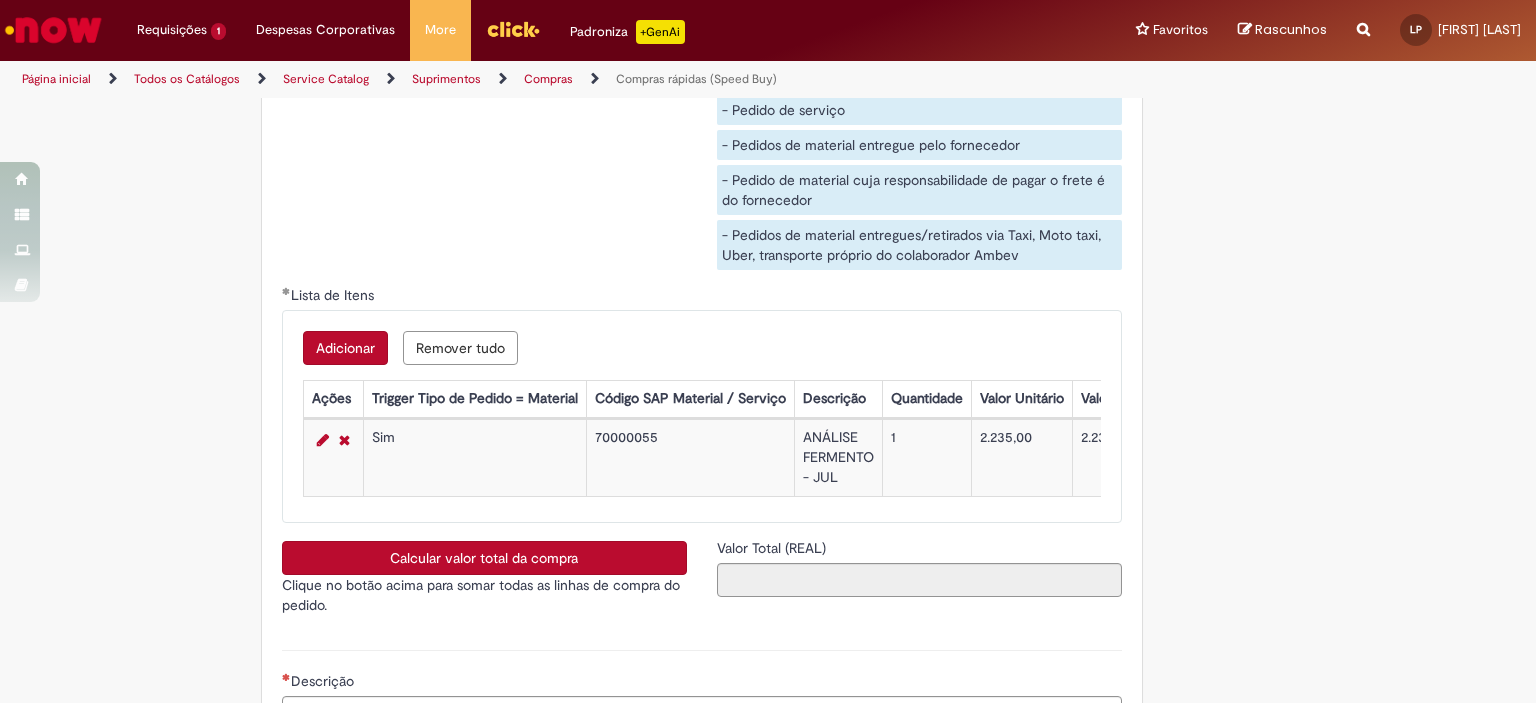 click on "Calcular valor total da compra" at bounding box center (484, 558) 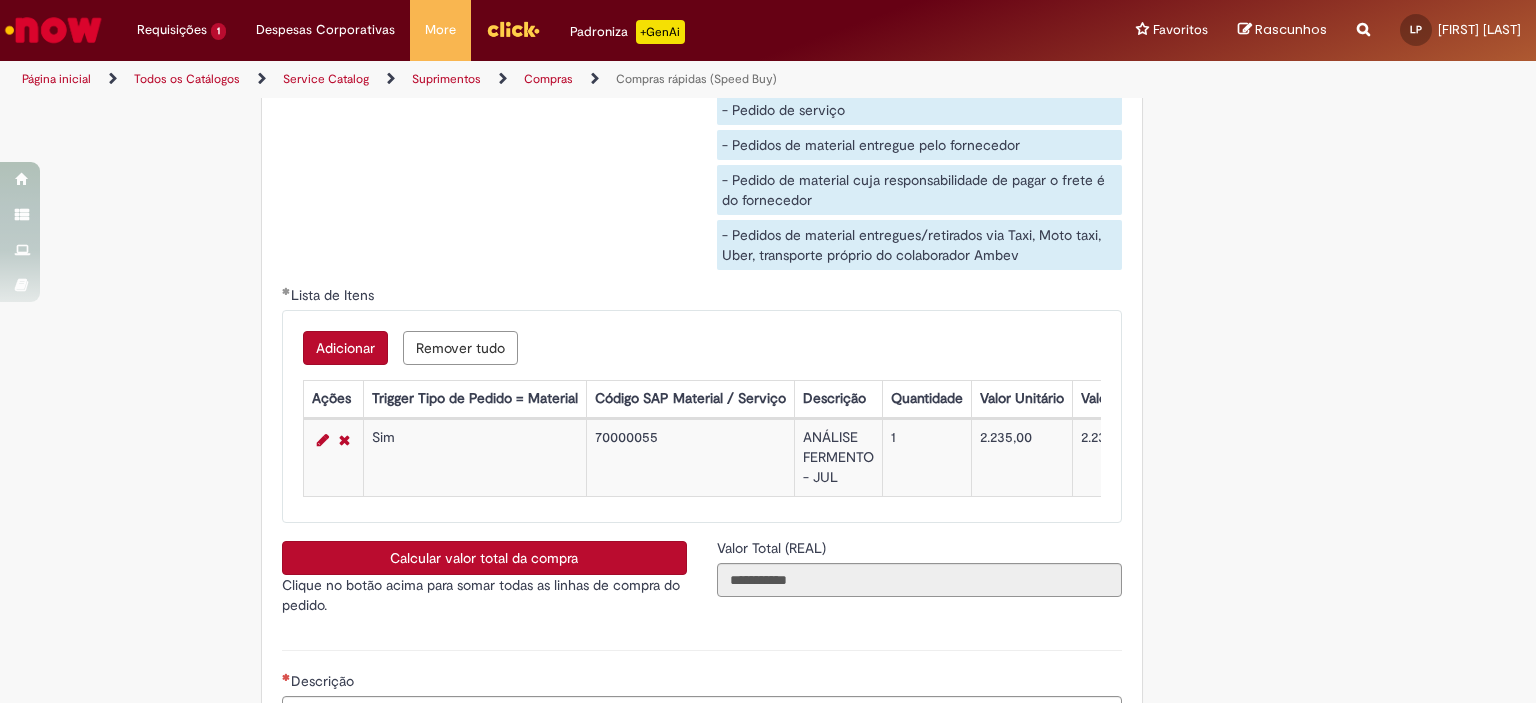 type 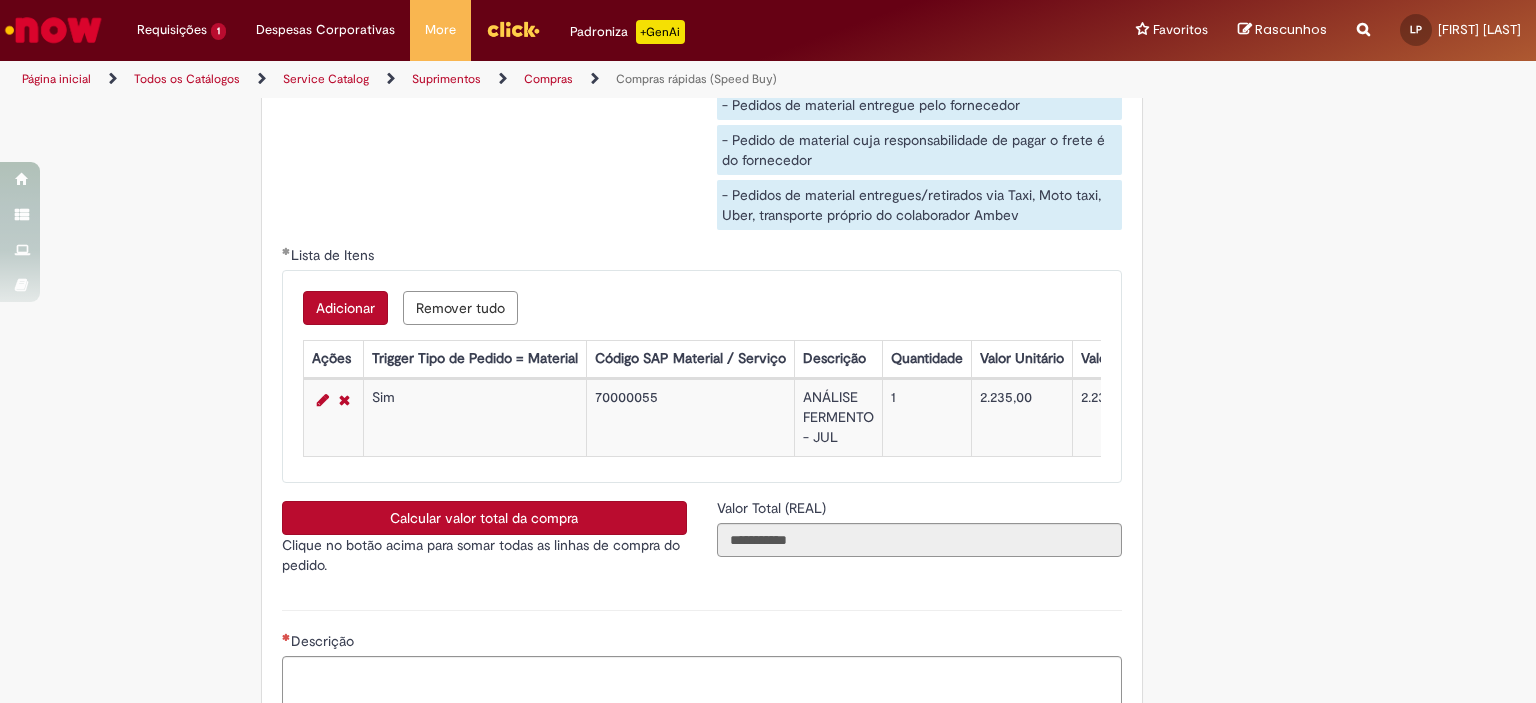 scroll, scrollTop: 3280, scrollLeft: 0, axis: vertical 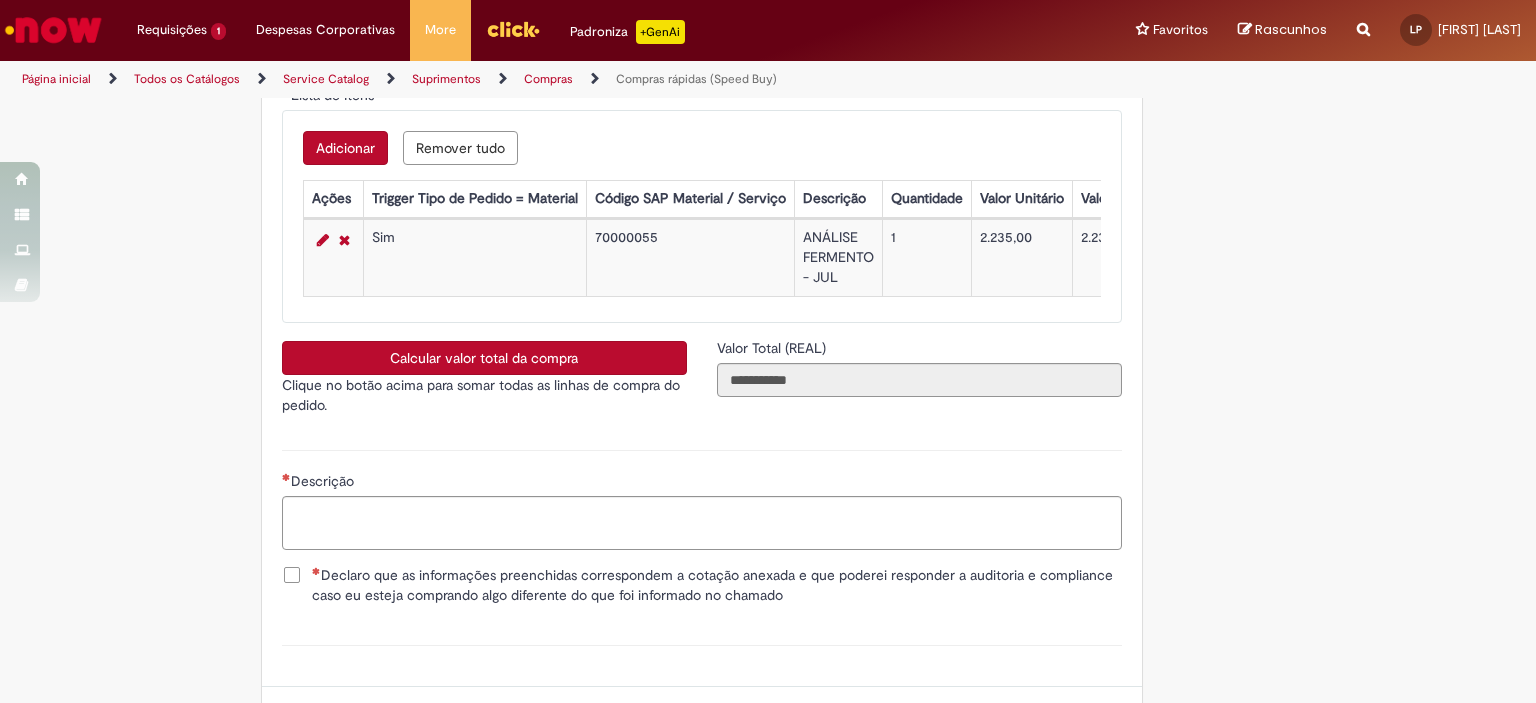 click on "ANÁLISE FERMENTO - JUL" at bounding box center (838, 258) 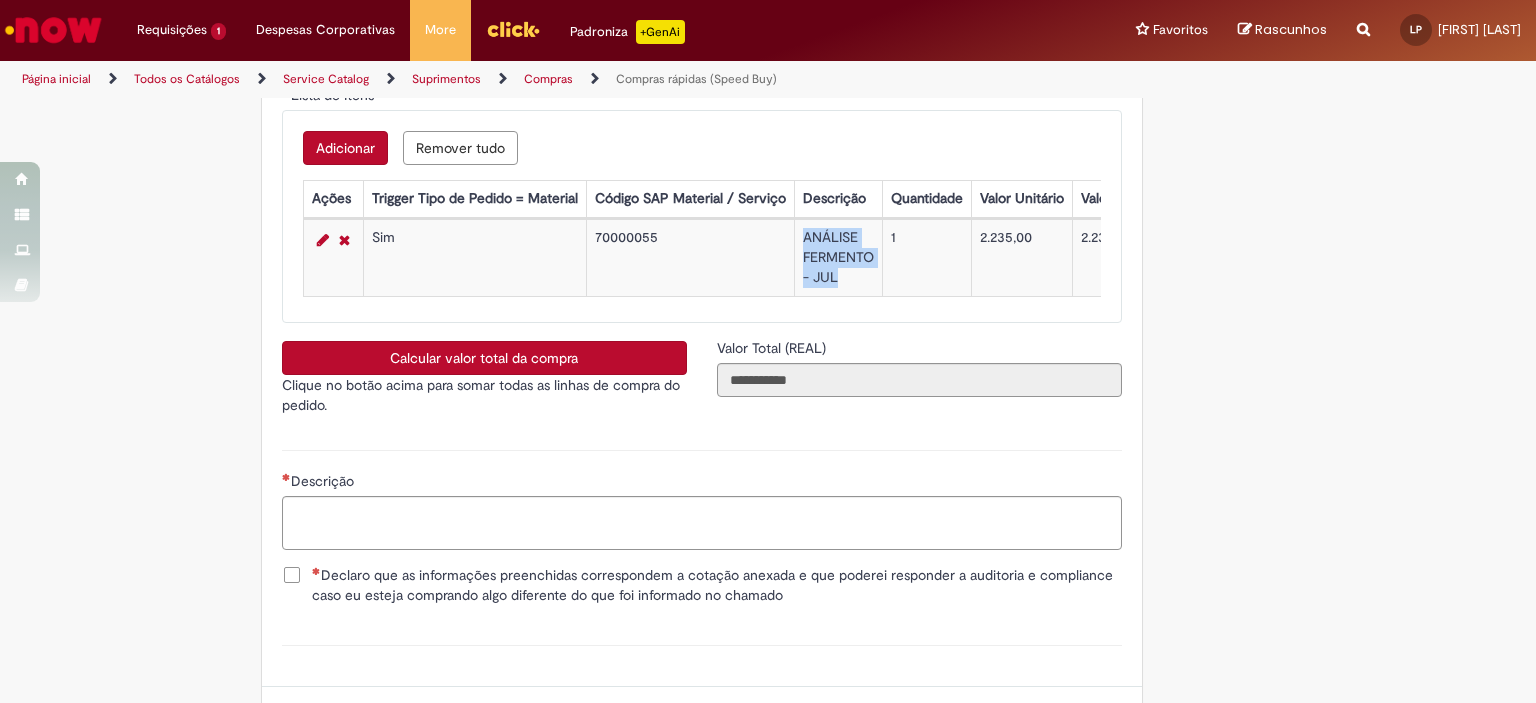 drag, startPoint x: 793, startPoint y: 235, endPoint x: 825, endPoint y: 274, distance: 50.447994 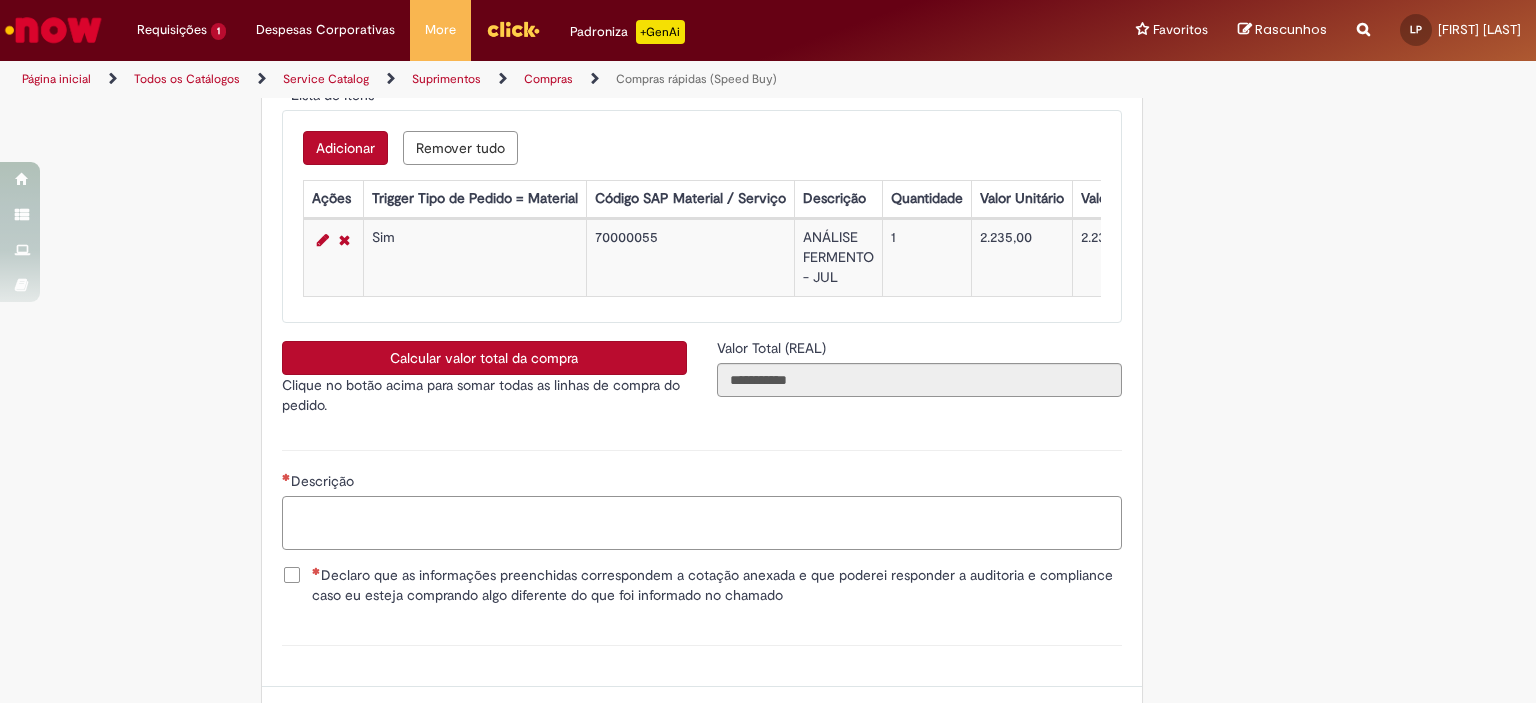 click on "Descrição" at bounding box center (702, 523) 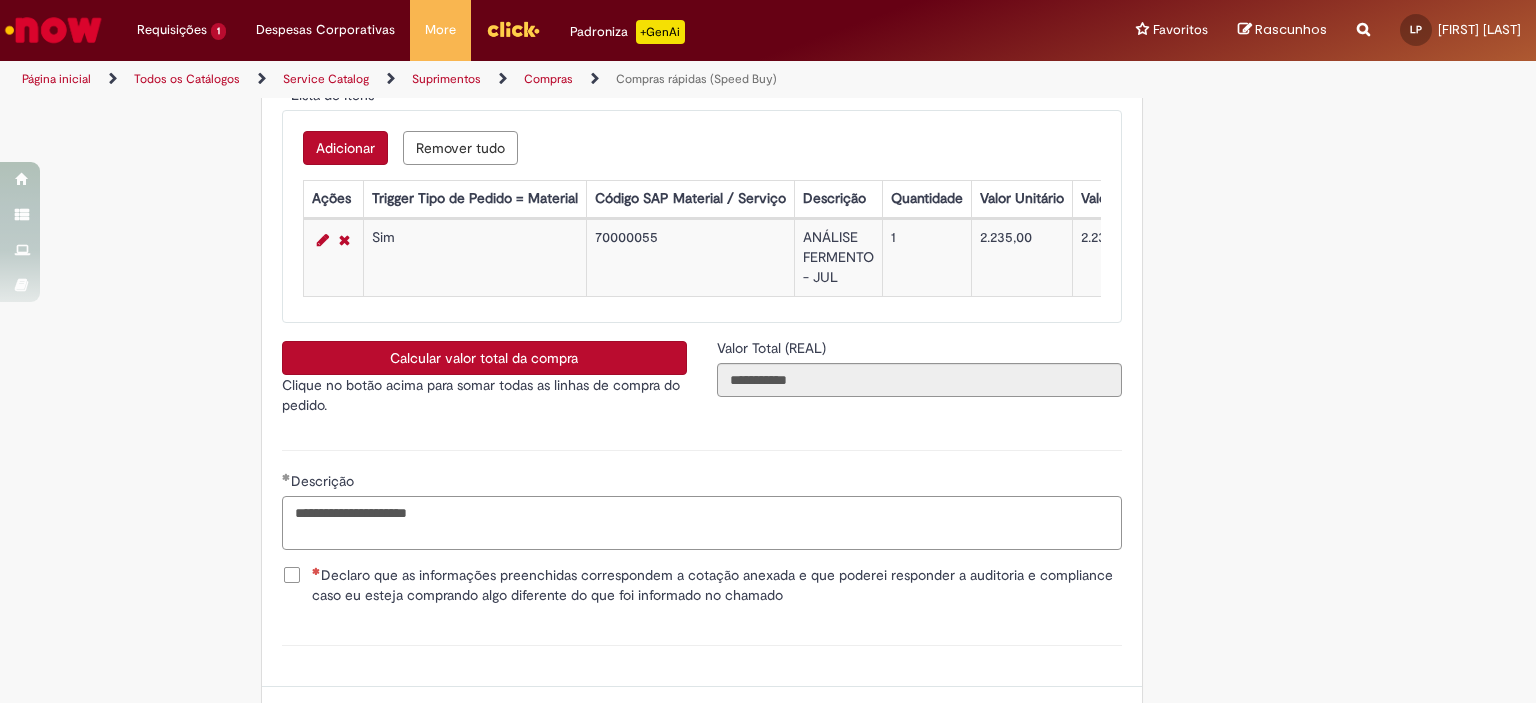type on "**********" 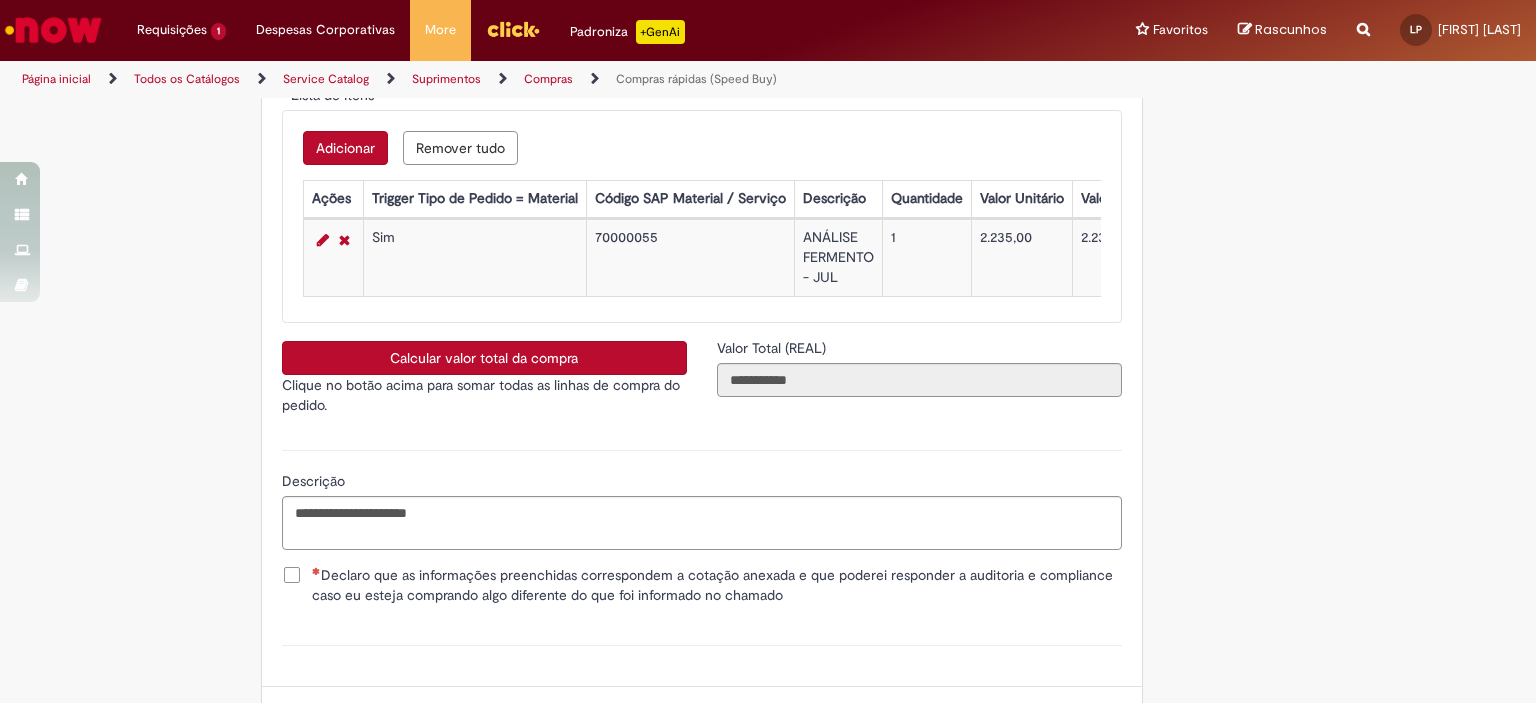 click on "Declaro que as informações preenchidas correspondem a cotação anexada e que poderei responder a auditoria e compliance caso eu esteja comprando algo diferente do que foi informado no chamado" at bounding box center [717, 585] 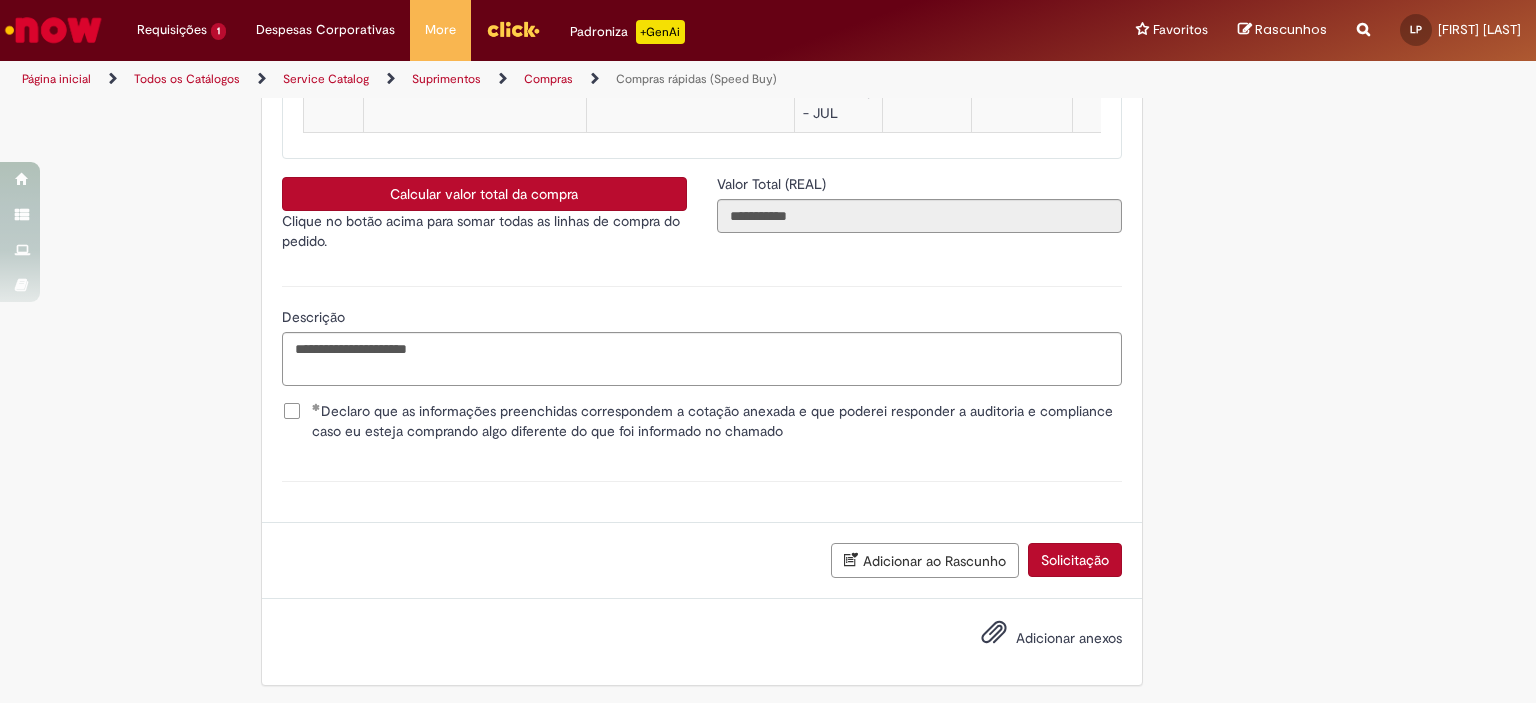 scroll, scrollTop: 3541, scrollLeft: 0, axis: vertical 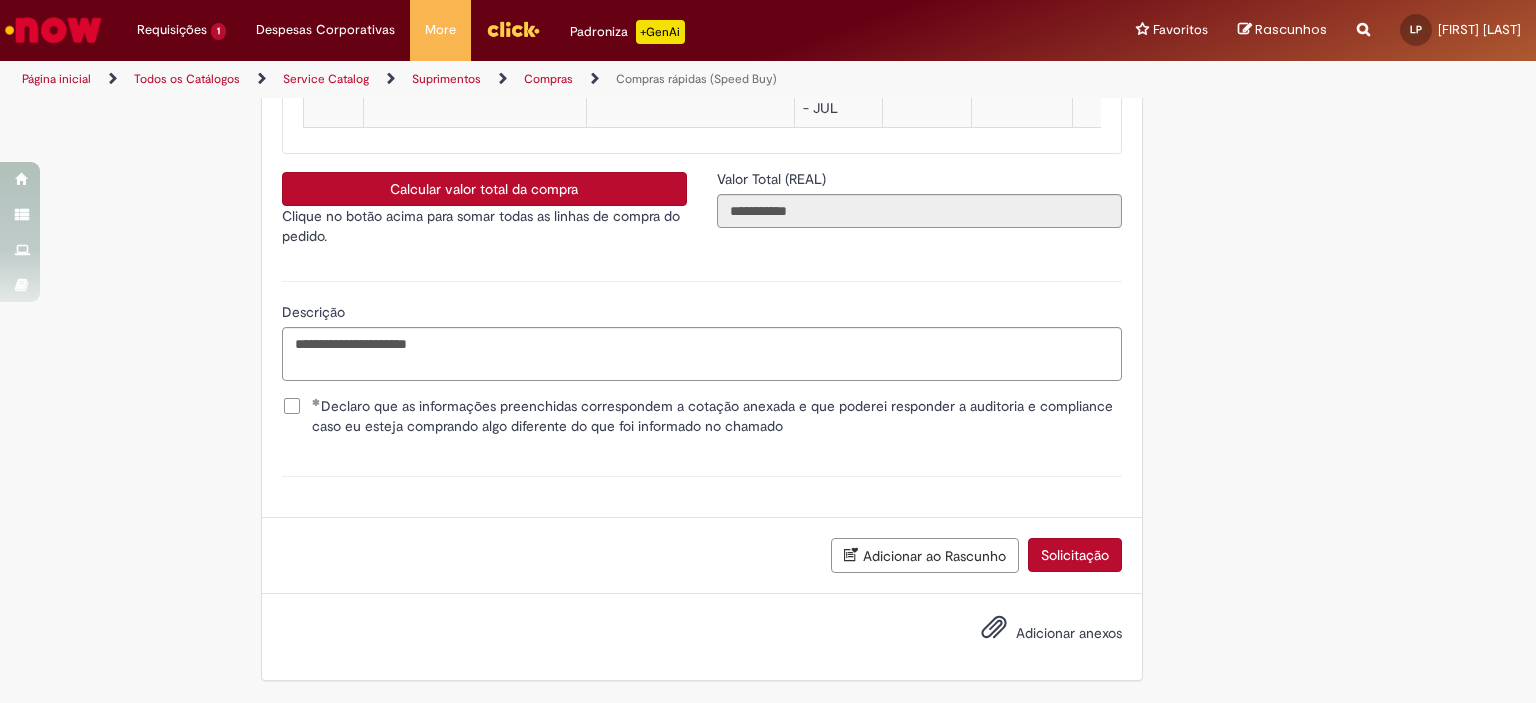 click on "Adicionar anexos" at bounding box center (1037, 634) 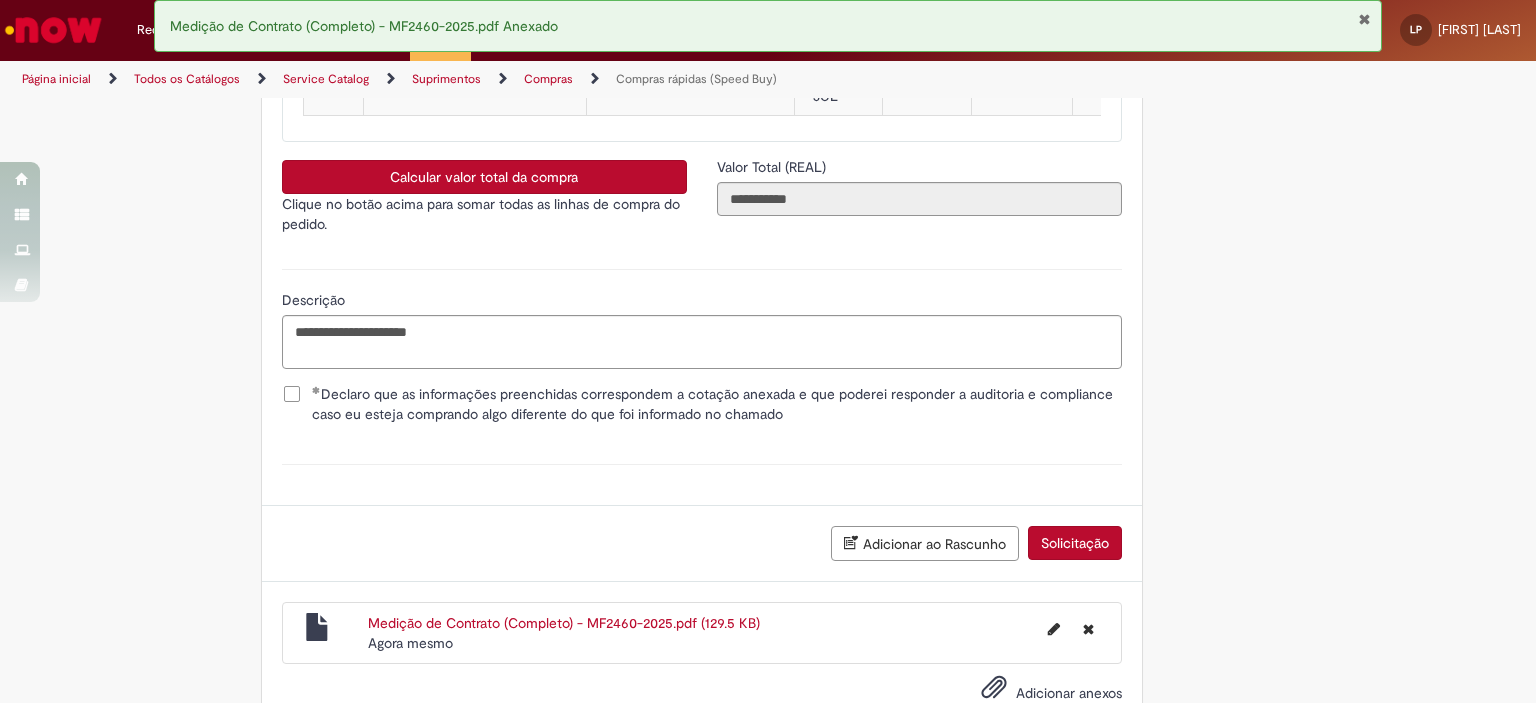 scroll, scrollTop: 3548, scrollLeft: 0, axis: vertical 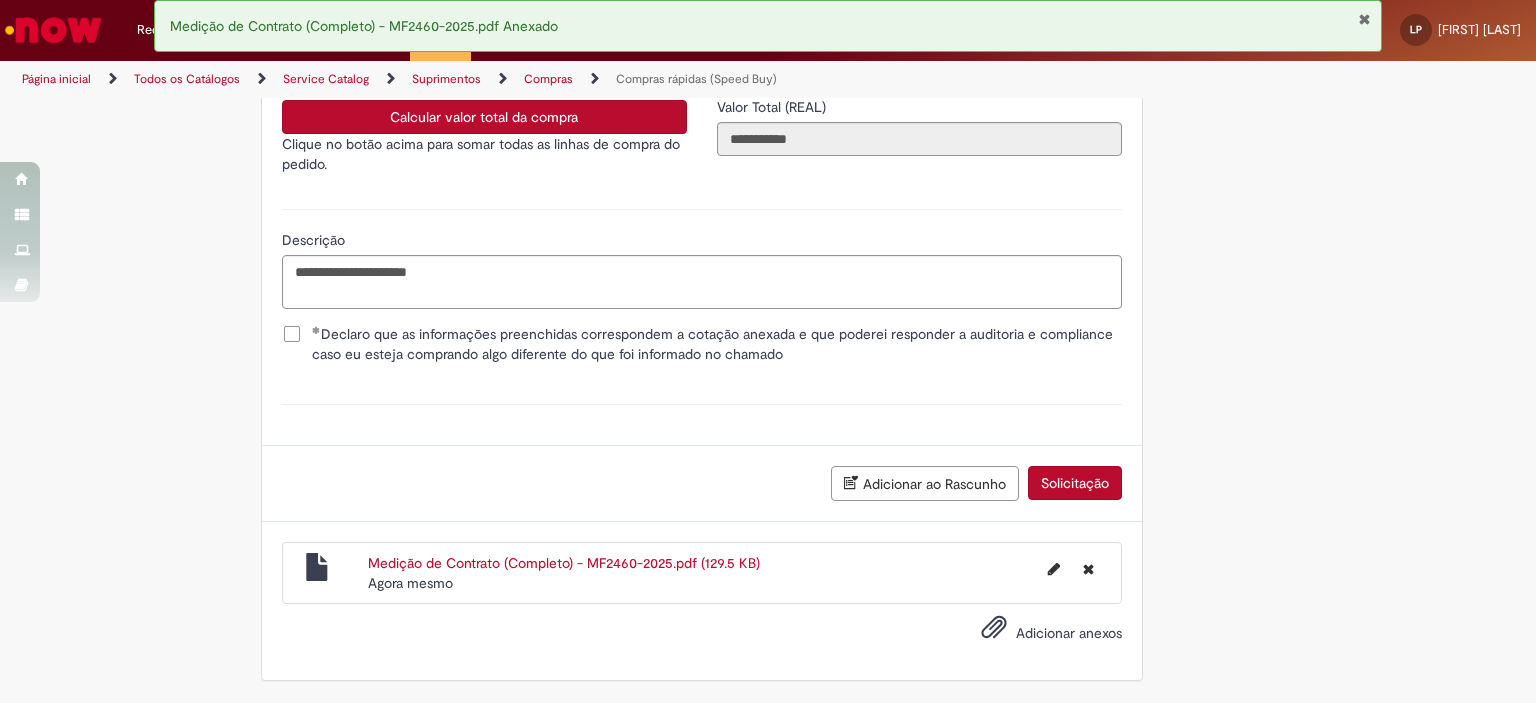 click on "Solicitação" at bounding box center [1075, 483] 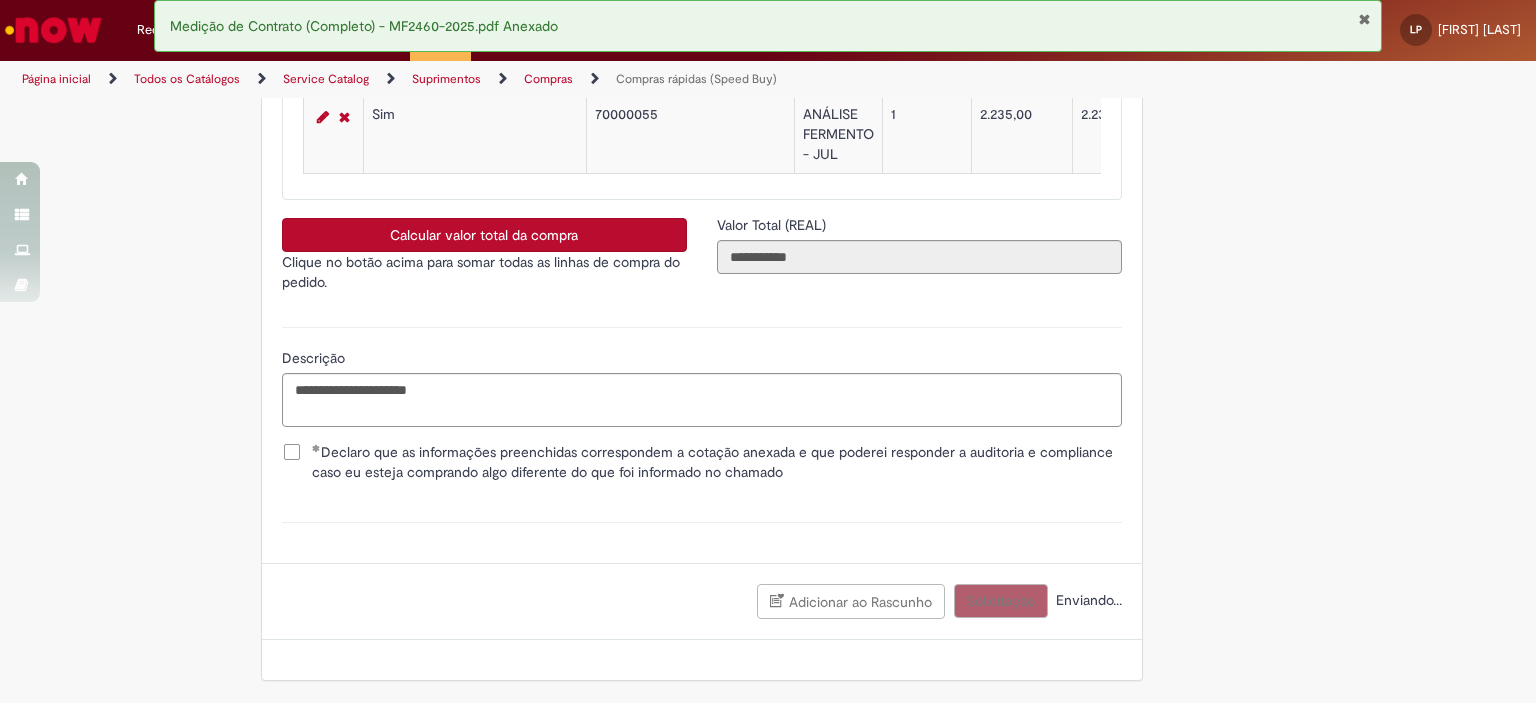 scroll, scrollTop: 3495, scrollLeft: 0, axis: vertical 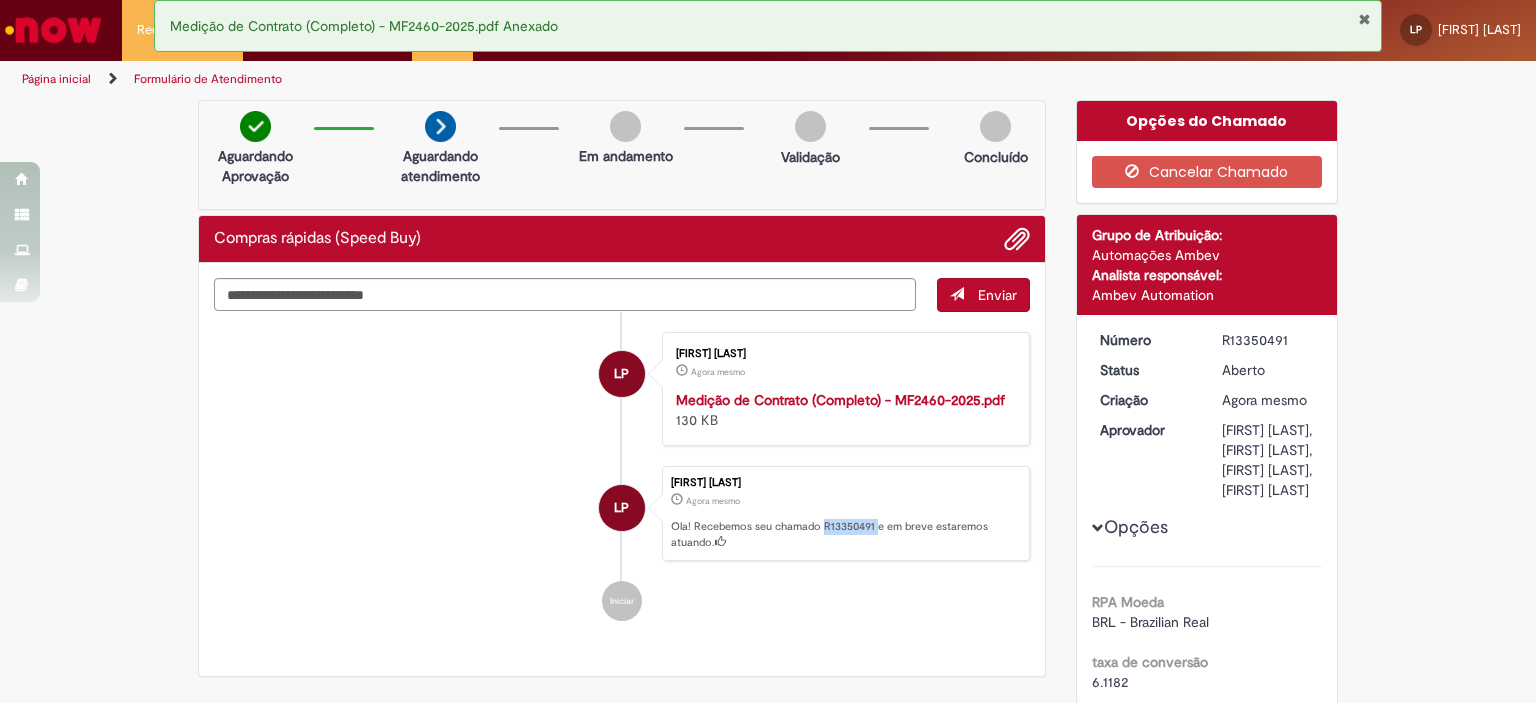 drag, startPoint x: 817, startPoint y: 525, endPoint x: 872, endPoint y: 528, distance: 55.081757 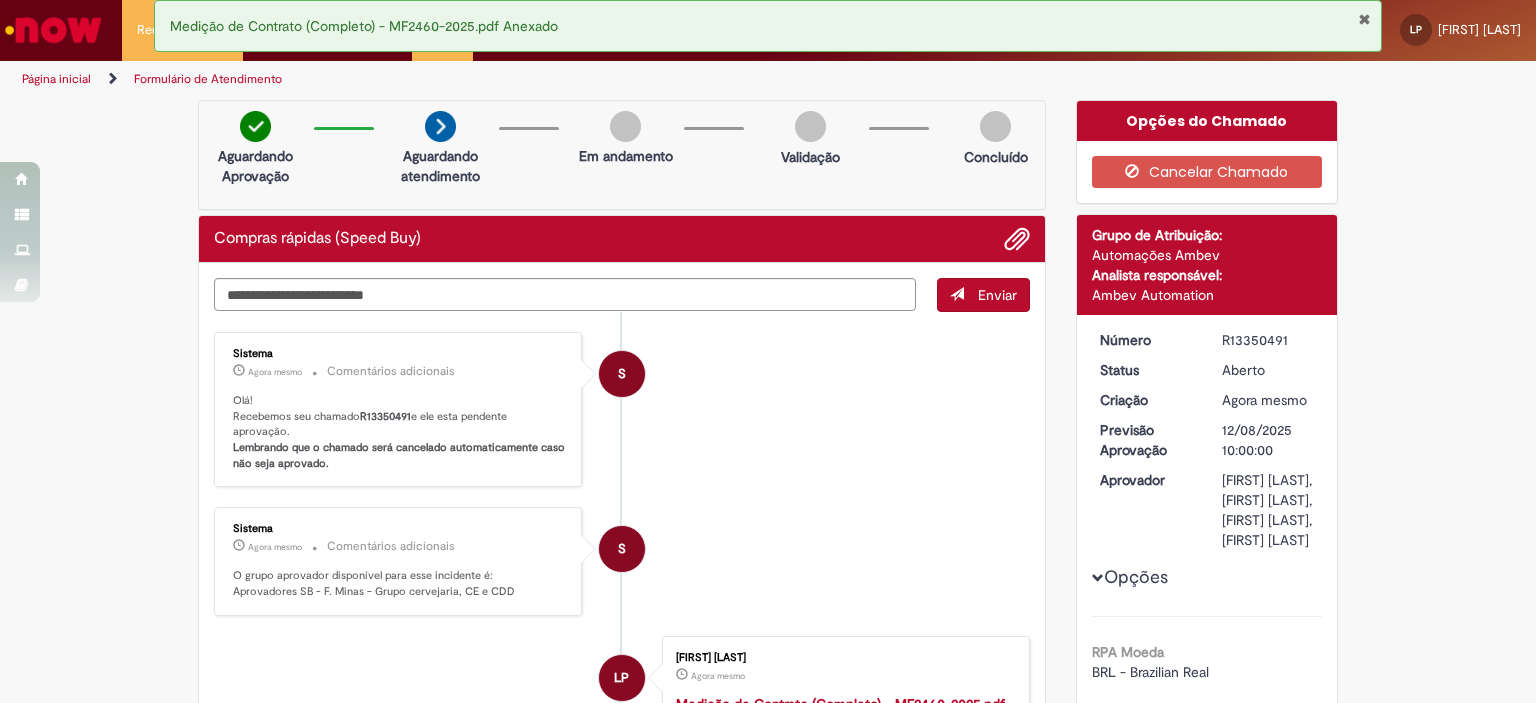 click at bounding box center [1364, 19] 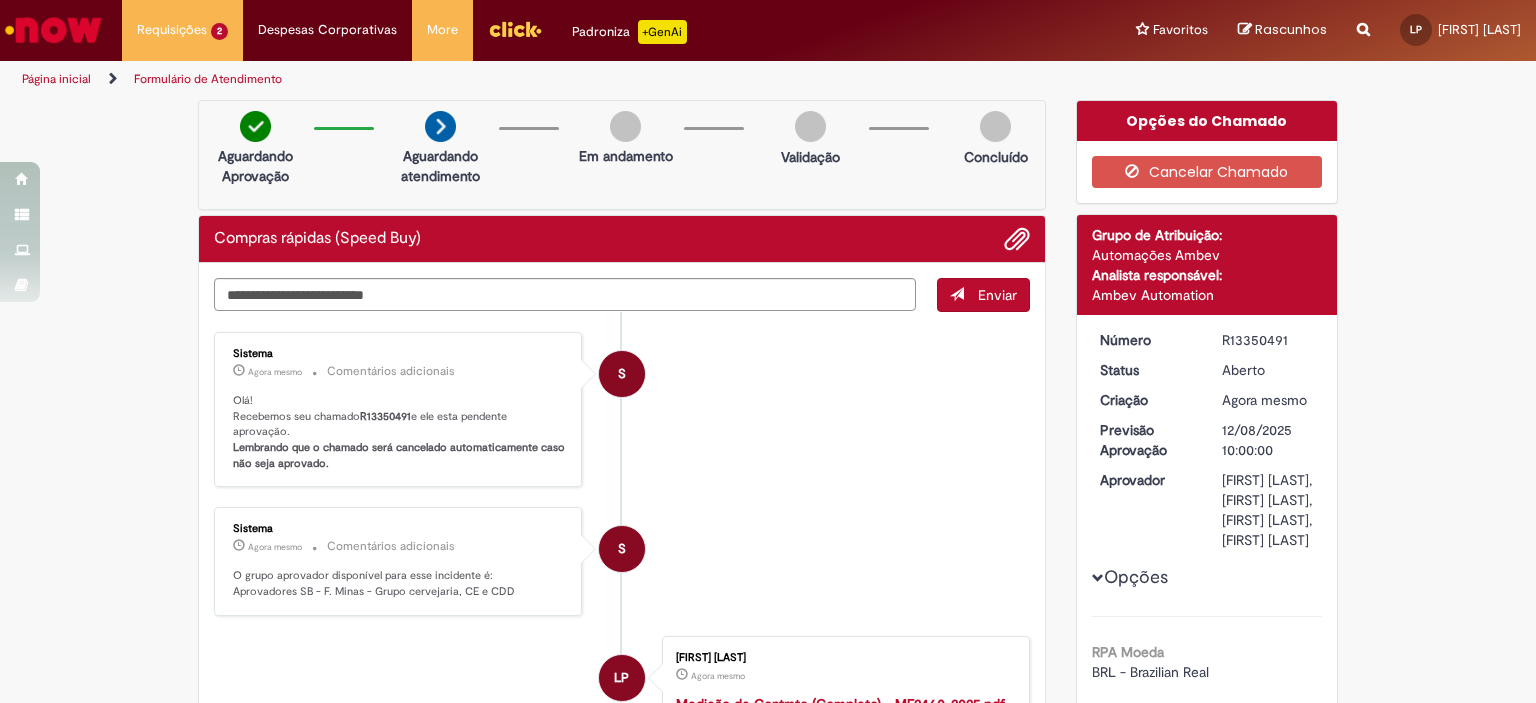 click at bounding box center [1363, 18] 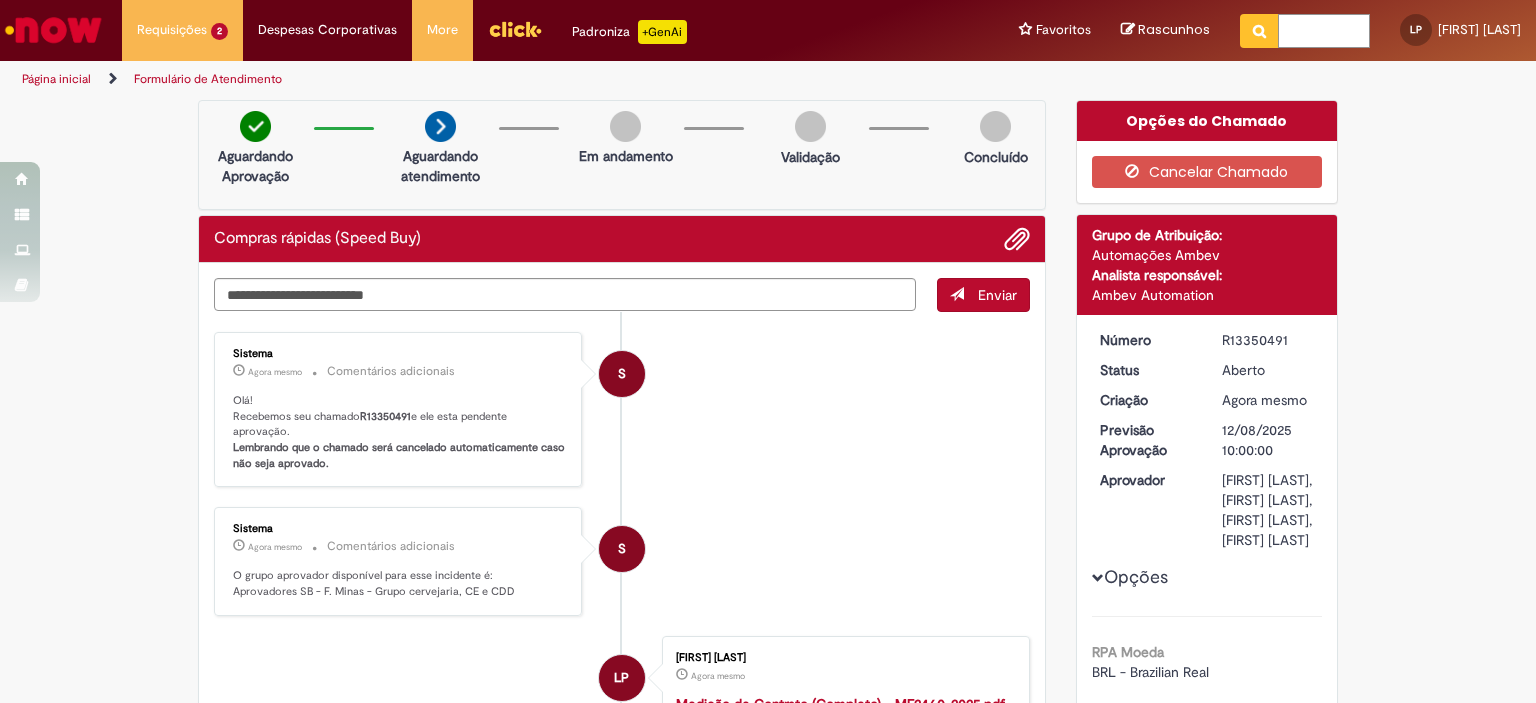 click at bounding box center (1324, 31) 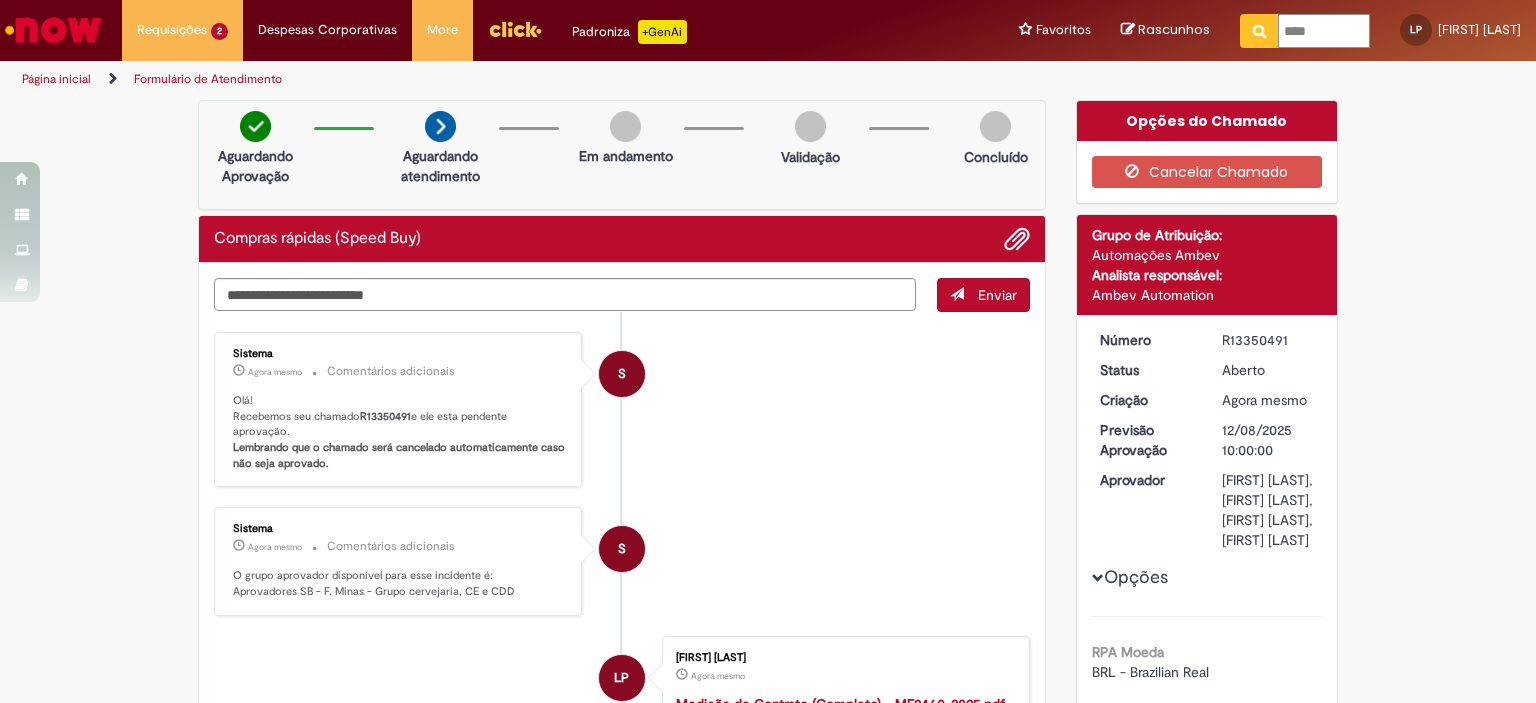 type on "*****" 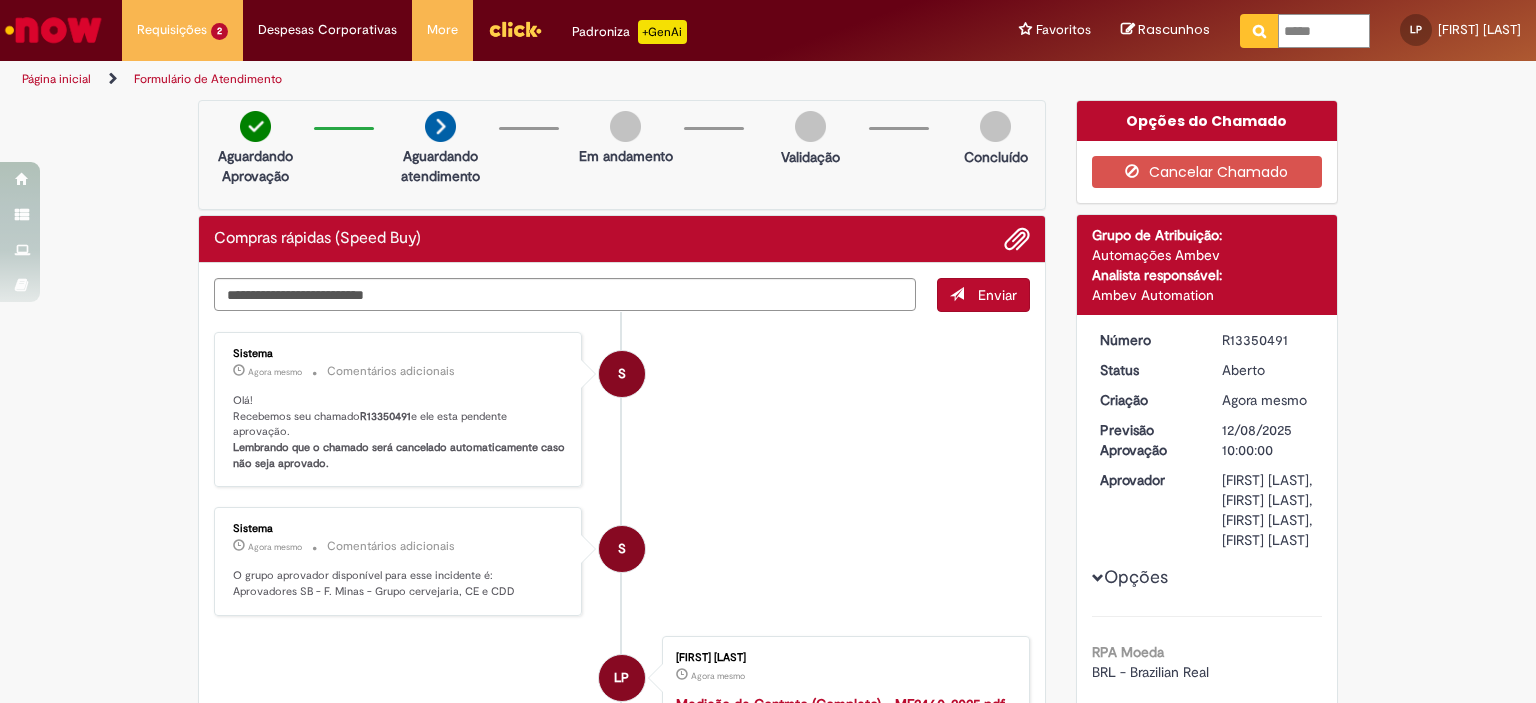 click at bounding box center (1259, 31) 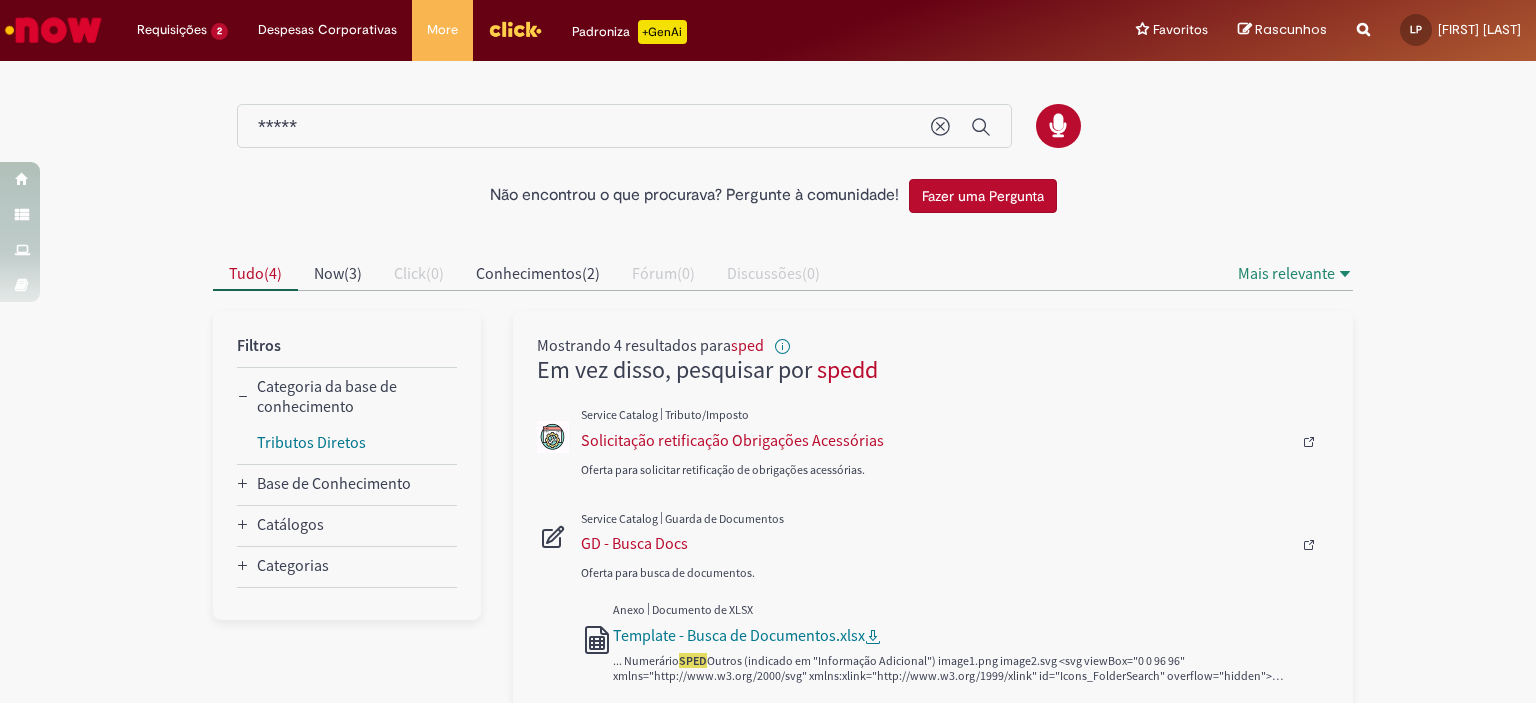 click on "*****" at bounding box center [584, 127] 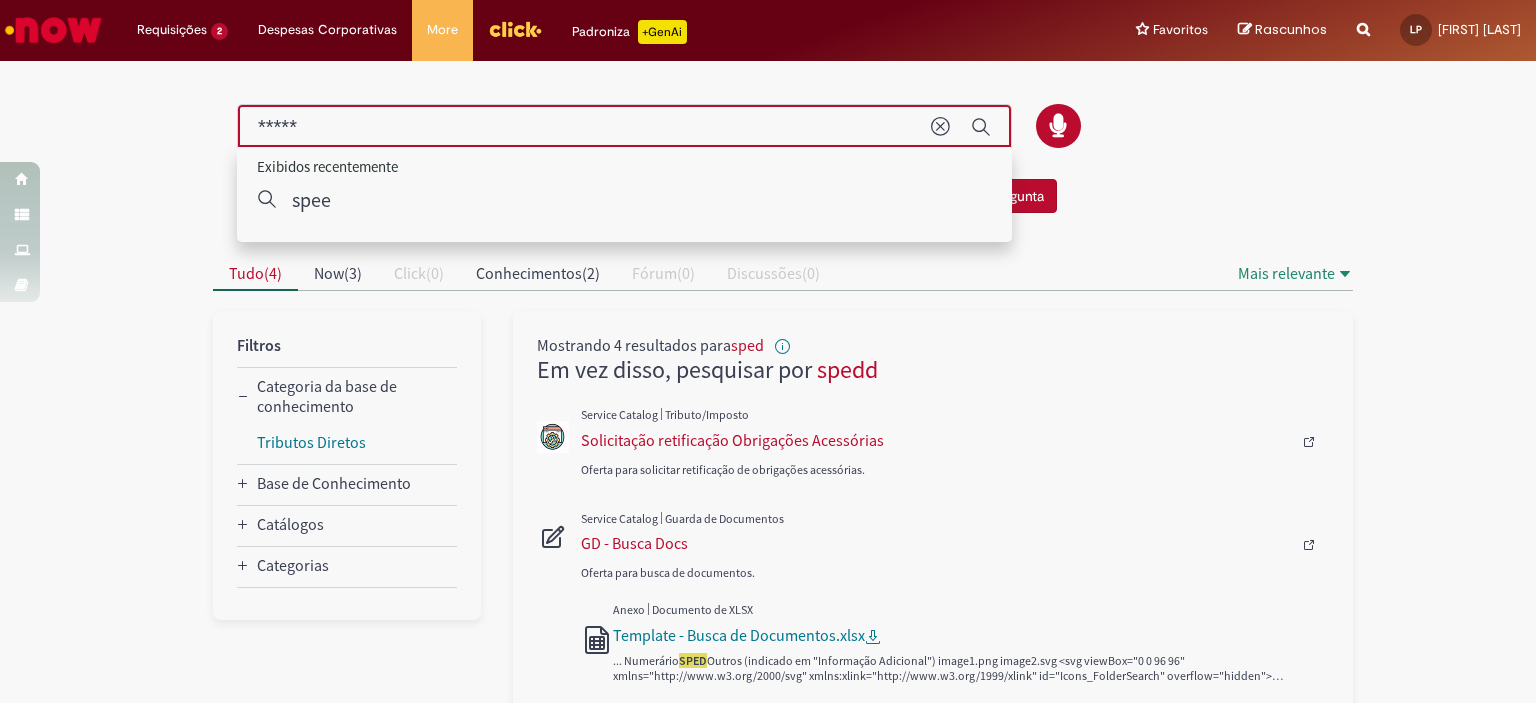 type on "*****" 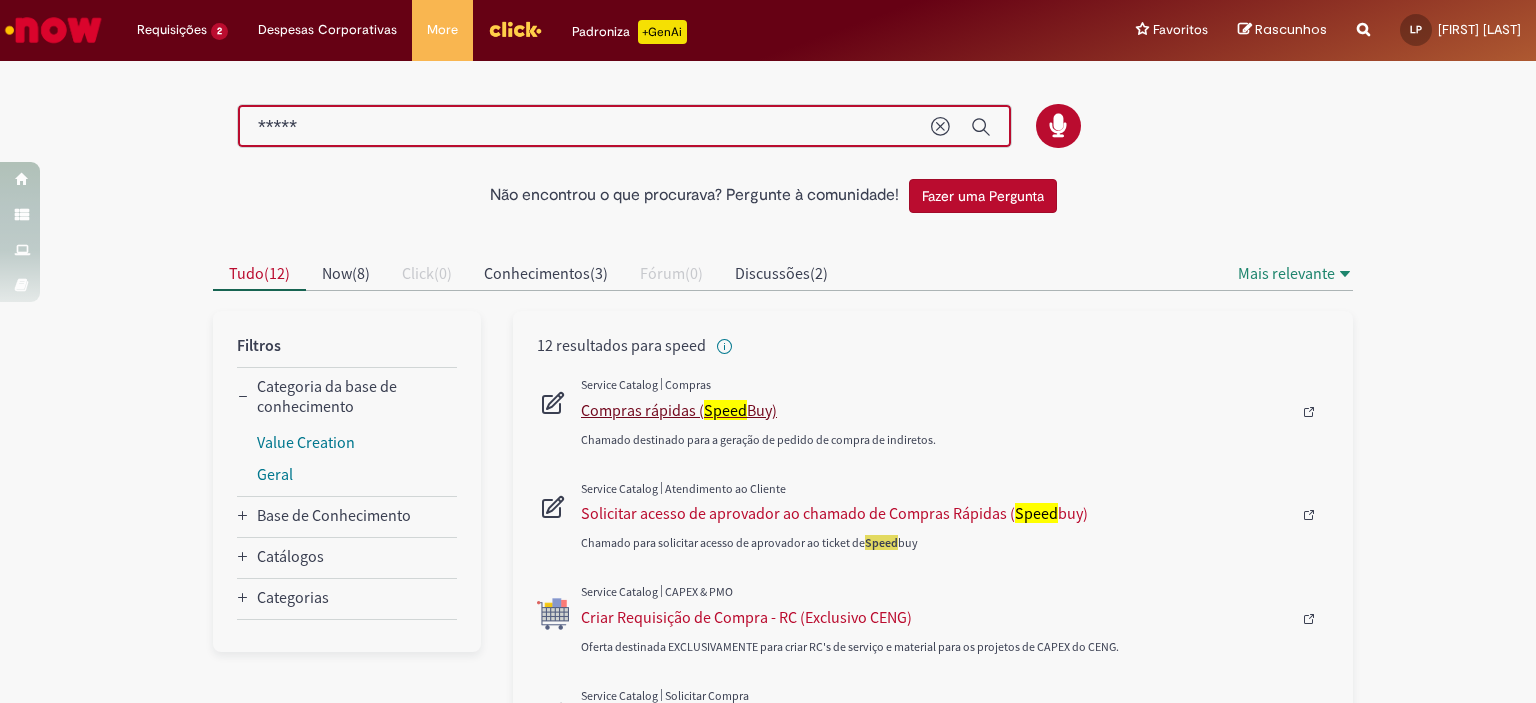 click on "Compras rápidas ( Speed  Buy)" at bounding box center (936, 410) 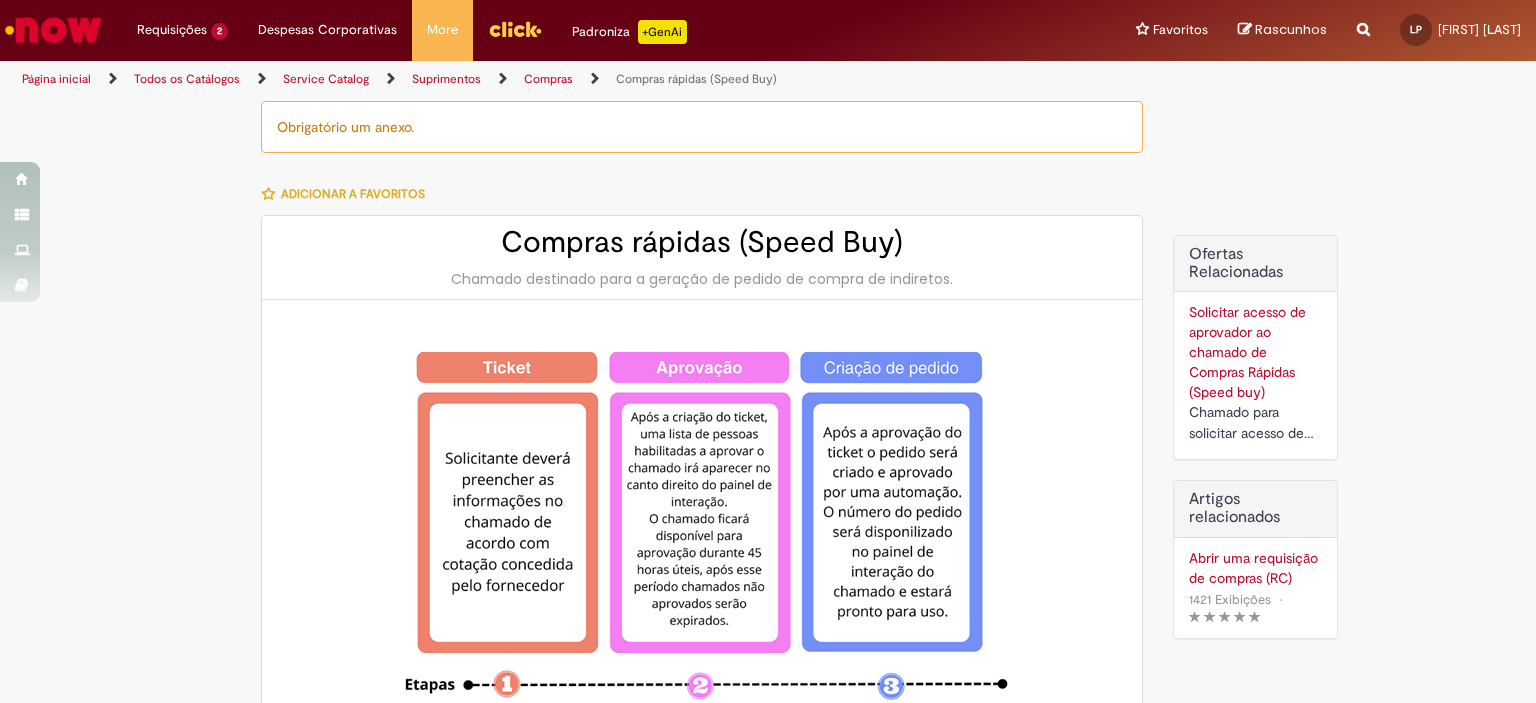 type on "********" 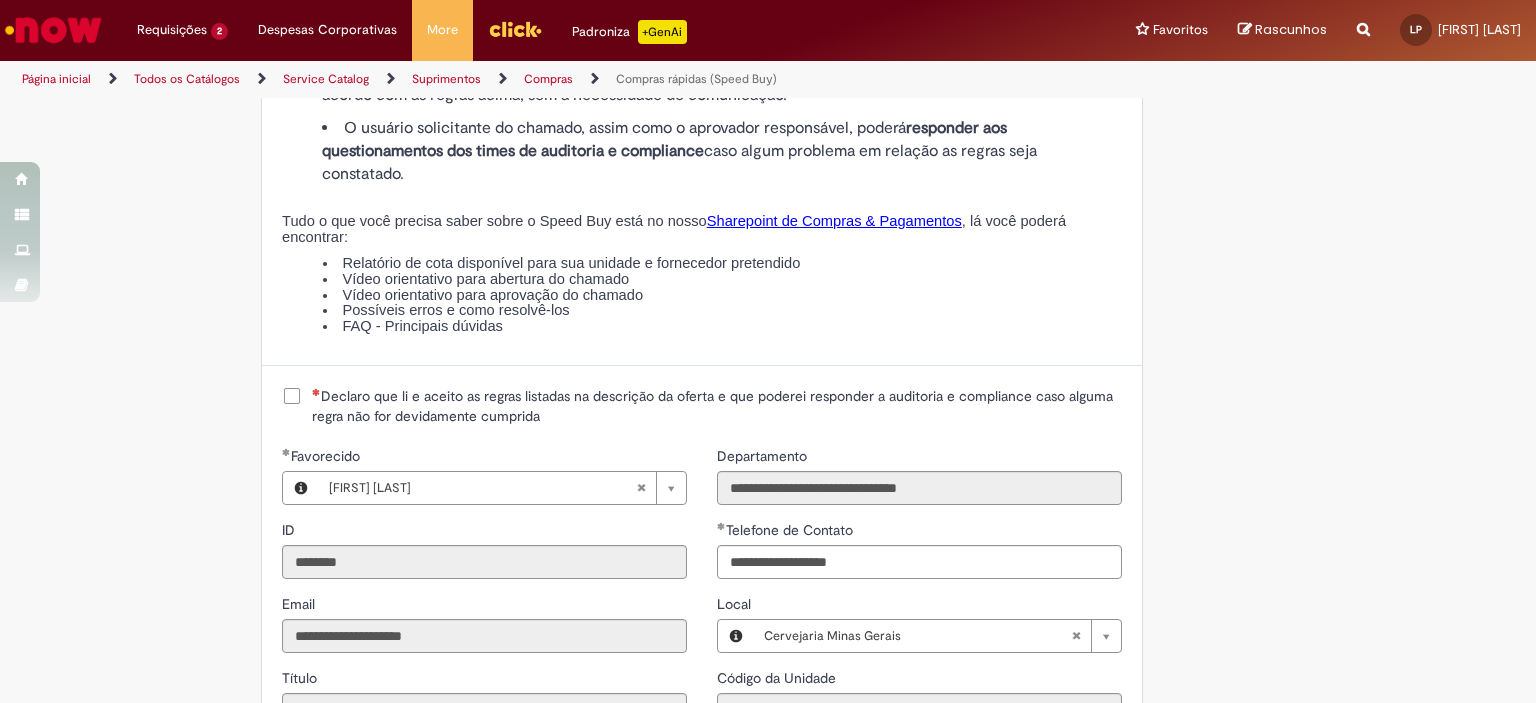 scroll, scrollTop: 2280, scrollLeft: 0, axis: vertical 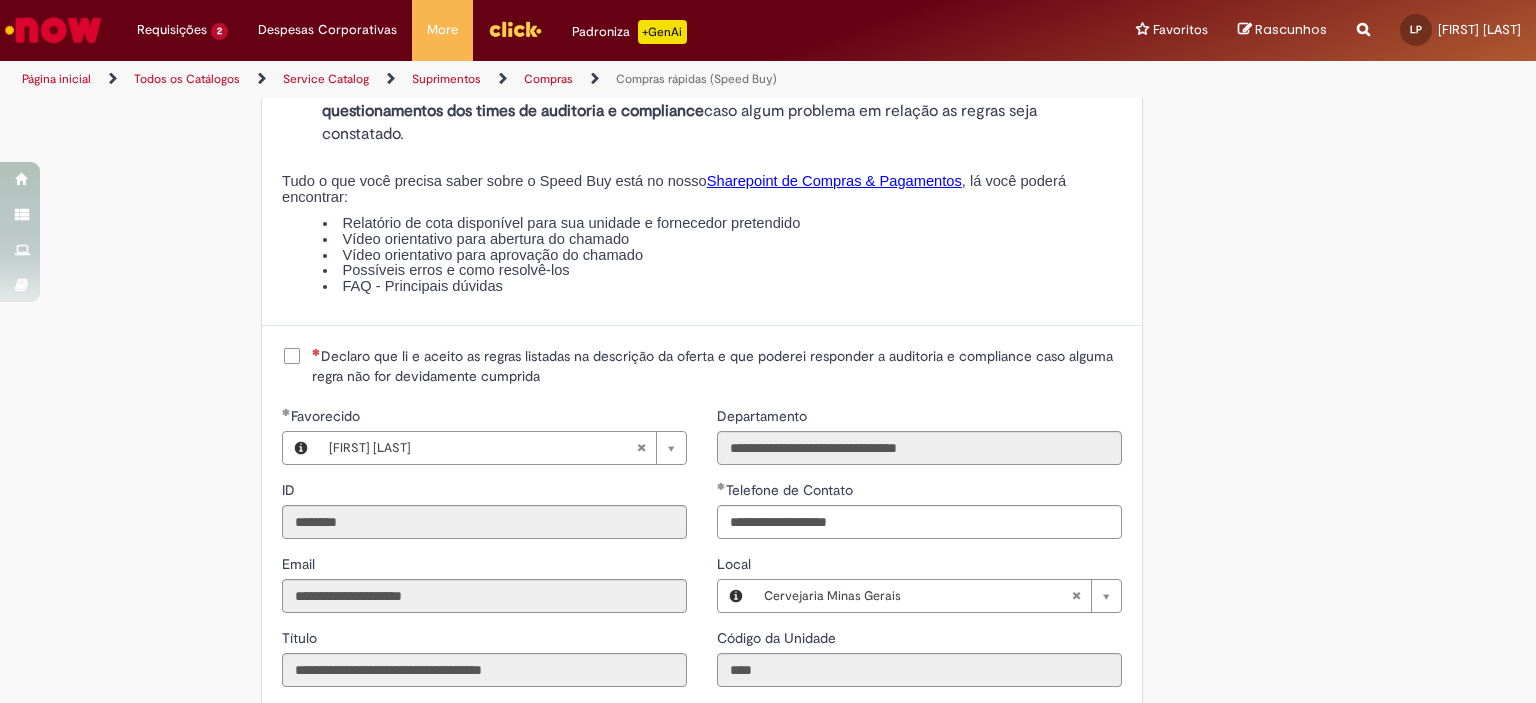 click on "Declaro que li e aceito as regras listadas na descrição da oferta e que poderei responder a auditoria e compliance caso alguma regra não for devidamente cumprida" at bounding box center (702, 366) 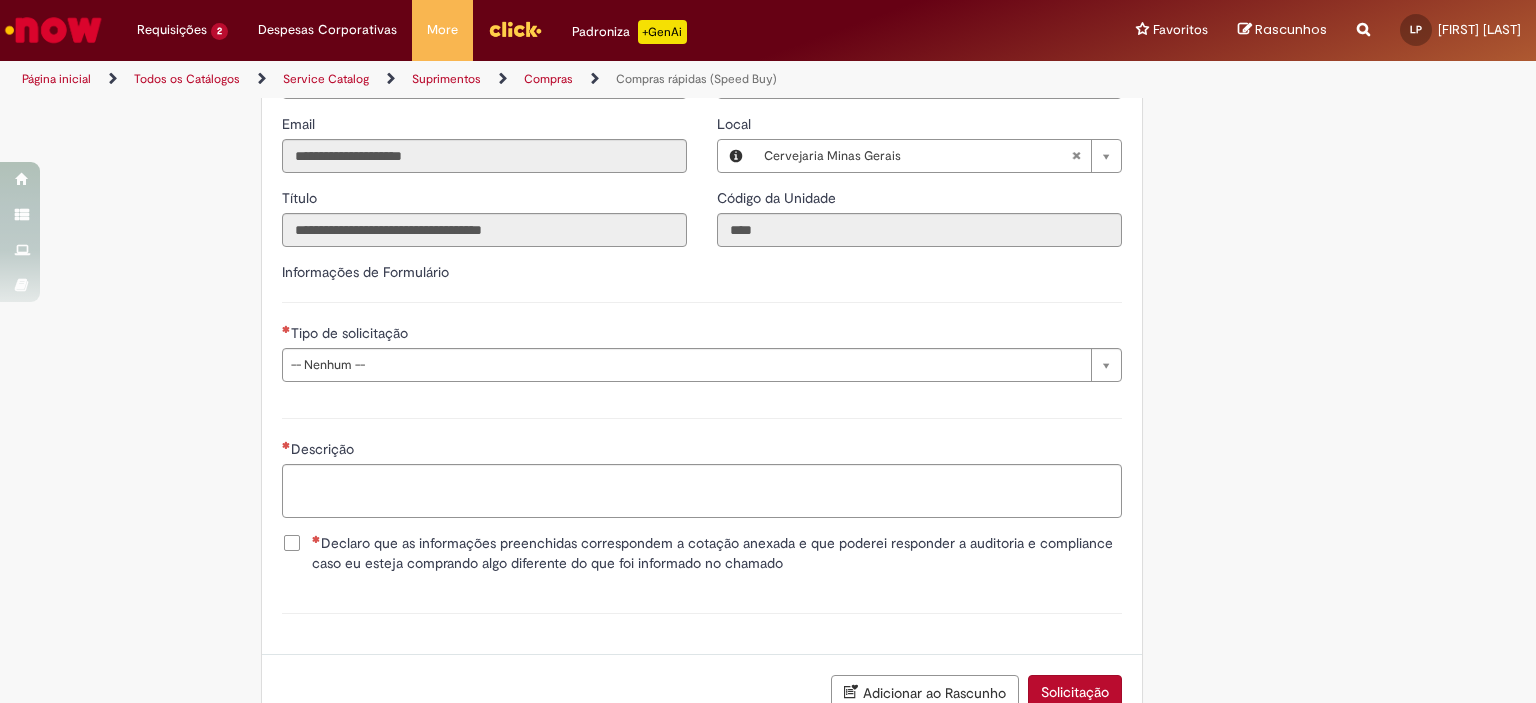 scroll, scrollTop: 2856, scrollLeft: 0, axis: vertical 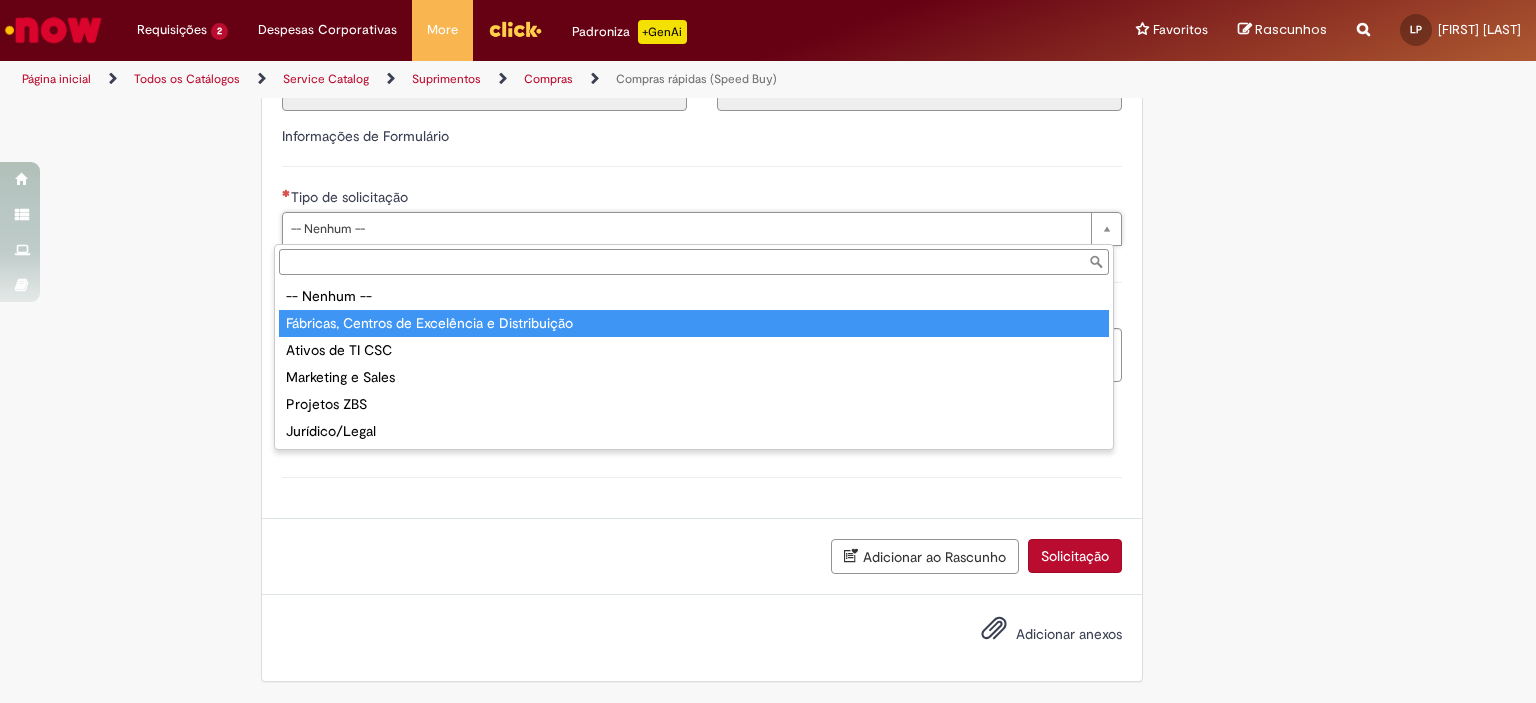 type on "**********" 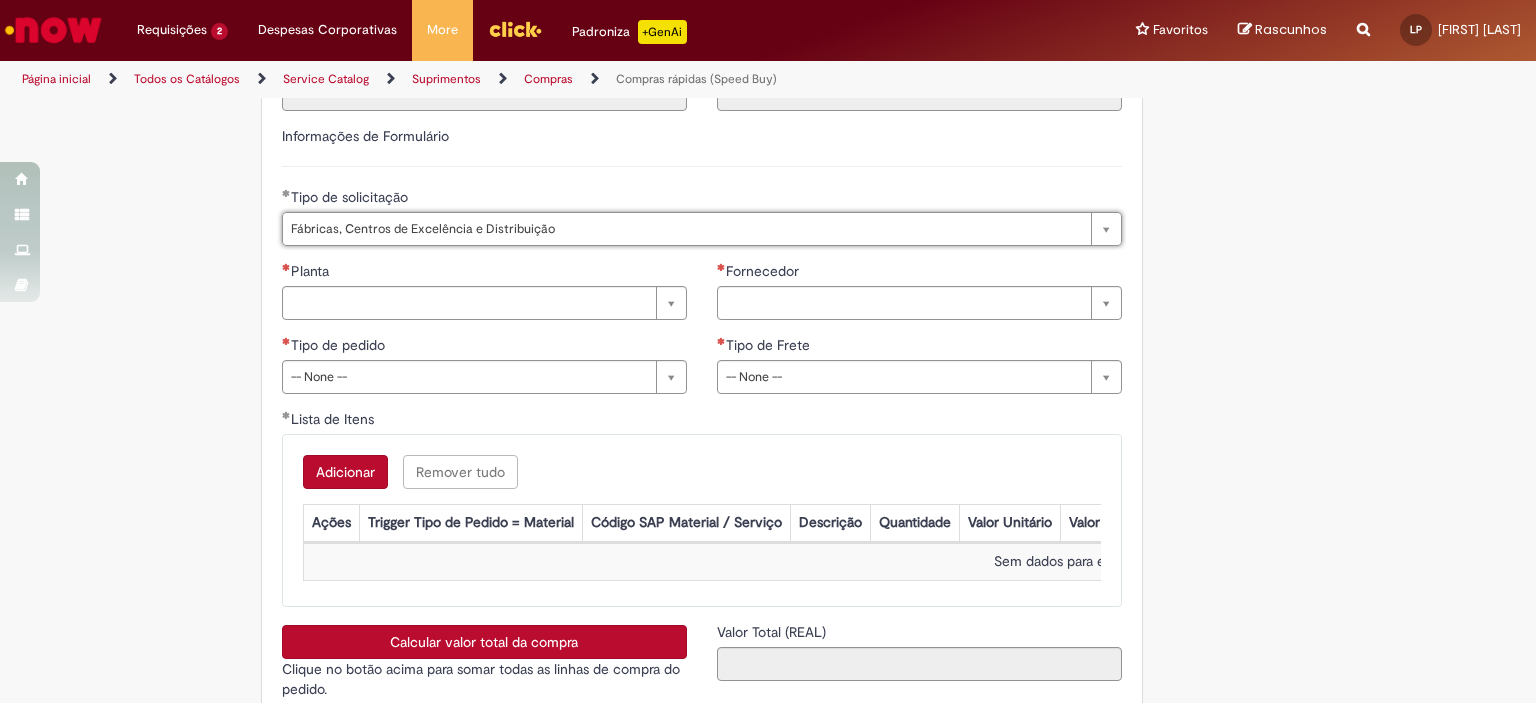 click on "Obrigatório um anexo.
Adicionar a Favoritos
Compras rápidas (Speed Buy)
Chamado destinado para a geração de pedido de compra de indiretos.
O Speed buy é a ferramenta oficial para a geração de pedidos de compra que atenda aos seguintes requisitos:
Compras de material e serviço indiretos
Compras inferiores a R$13.000 *
Compras com fornecedores nacionais
Compras de material sem contrato ativo no SAP para o centro solicitado
* Essa cota é referente ao tipo de solicitação padrão de Speed buy. Os chamados com cotas especiais podem possuir valores divergentes.
Regras de Utilização
No campo “Tipo de Solicitação” selecionar a opção correspondente a sua unidade de negócio.
Solicitação Padrão de Speed buy:
Fábricas, centros de Excelência e de Distribuição:  habilitado para todos usuários ambev
Cotas especiais de Speed buy:" at bounding box center (670, -800) 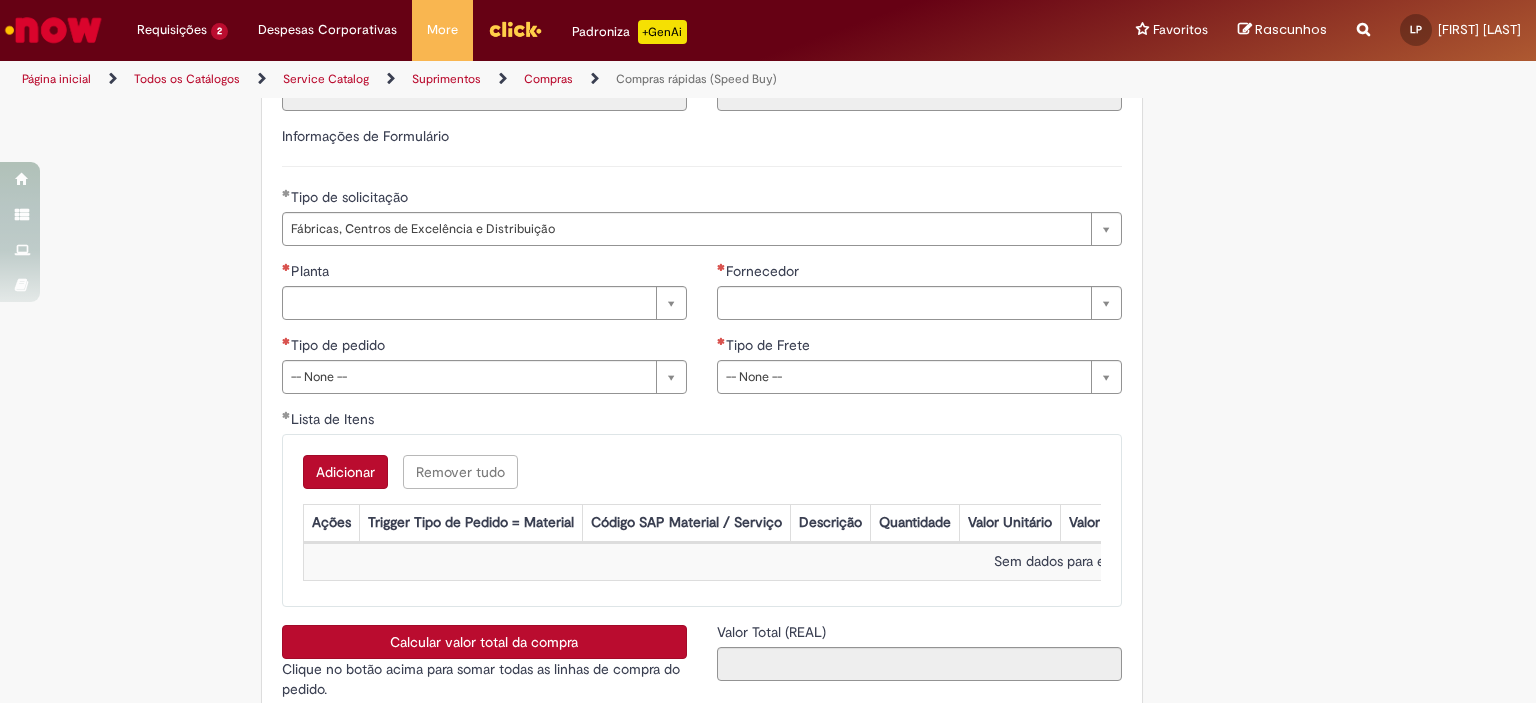 scroll, scrollTop: 2896, scrollLeft: 0, axis: vertical 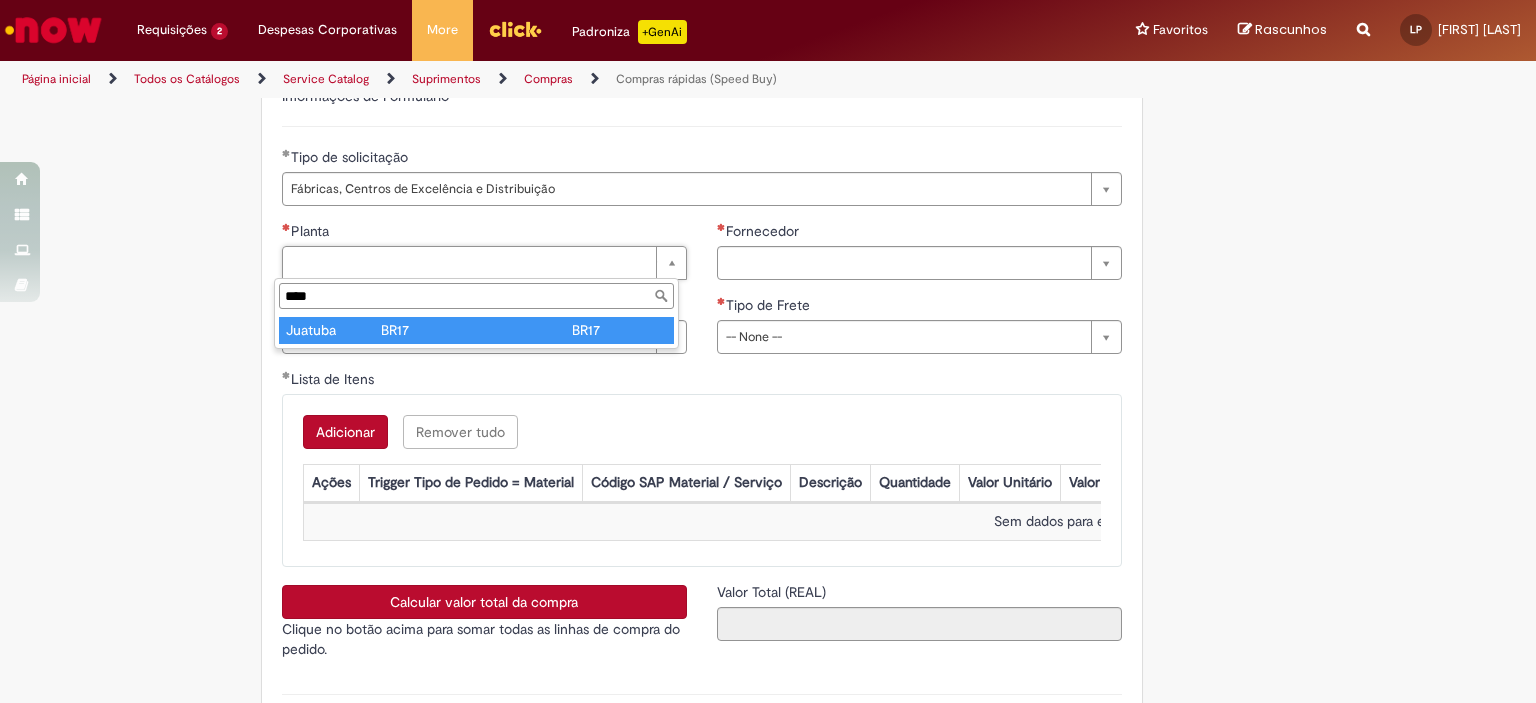type on "****" 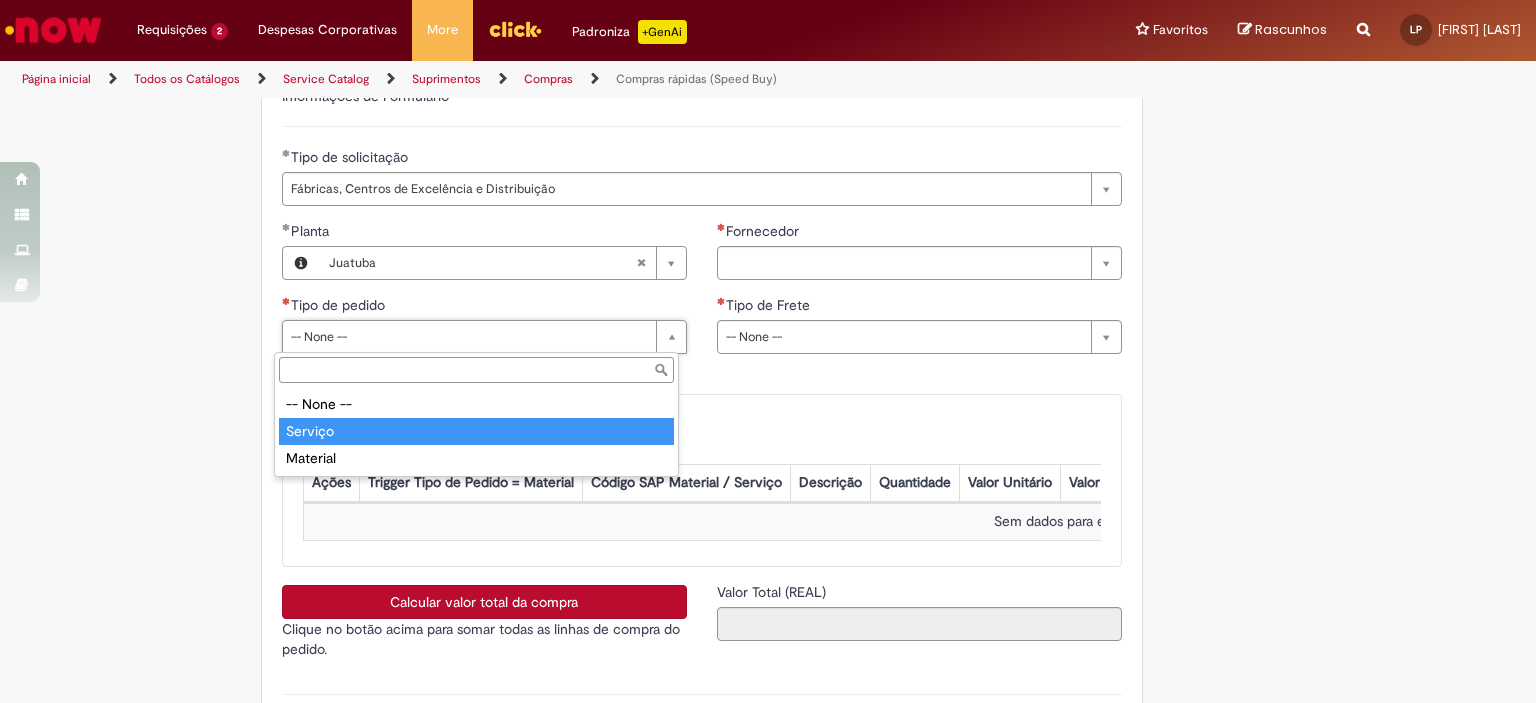 type on "*******" 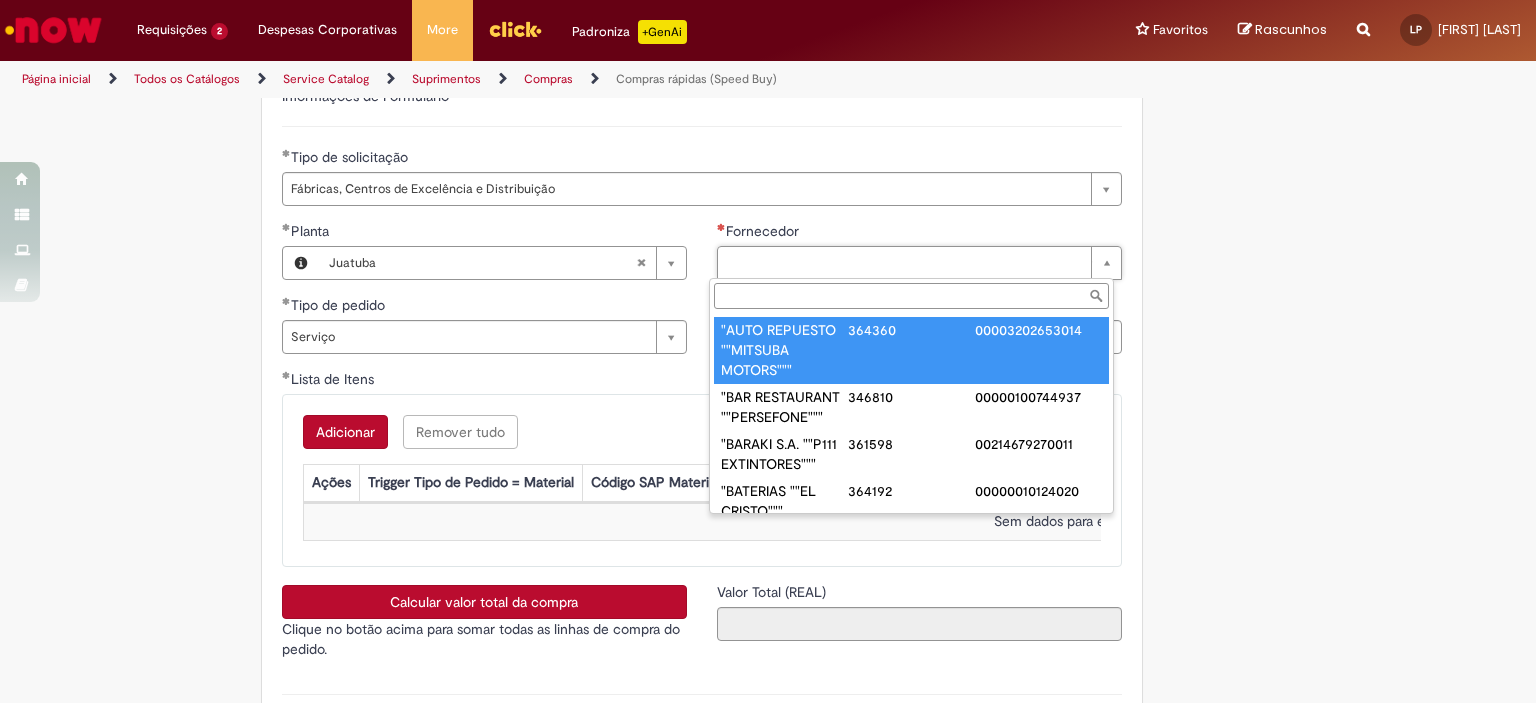 paste on "******" 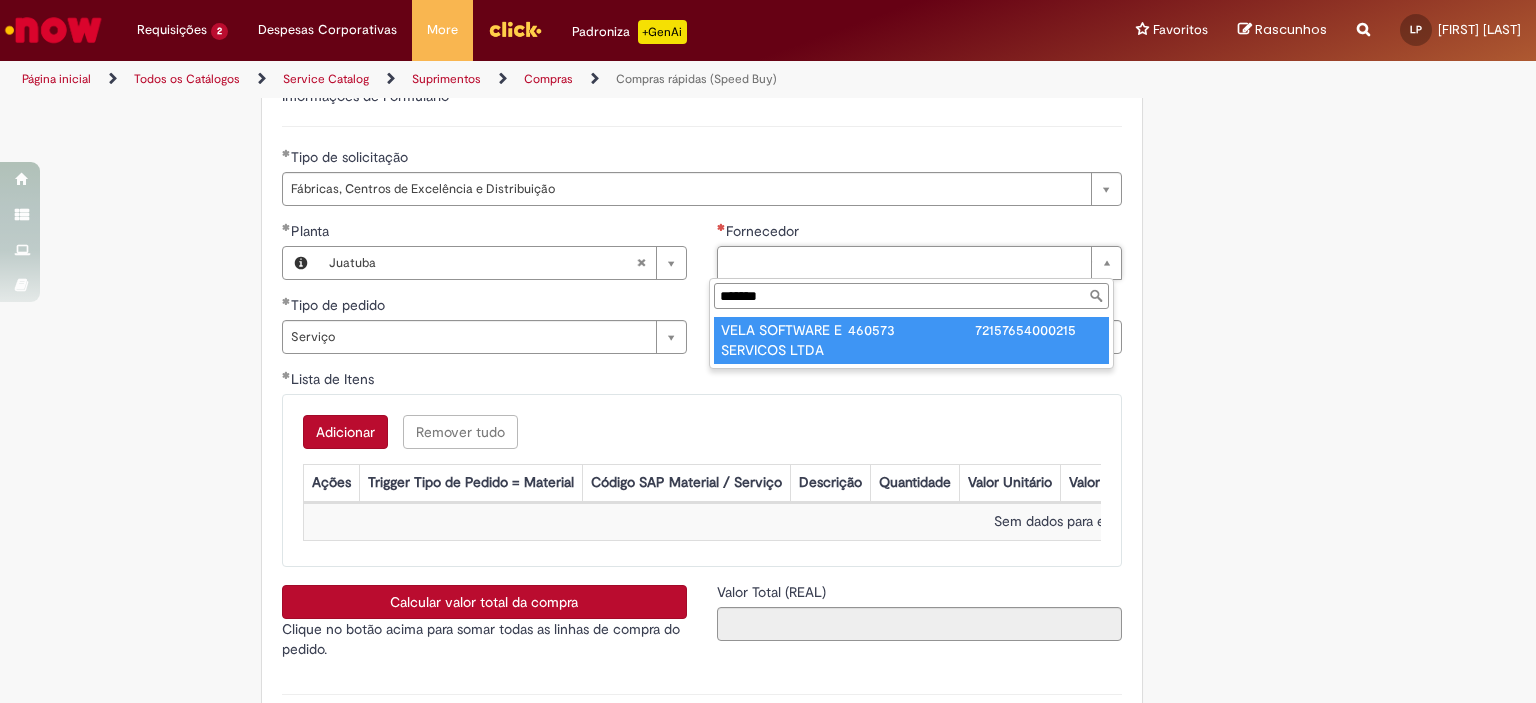 type on "******" 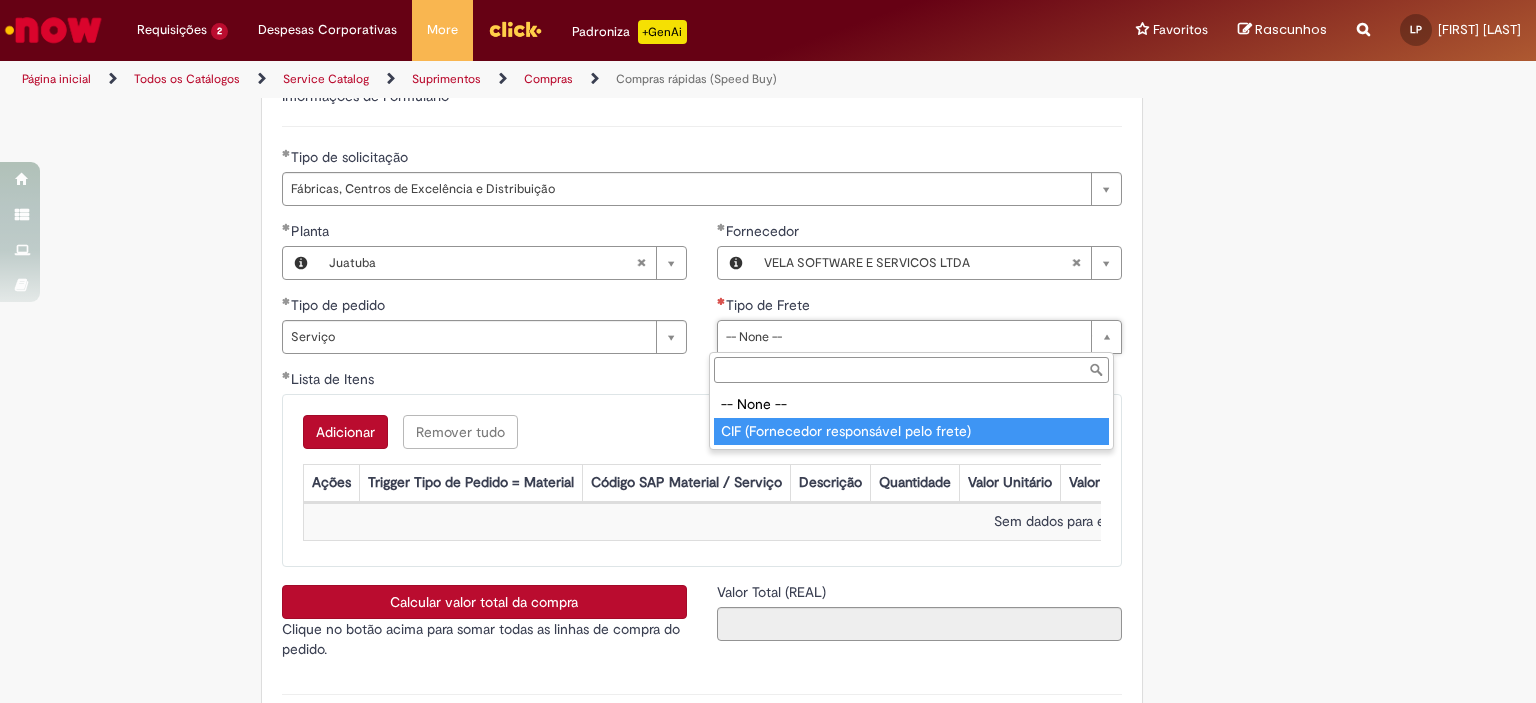 type on "**********" 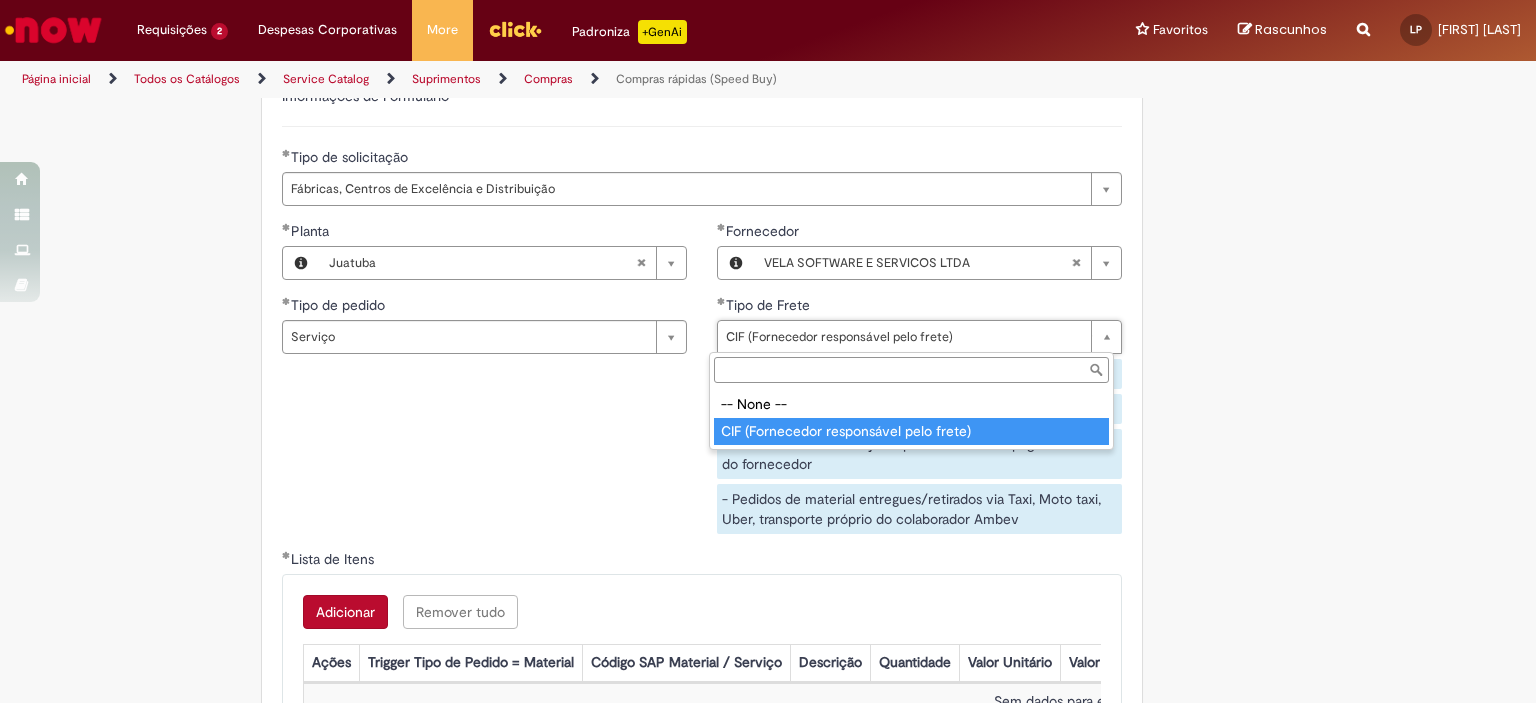 type on "**********" 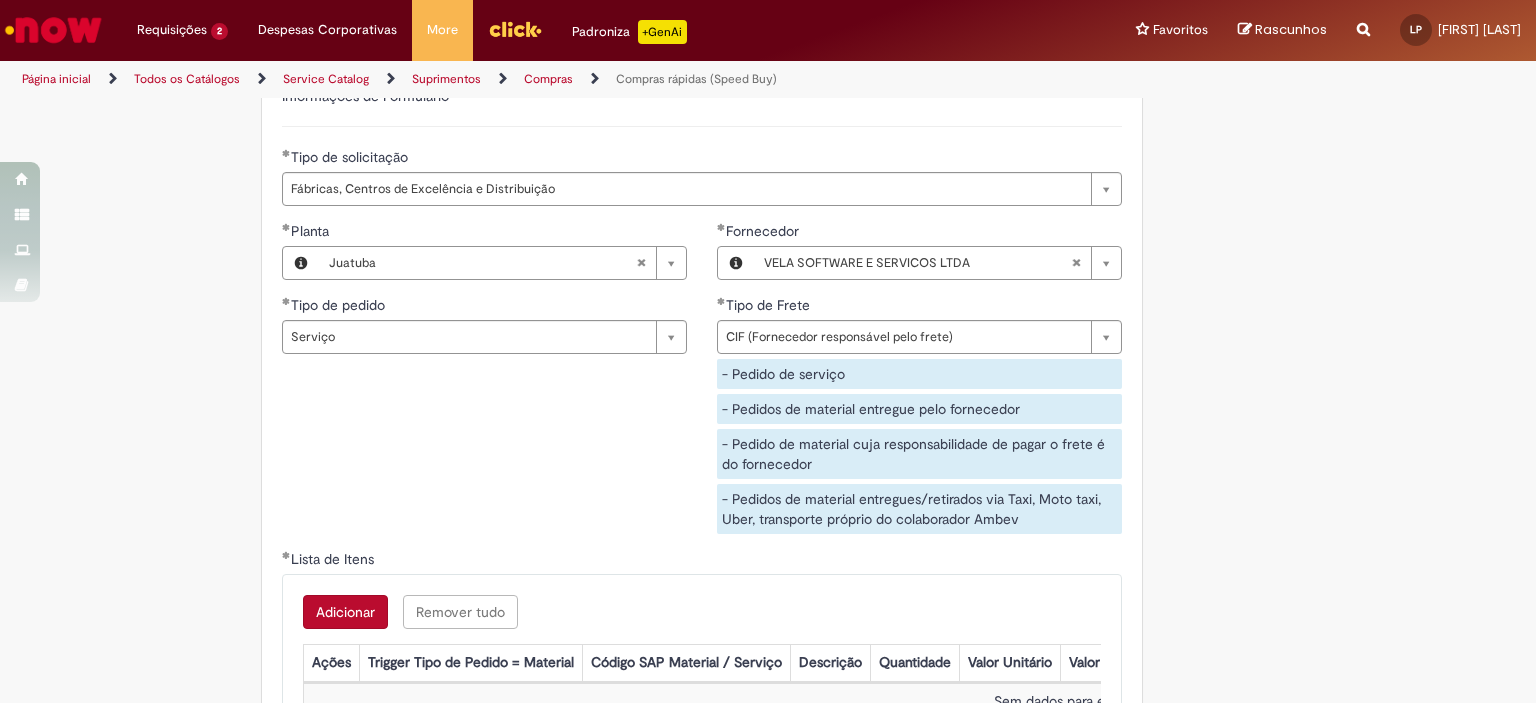 scroll, scrollTop: 0, scrollLeft: 0, axis: both 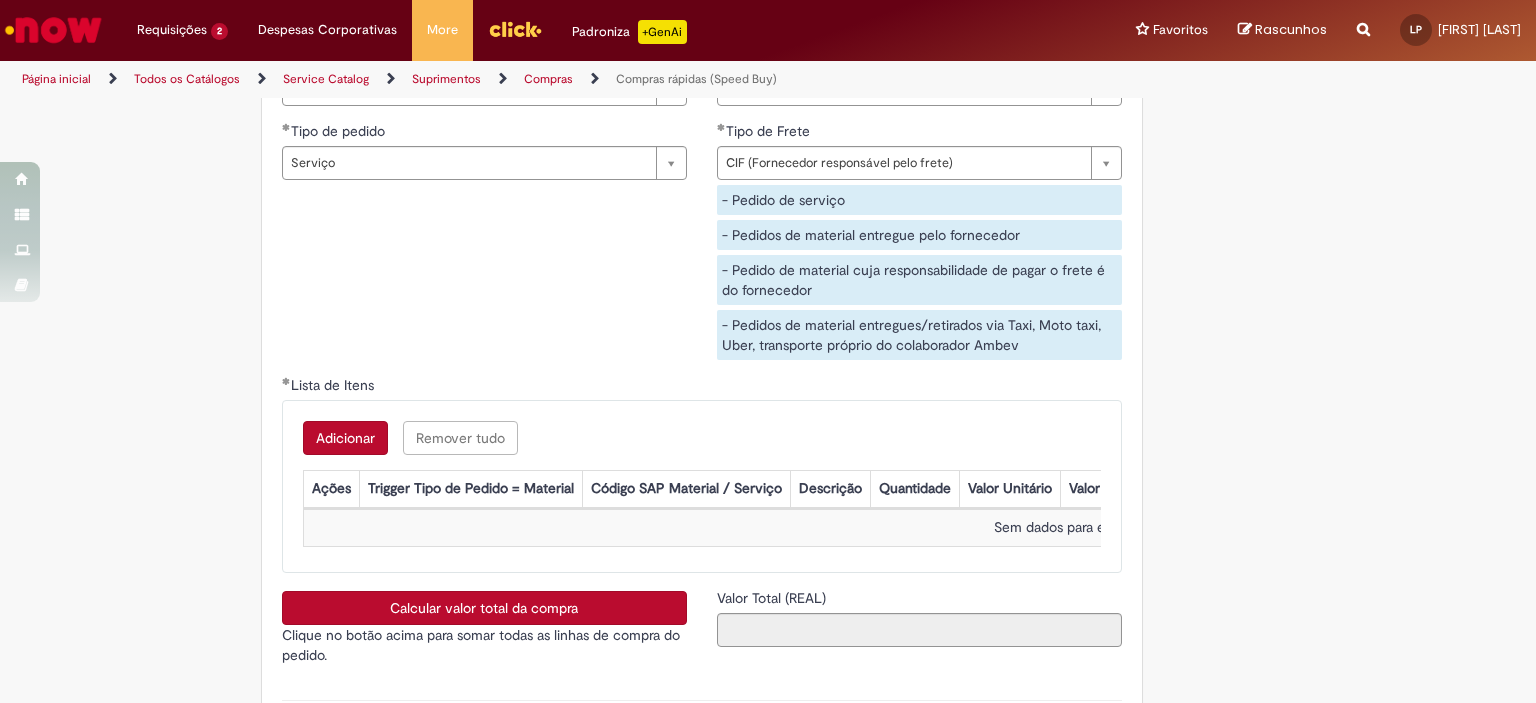 click on "Adicionar" at bounding box center (345, 438) 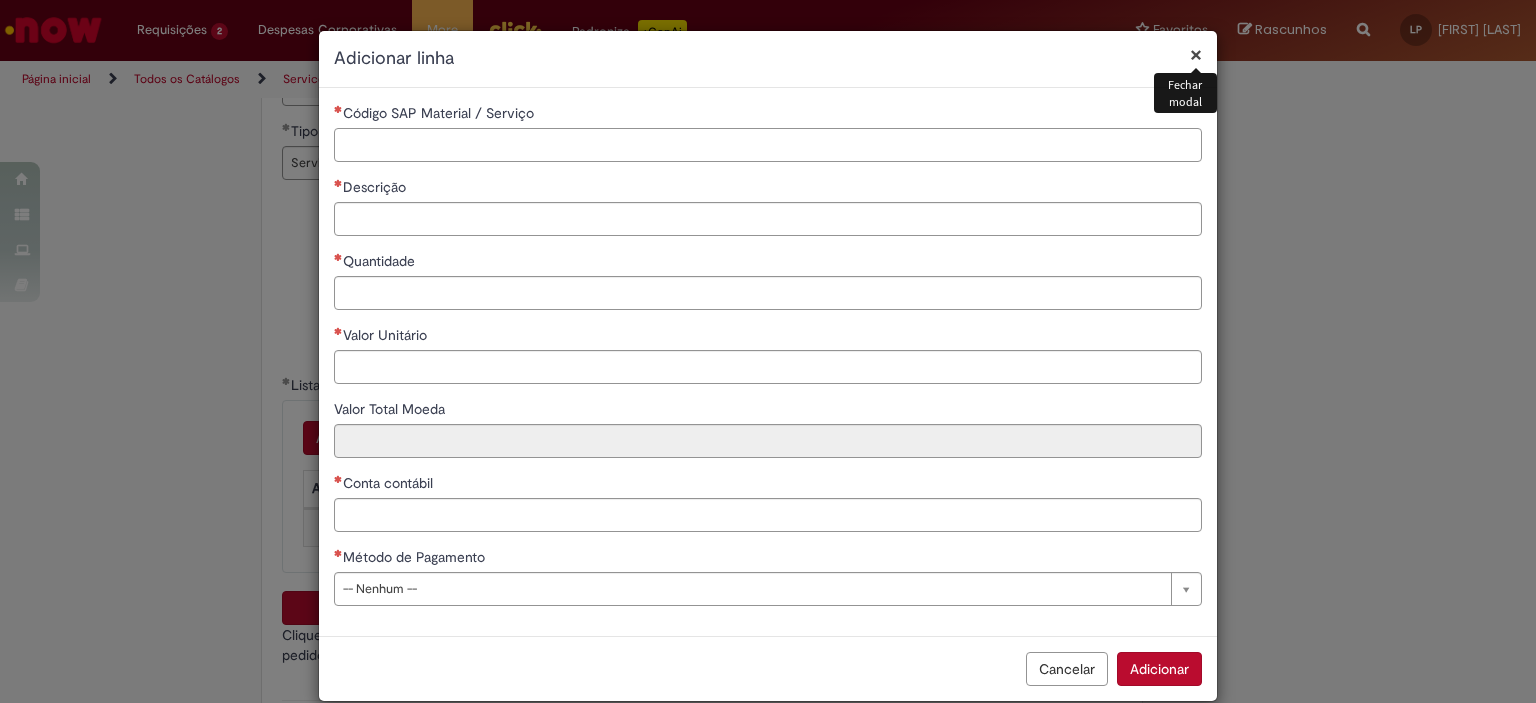 click on "Código SAP Material / Serviço" at bounding box center [768, 145] 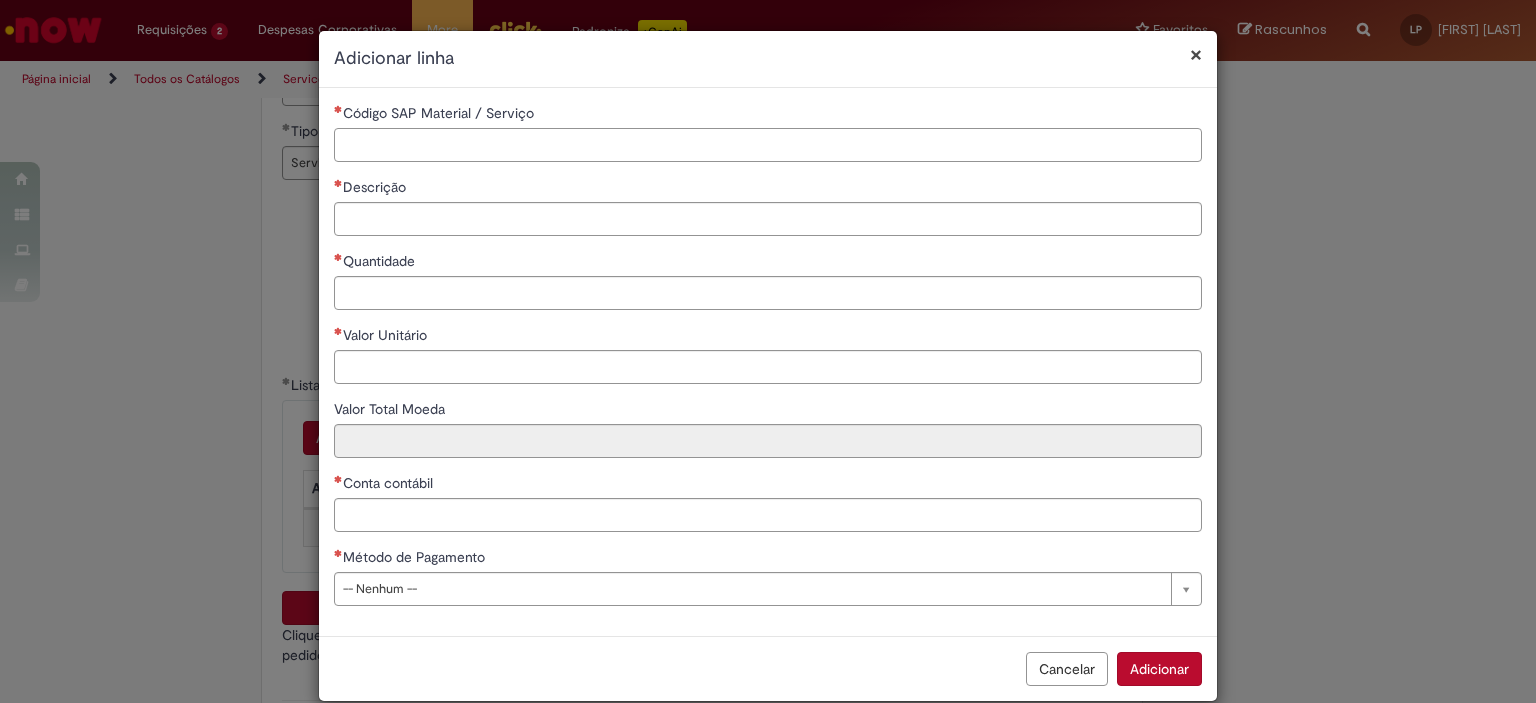 paste on "********" 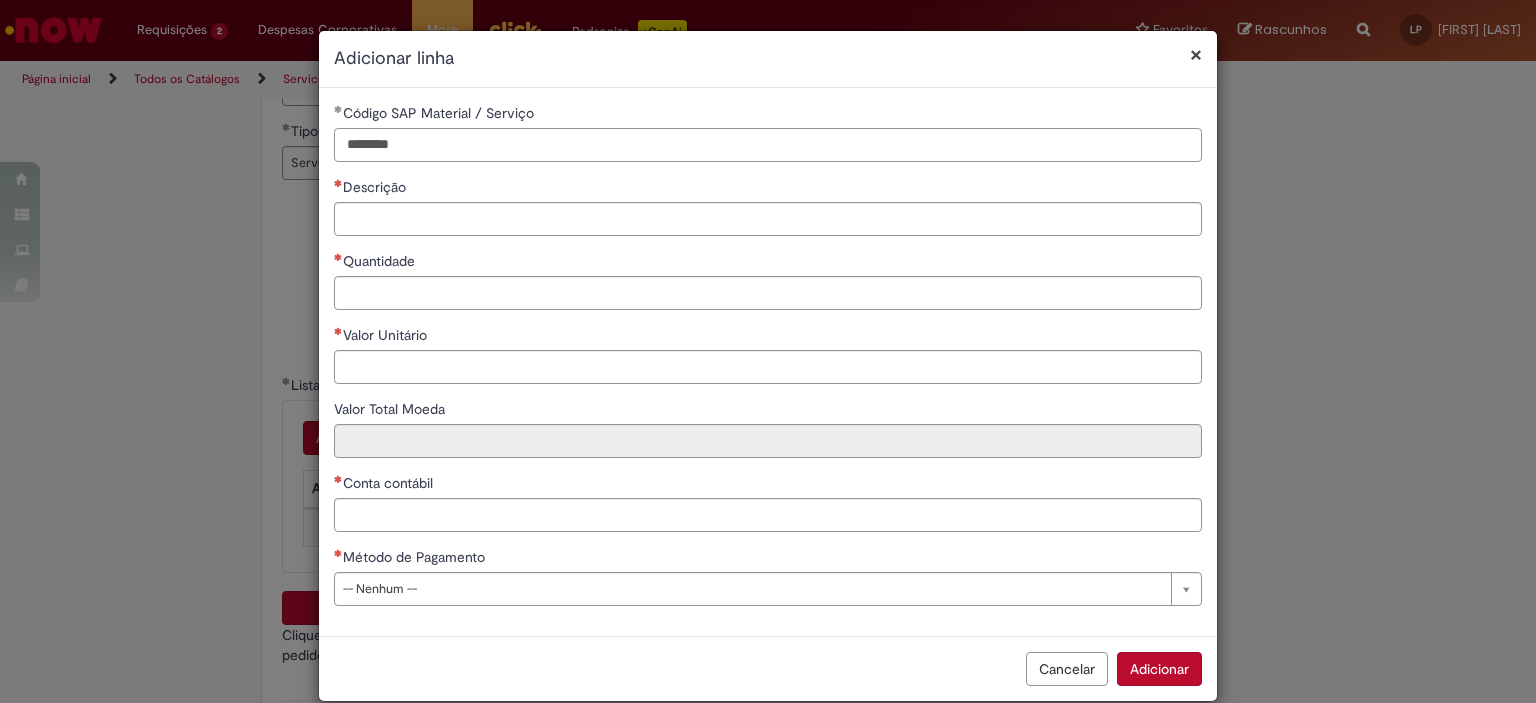 click on "********" at bounding box center (768, 145) 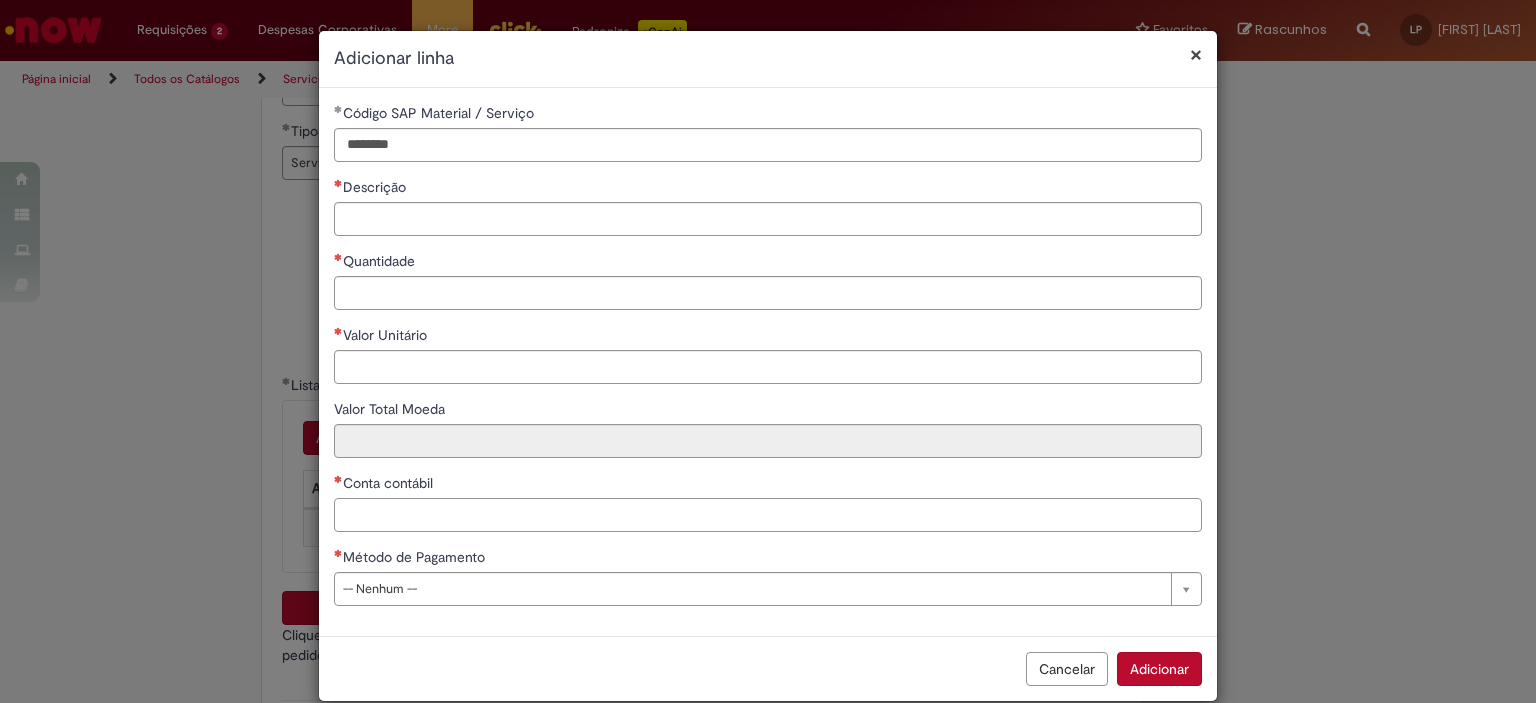 click on "Conta contábil" at bounding box center [768, 515] 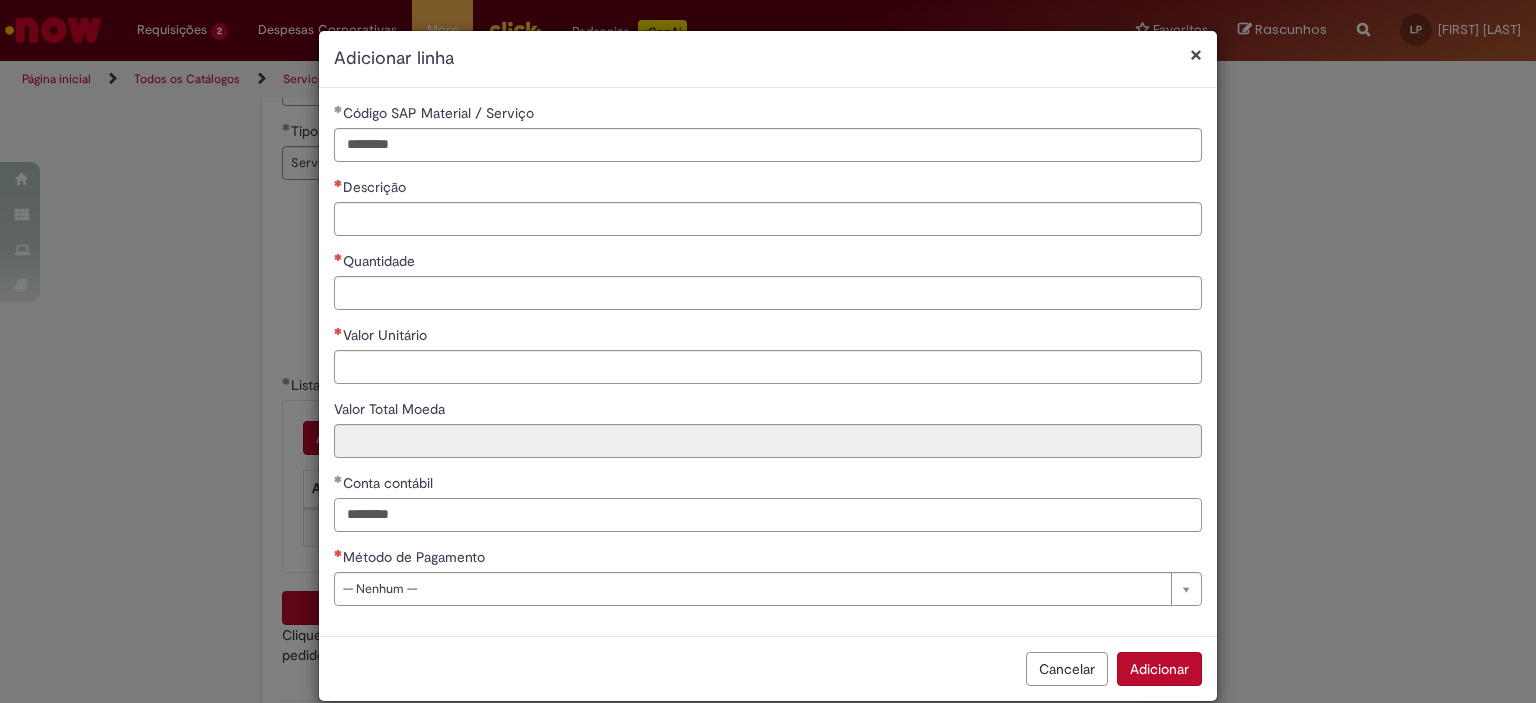 click on "********" at bounding box center [768, 515] 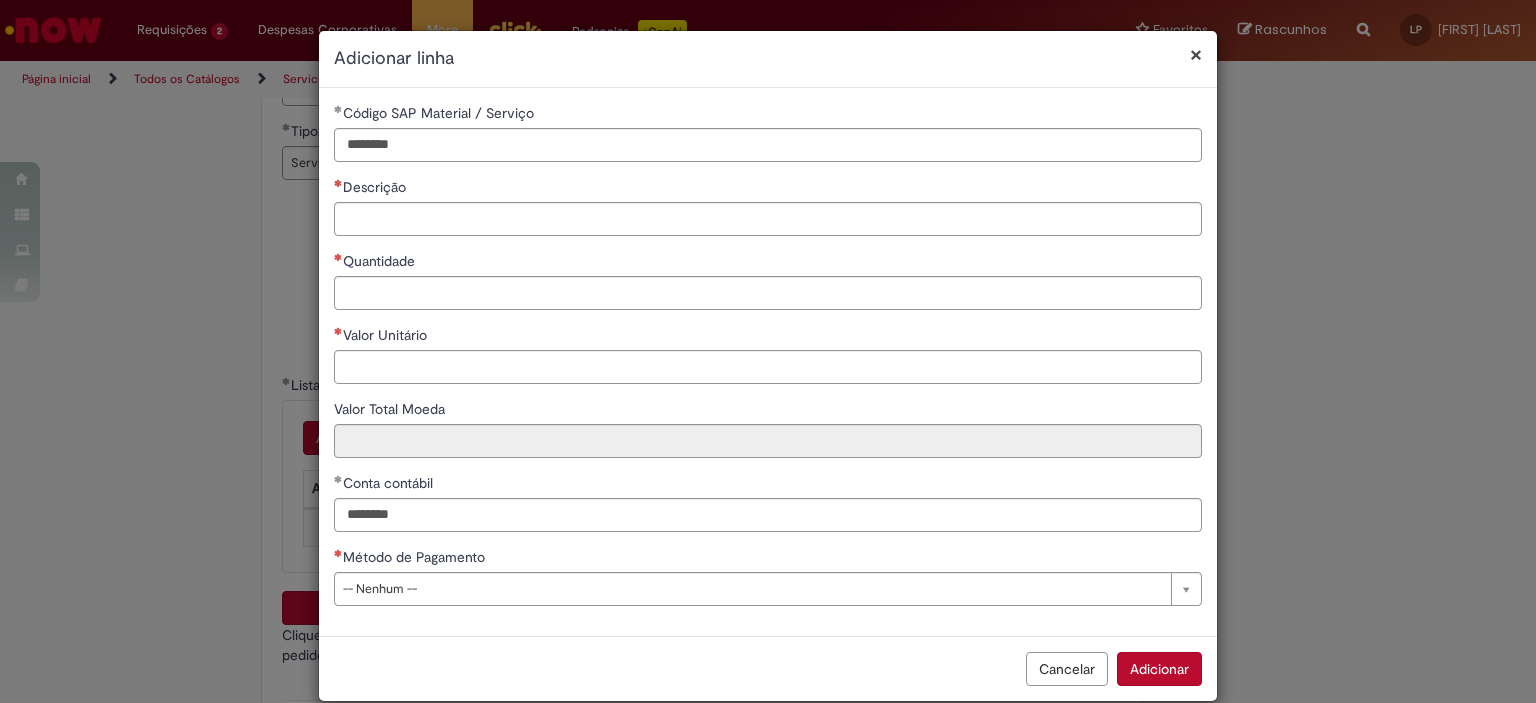 click on "**********" at bounding box center (768, 362) 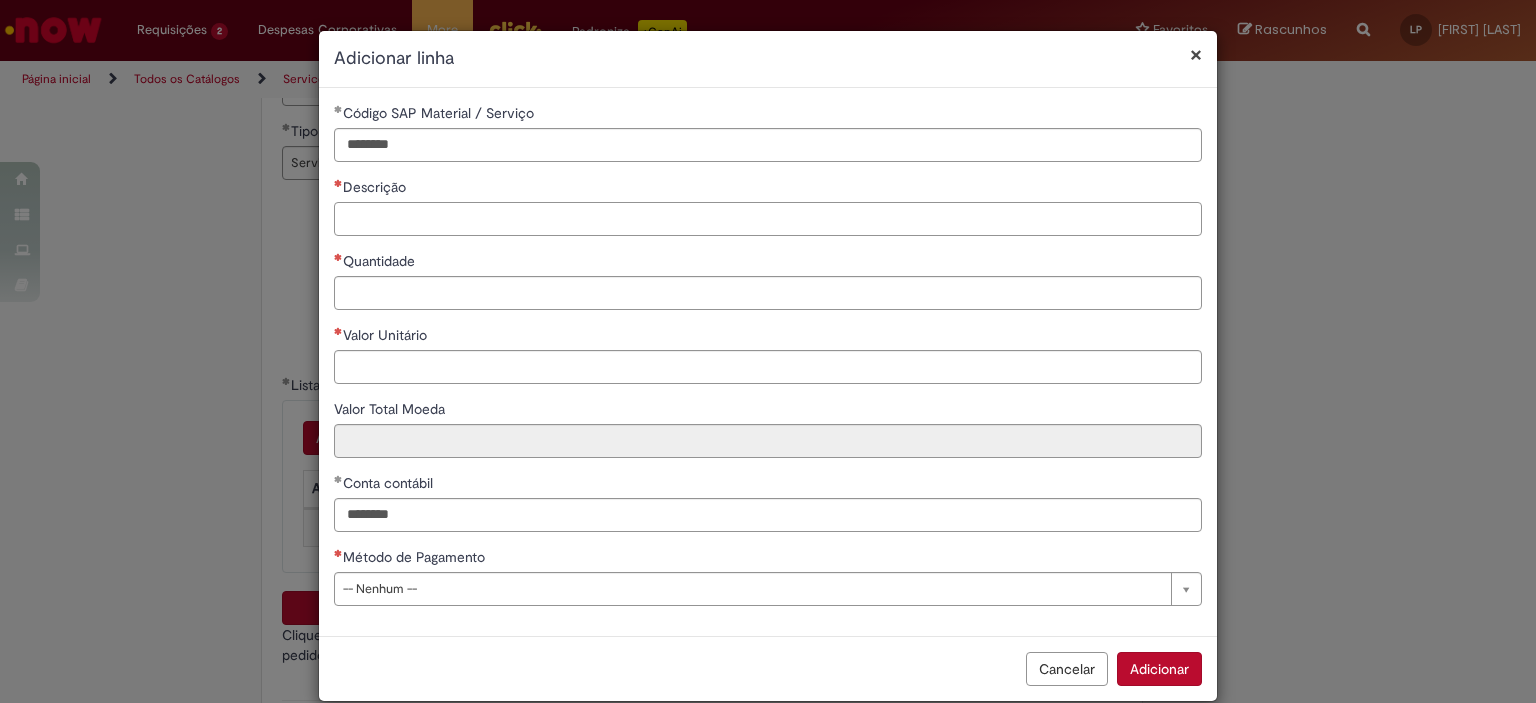 click on "Descrição" at bounding box center (768, 219) 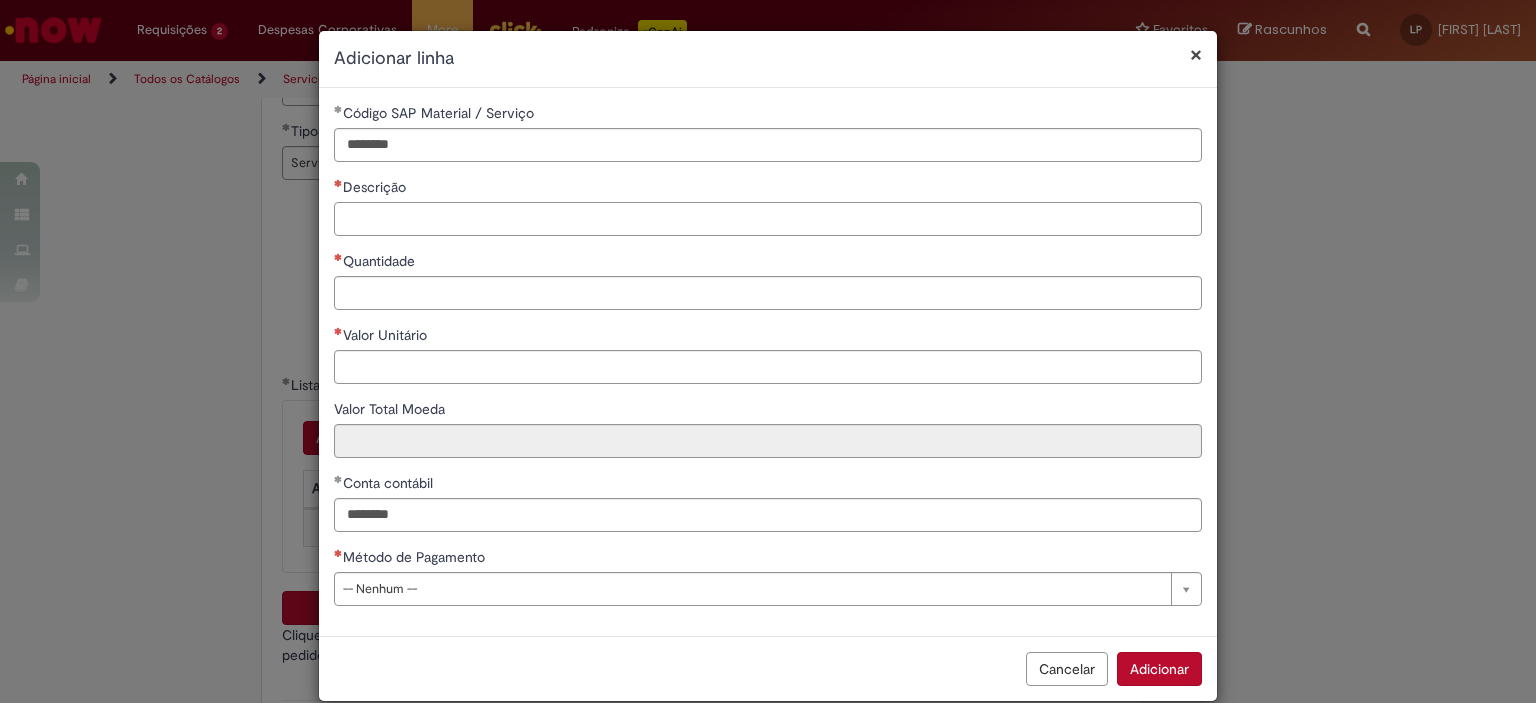 click on "Descrição" at bounding box center (768, 219) 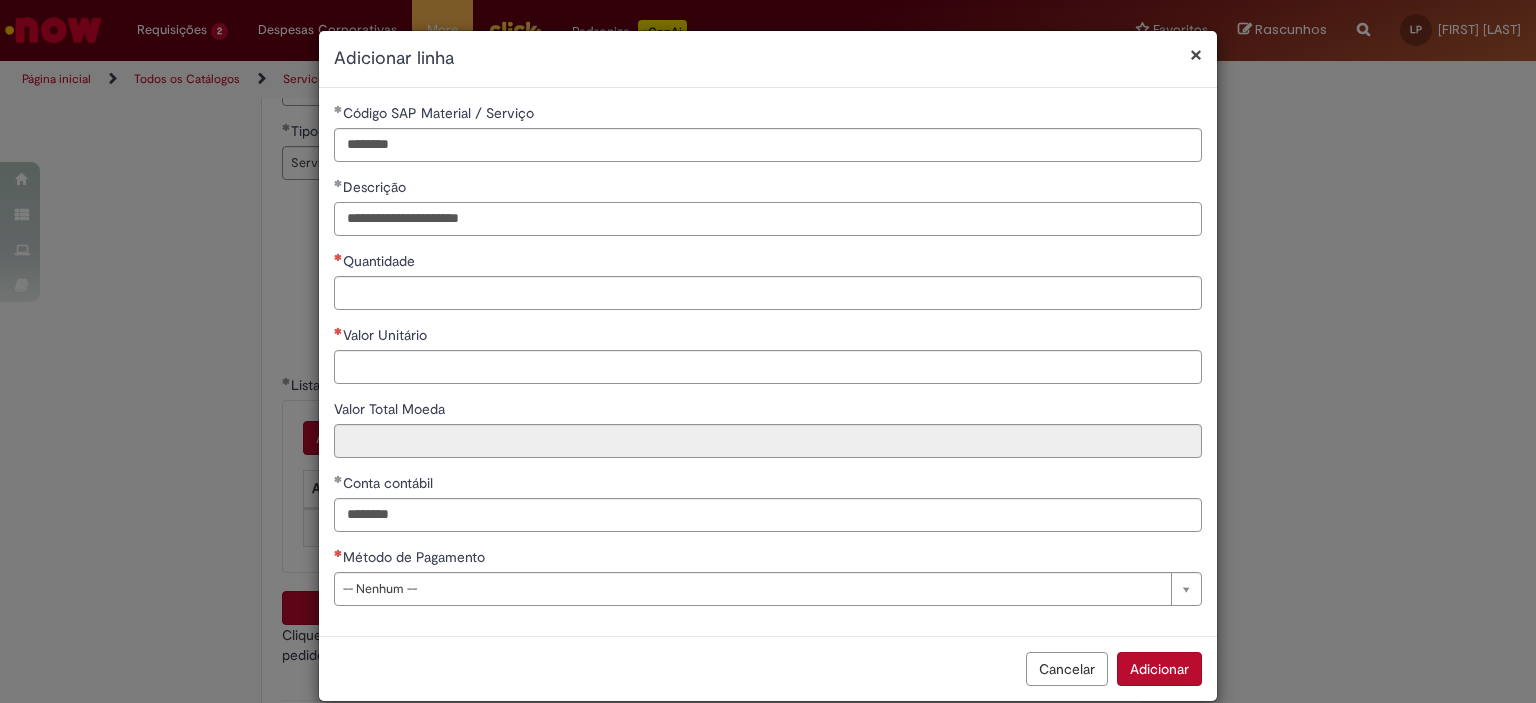 click on "**********" at bounding box center (768, 219) 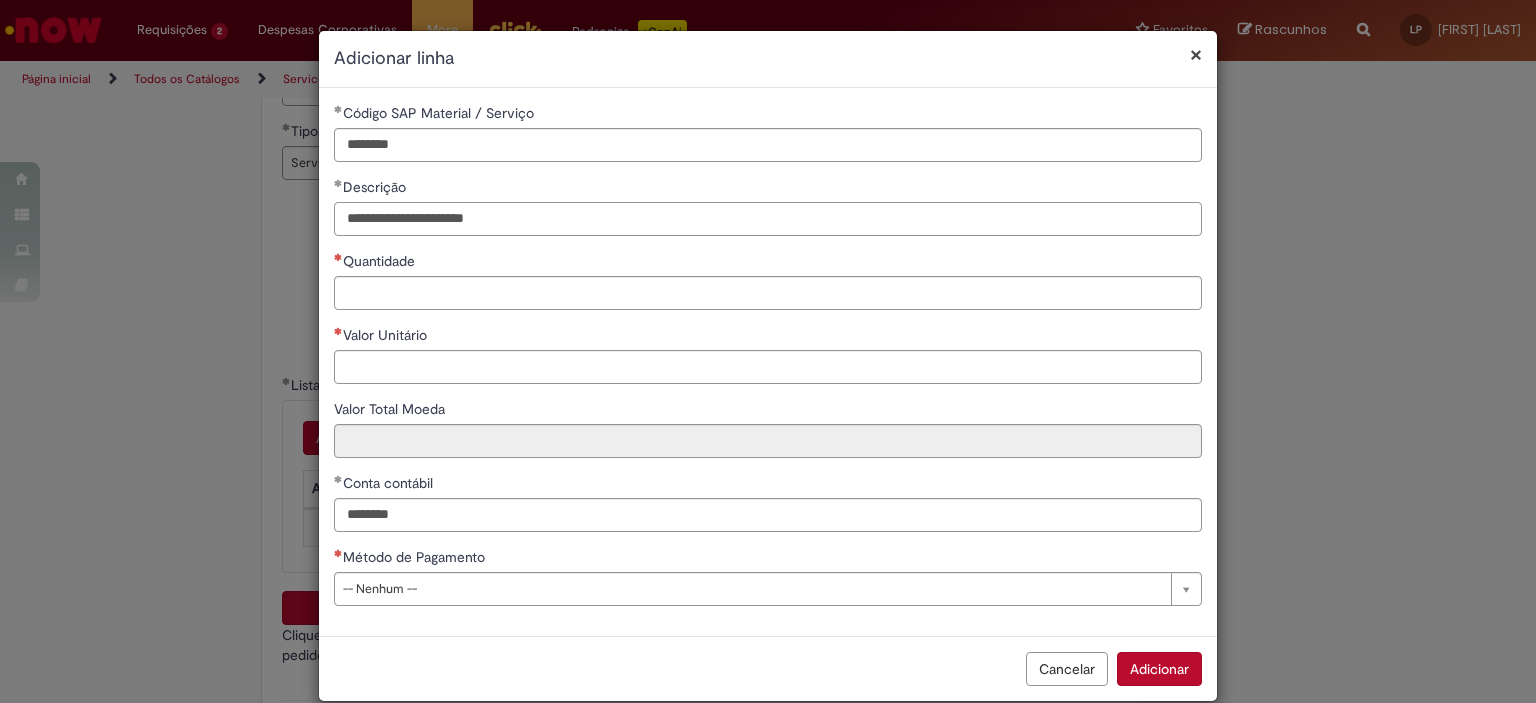 click on "**********" at bounding box center (768, 219) 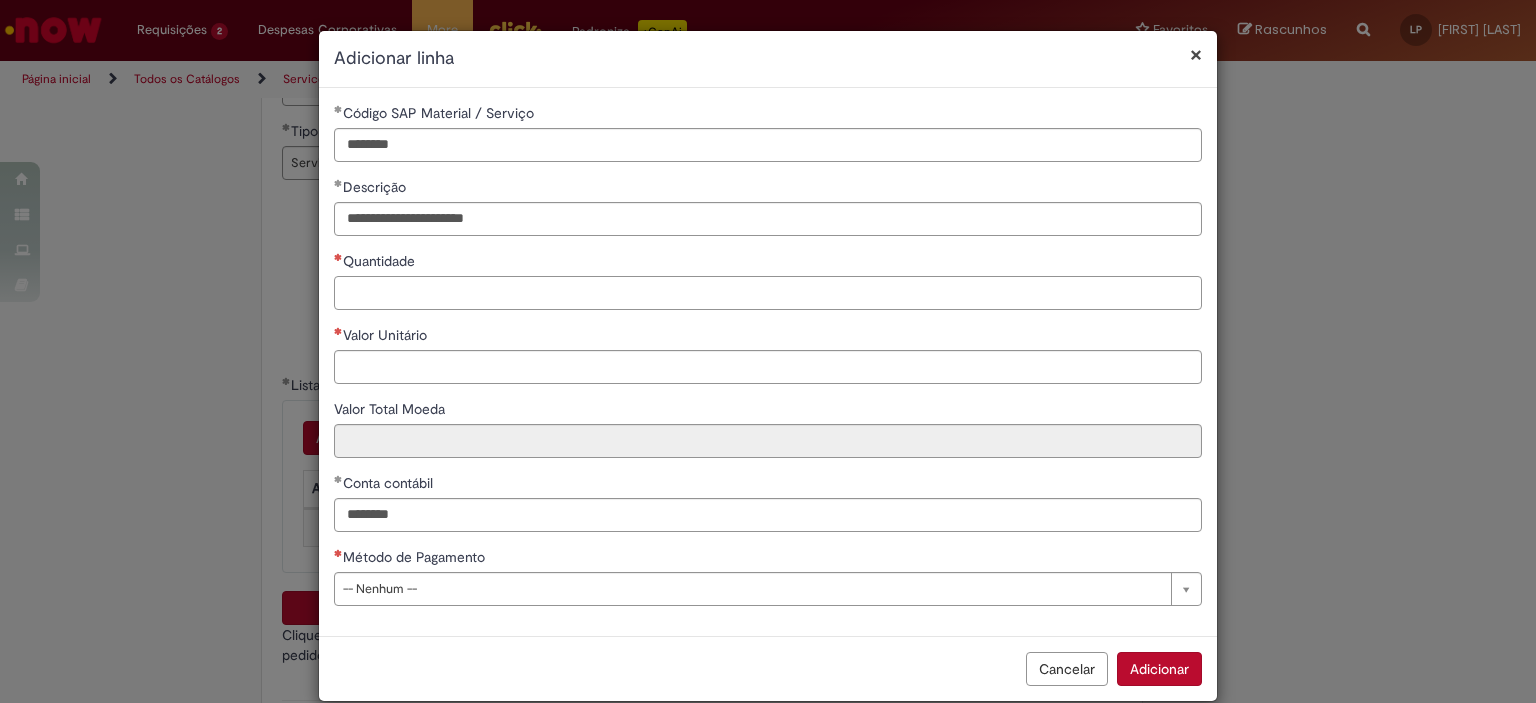 click on "Quantidade" at bounding box center [768, 293] 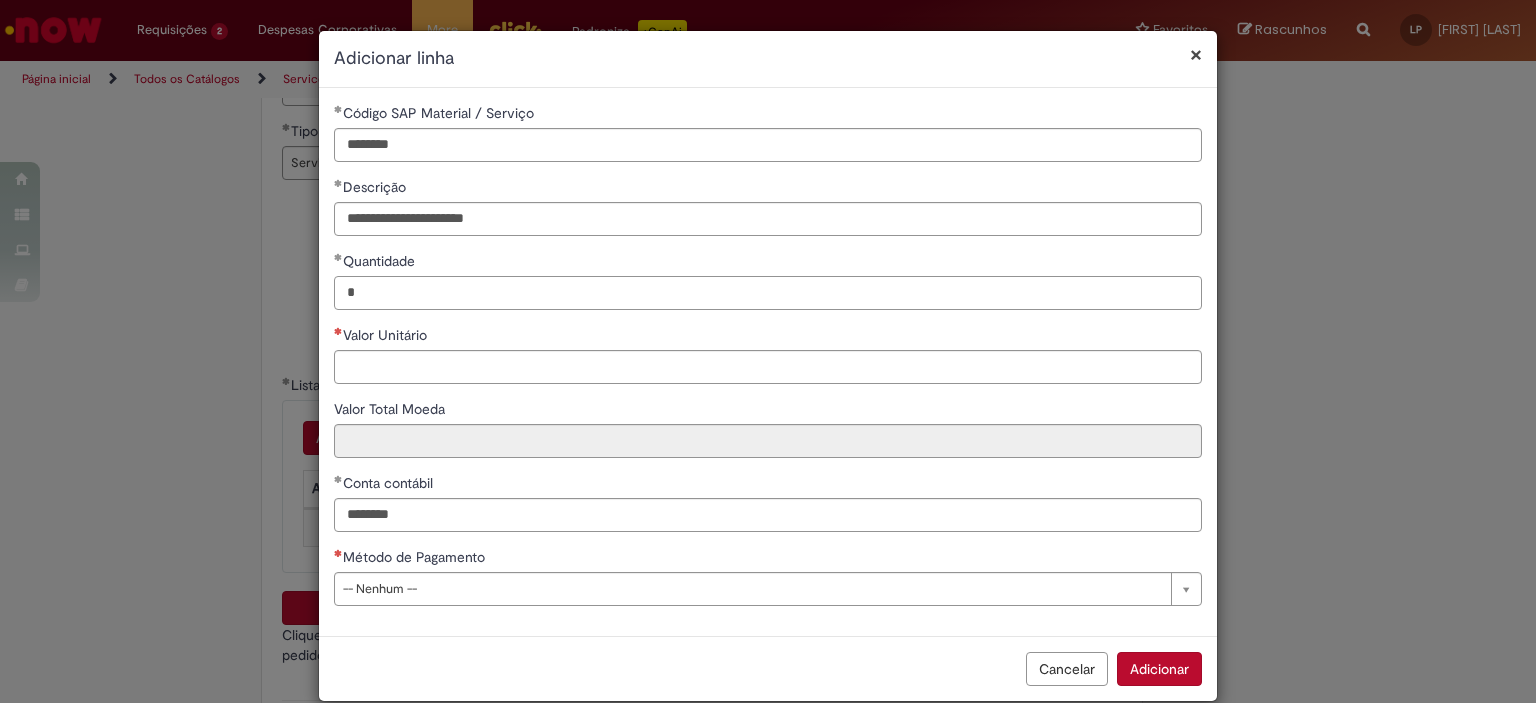 type on "*" 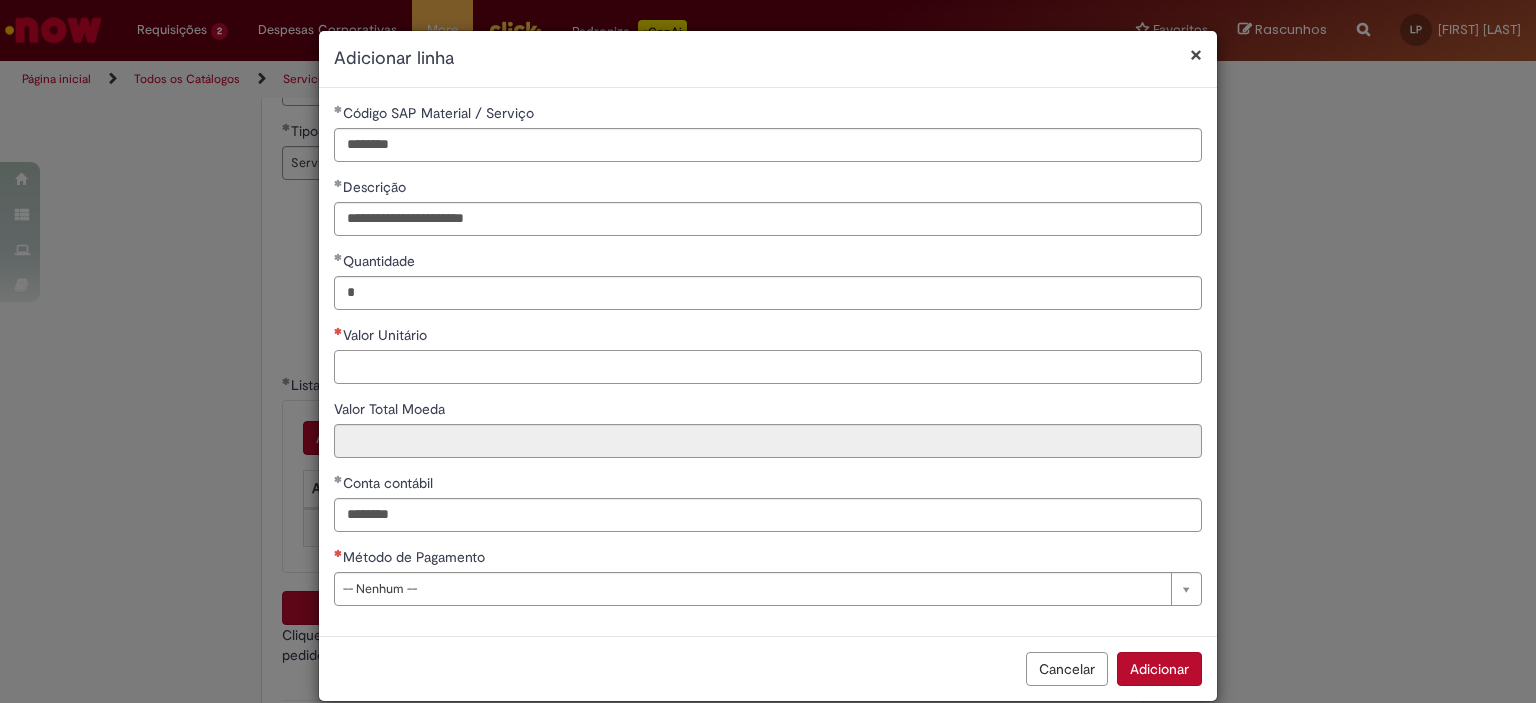 click on "Valor Unitário" at bounding box center [768, 367] 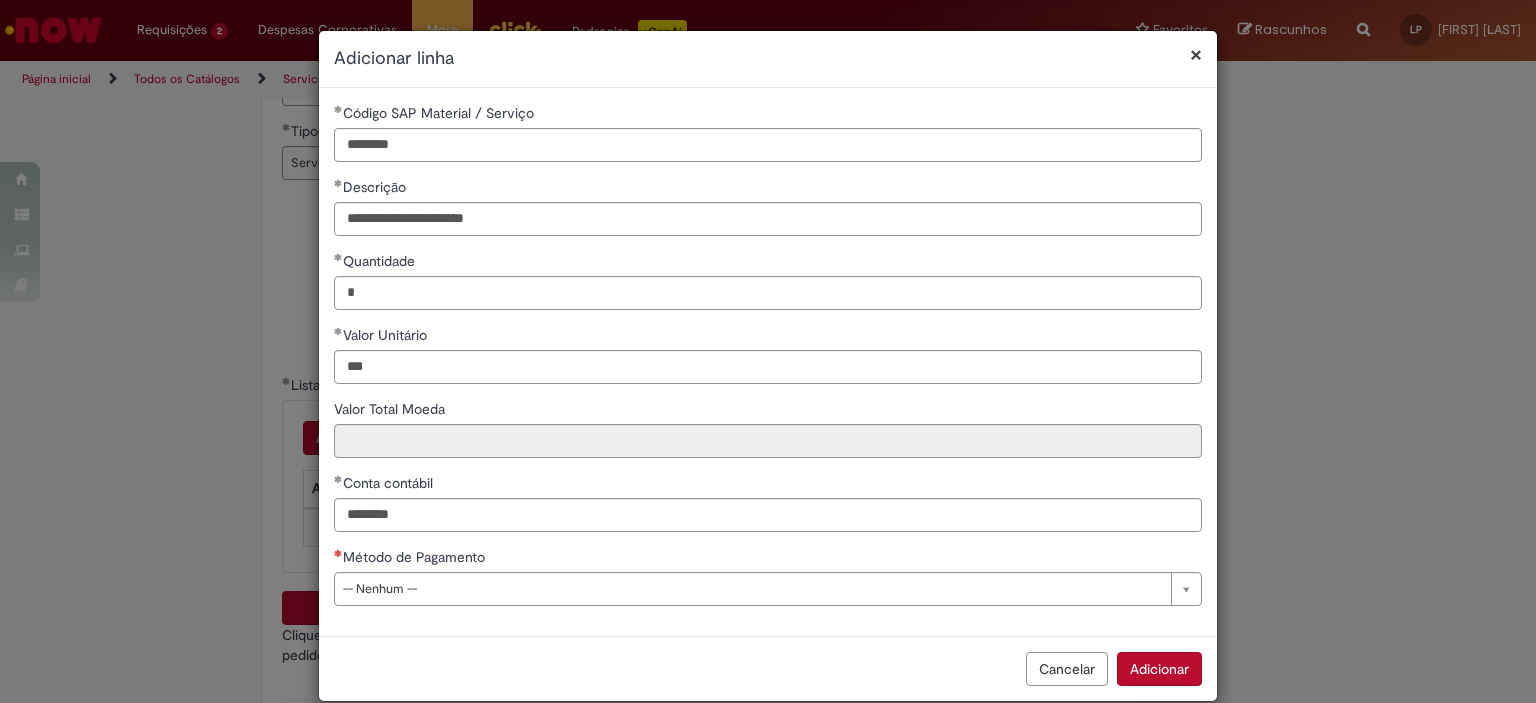 type on "******" 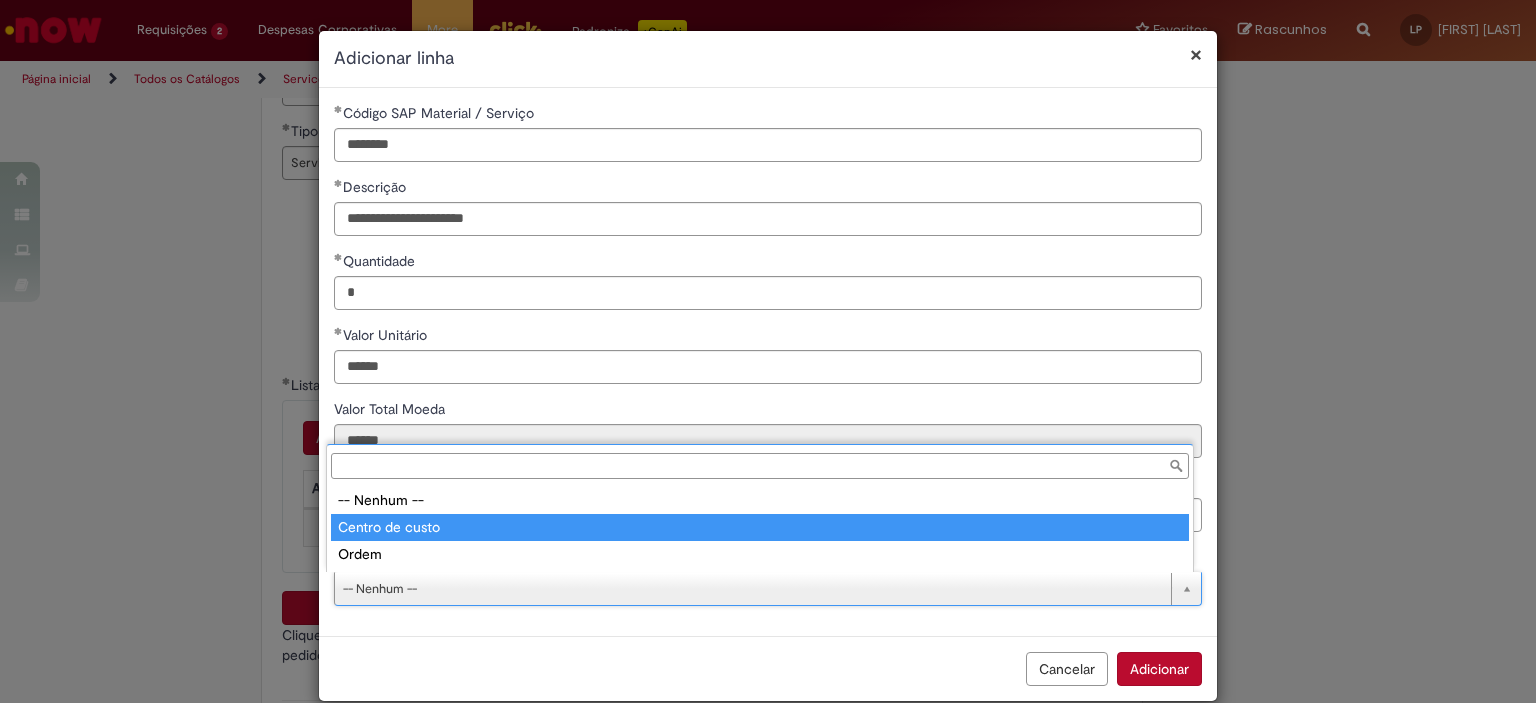type on "**********" 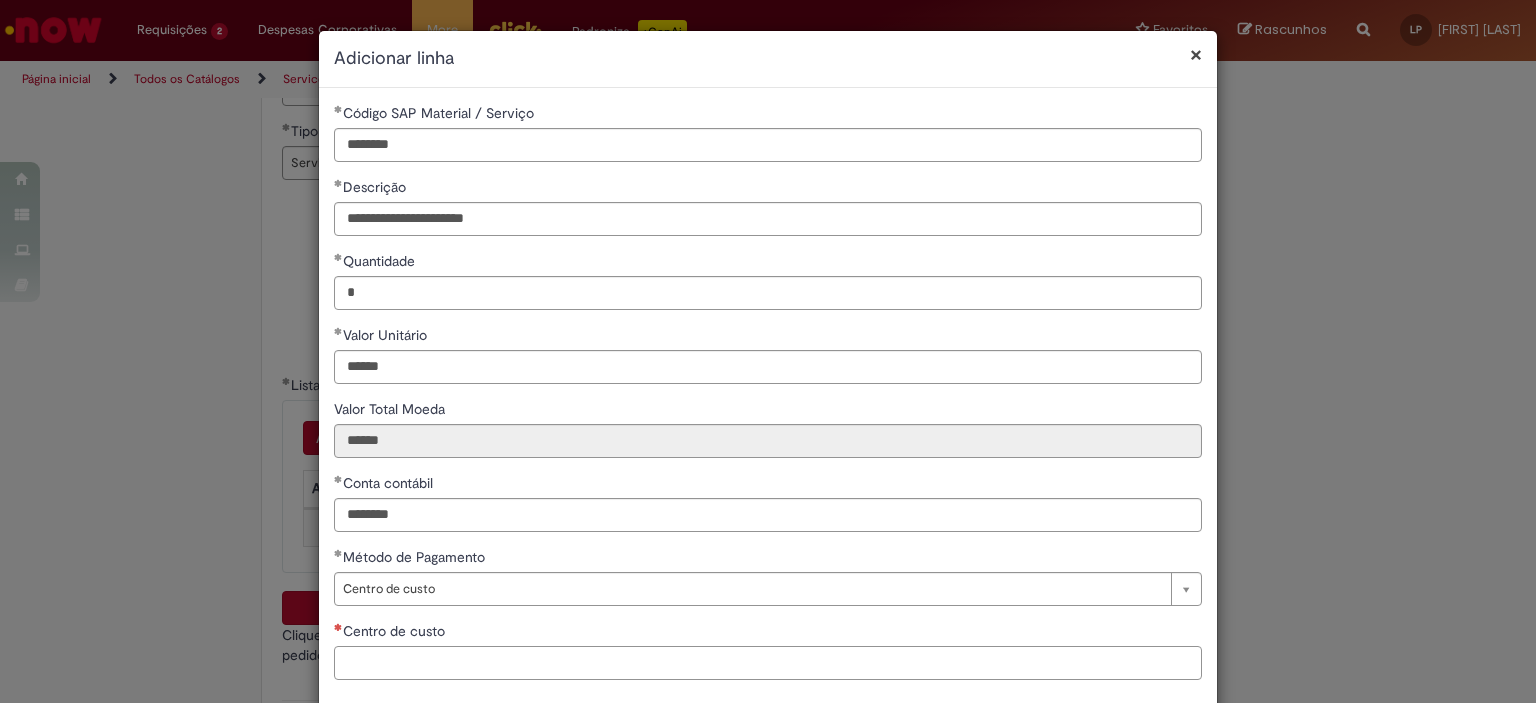 click on "Centro de custo" at bounding box center [768, 663] 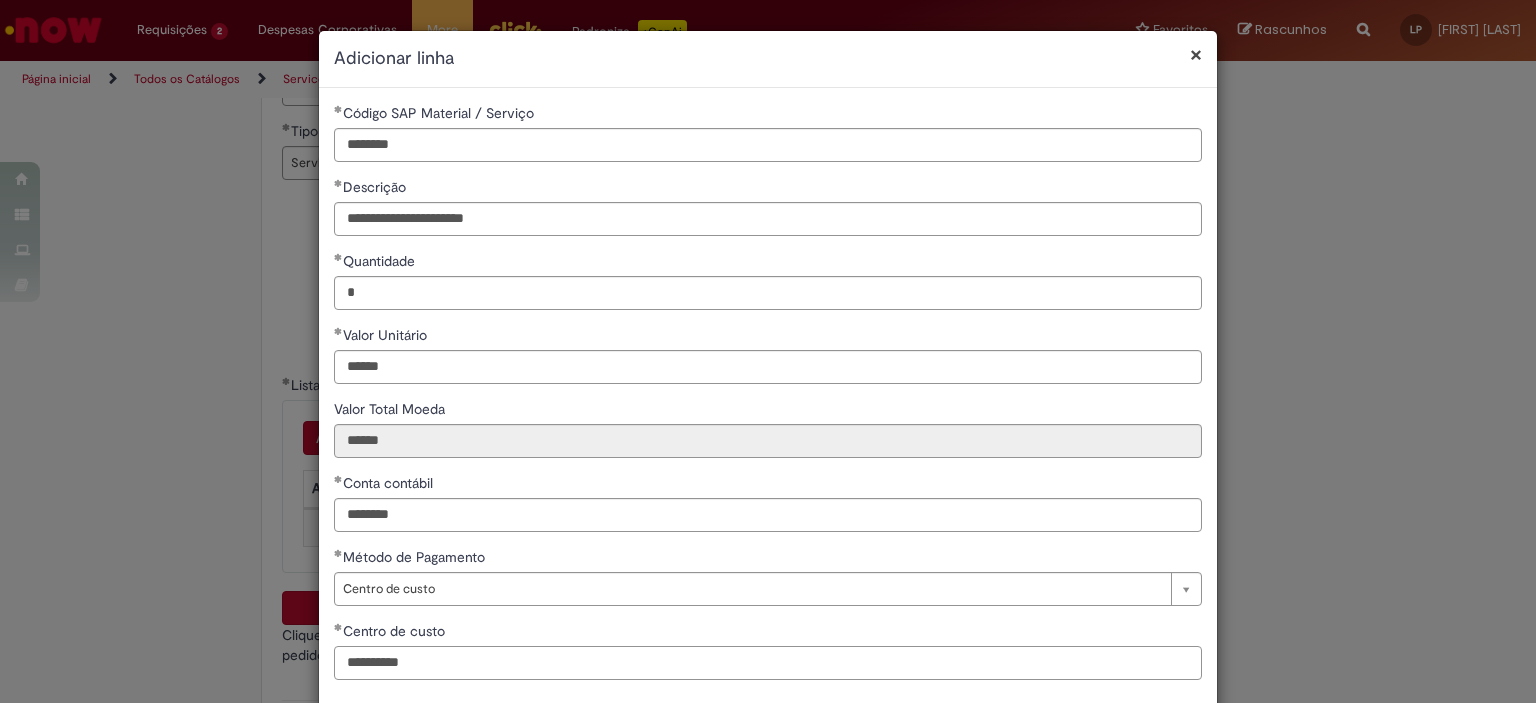 type on "**********" 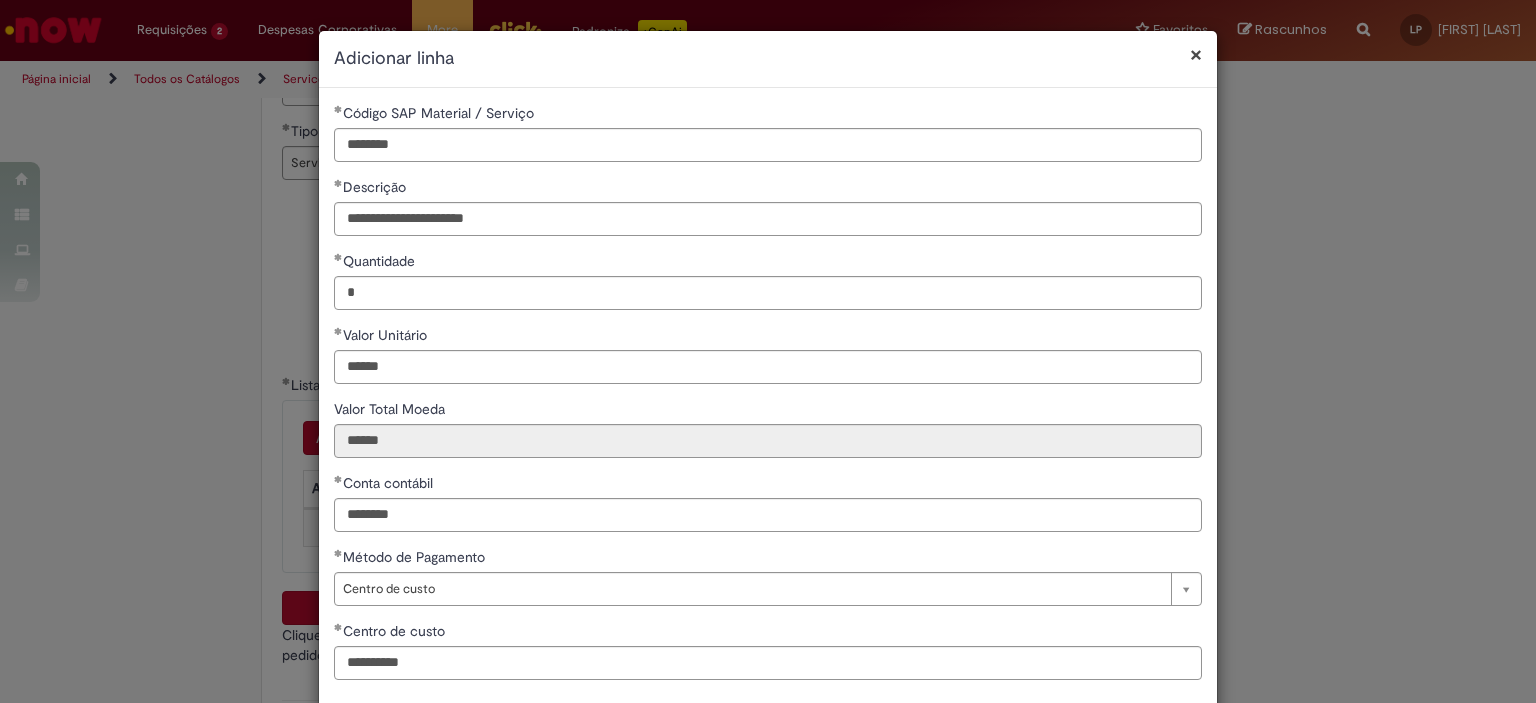 scroll, scrollTop: 103, scrollLeft: 0, axis: vertical 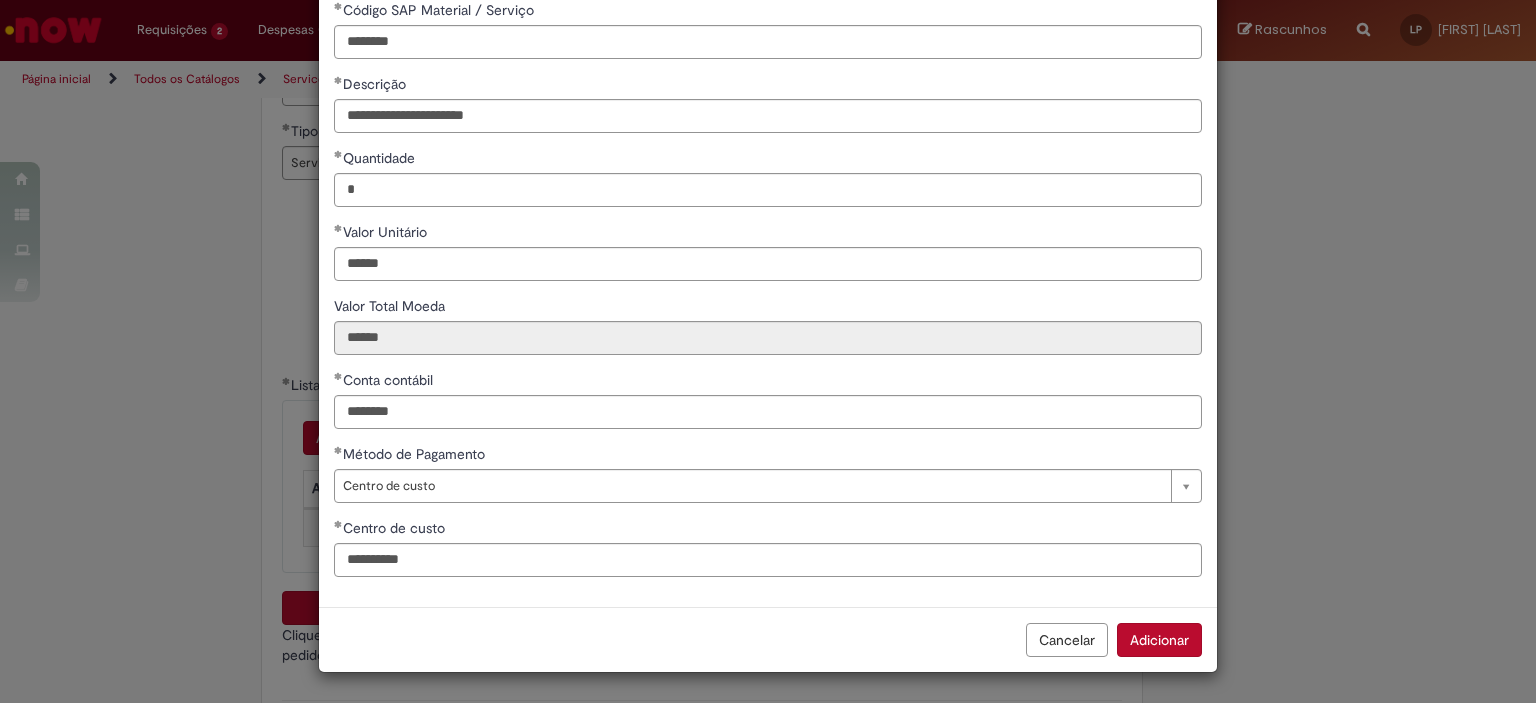 click on "Adicionar" at bounding box center [1159, 640] 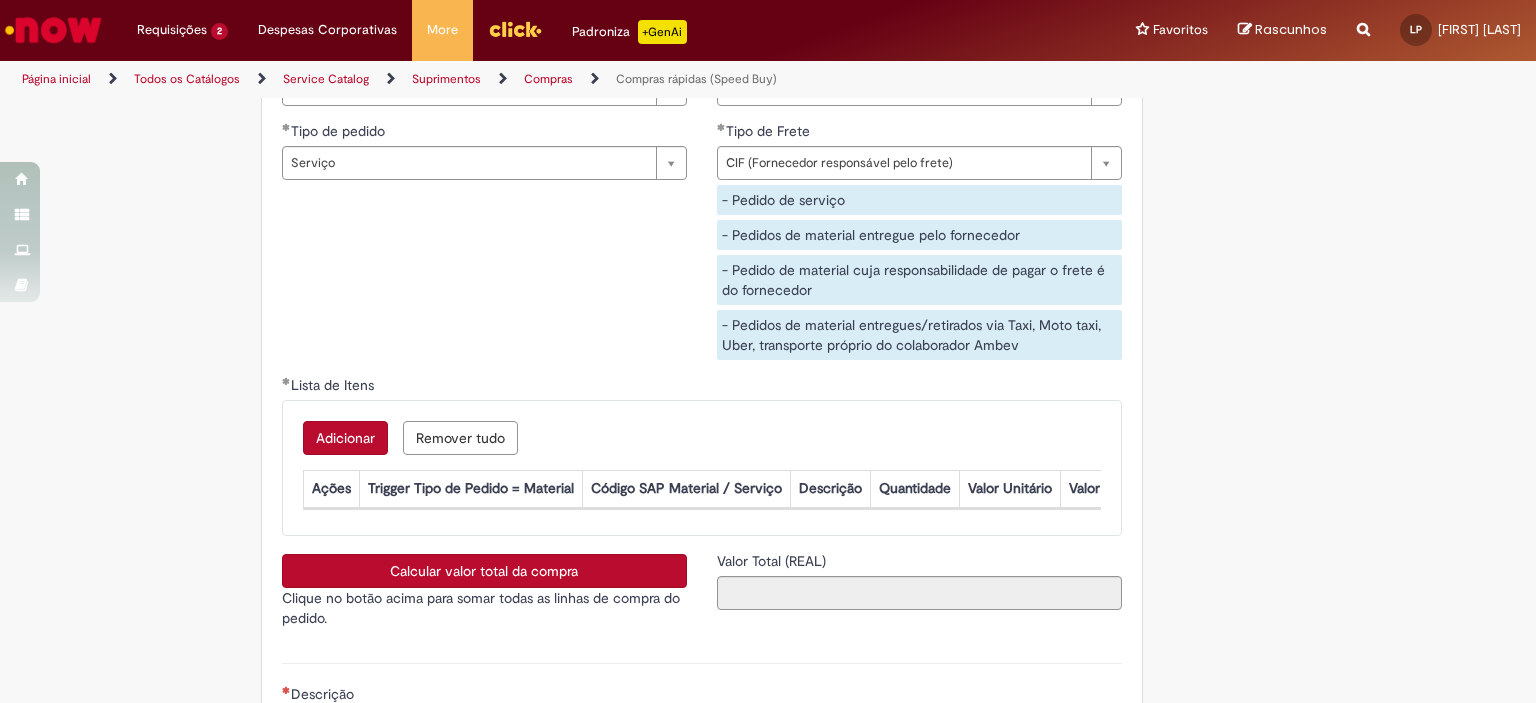 scroll, scrollTop: 101, scrollLeft: 0, axis: vertical 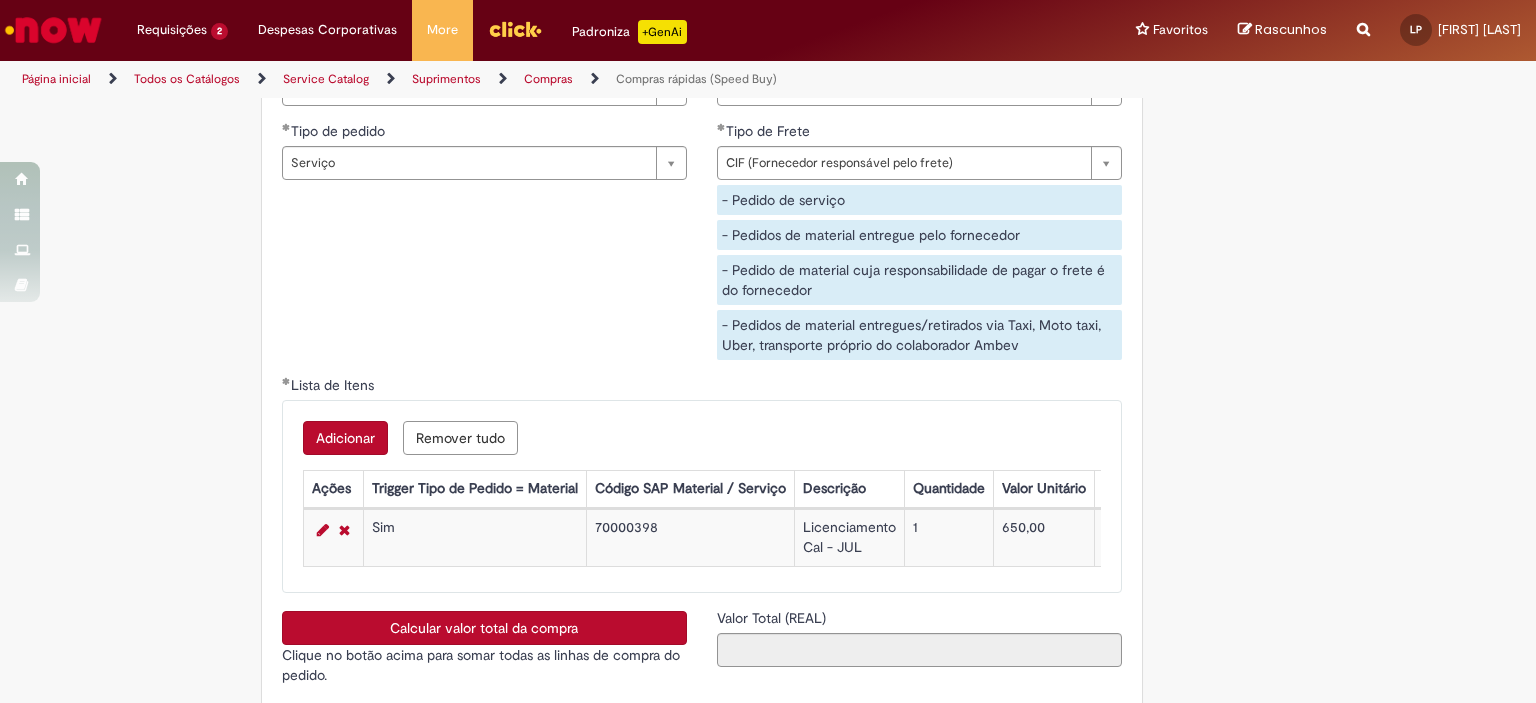 type 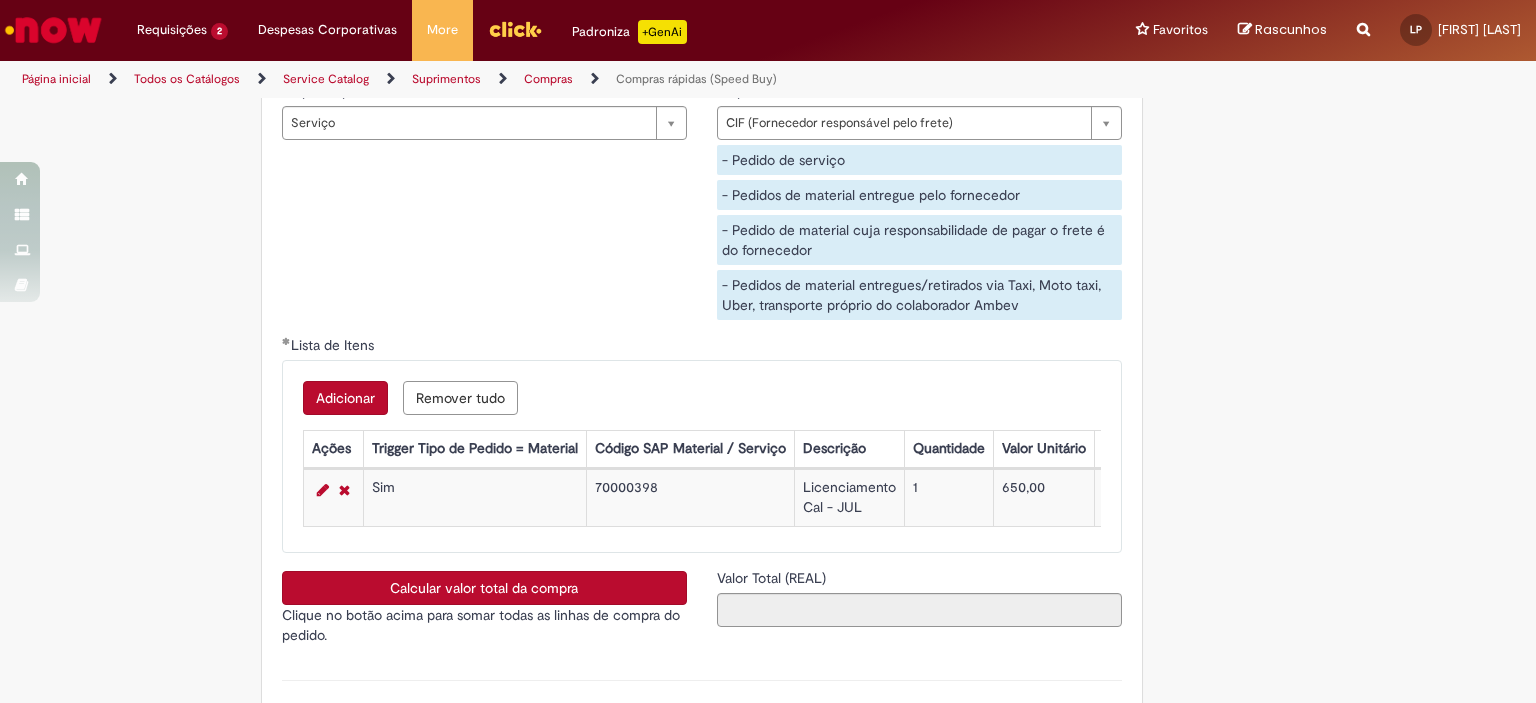 scroll, scrollTop: 3310, scrollLeft: 0, axis: vertical 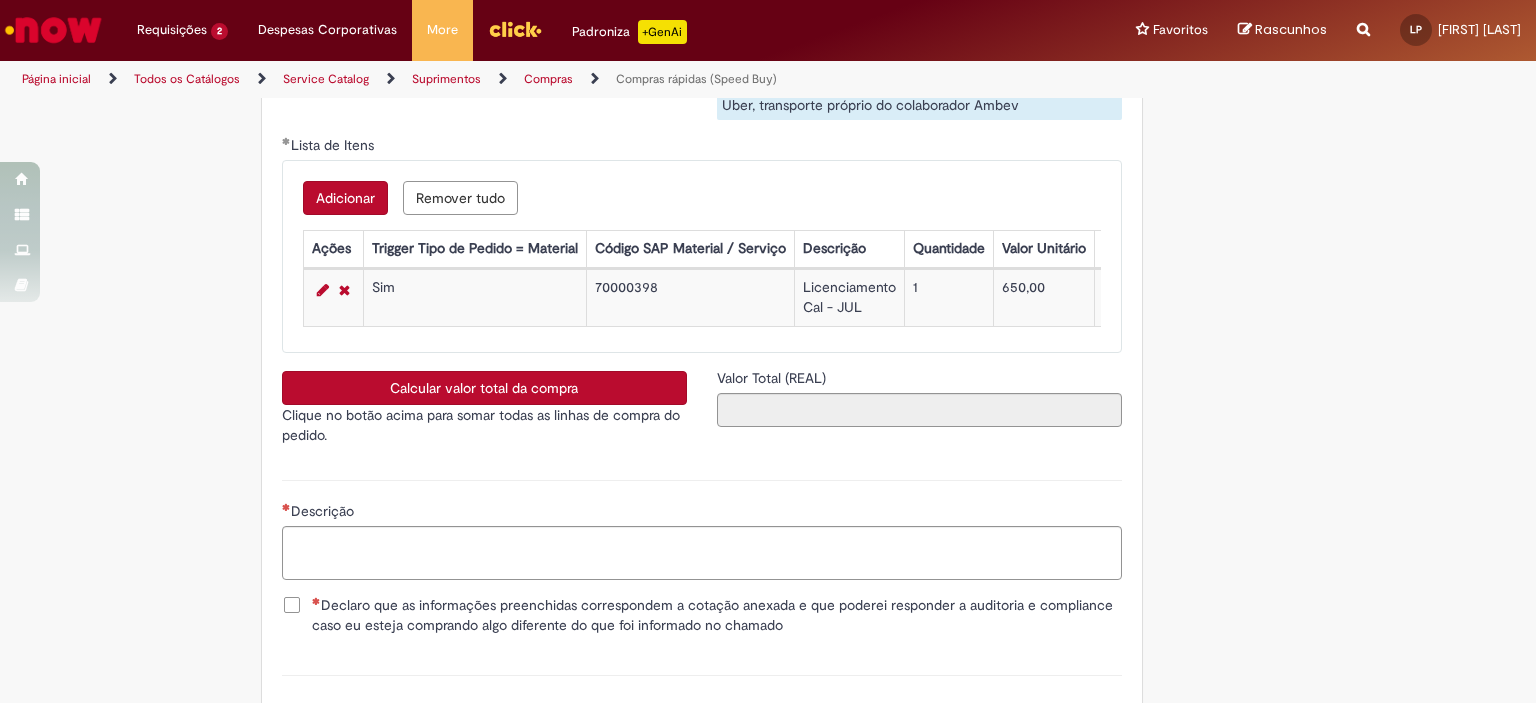 click on "Calcular valor total da compra
Clique no botão acima para somar todas as linhas de compra do pedido.
caixa de seleção" at bounding box center (484, 414) 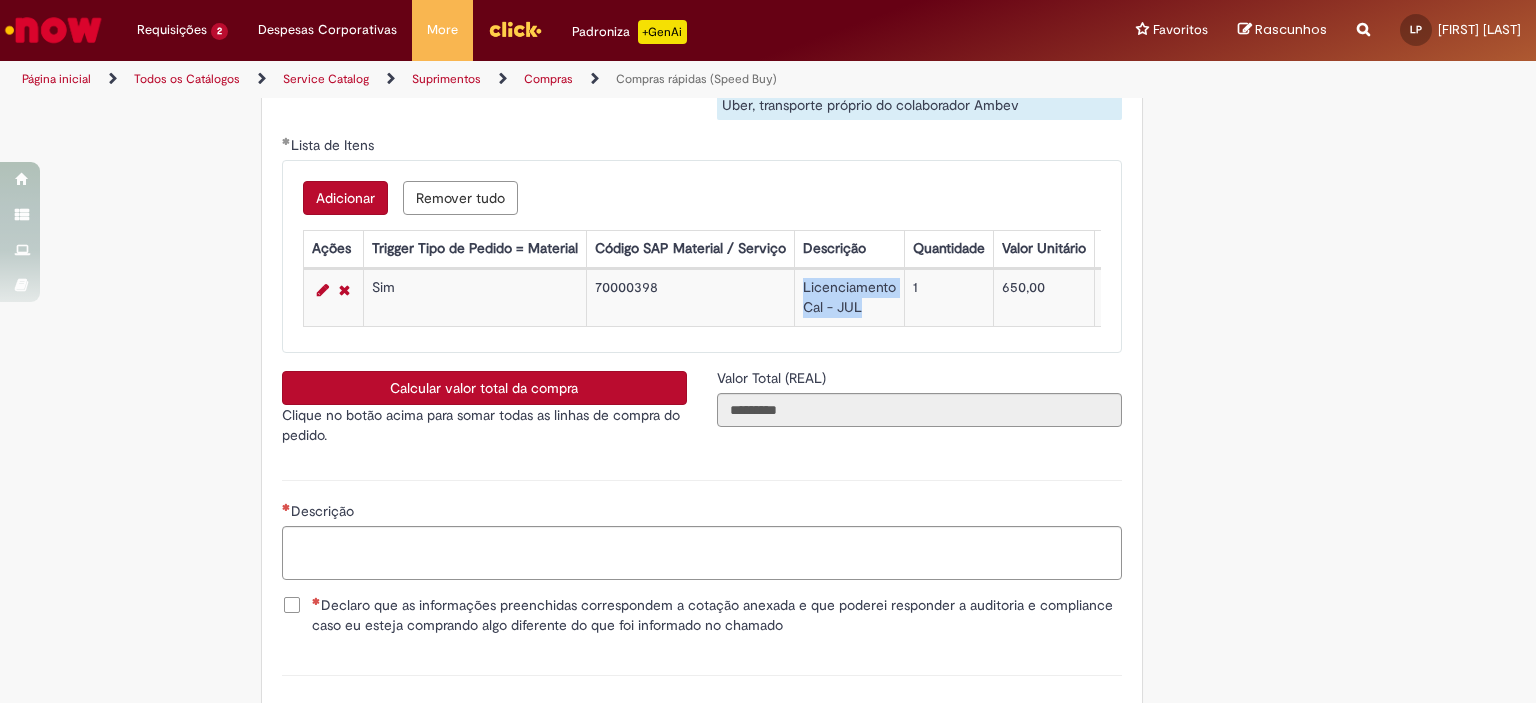 drag, startPoint x: 852, startPoint y: 305, endPoint x: 785, endPoint y: 277, distance: 72.615425 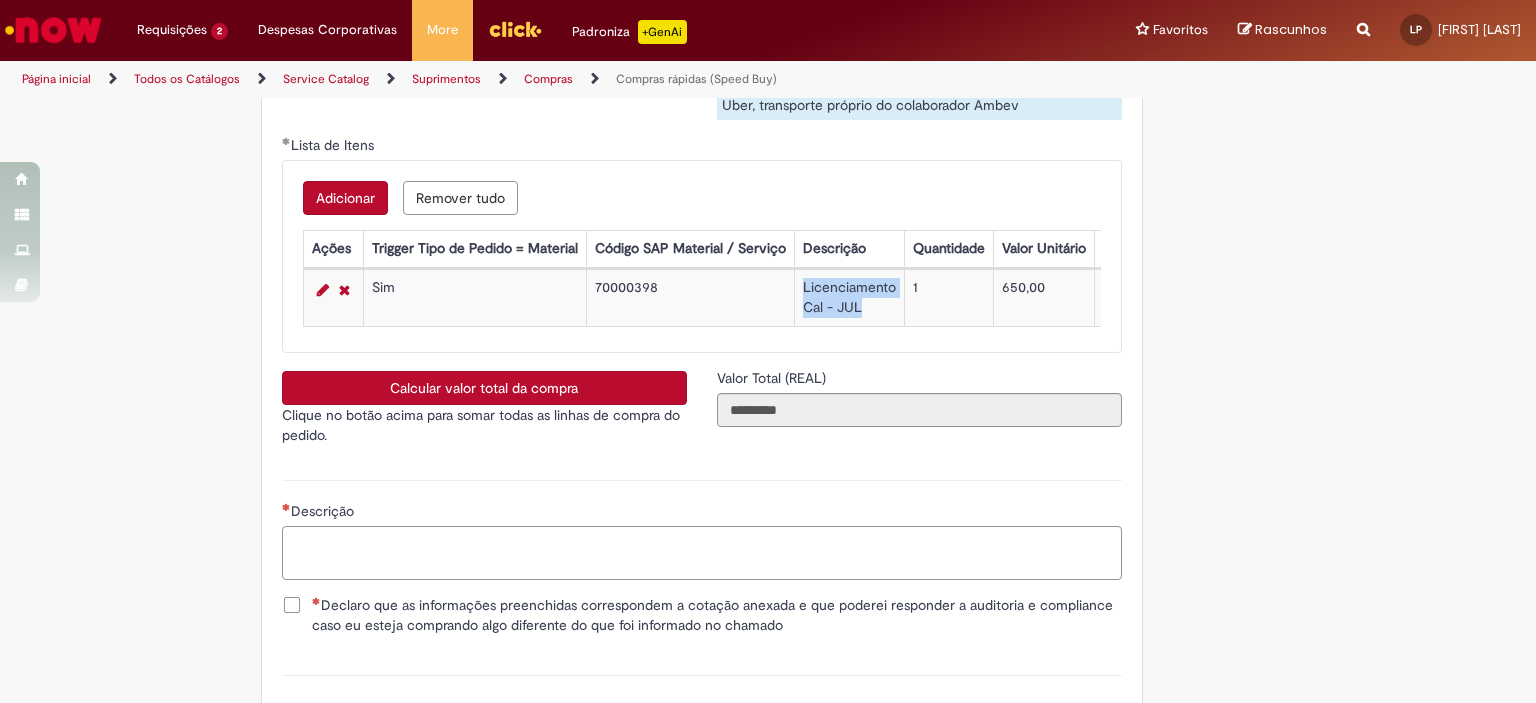 click on "Descrição" at bounding box center [702, 553] 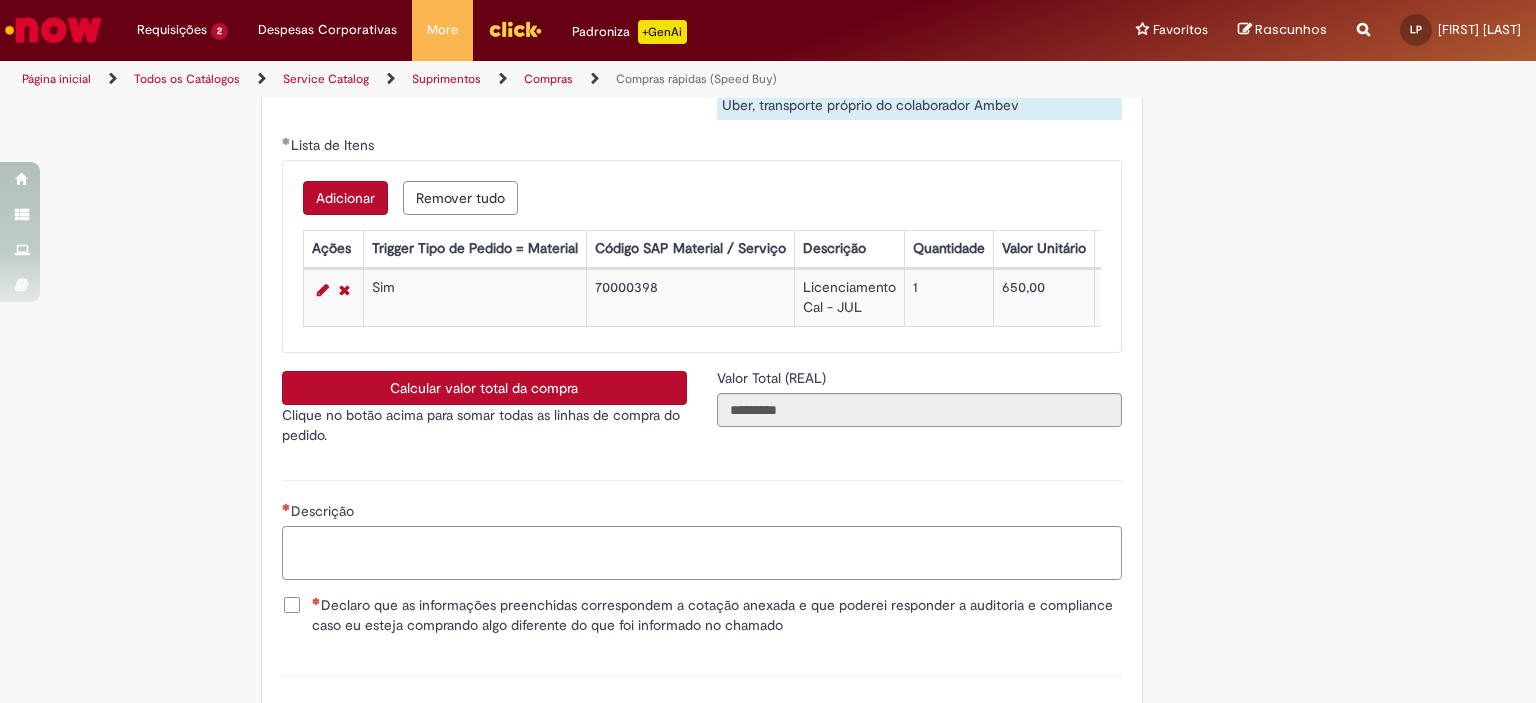 paste on "**********" 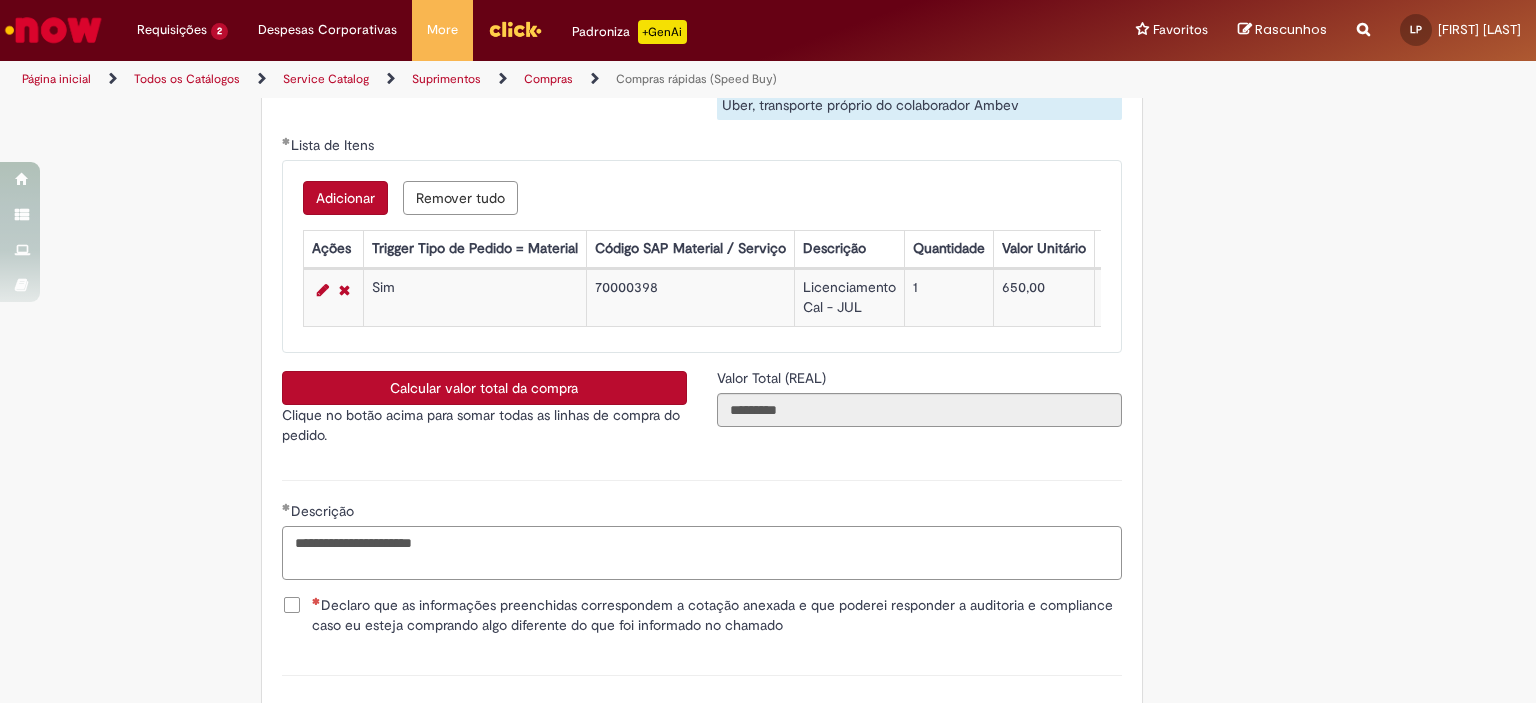 type on "**********" 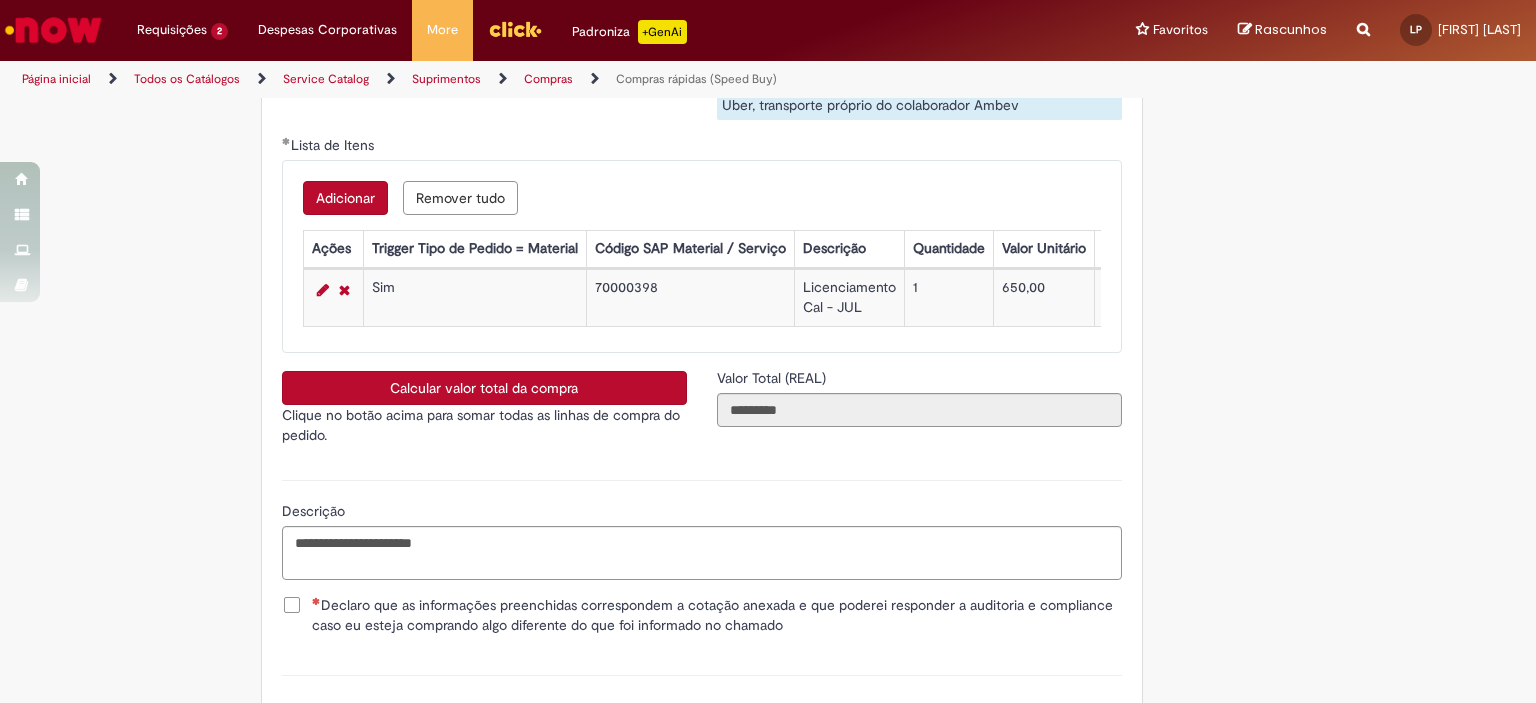 click on "Declaro que as informações preenchidas correspondem a cotação anexada e que poderei responder a auditoria e compliance caso eu esteja comprando algo diferente do que foi informado no chamado" at bounding box center (717, 615) 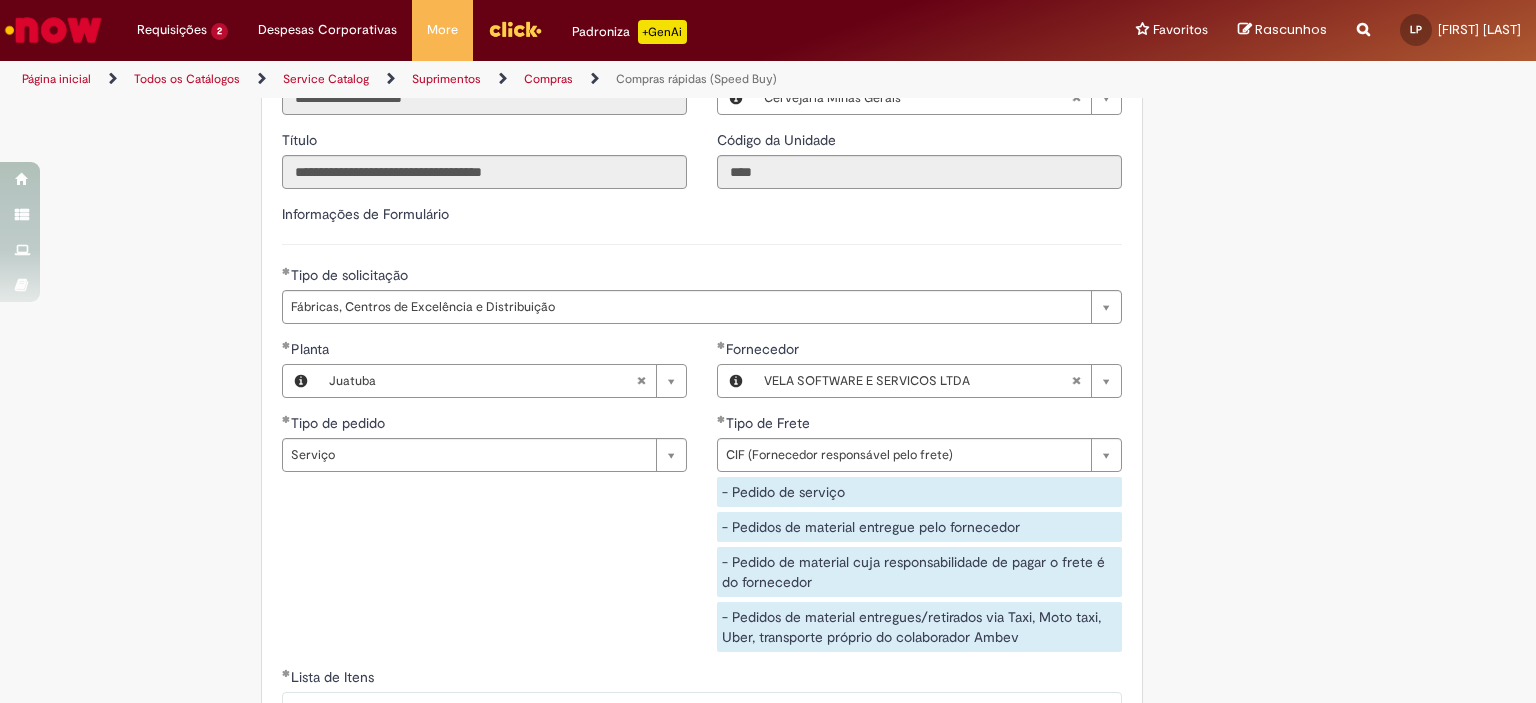 scroll, scrollTop: 3521, scrollLeft: 0, axis: vertical 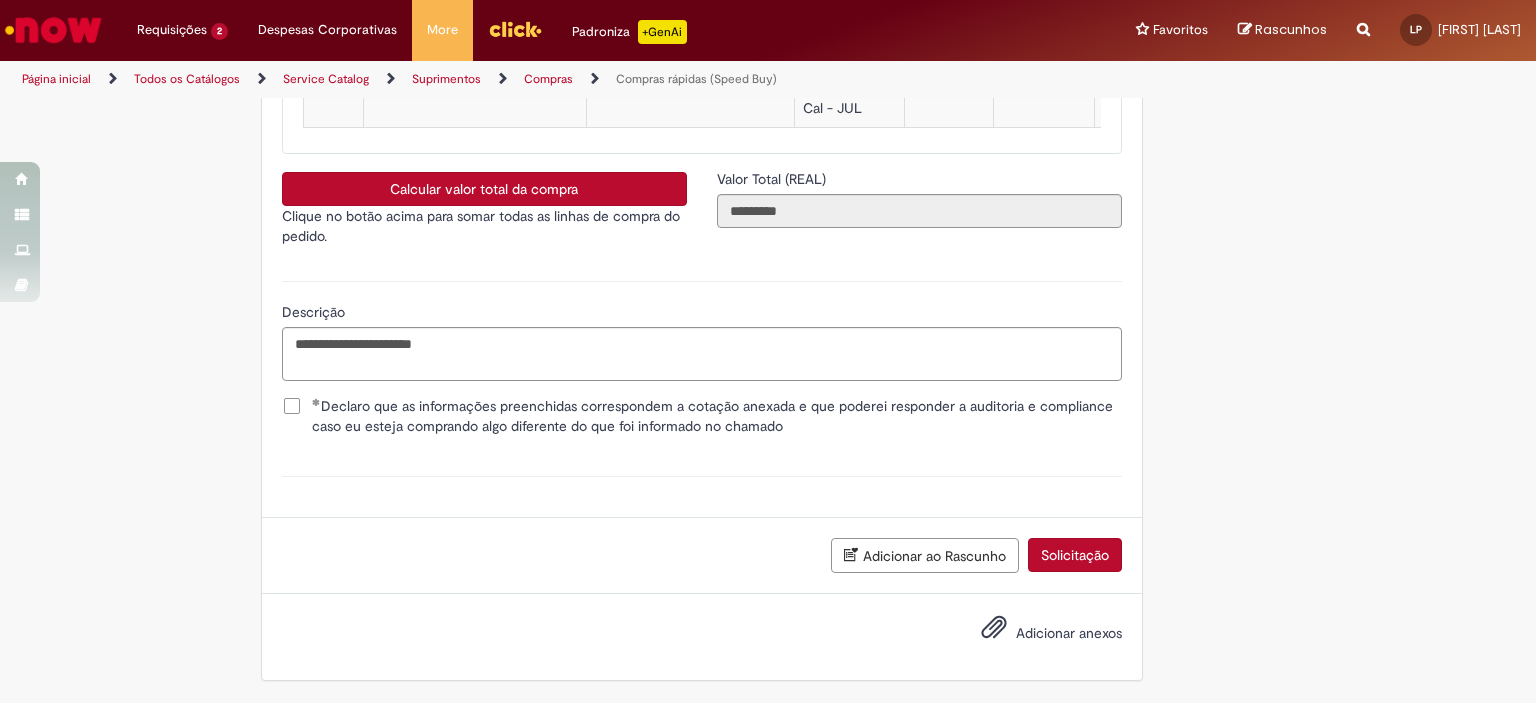 click on "Adicionar anexos" at bounding box center [1037, 634] 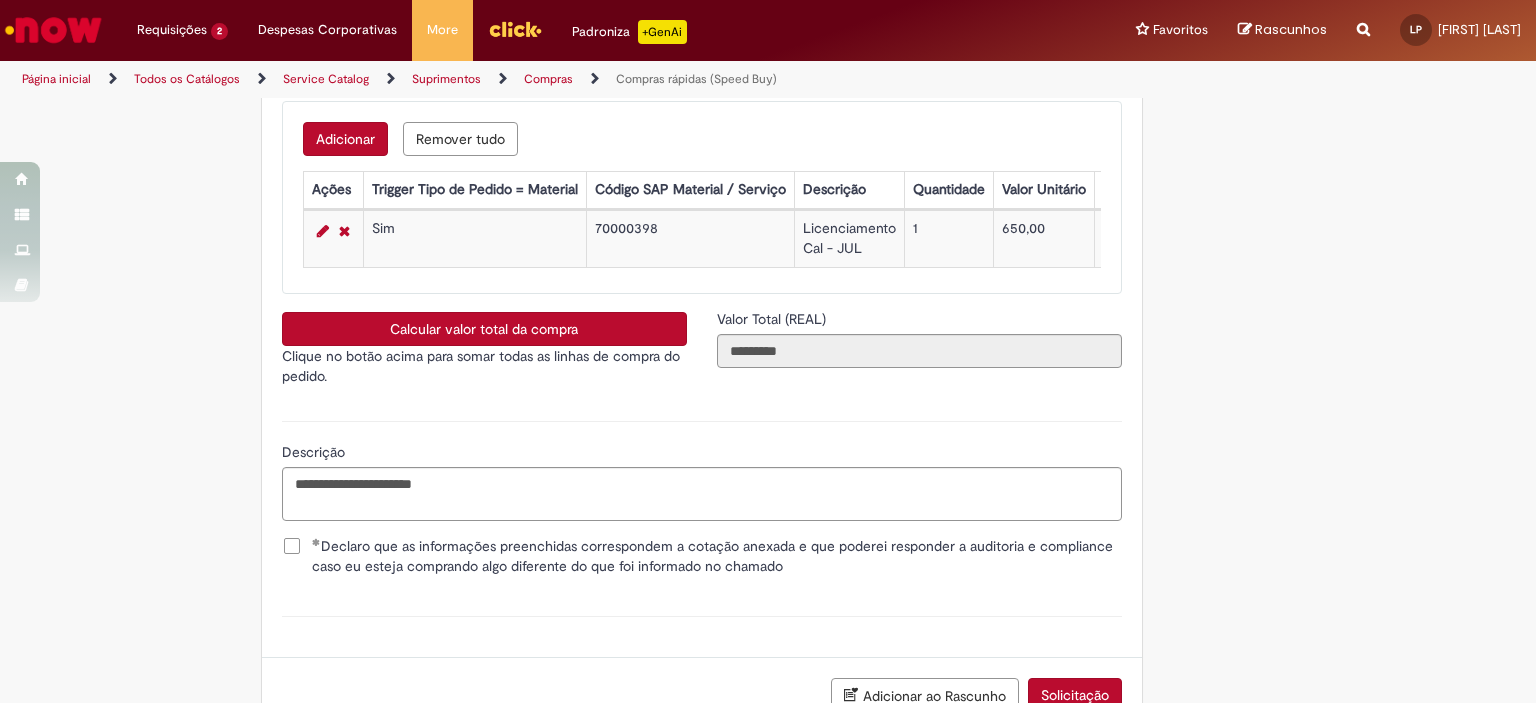 scroll, scrollTop: 3592, scrollLeft: 0, axis: vertical 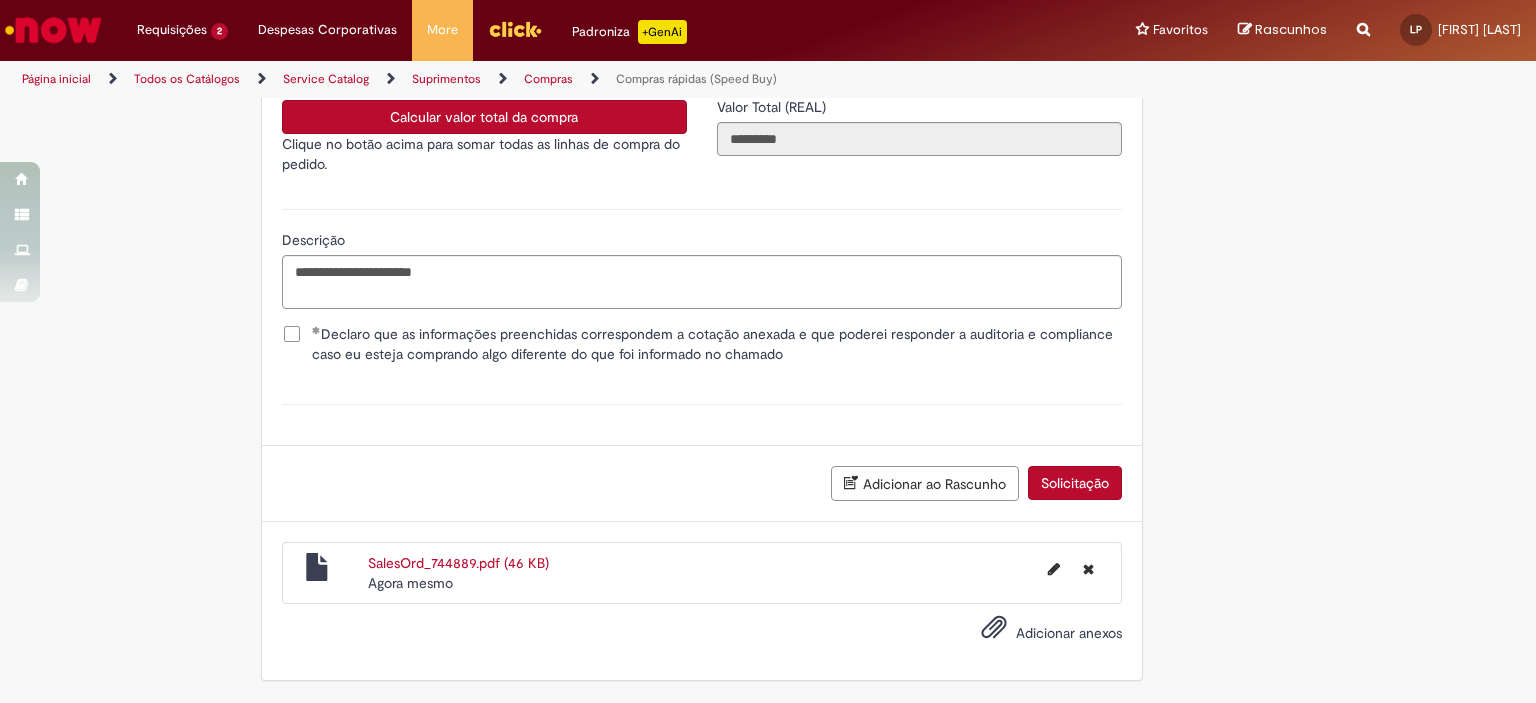 click on "Solicitação" at bounding box center (1075, 483) 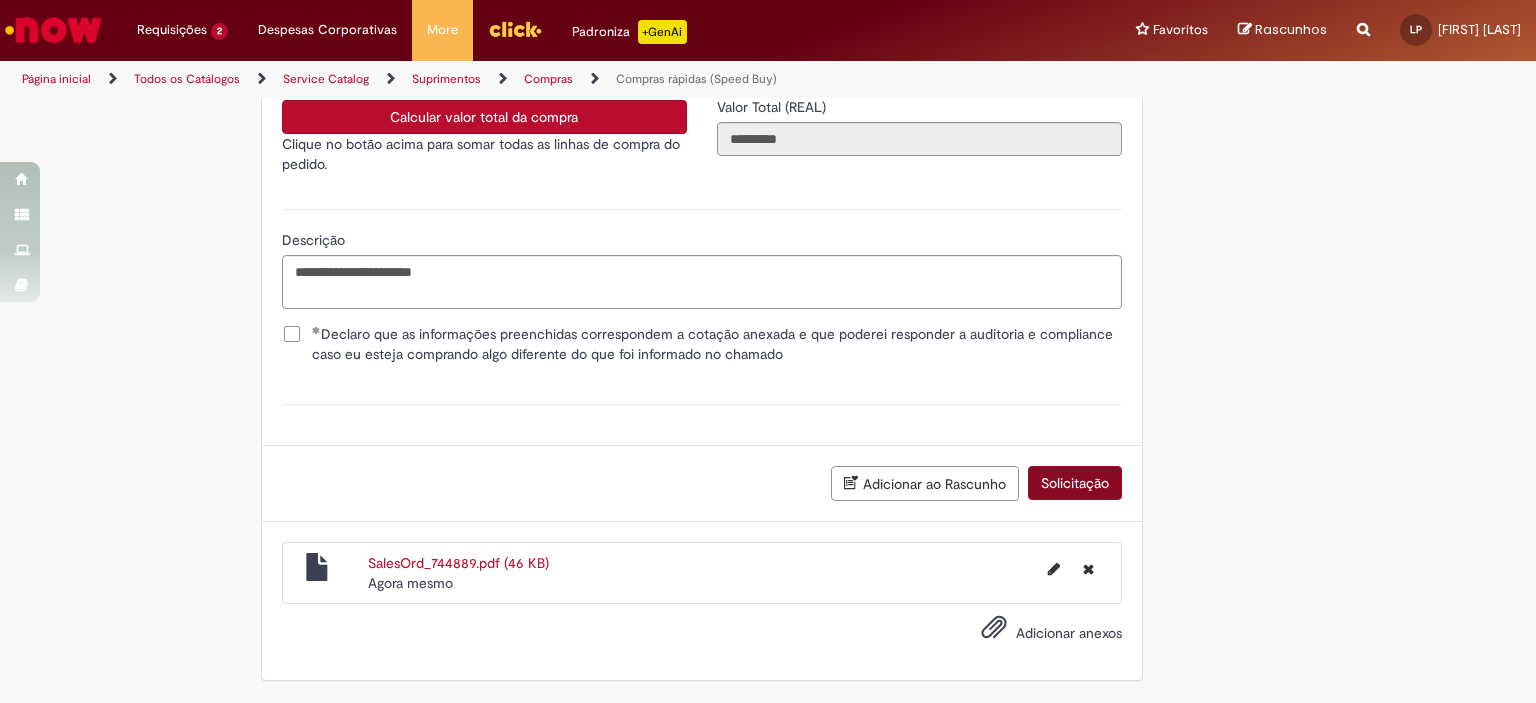 scroll, scrollTop: 3547, scrollLeft: 0, axis: vertical 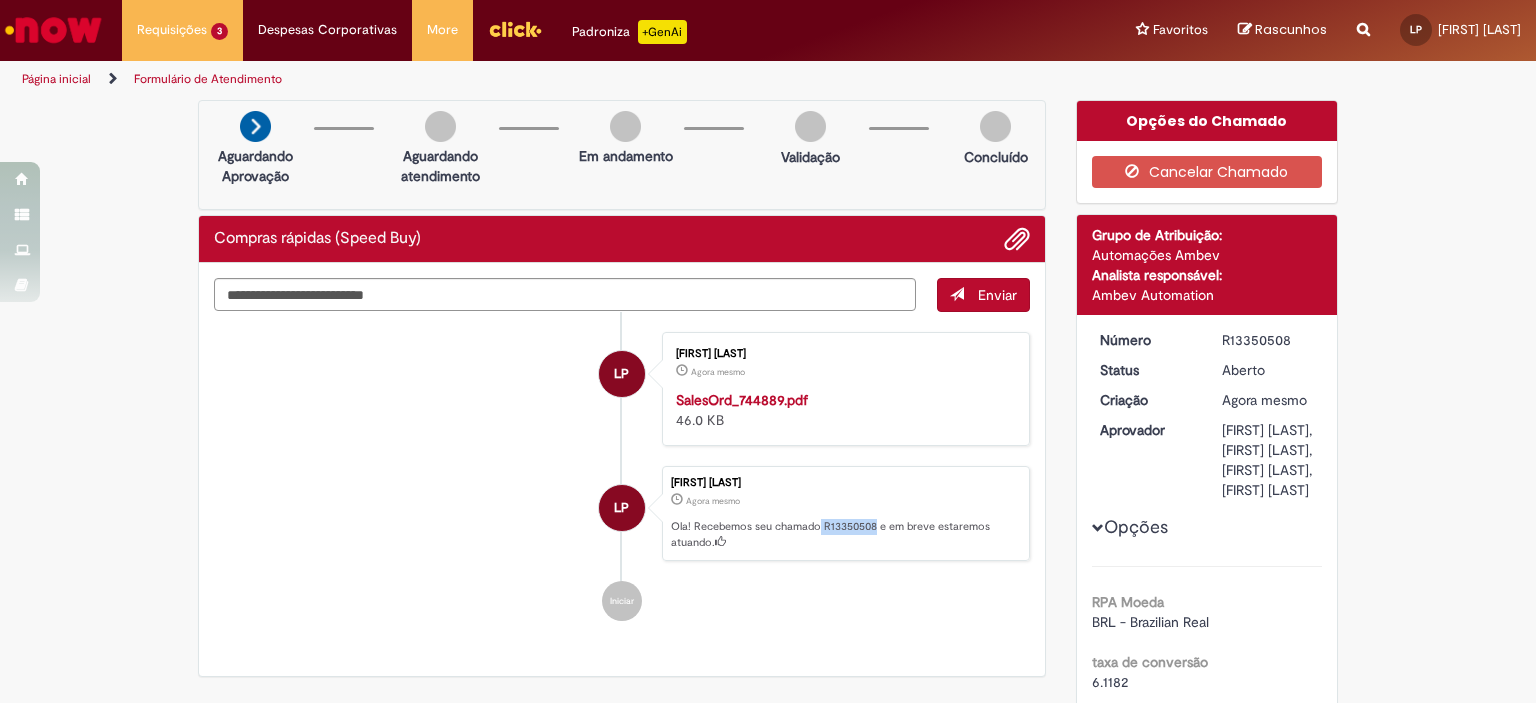 drag, startPoint x: 809, startPoint y: 402, endPoint x: 869, endPoint y: 530, distance: 141.36478 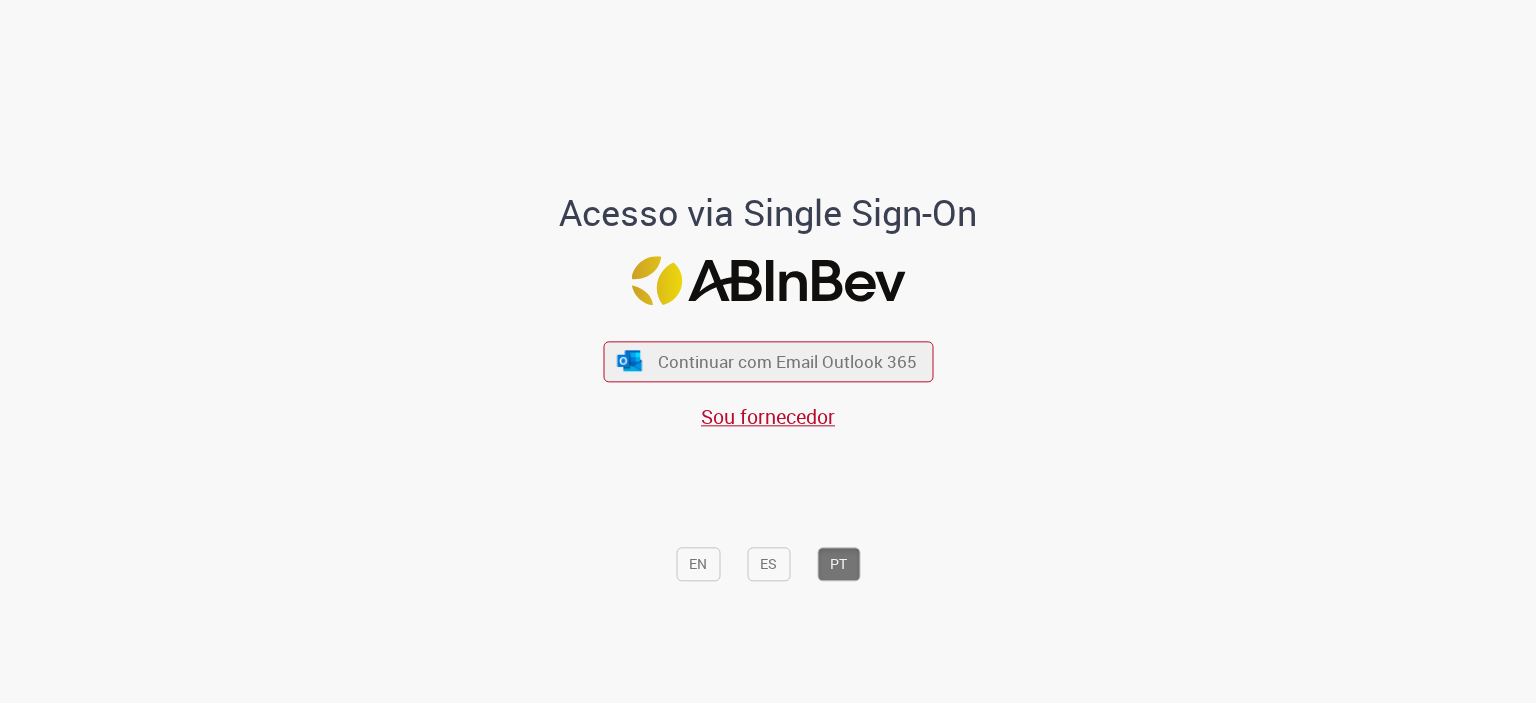 scroll, scrollTop: 0, scrollLeft: 0, axis: both 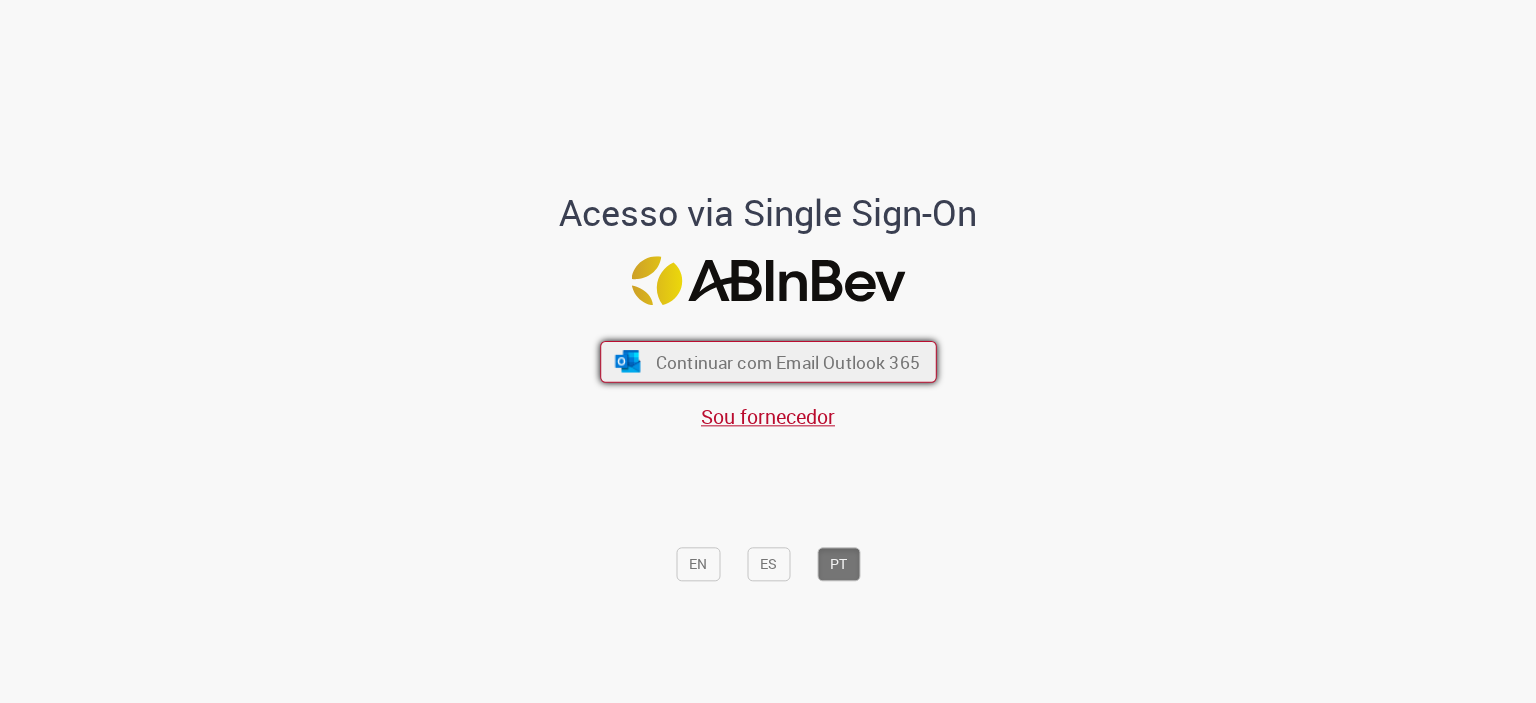 drag, startPoint x: 675, startPoint y: 338, endPoint x: 656, endPoint y: 353, distance: 24.207438 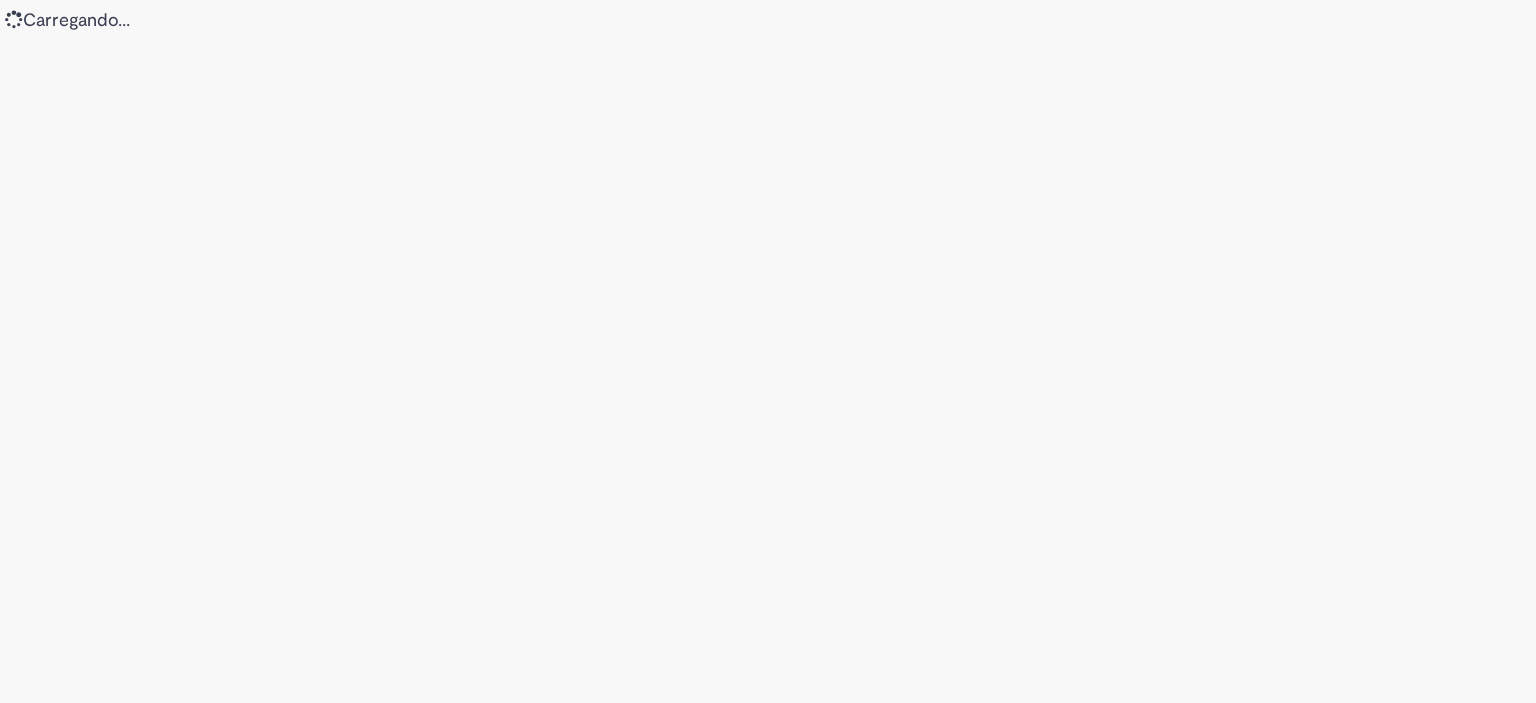 scroll, scrollTop: 0, scrollLeft: 0, axis: both 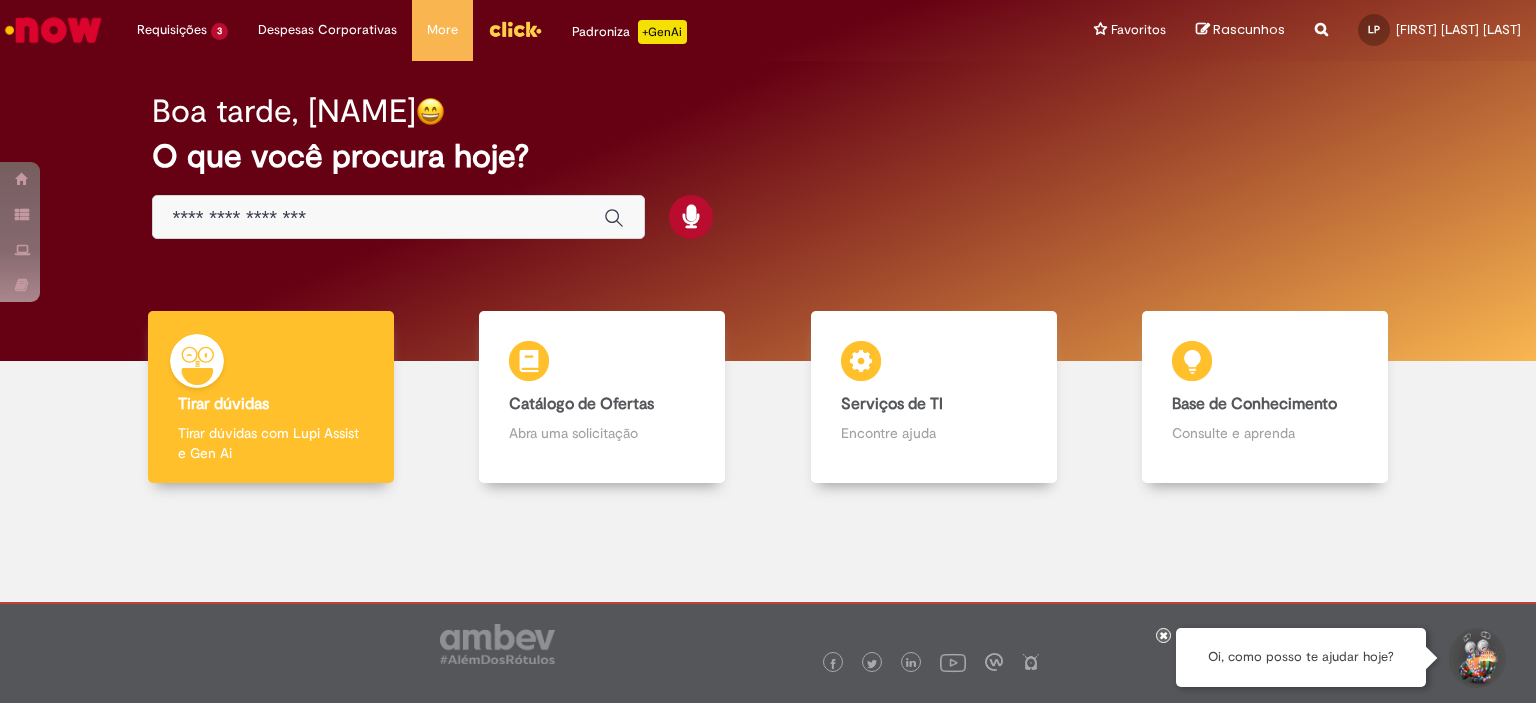 click at bounding box center [378, 218] 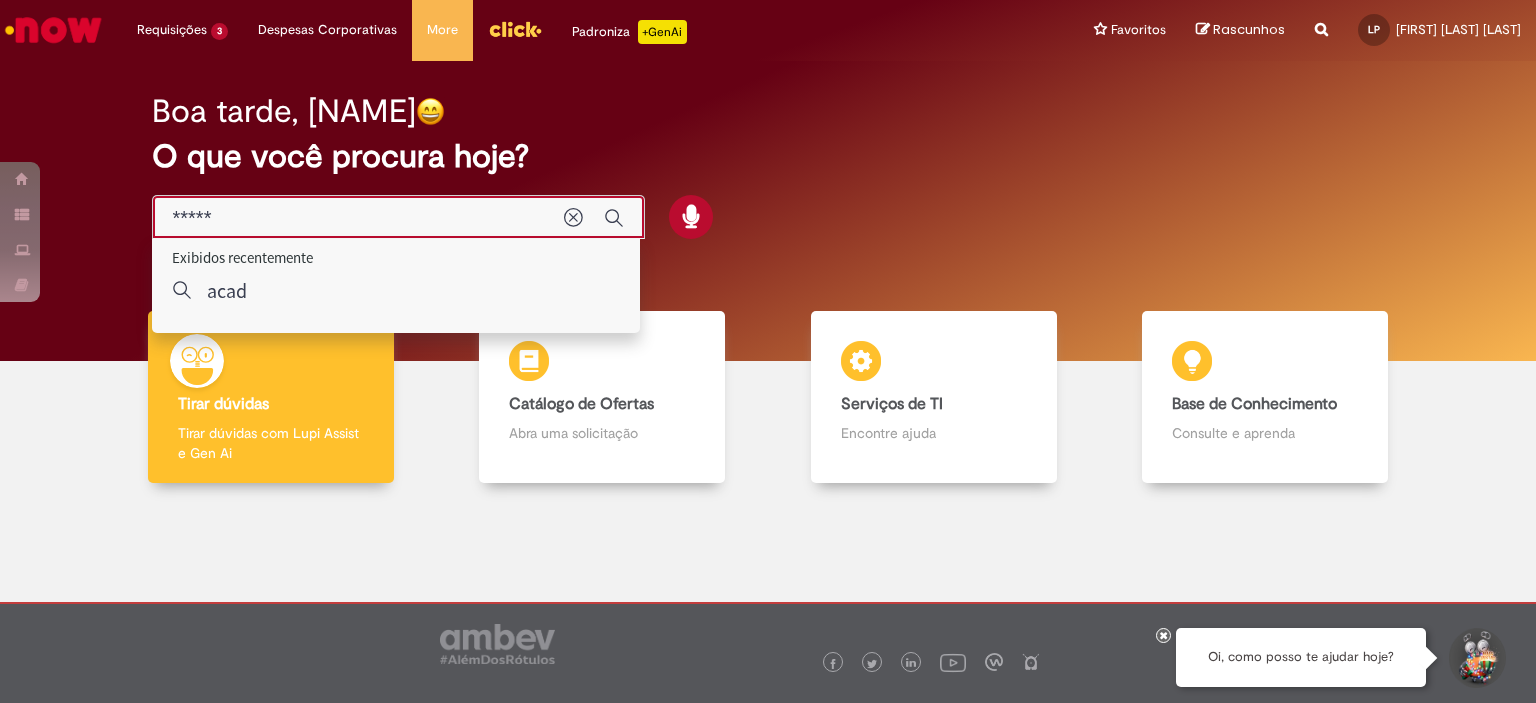 type on "******" 